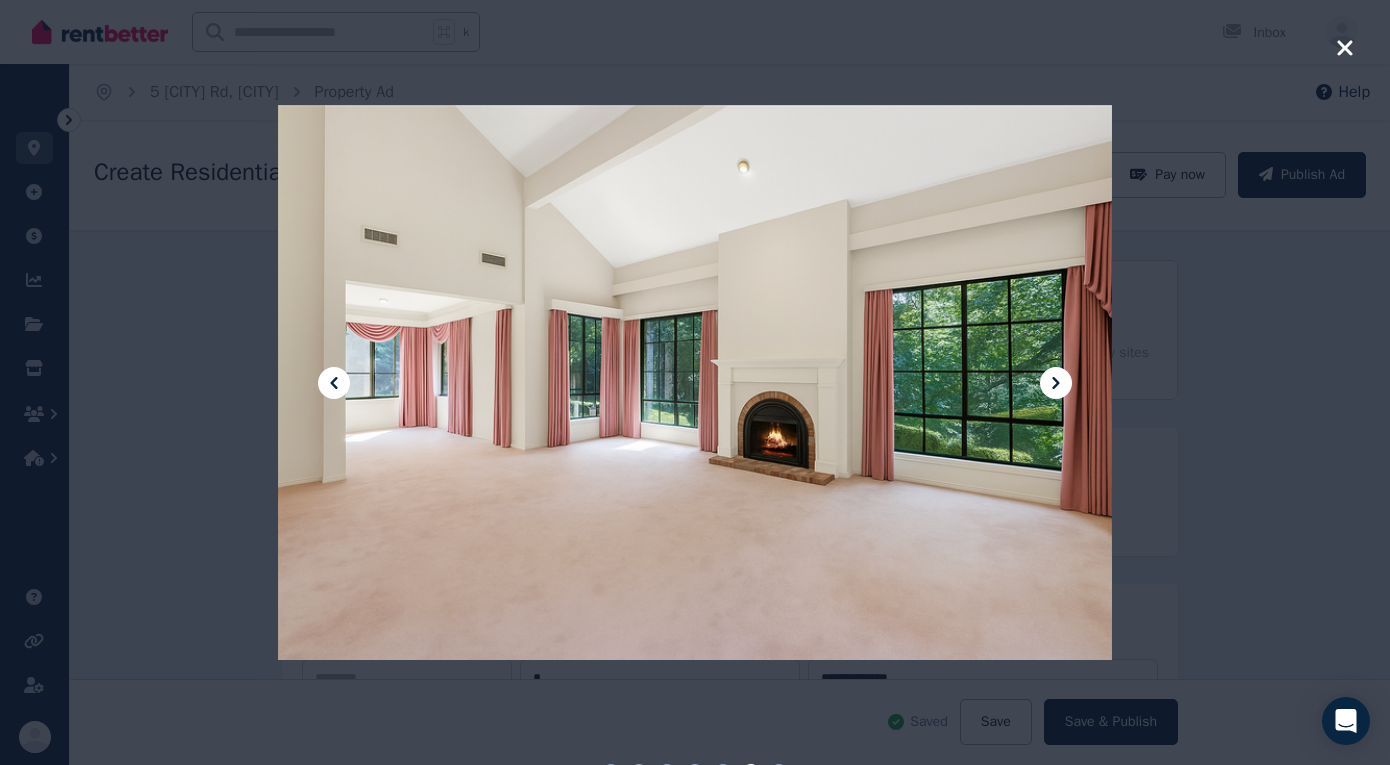 select on "***" 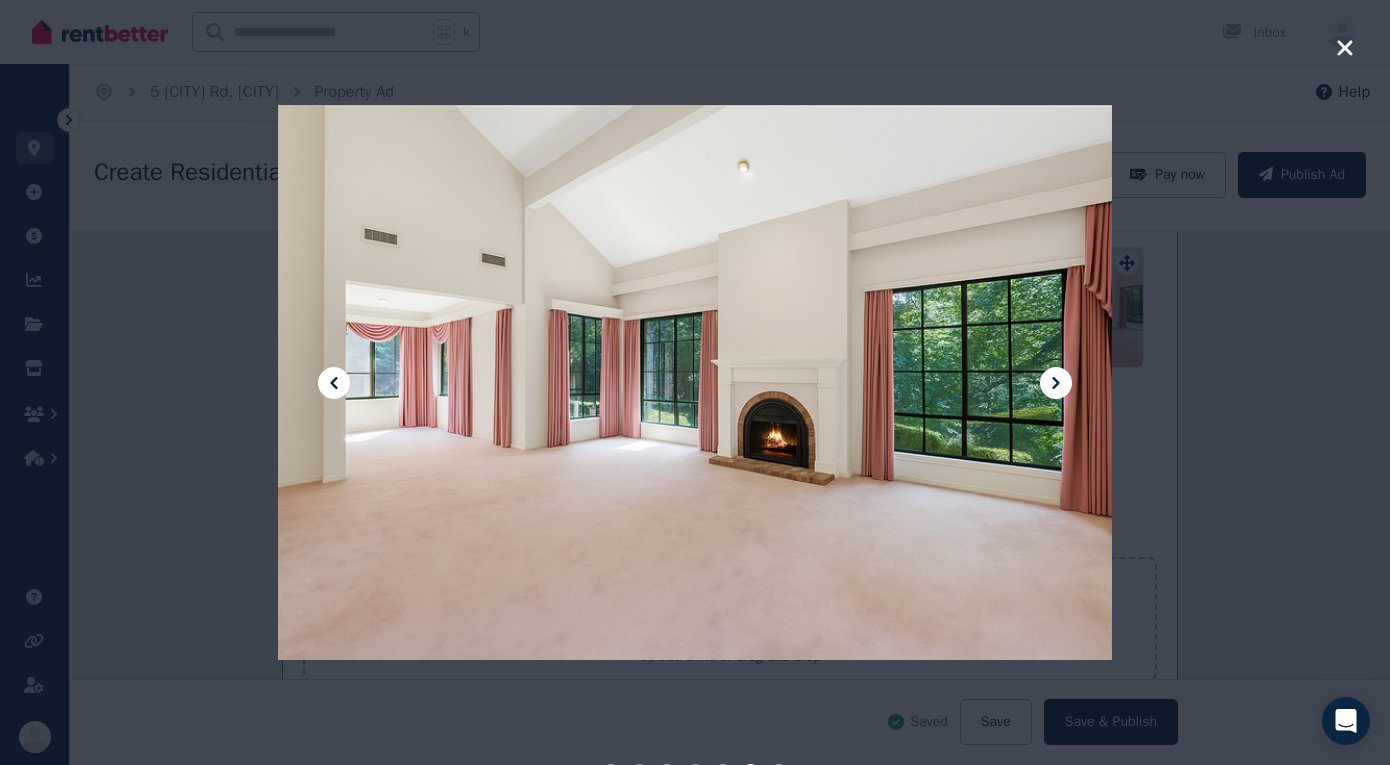 click 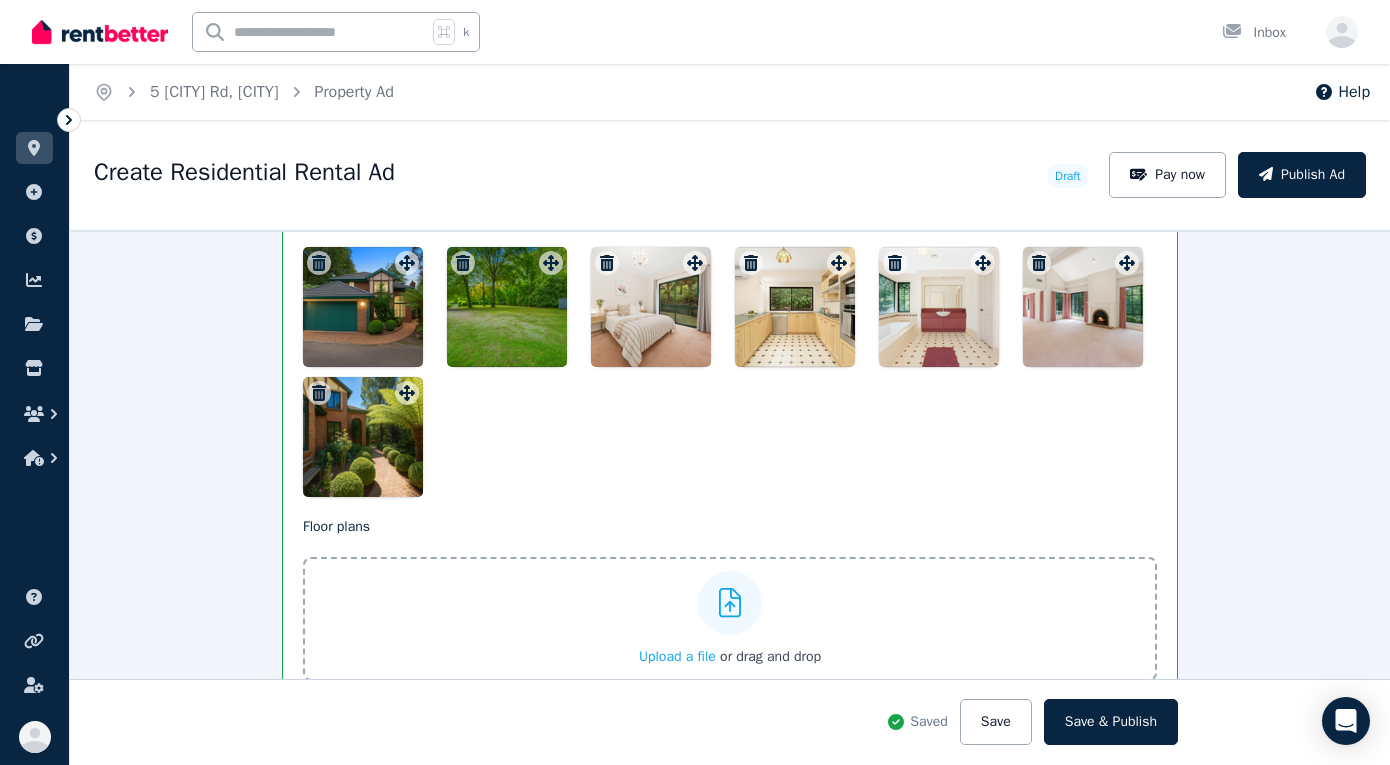 scroll, scrollTop: 873, scrollLeft: 0, axis: vertical 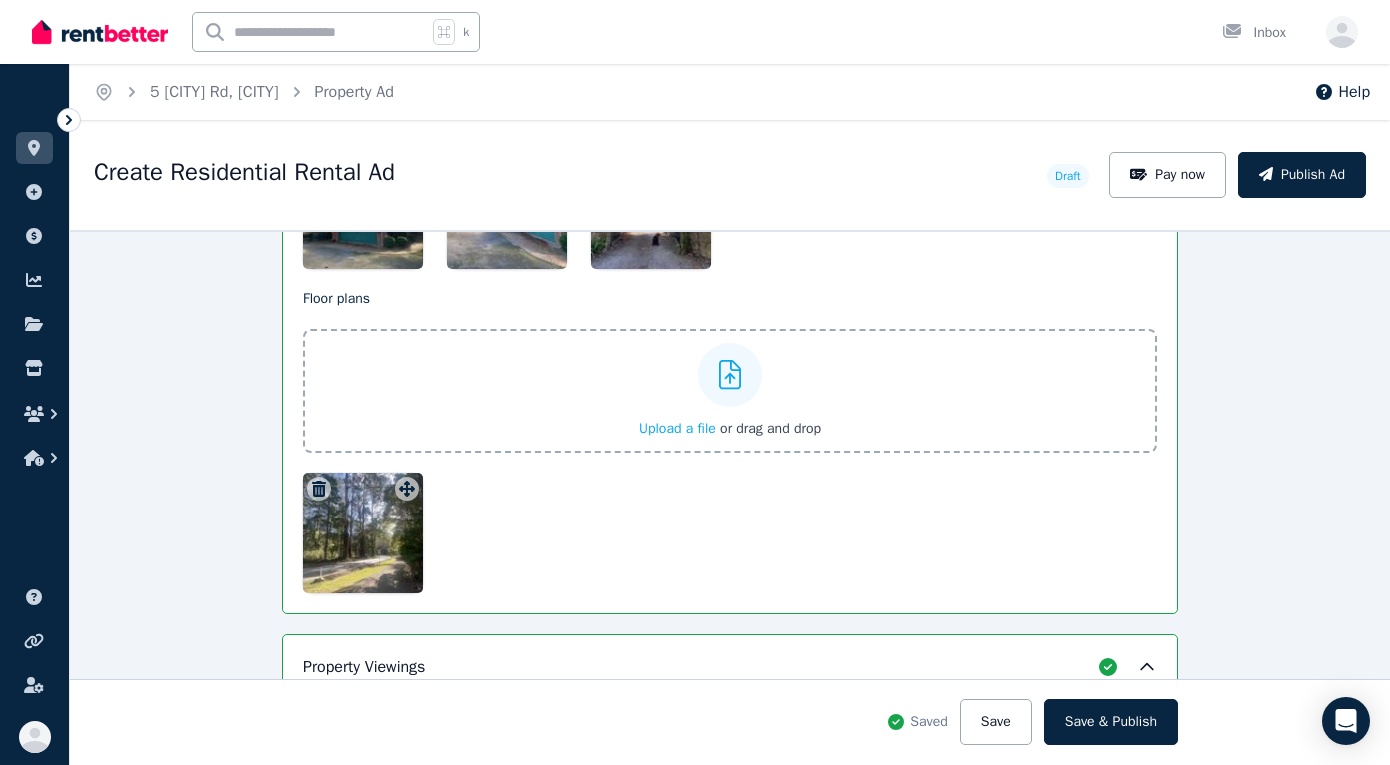 click 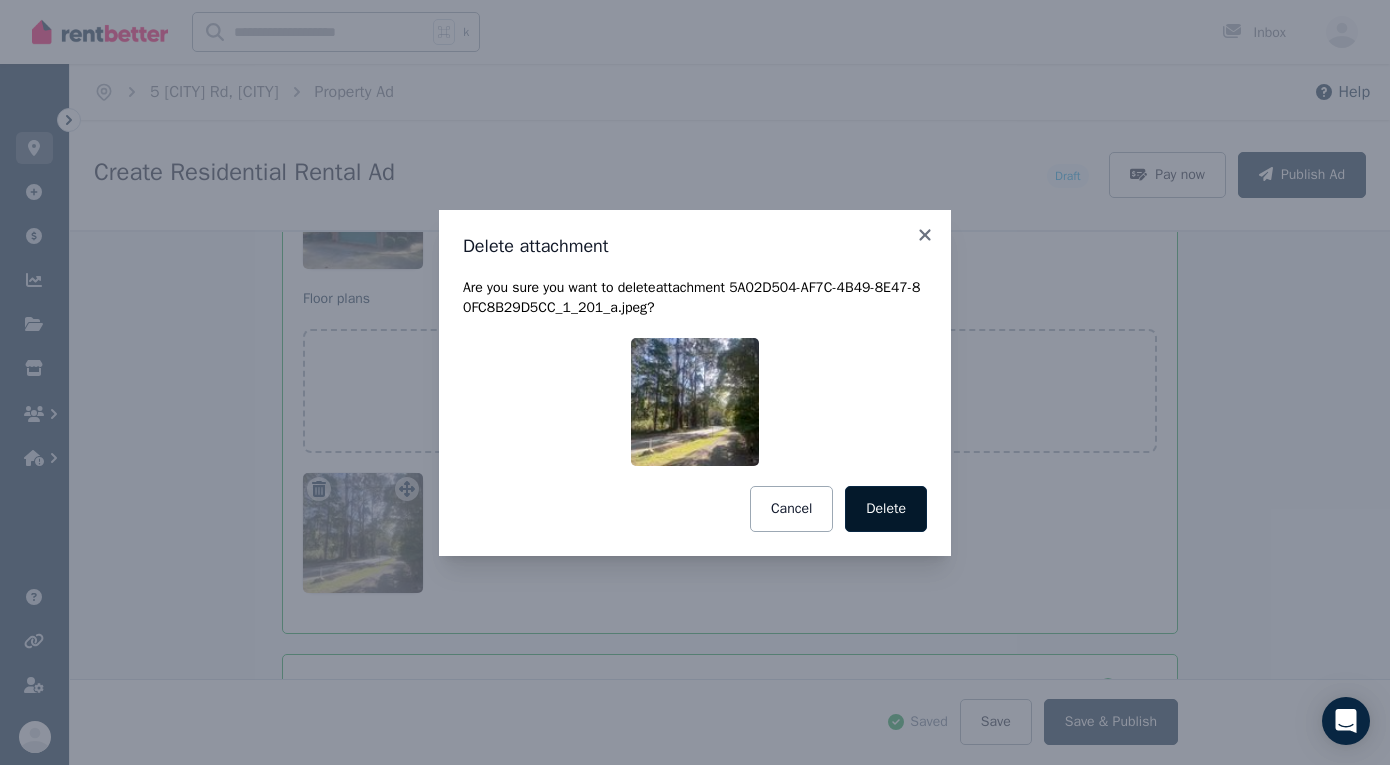 click on "Delete" at bounding box center [886, 509] 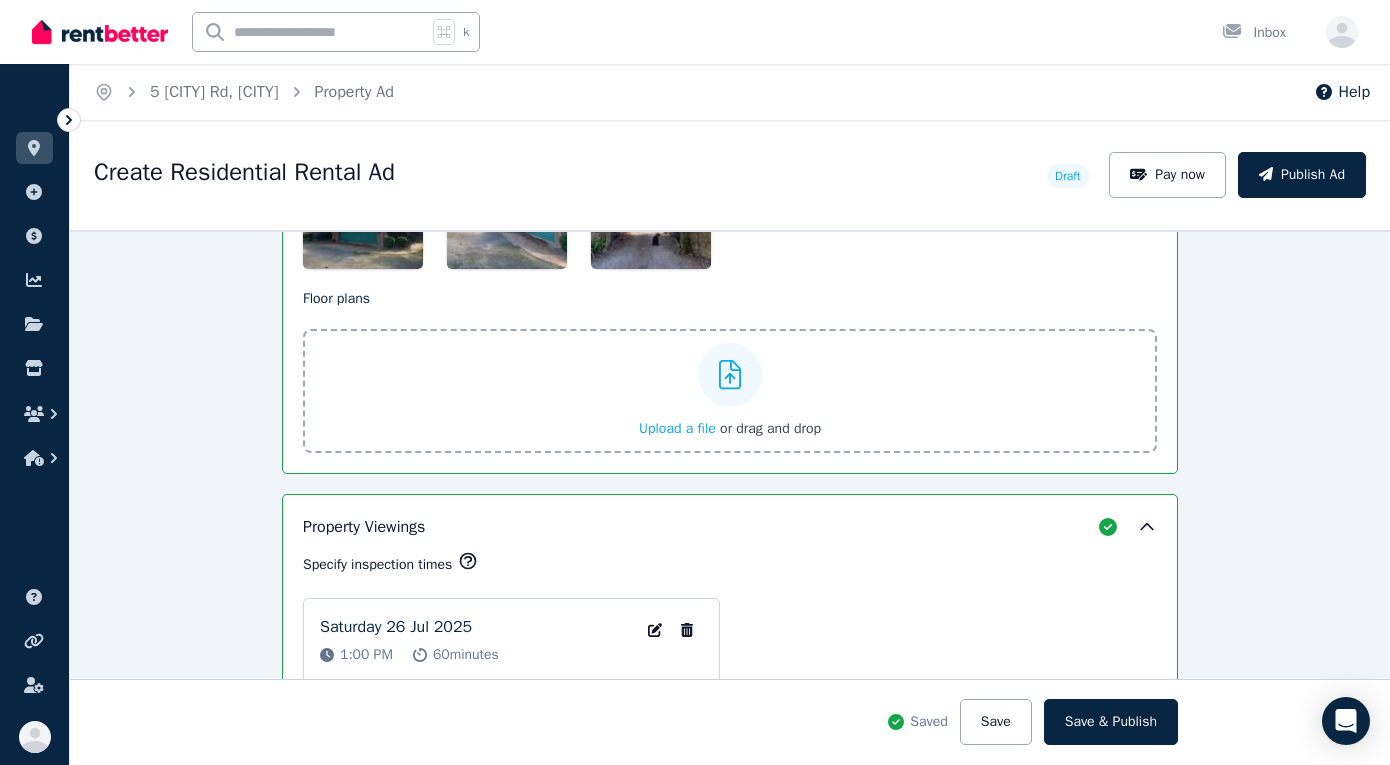 scroll, scrollTop: 3381, scrollLeft: 0, axis: vertical 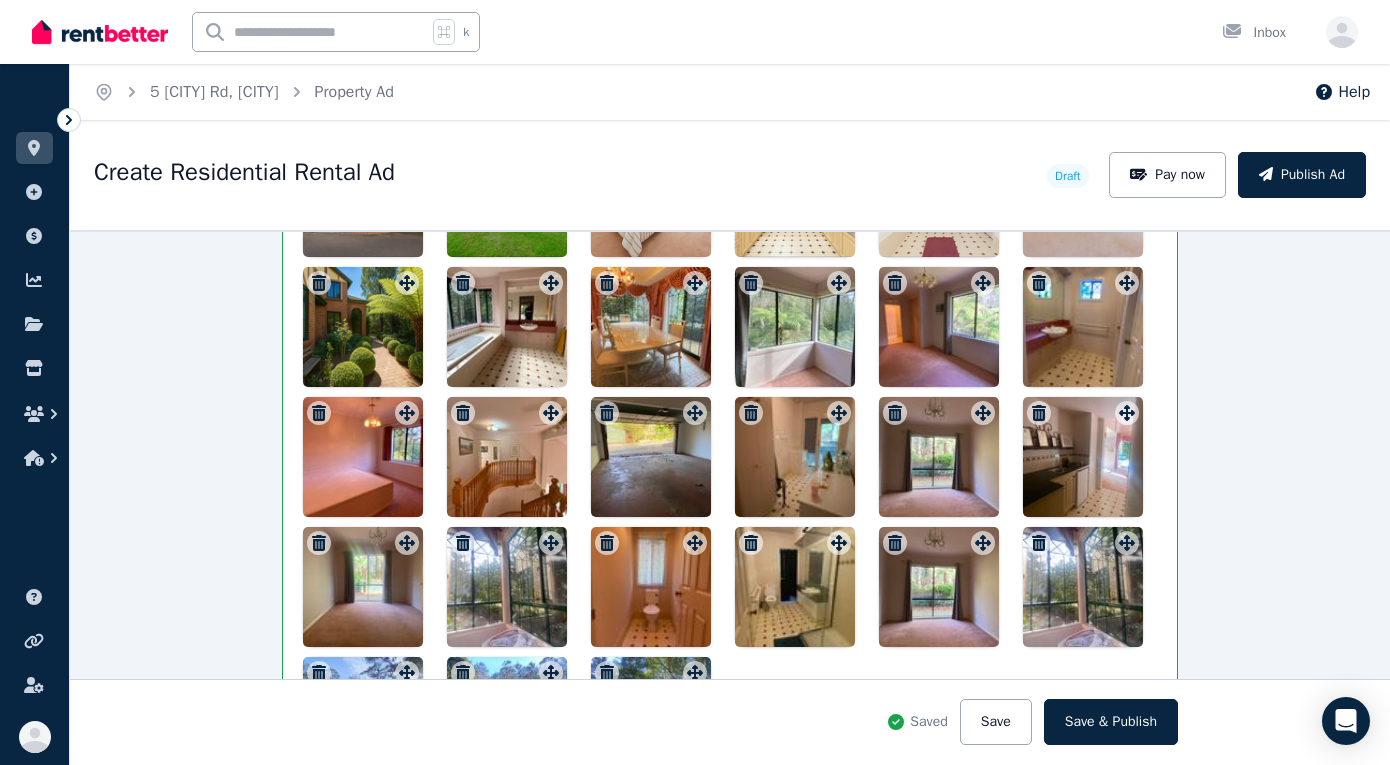 click 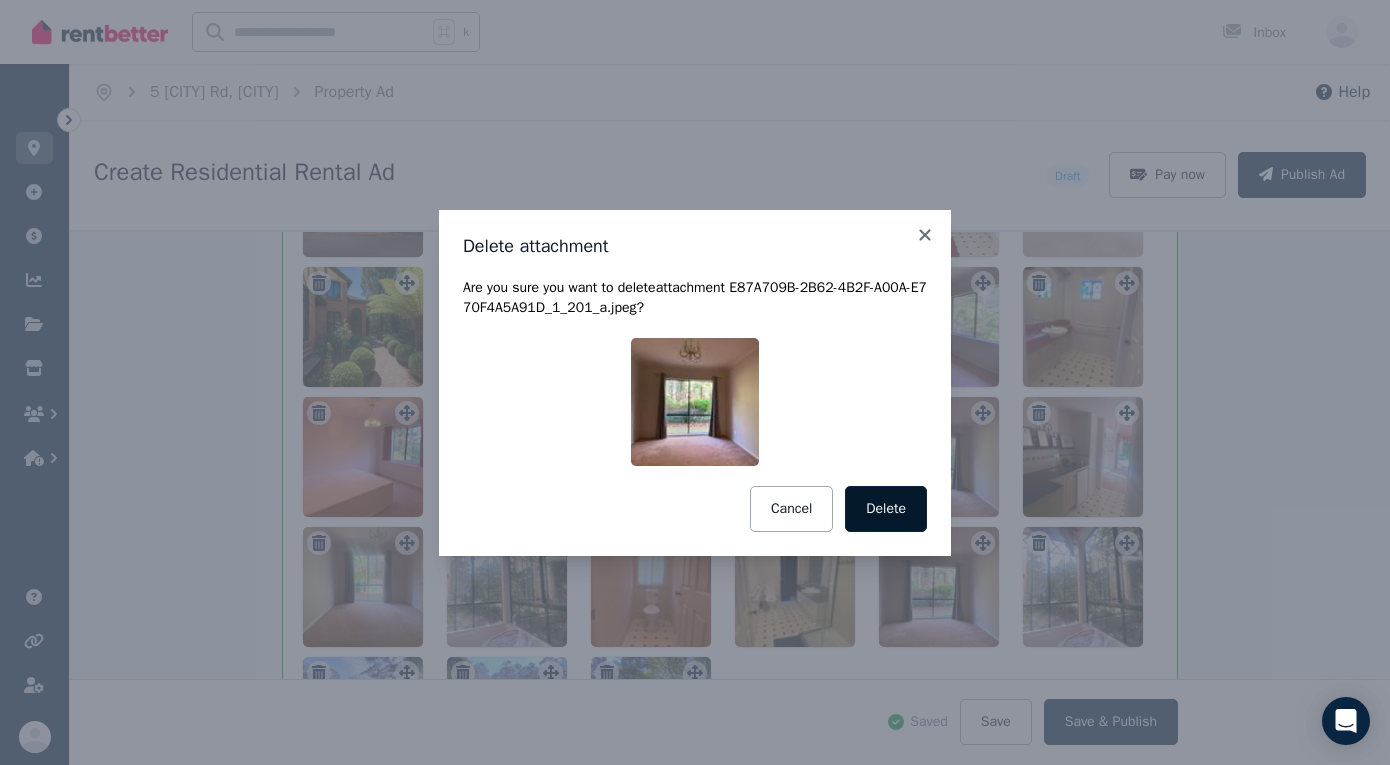 click on "Delete" at bounding box center (886, 509) 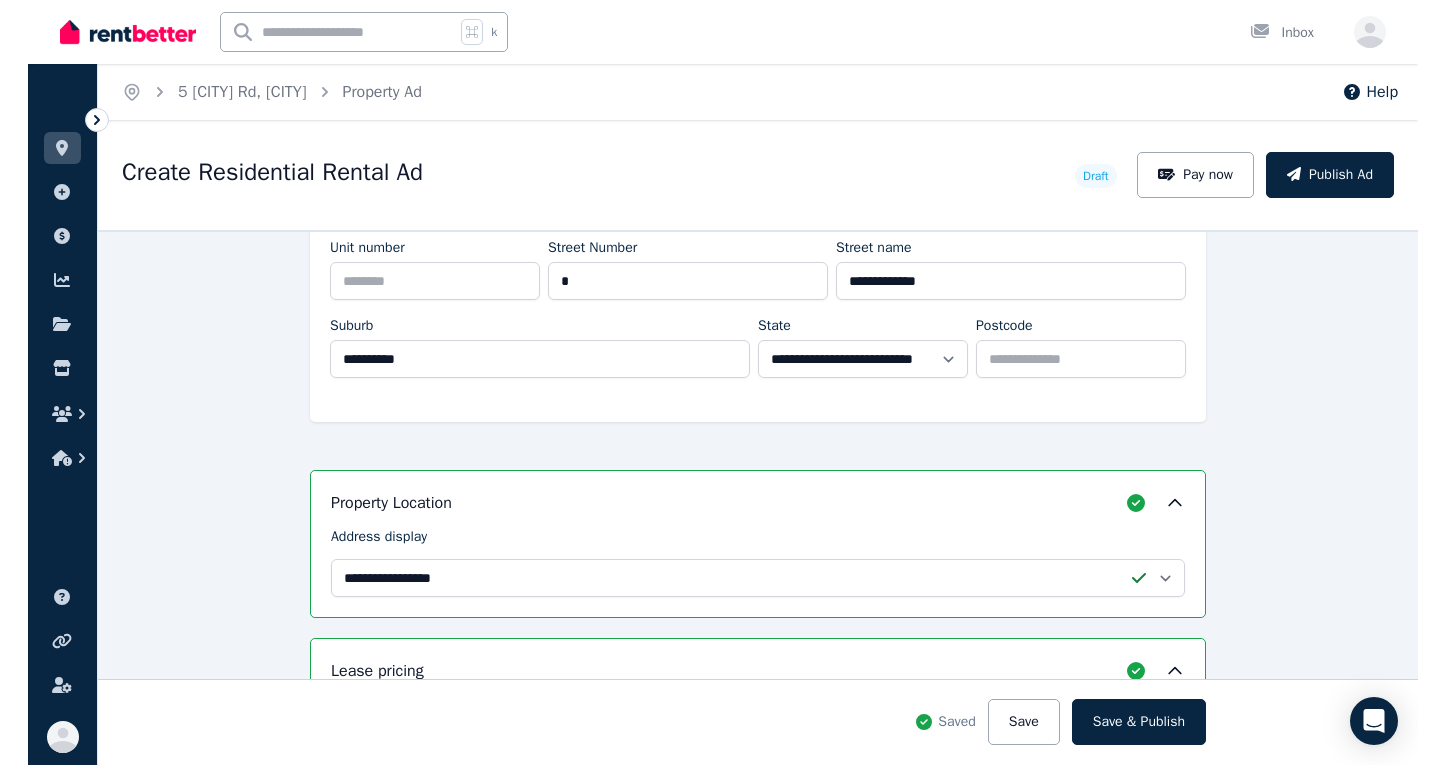 scroll, scrollTop: 0, scrollLeft: 0, axis: both 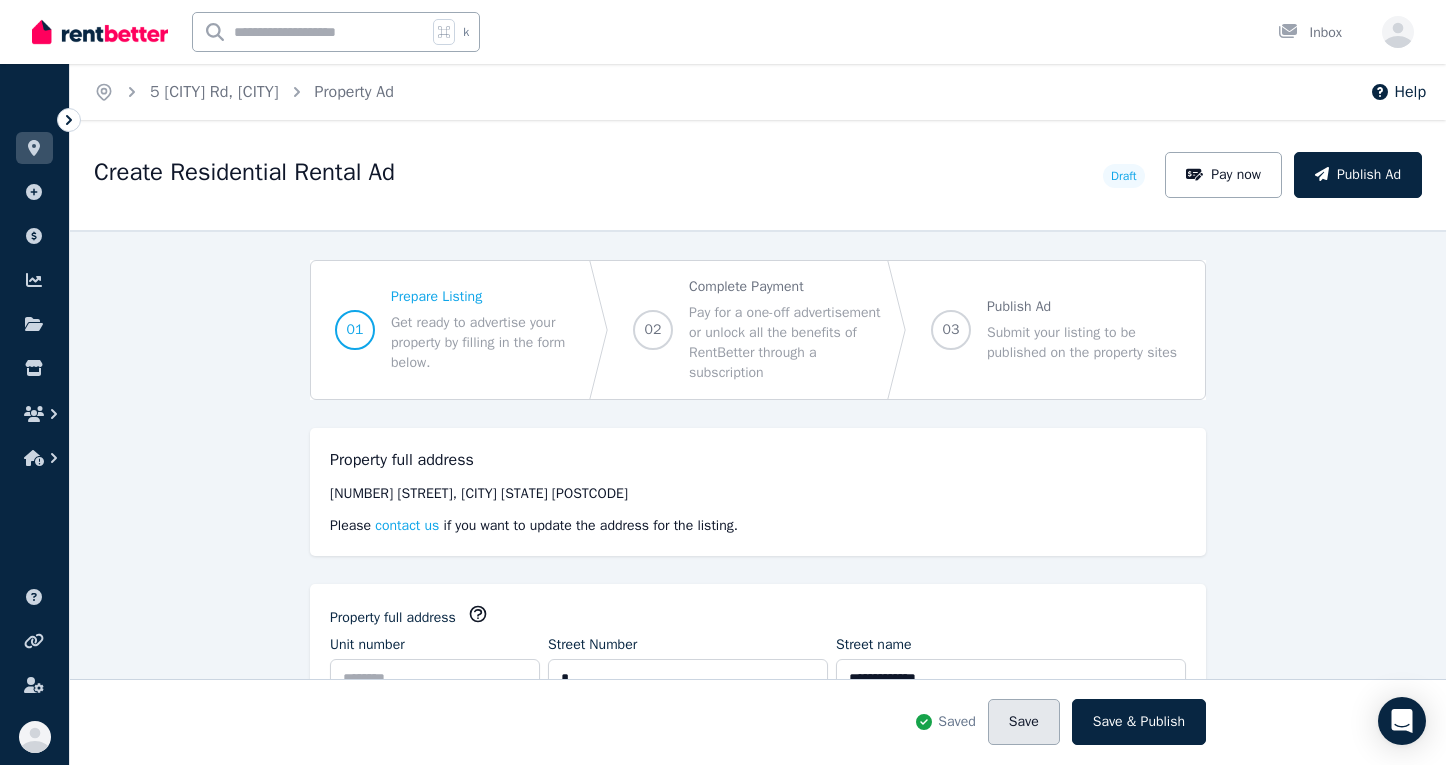 click on "Save" at bounding box center (1024, 722) 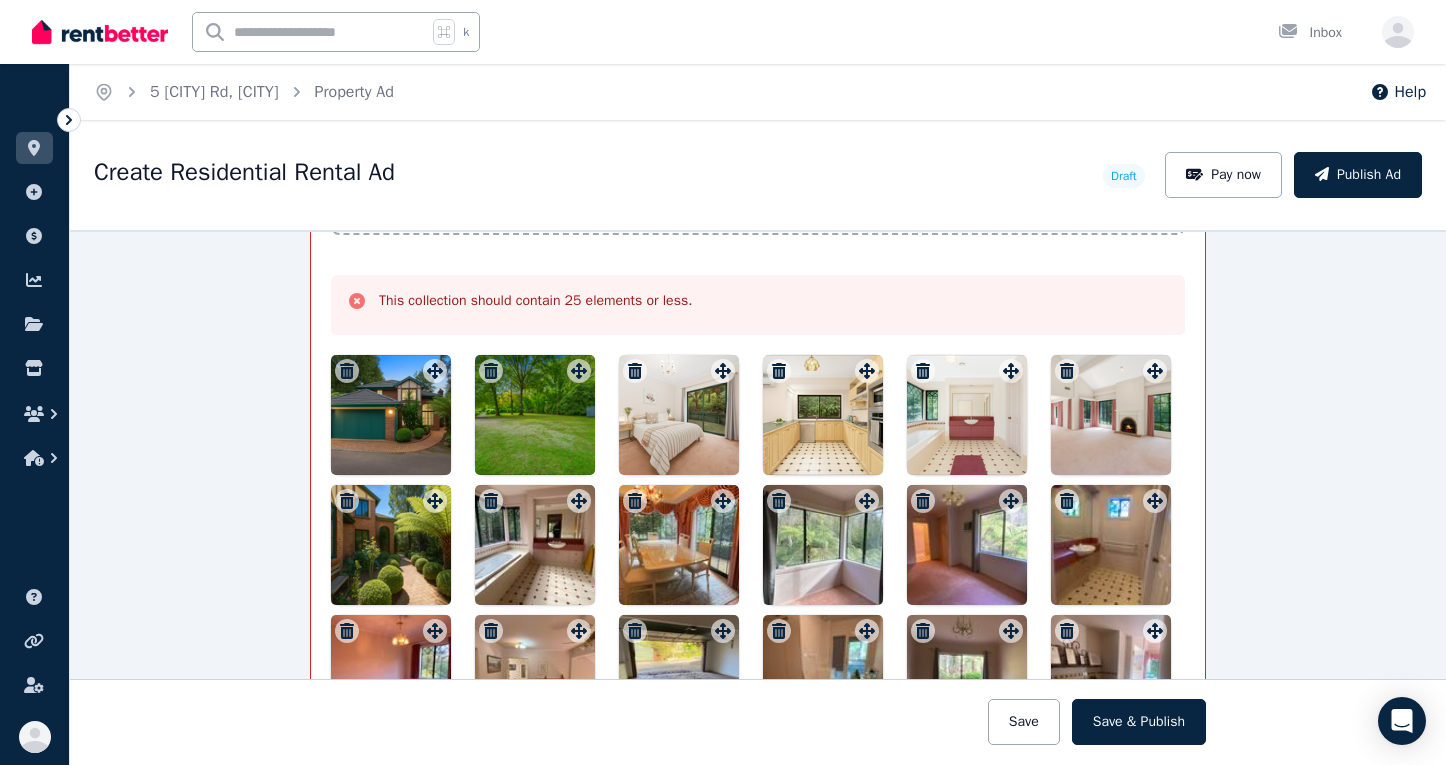 scroll, scrollTop: 2780, scrollLeft: 0, axis: vertical 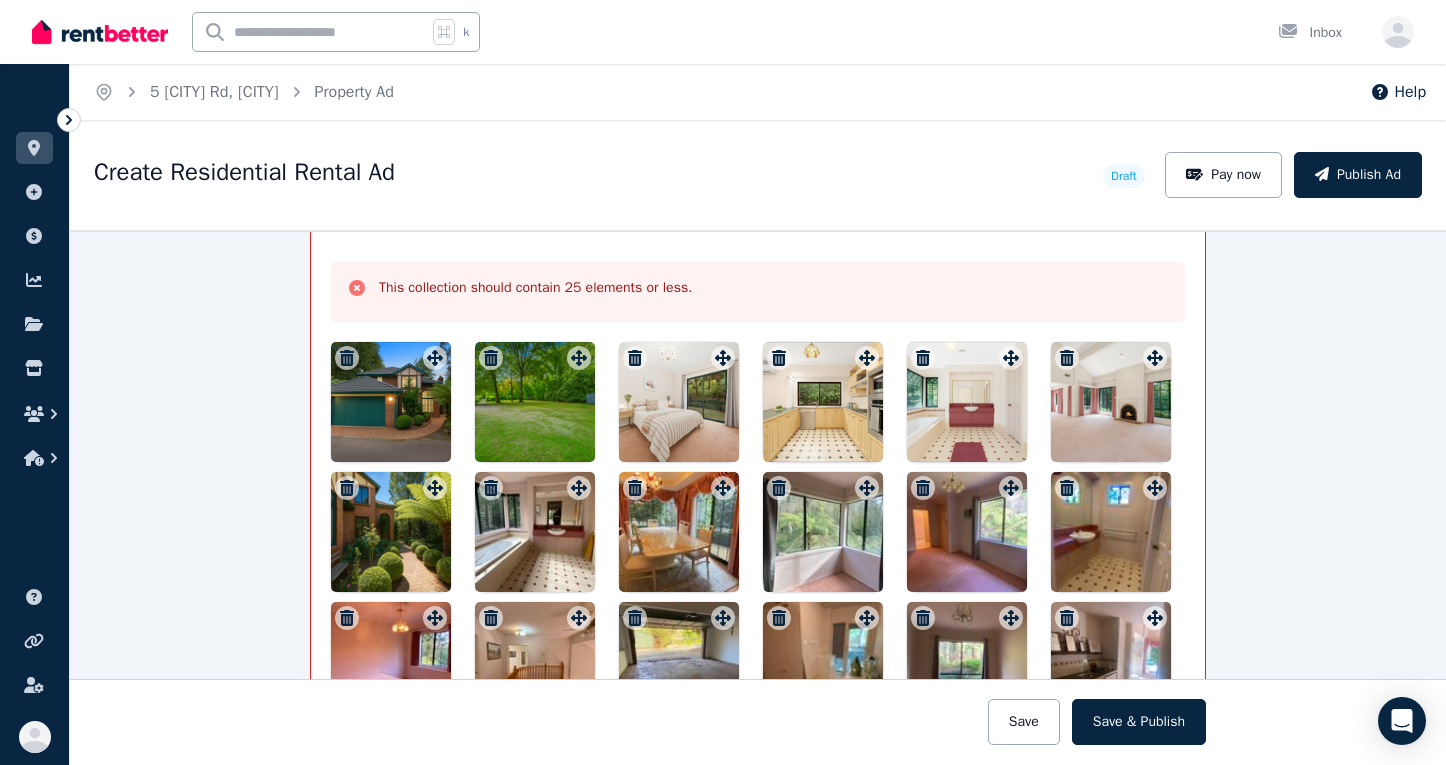 click at bounding box center (1111, 402) 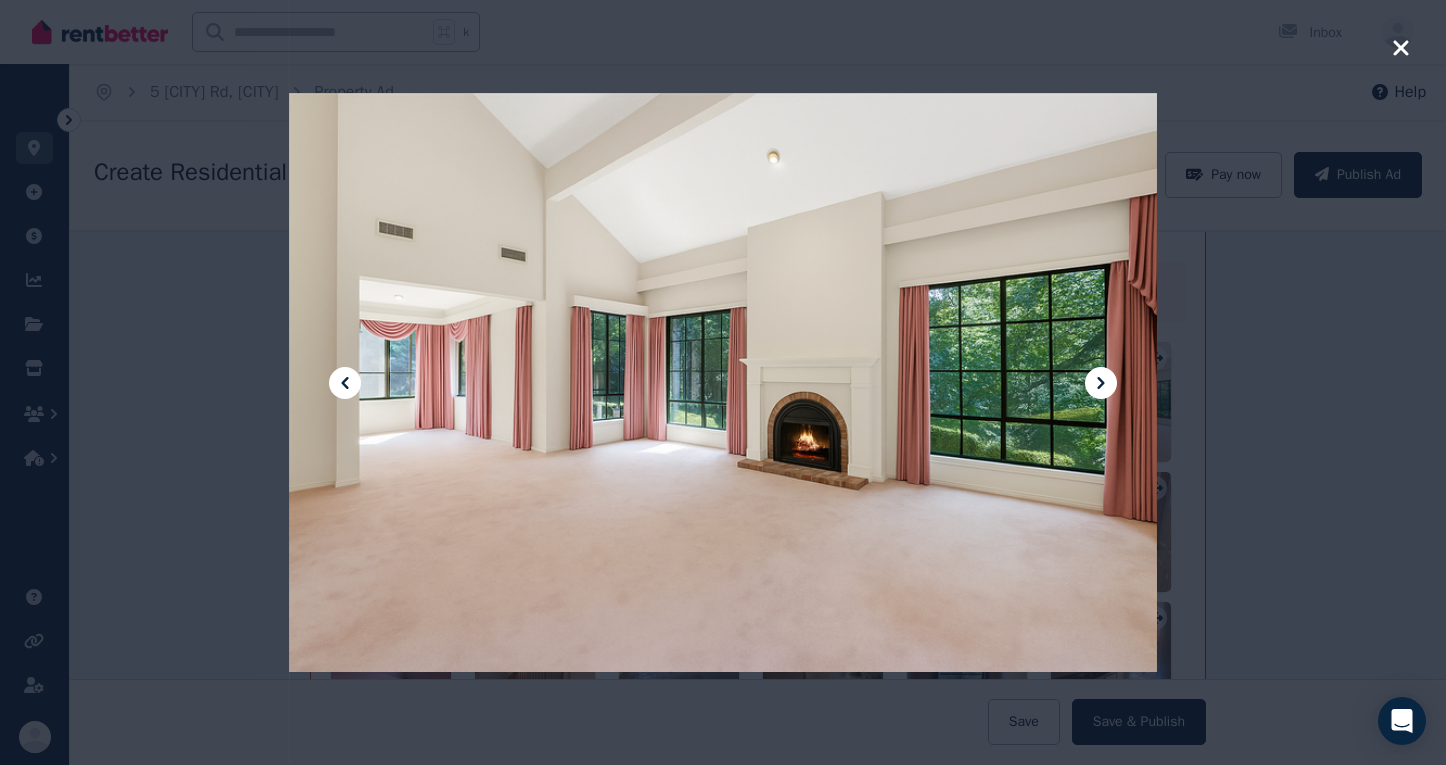 click at bounding box center (723, 382) 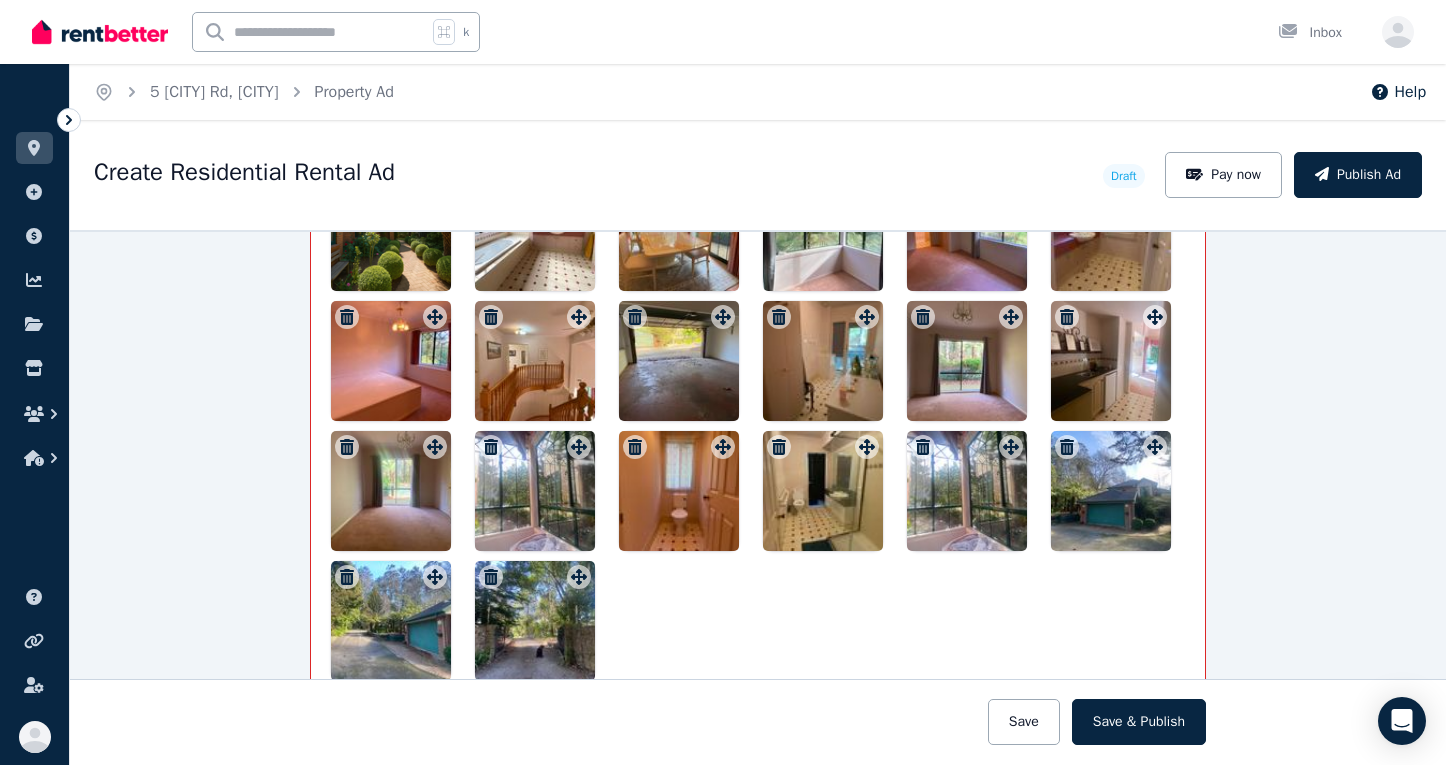 scroll, scrollTop: 3055, scrollLeft: 0, axis: vertical 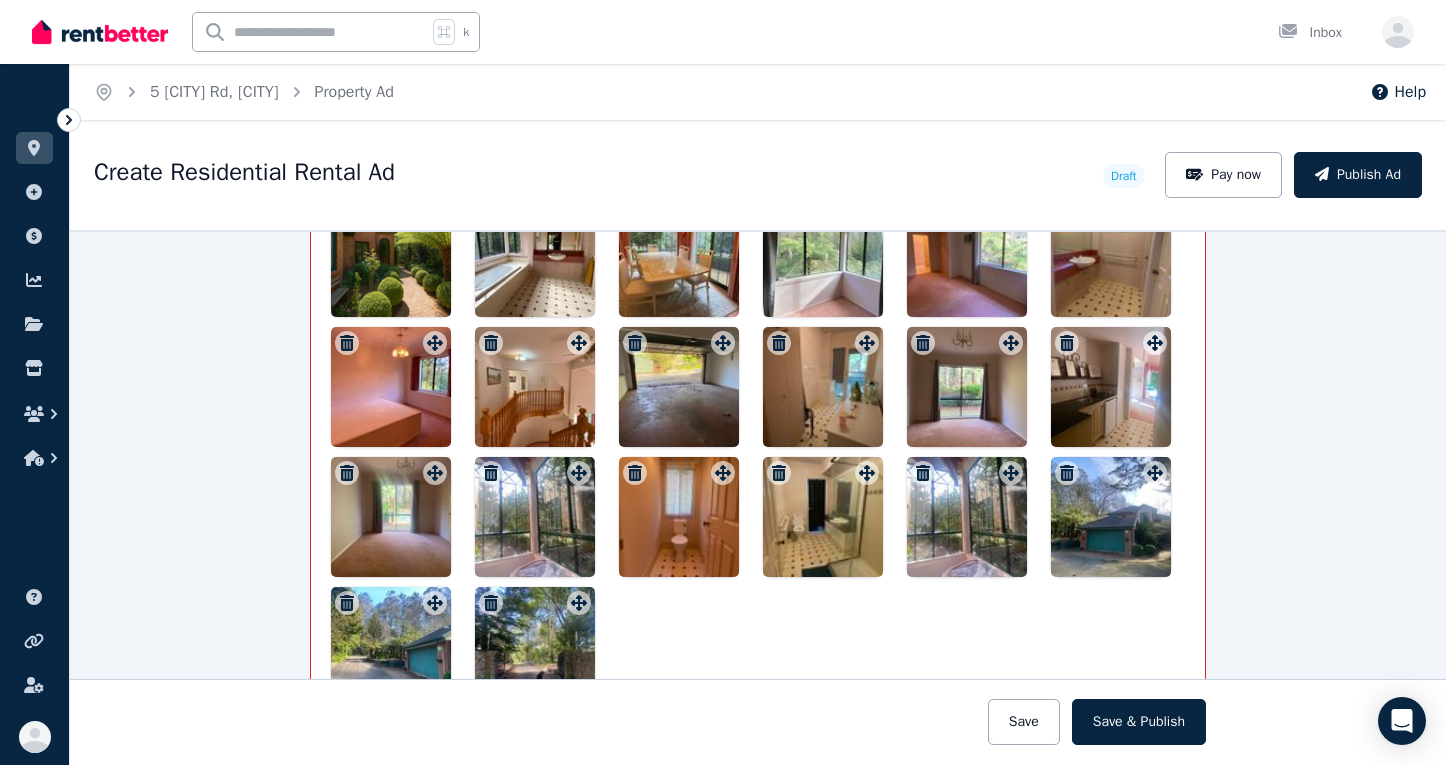 click at bounding box center (535, 387) 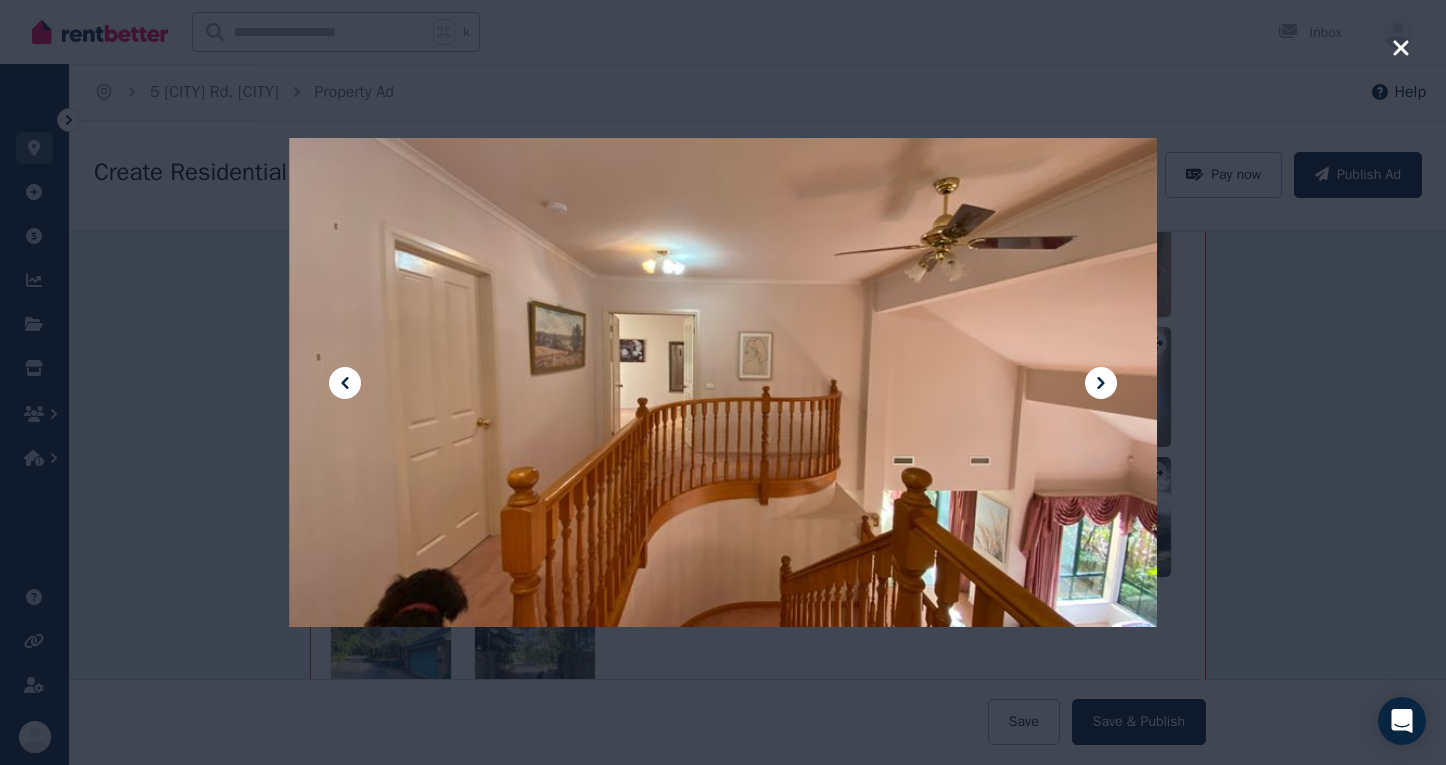click 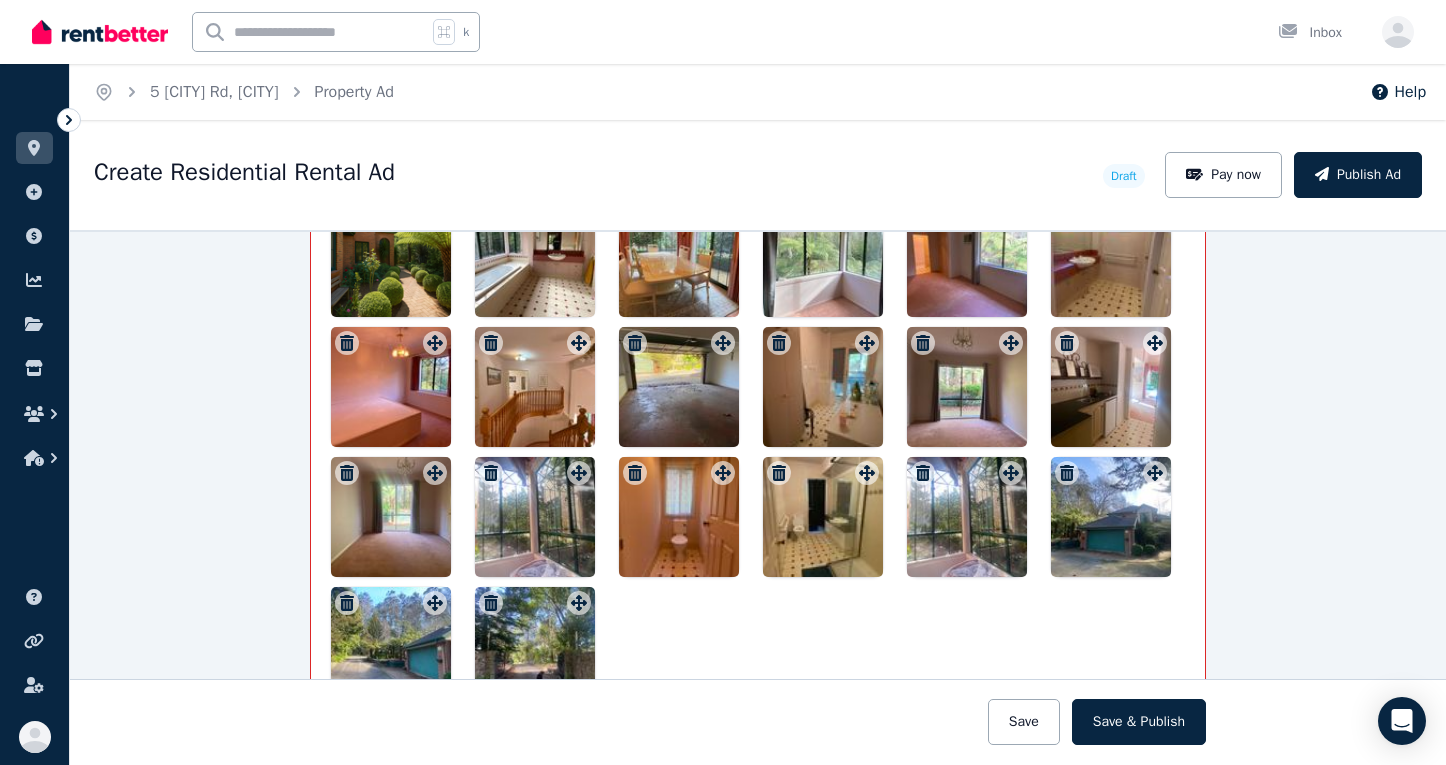 click 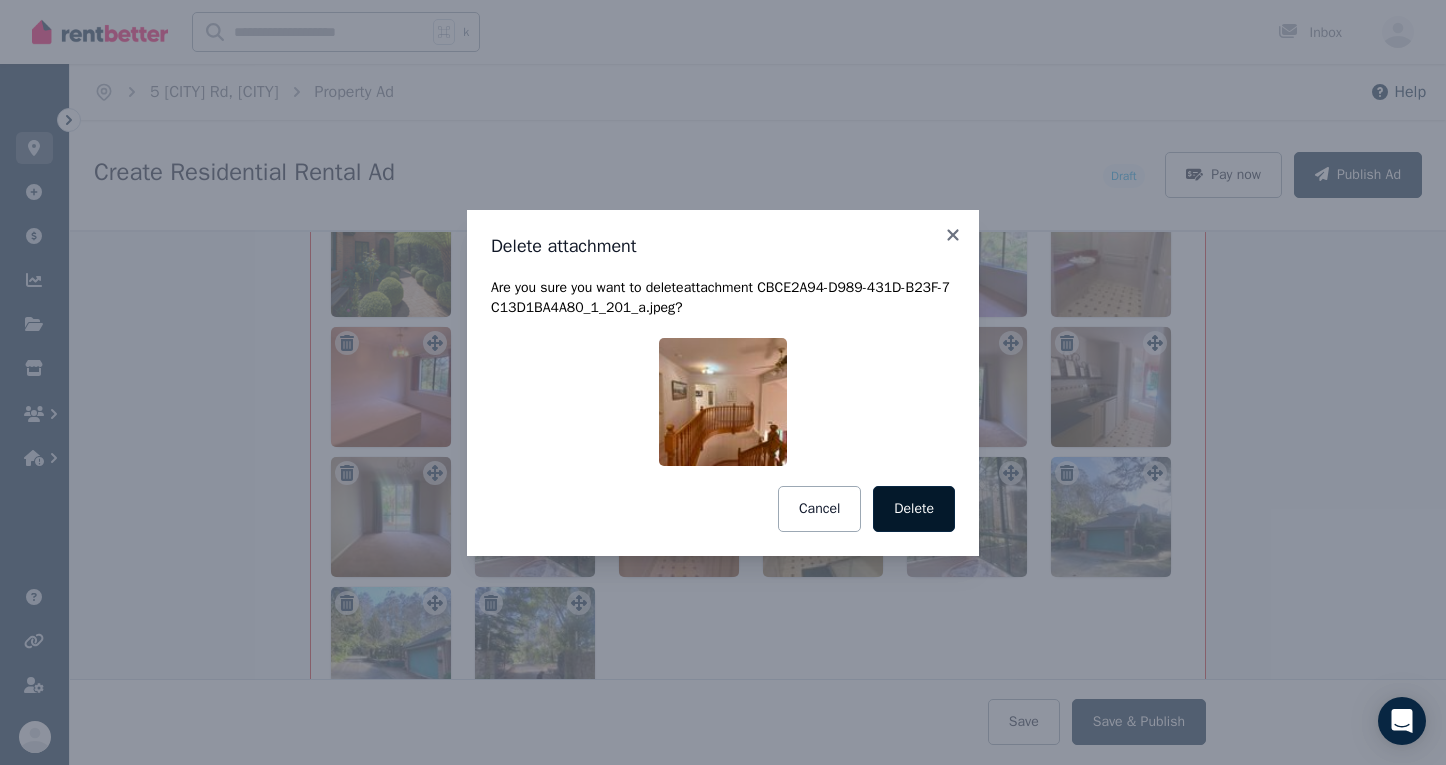 click on "Delete" at bounding box center (914, 509) 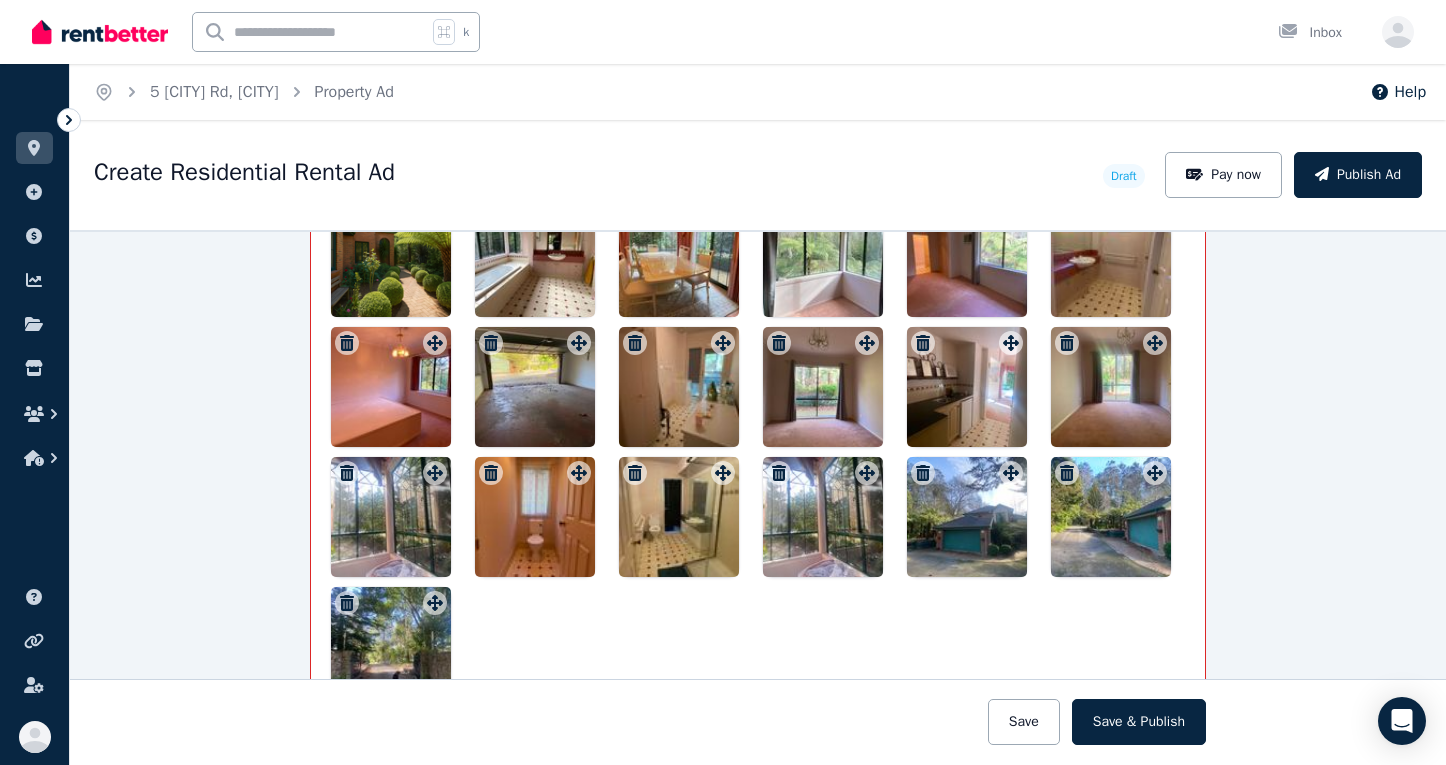 scroll, scrollTop: 3067, scrollLeft: 0, axis: vertical 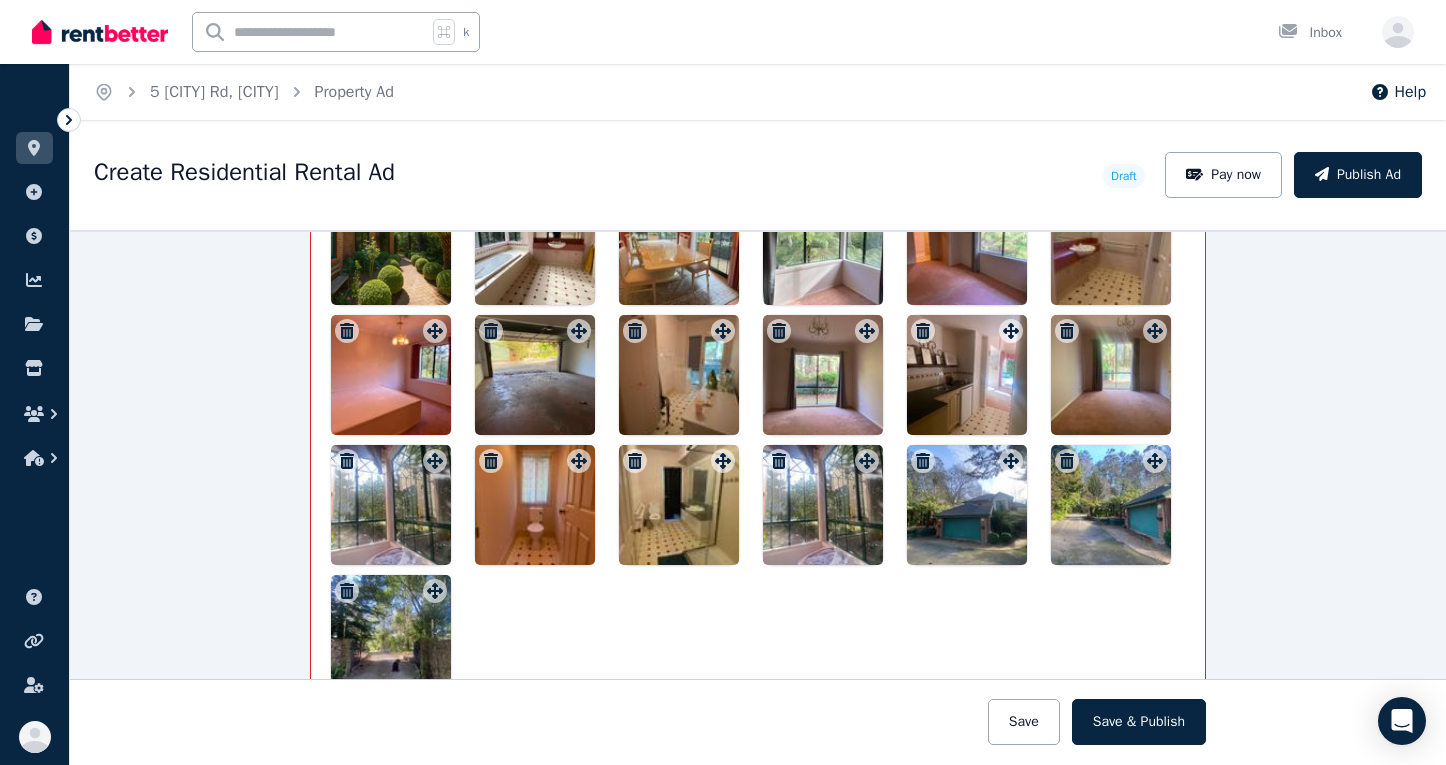 click 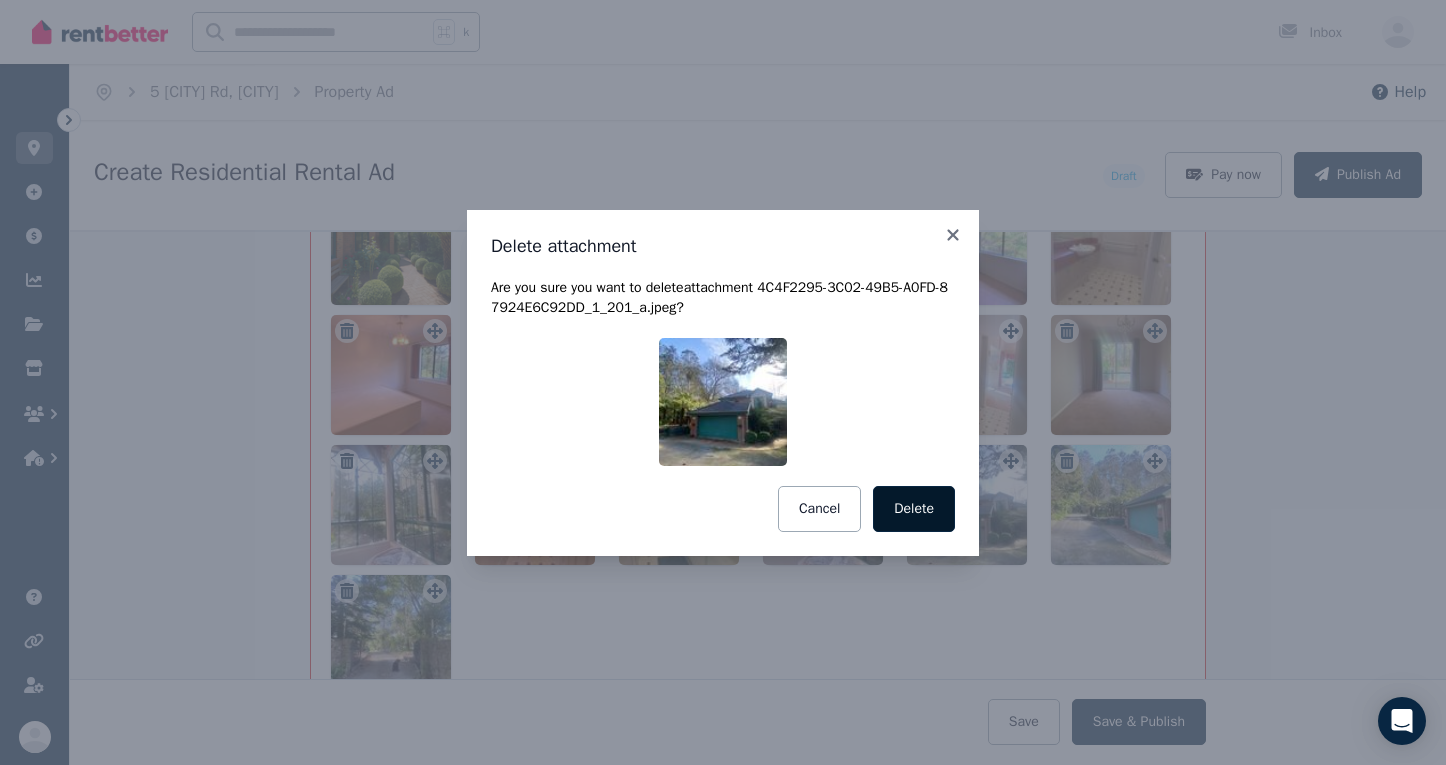 click on "Delete" at bounding box center (914, 509) 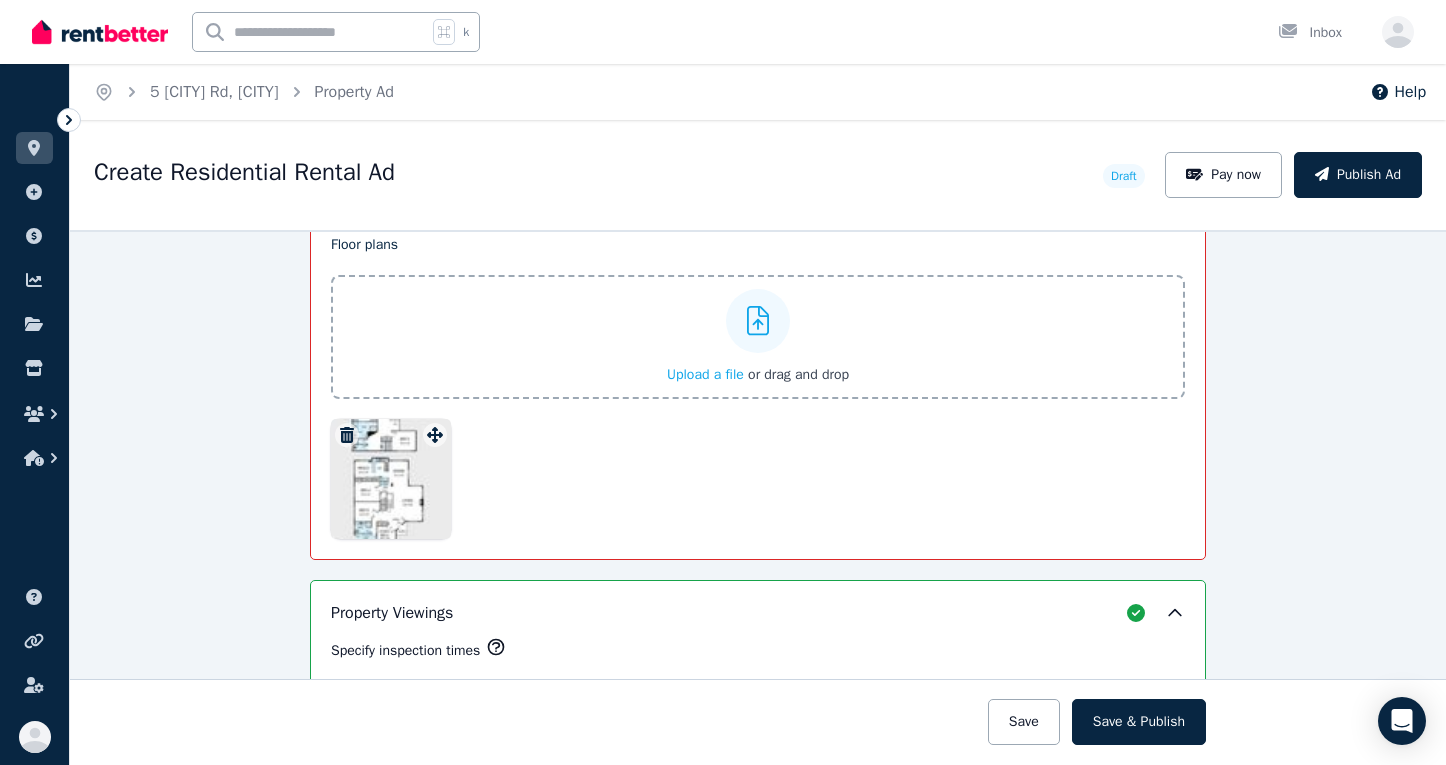 scroll, scrollTop: 3563, scrollLeft: 0, axis: vertical 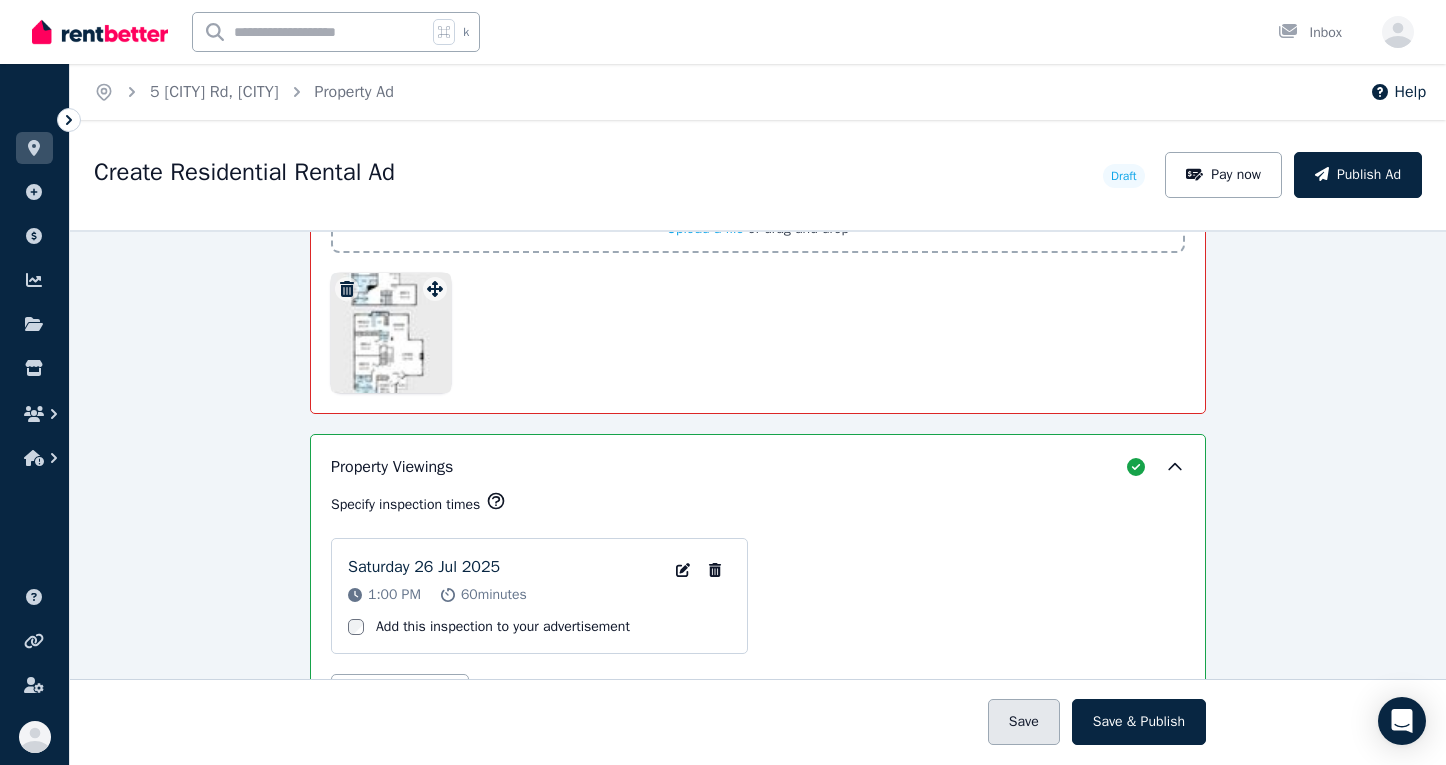 click on "Save" at bounding box center [1024, 722] 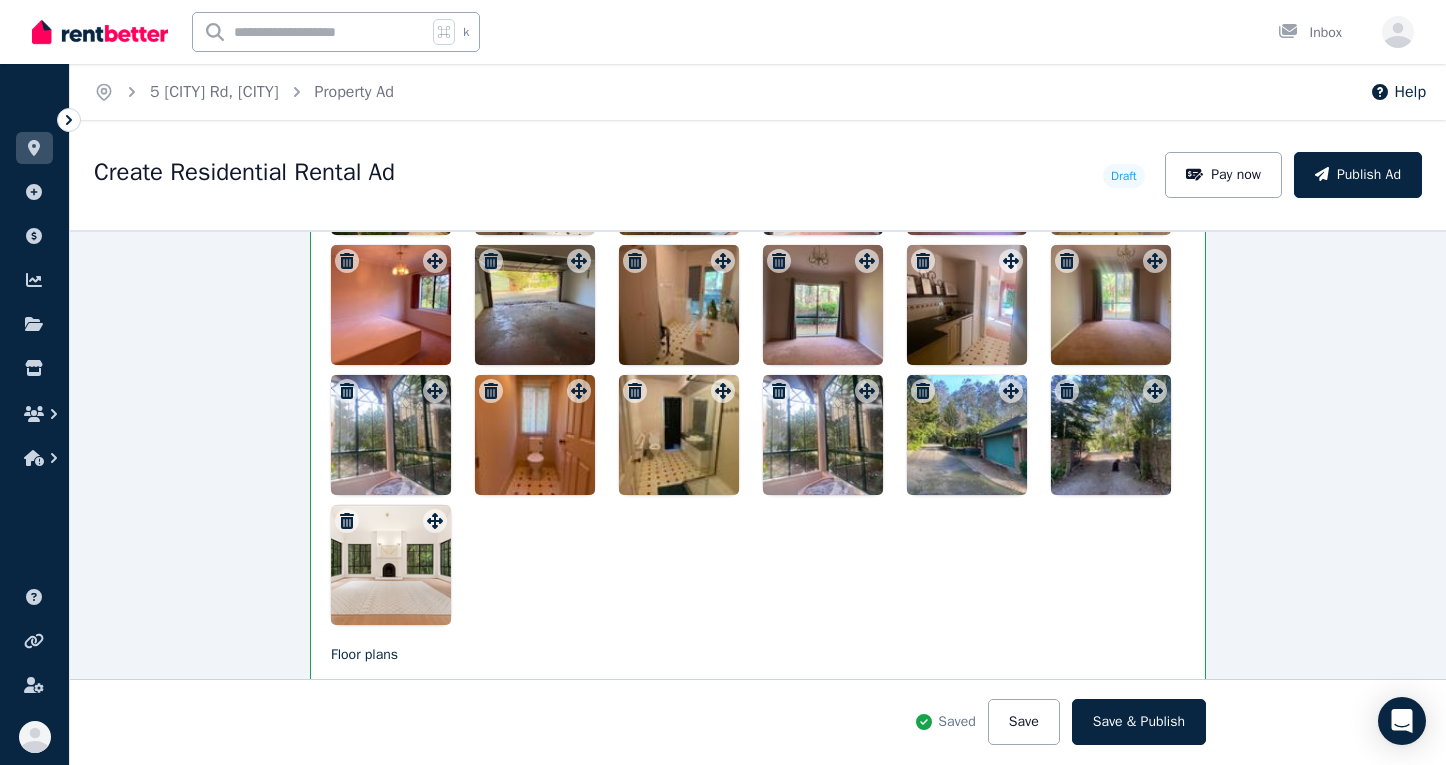 scroll, scrollTop: 3084, scrollLeft: 0, axis: vertical 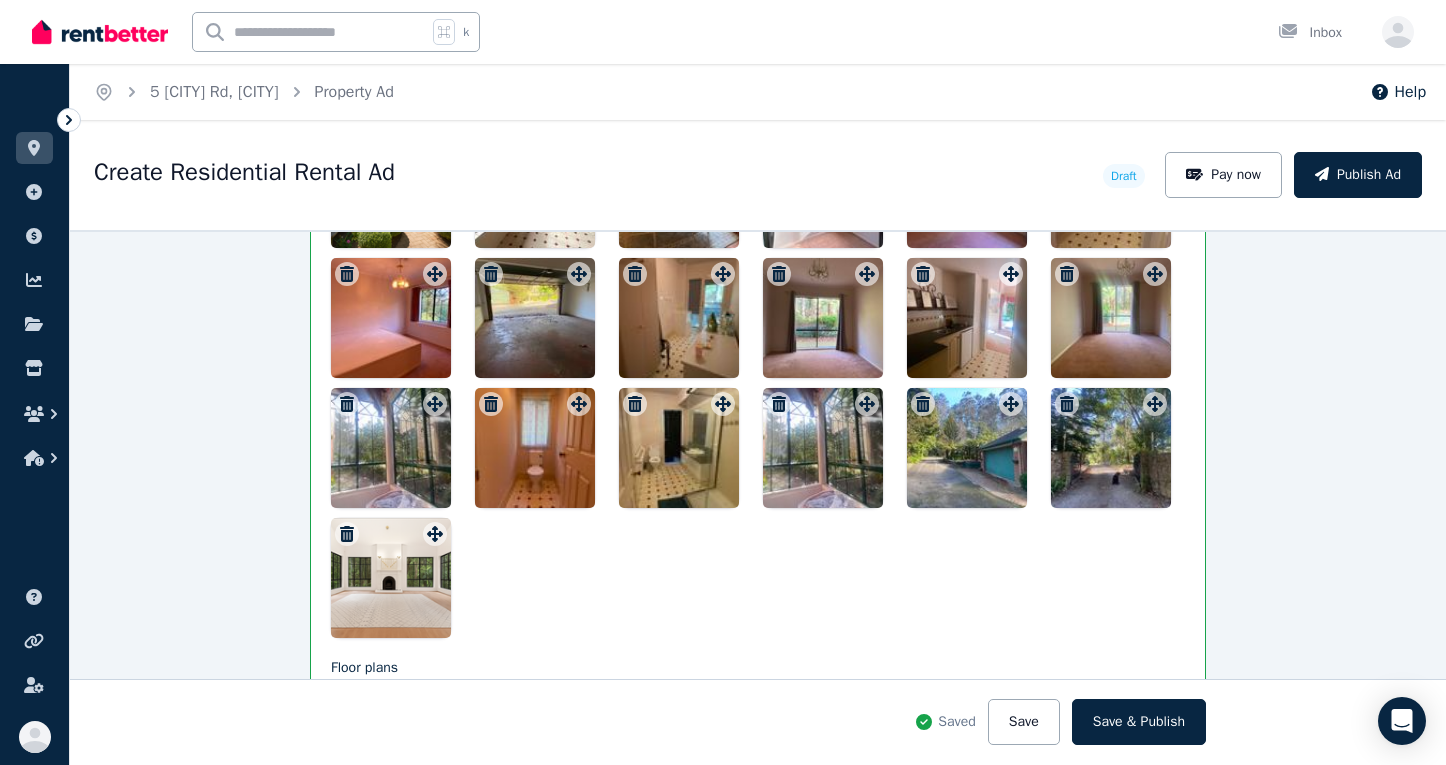 click 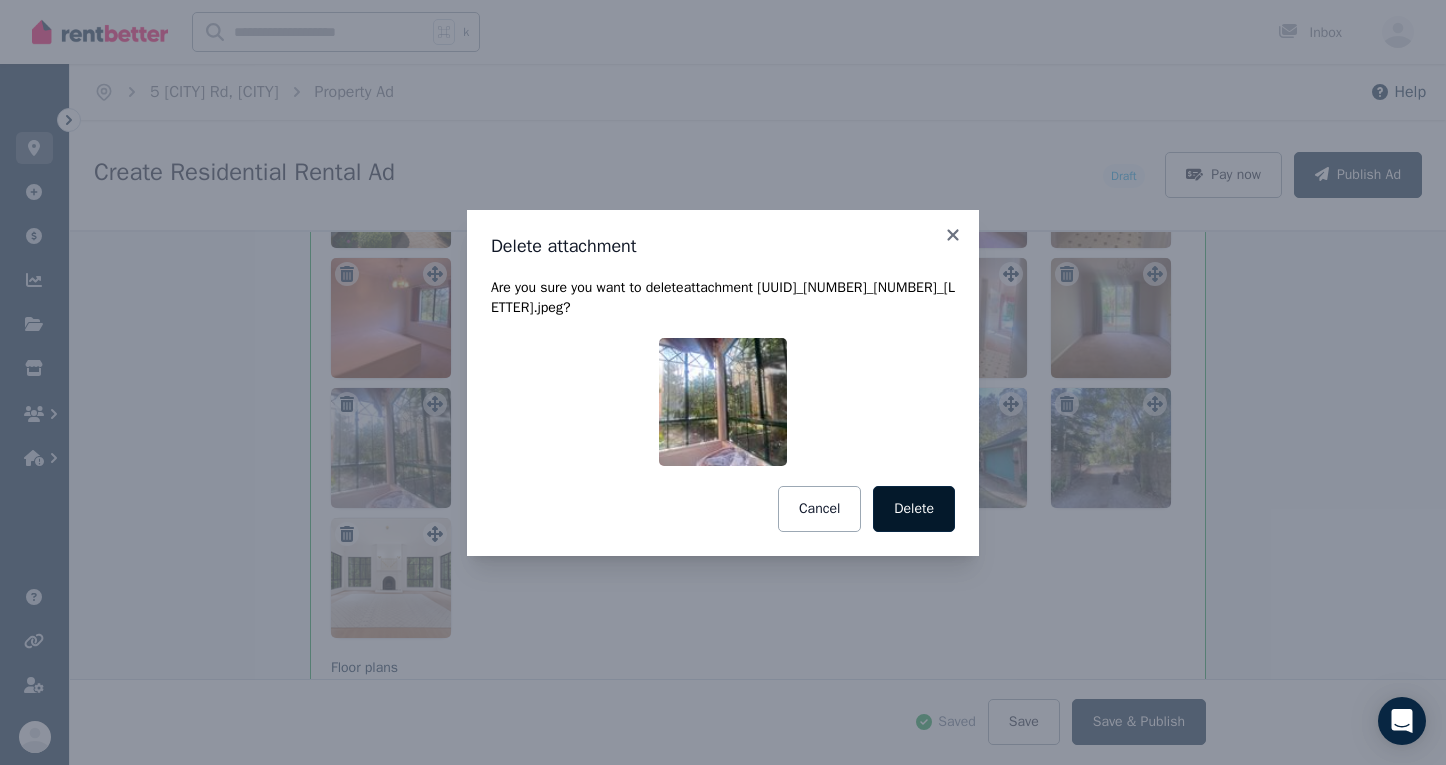click on "Delete" at bounding box center [914, 509] 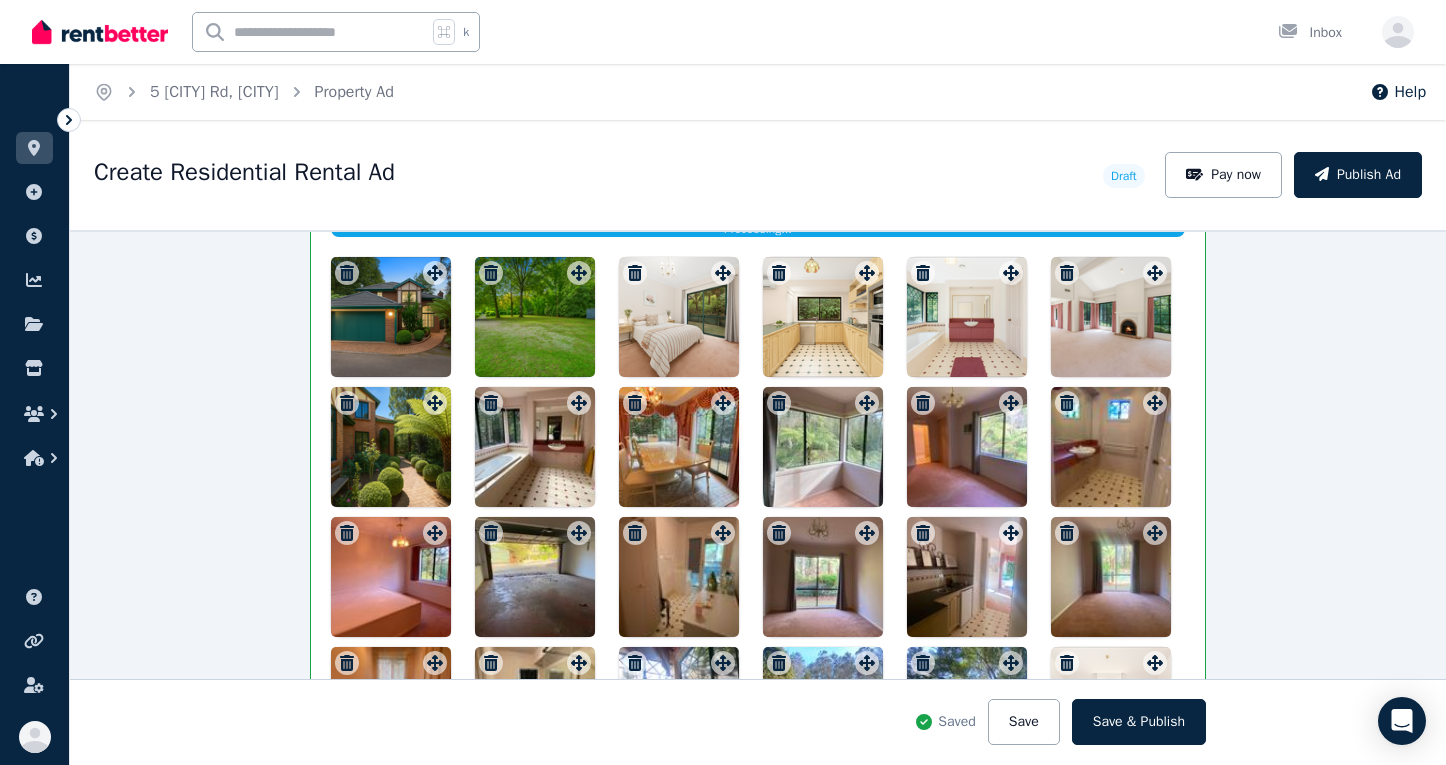 scroll, scrollTop: 2837, scrollLeft: 0, axis: vertical 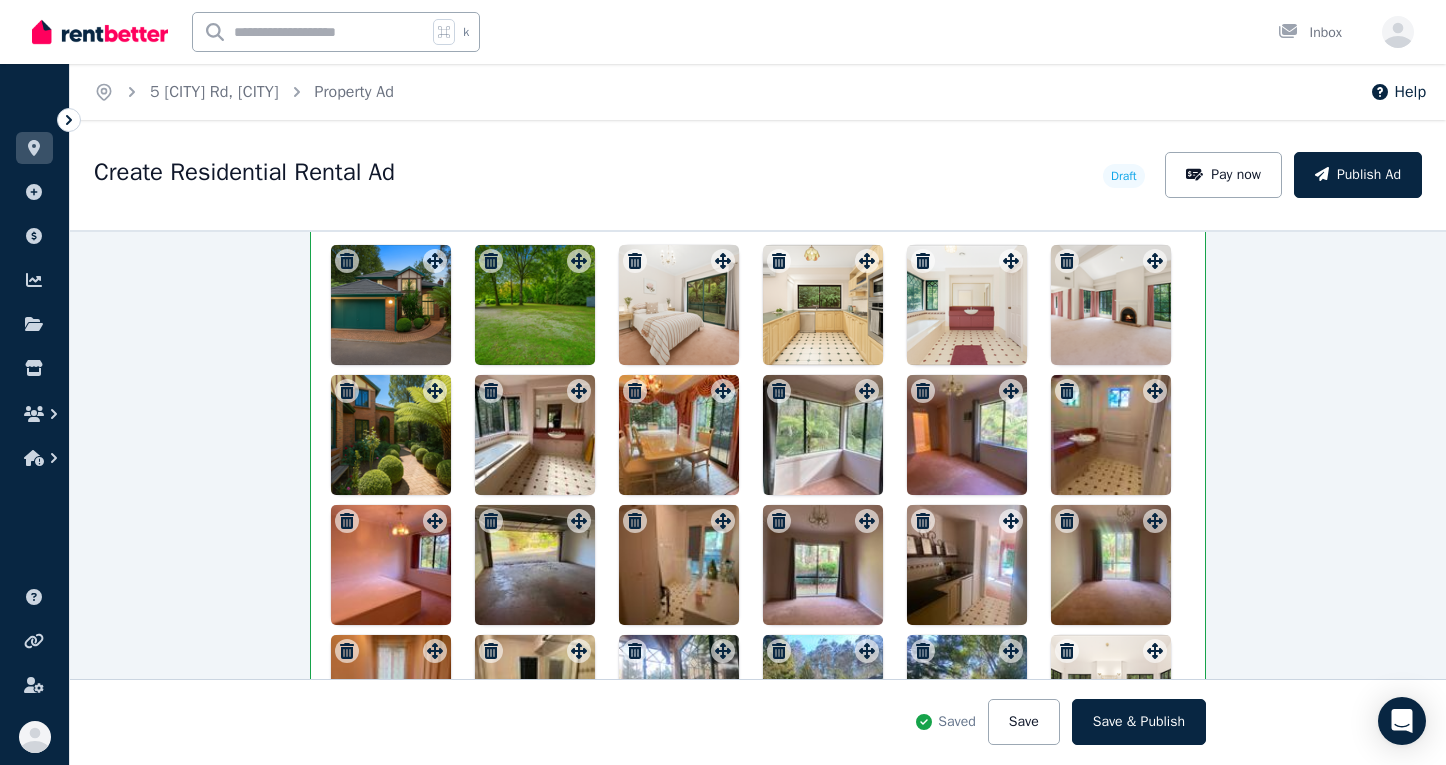 click at bounding box center (1067, 261) 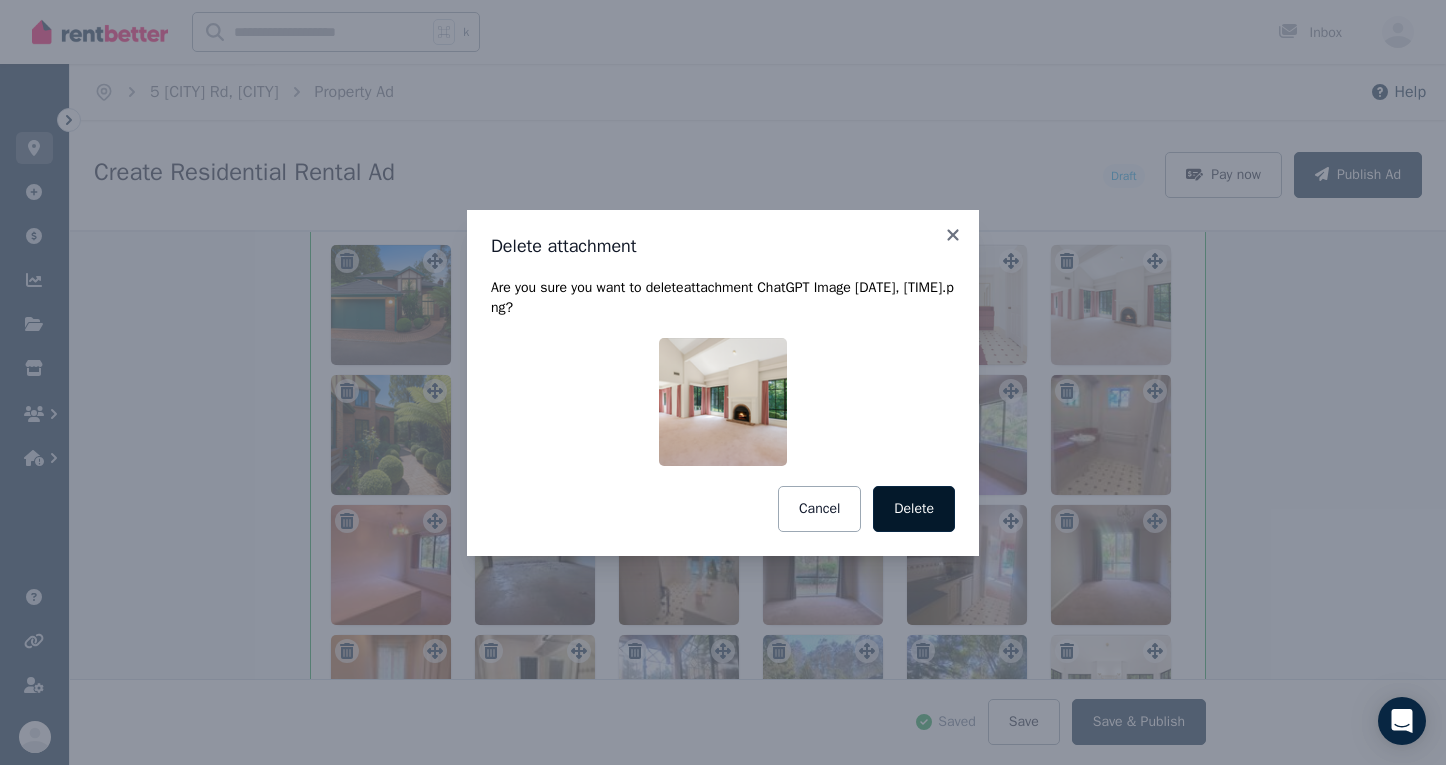 click on "Delete" at bounding box center [914, 509] 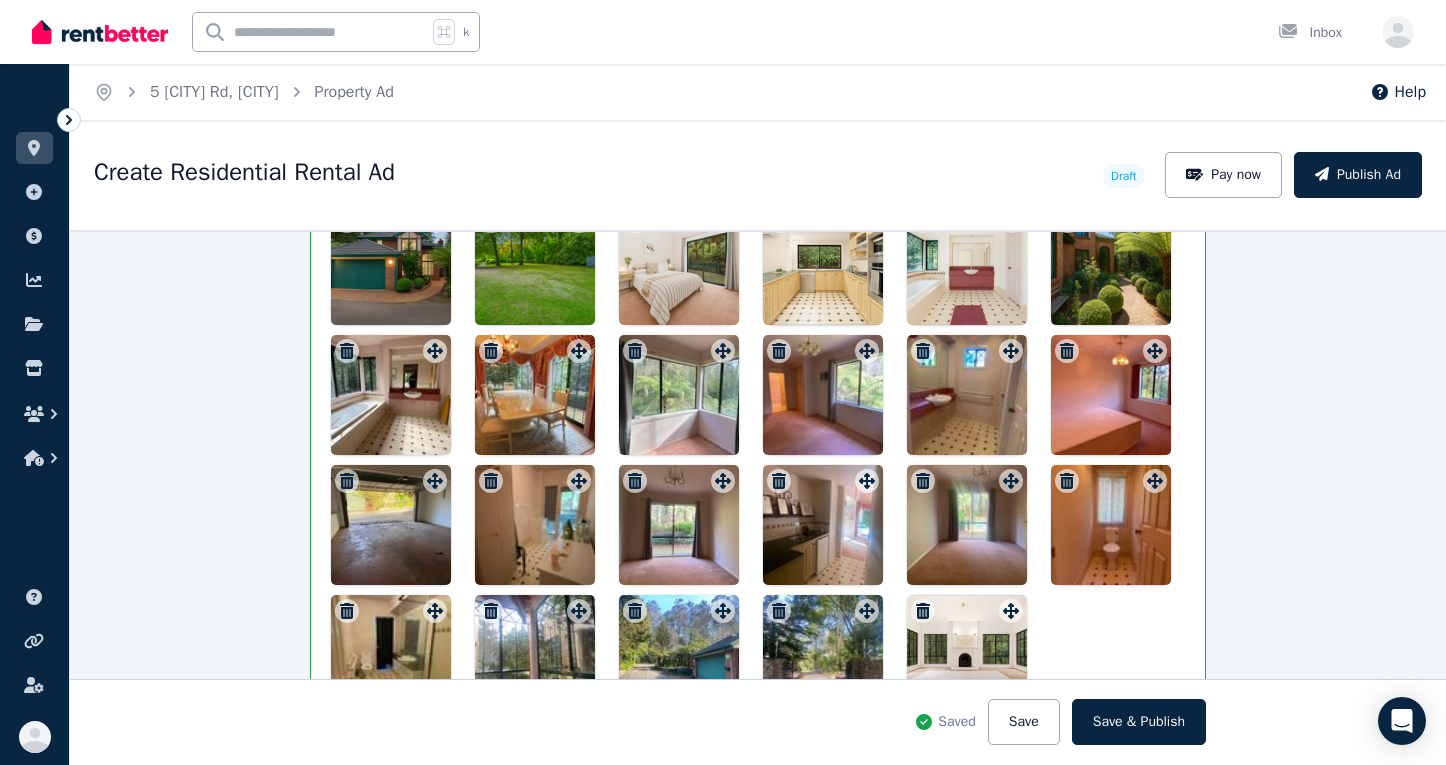 scroll, scrollTop: 3054, scrollLeft: 0, axis: vertical 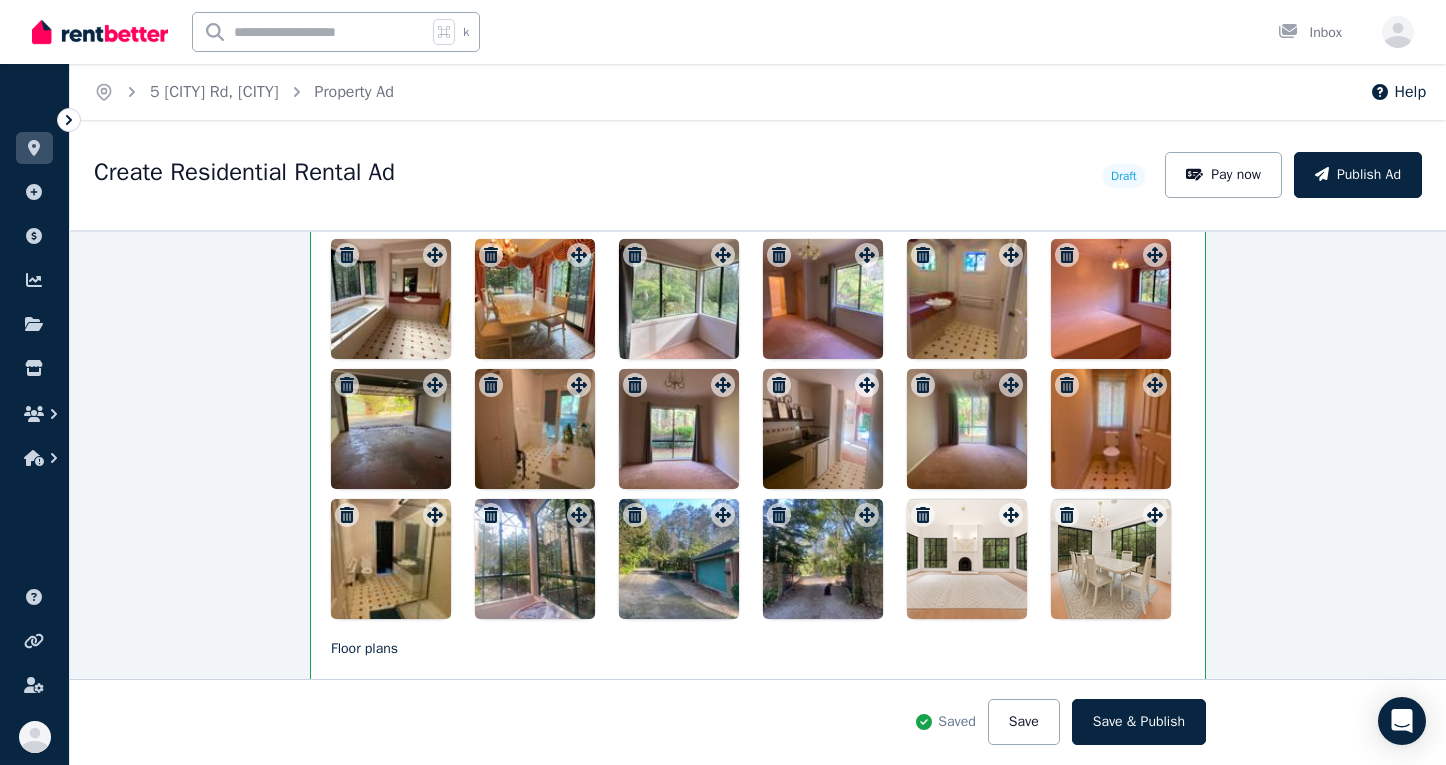 click at bounding box center (823, 559) 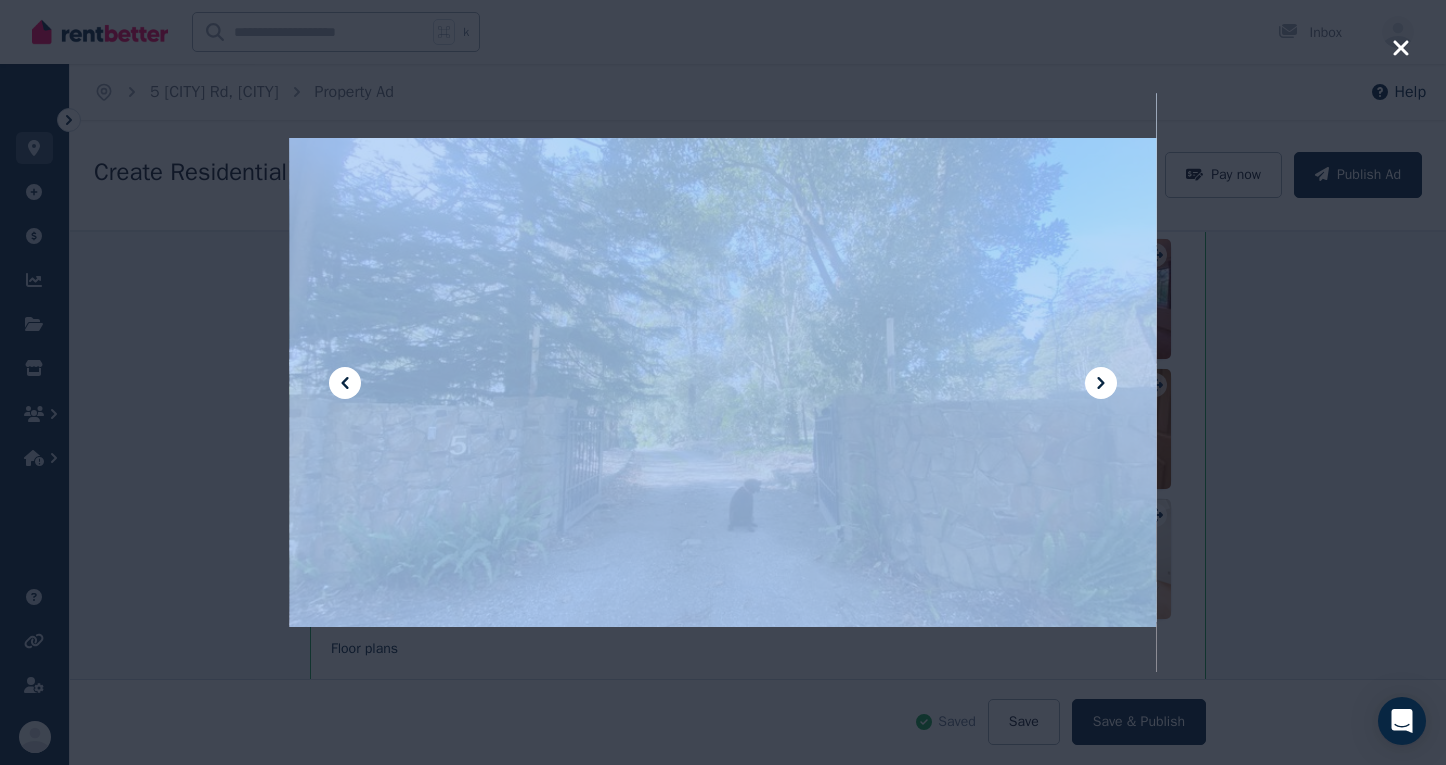 click at bounding box center [723, 382] 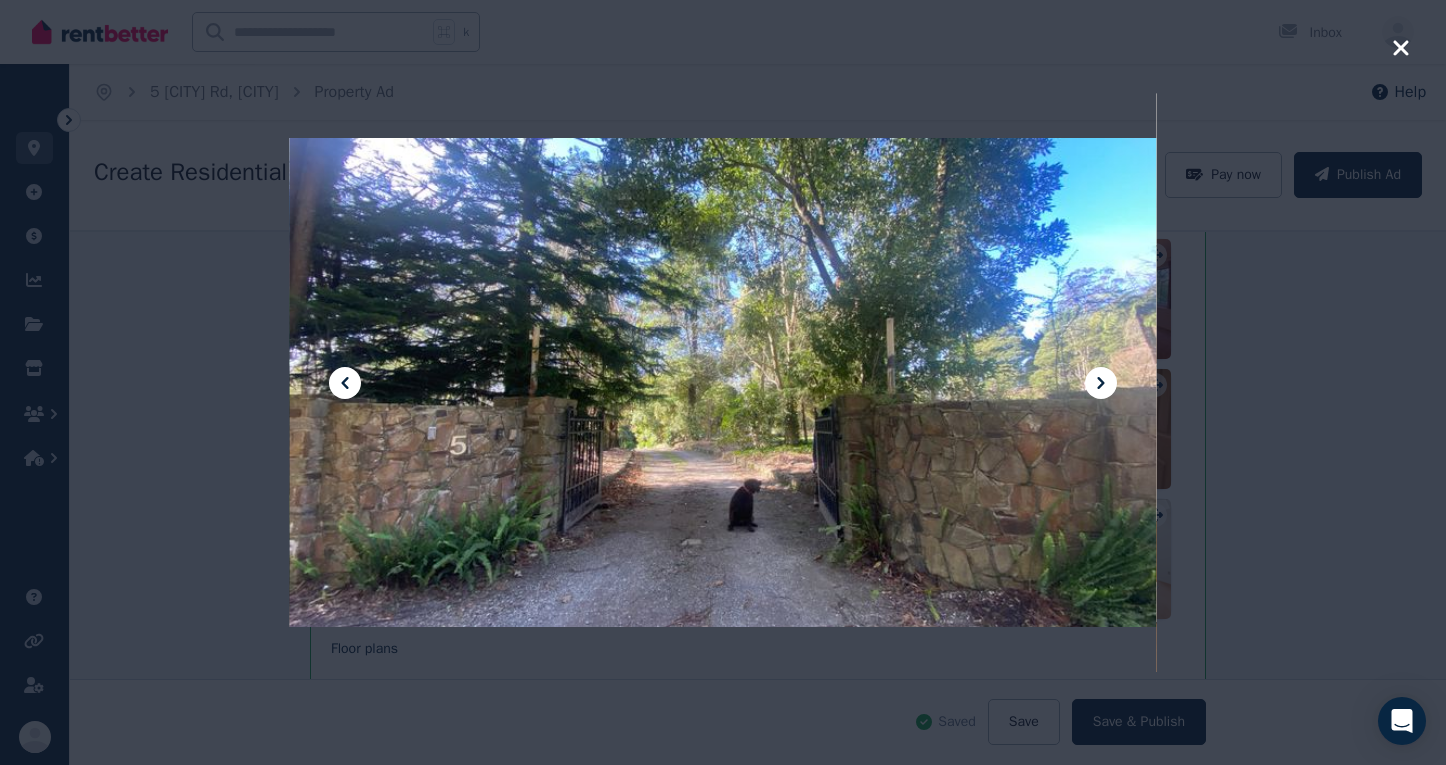 click 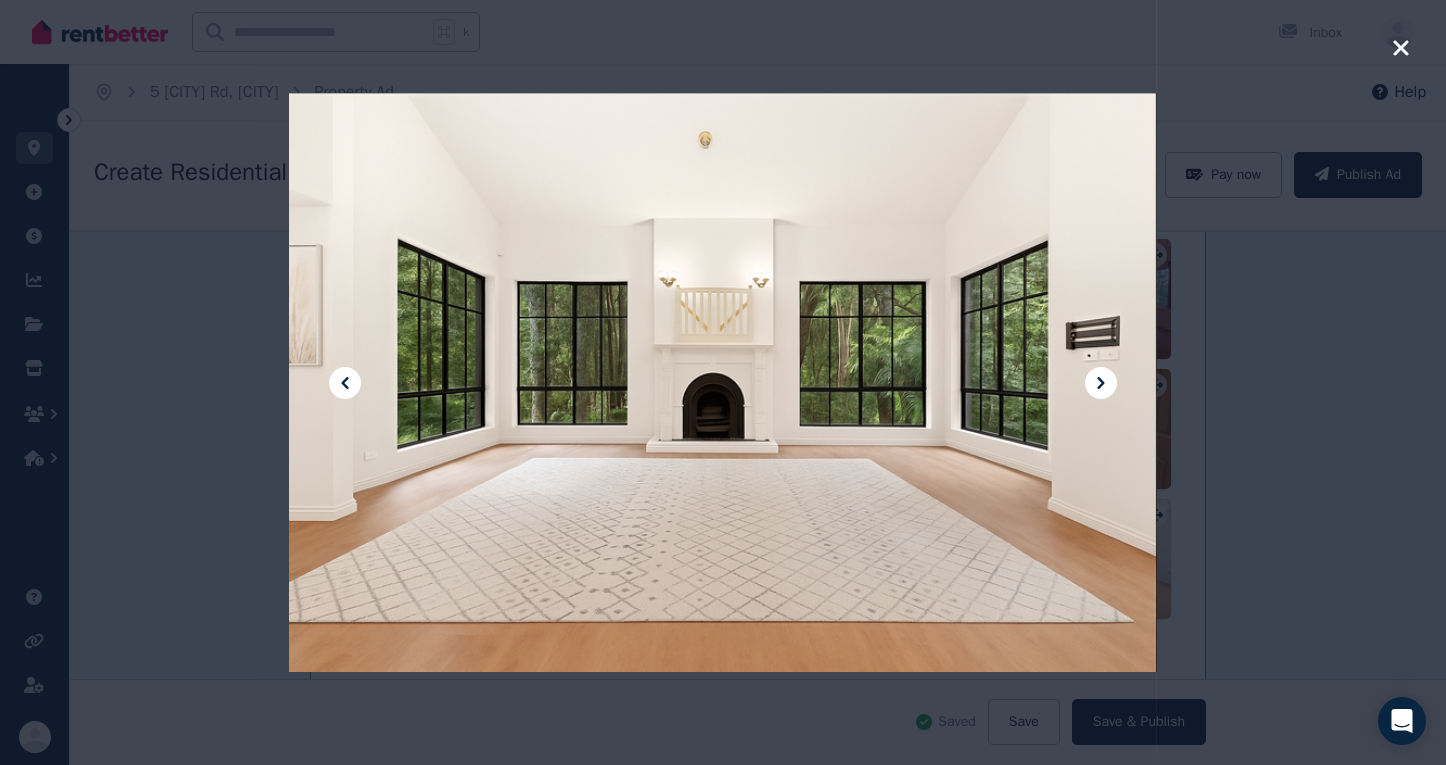 click 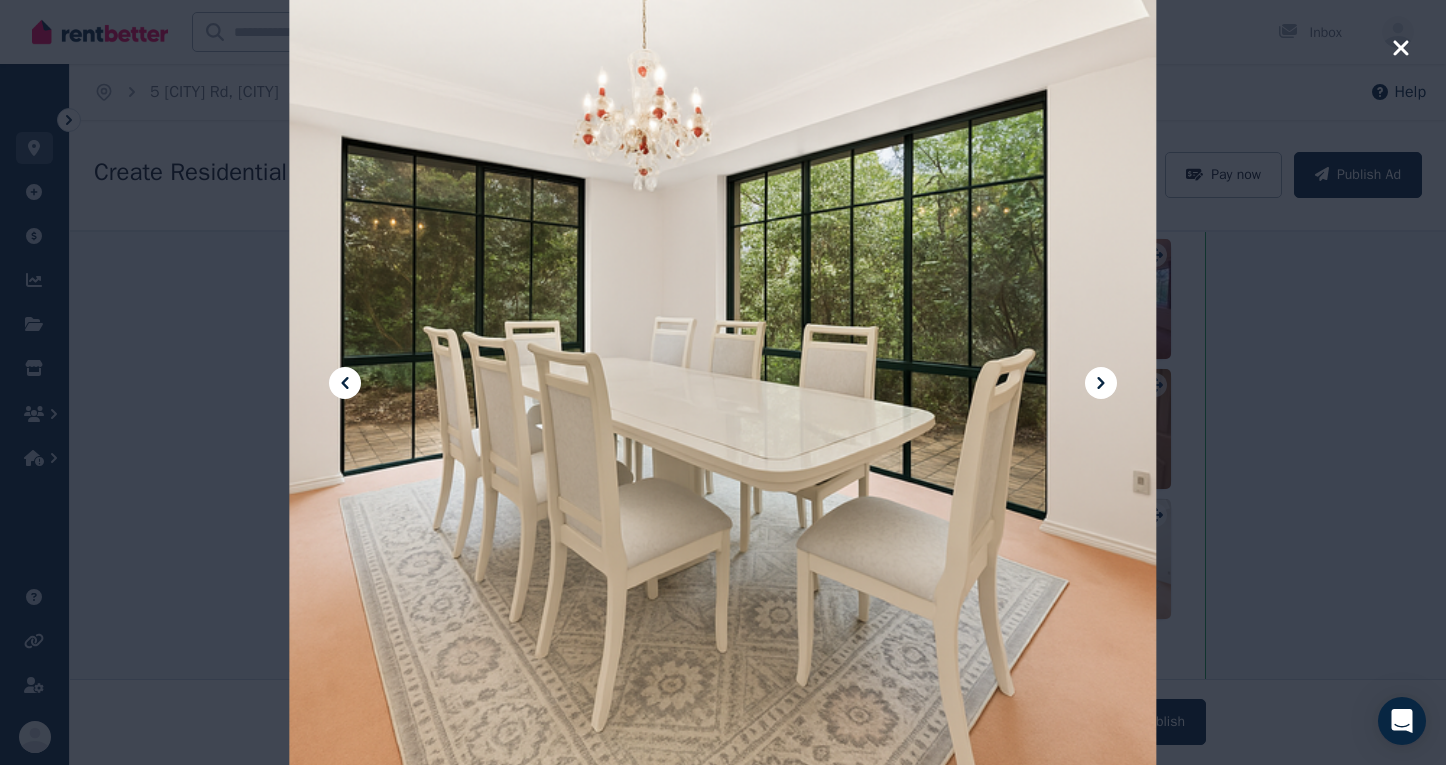 click 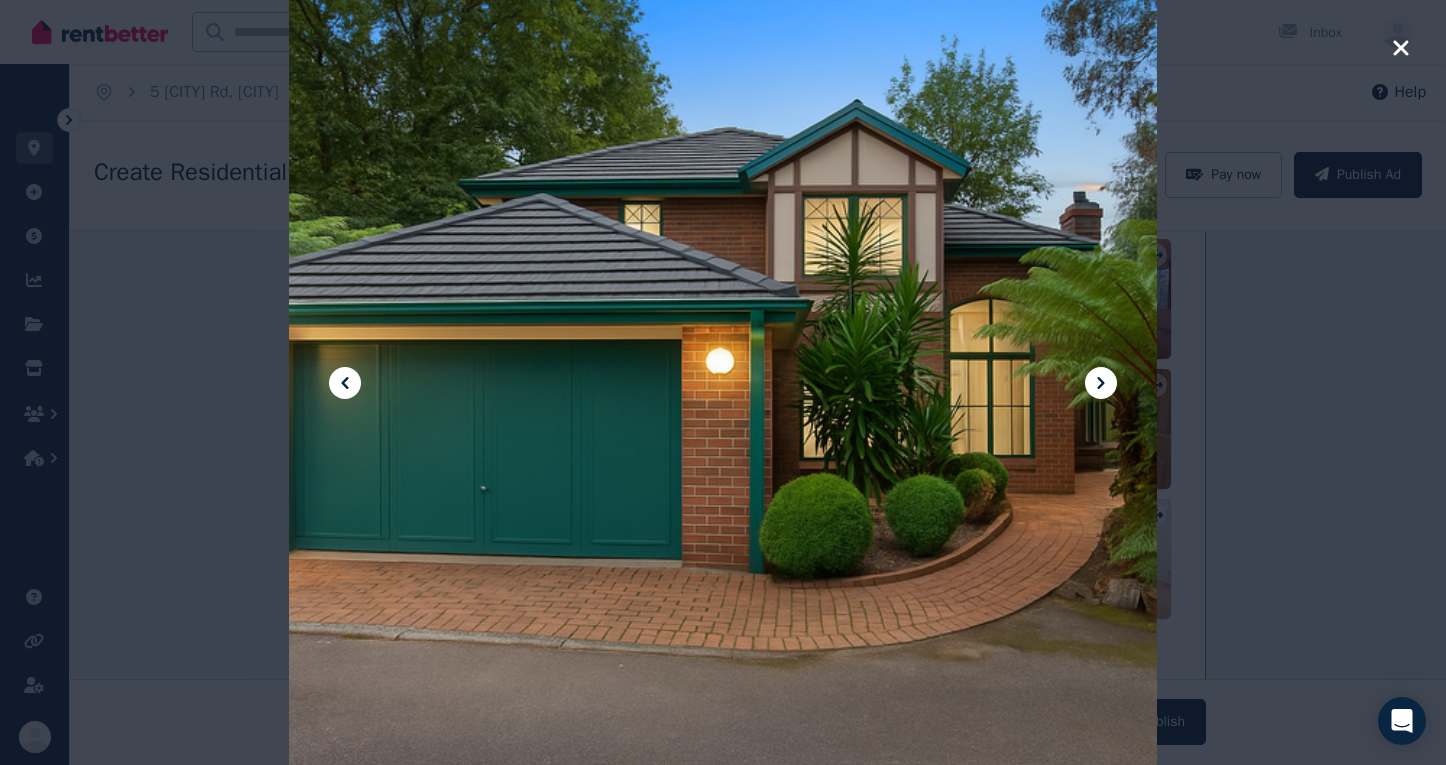 click 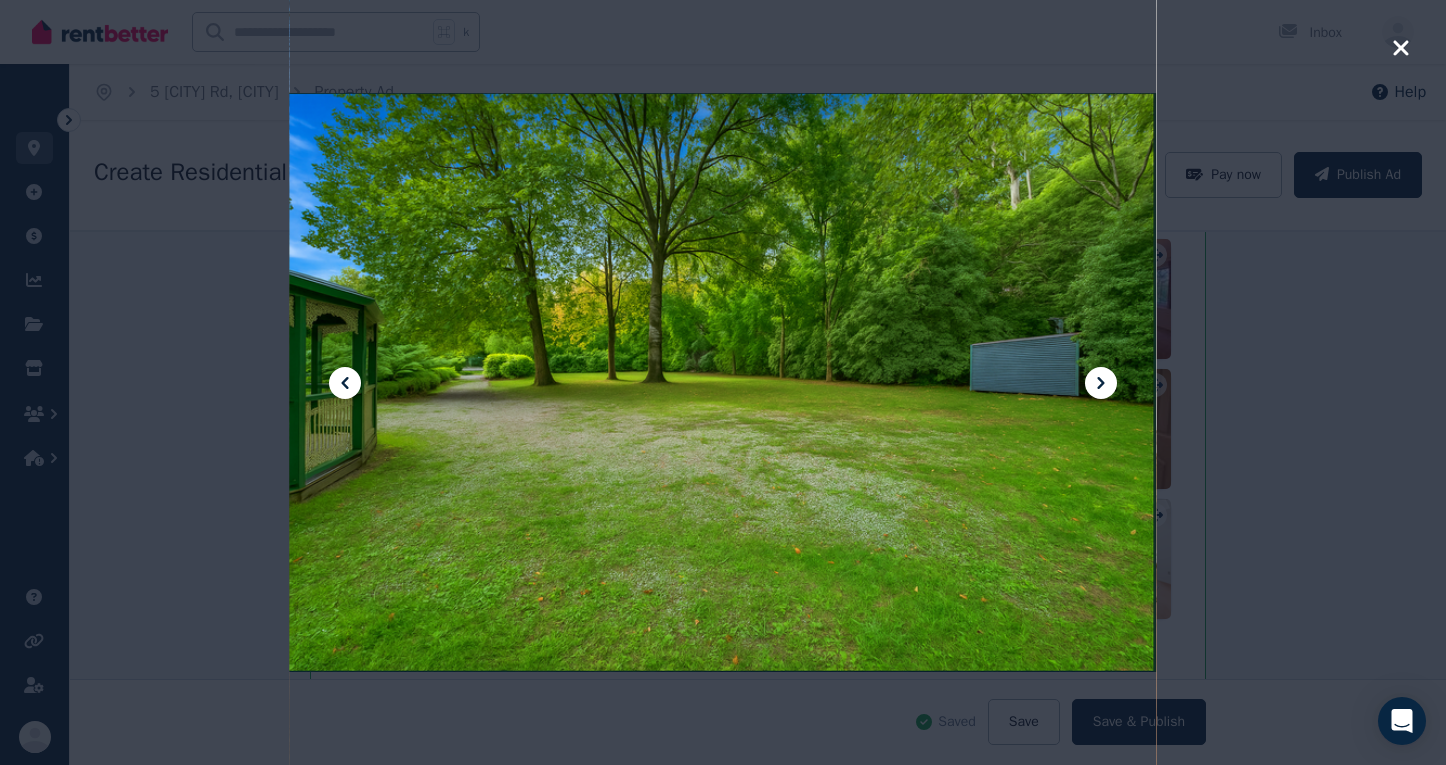click 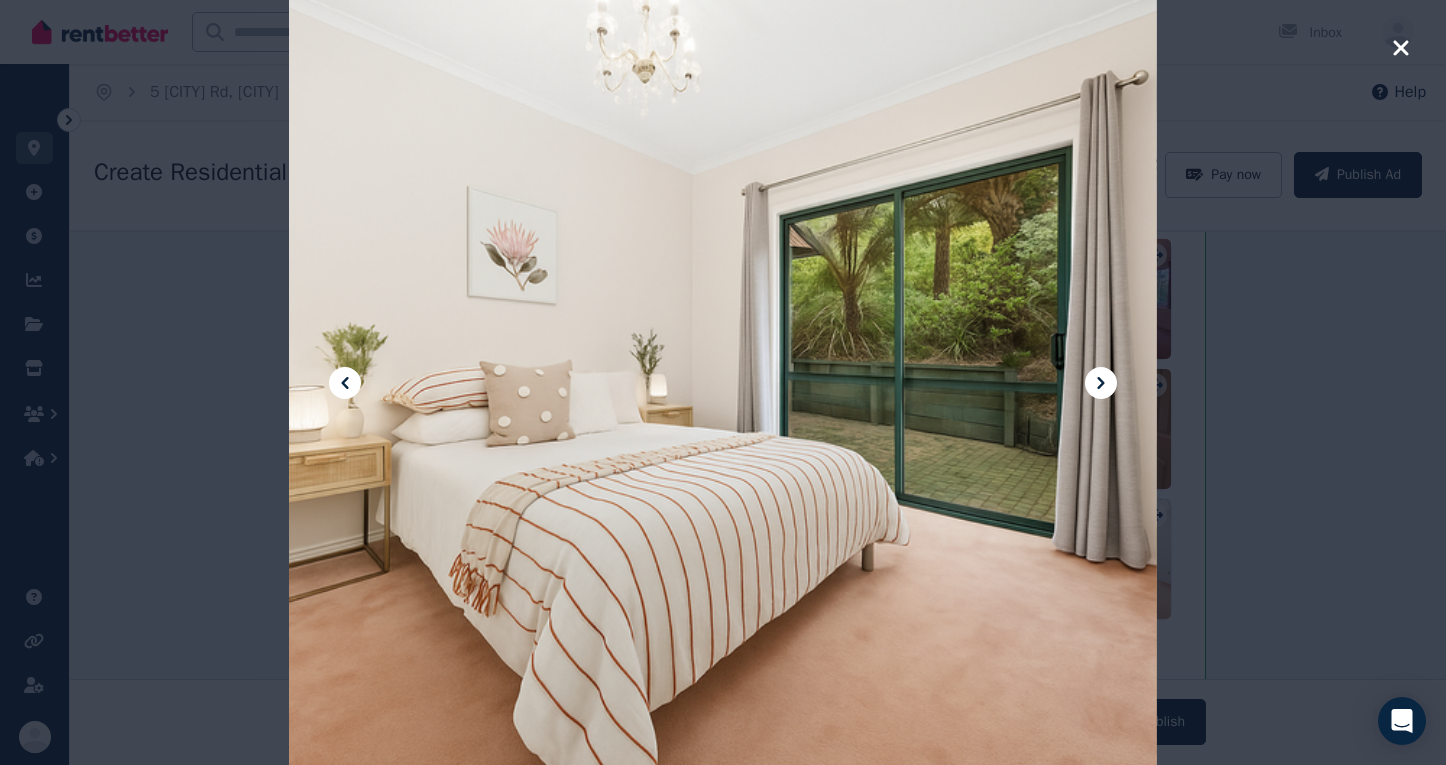 click 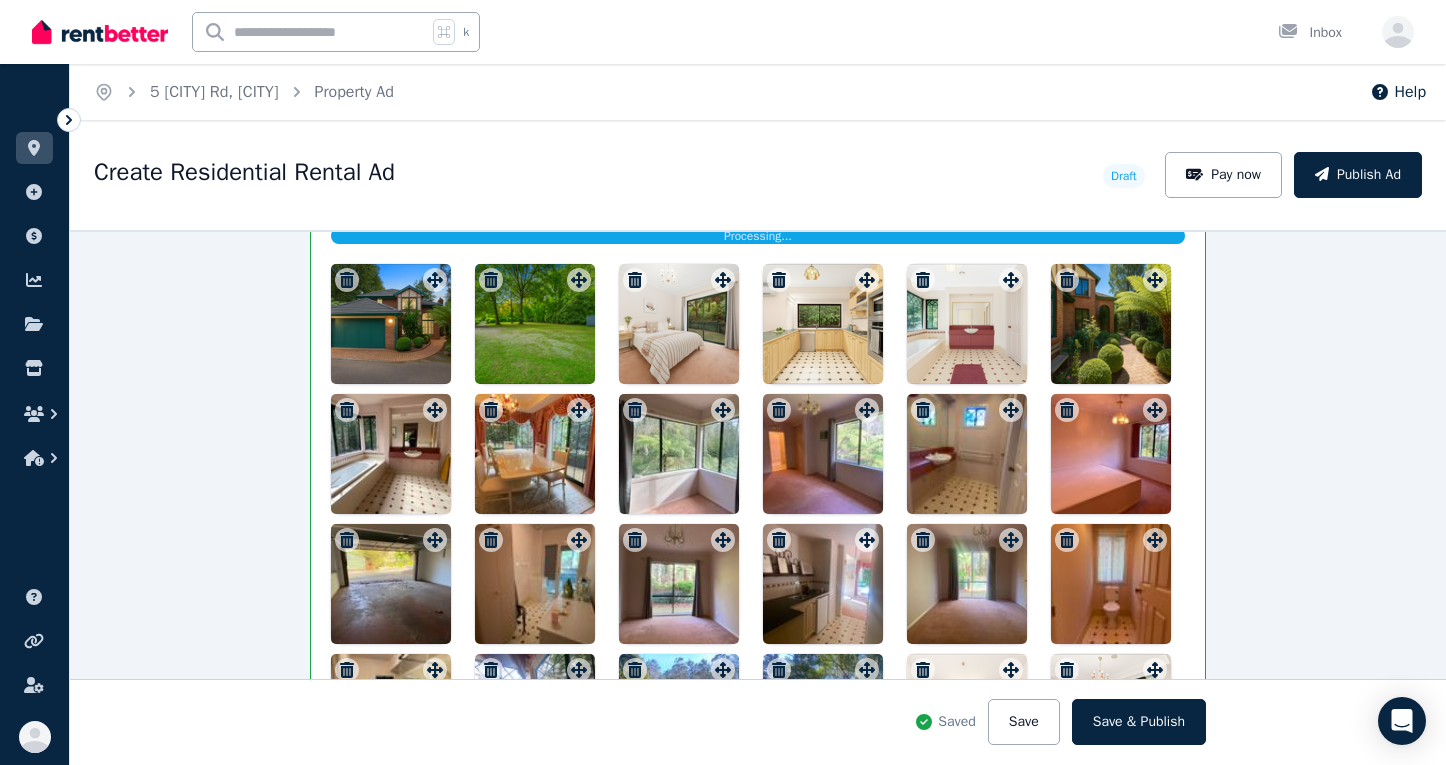 scroll, scrollTop: 2792, scrollLeft: 0, axis: vertical 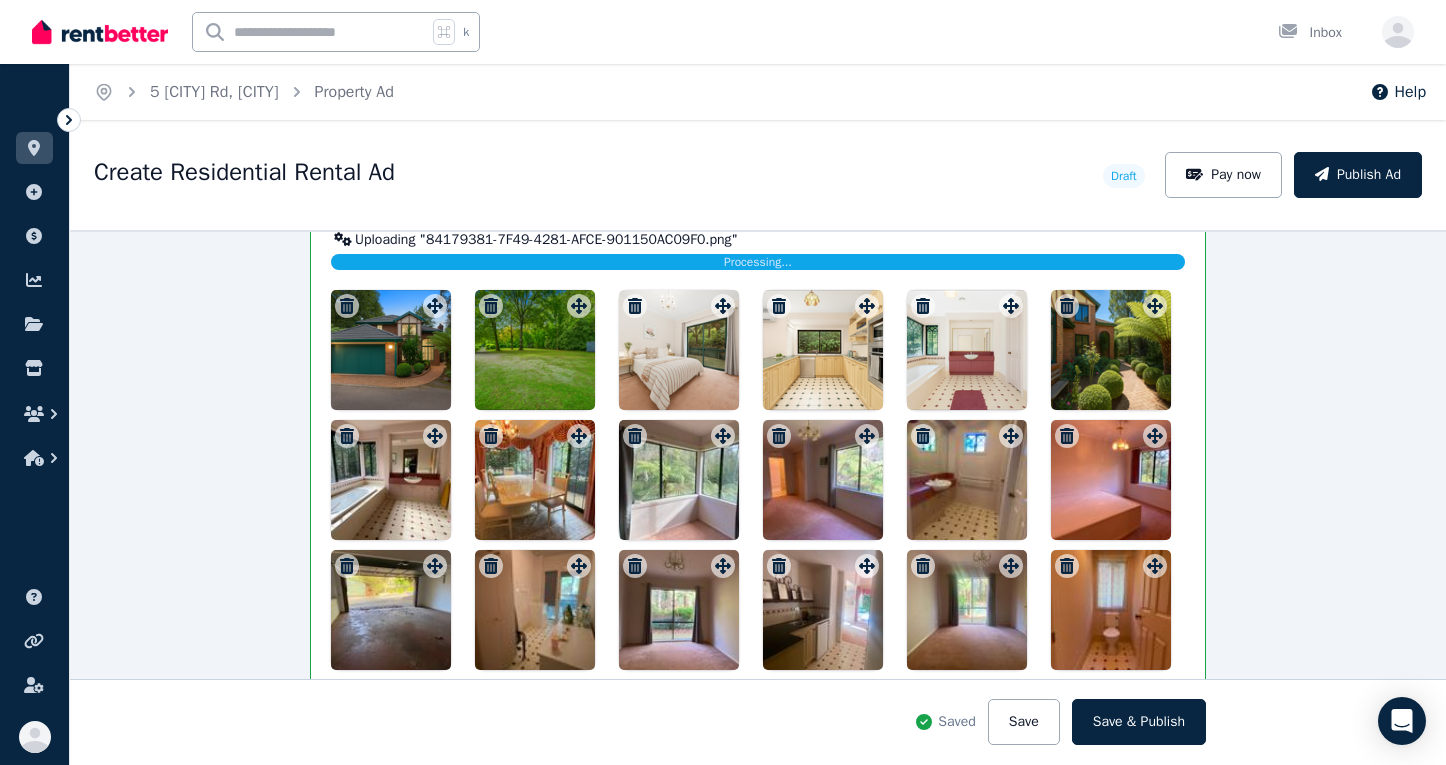 click 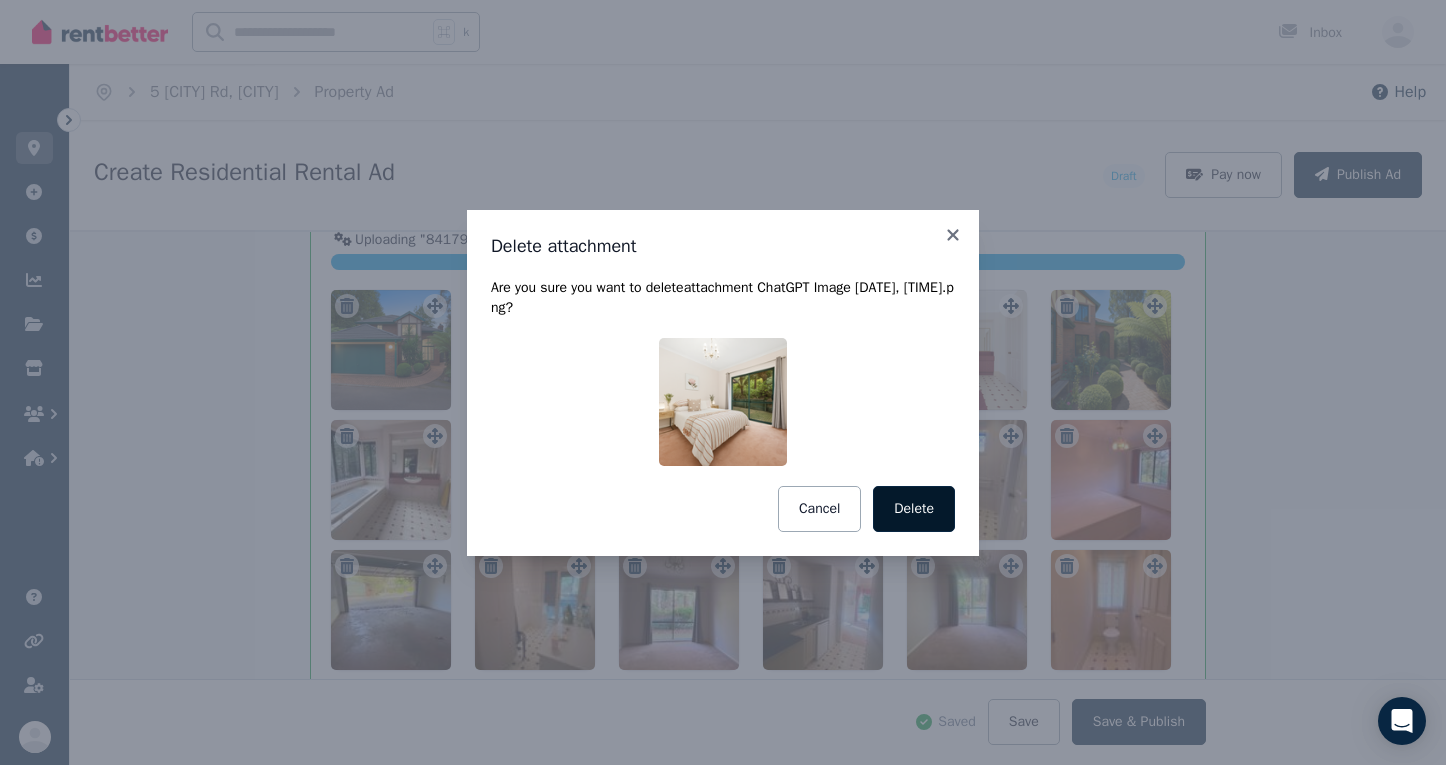 click on "Delete" at bounding box center [914, 509] 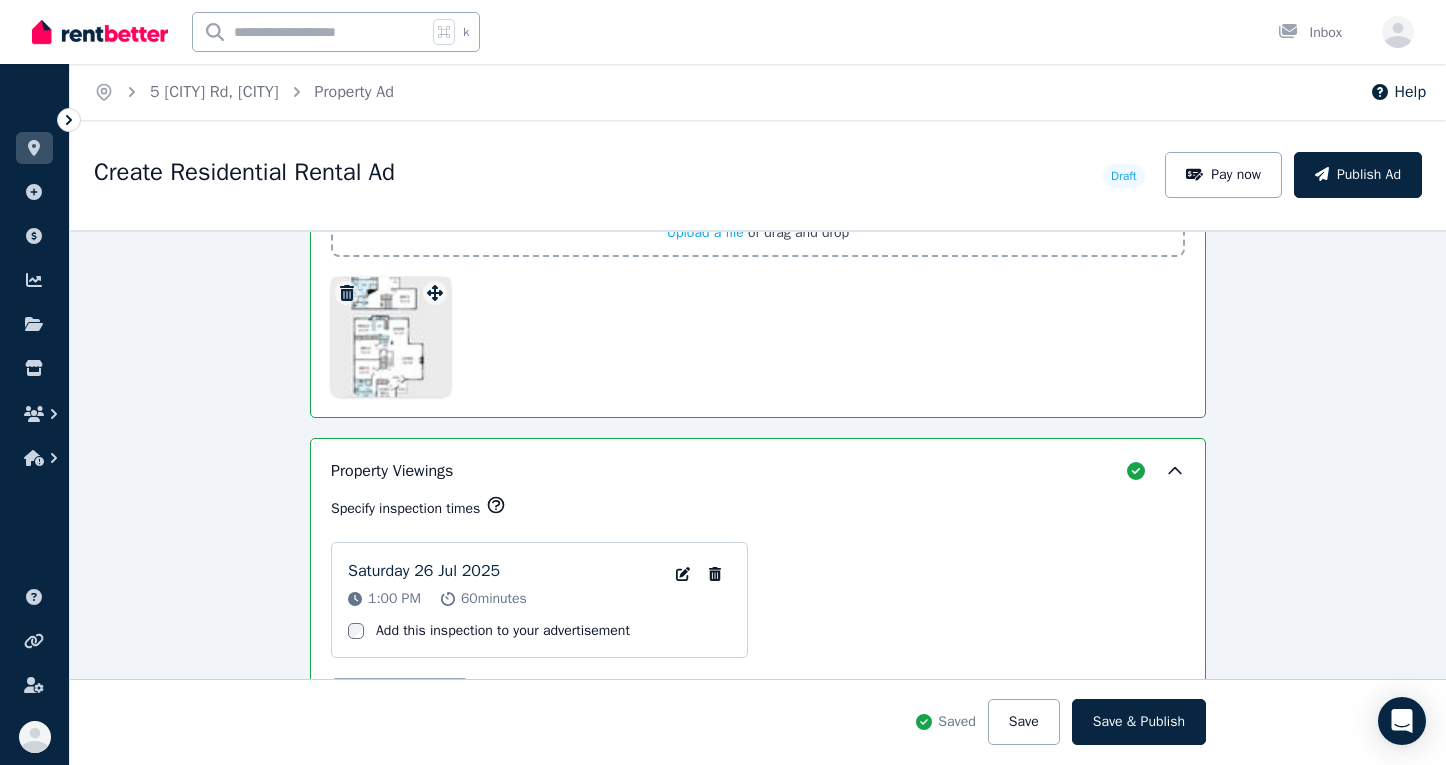 scroll, scrollTop: 3621, scrollLeft: 0, axis: vertical 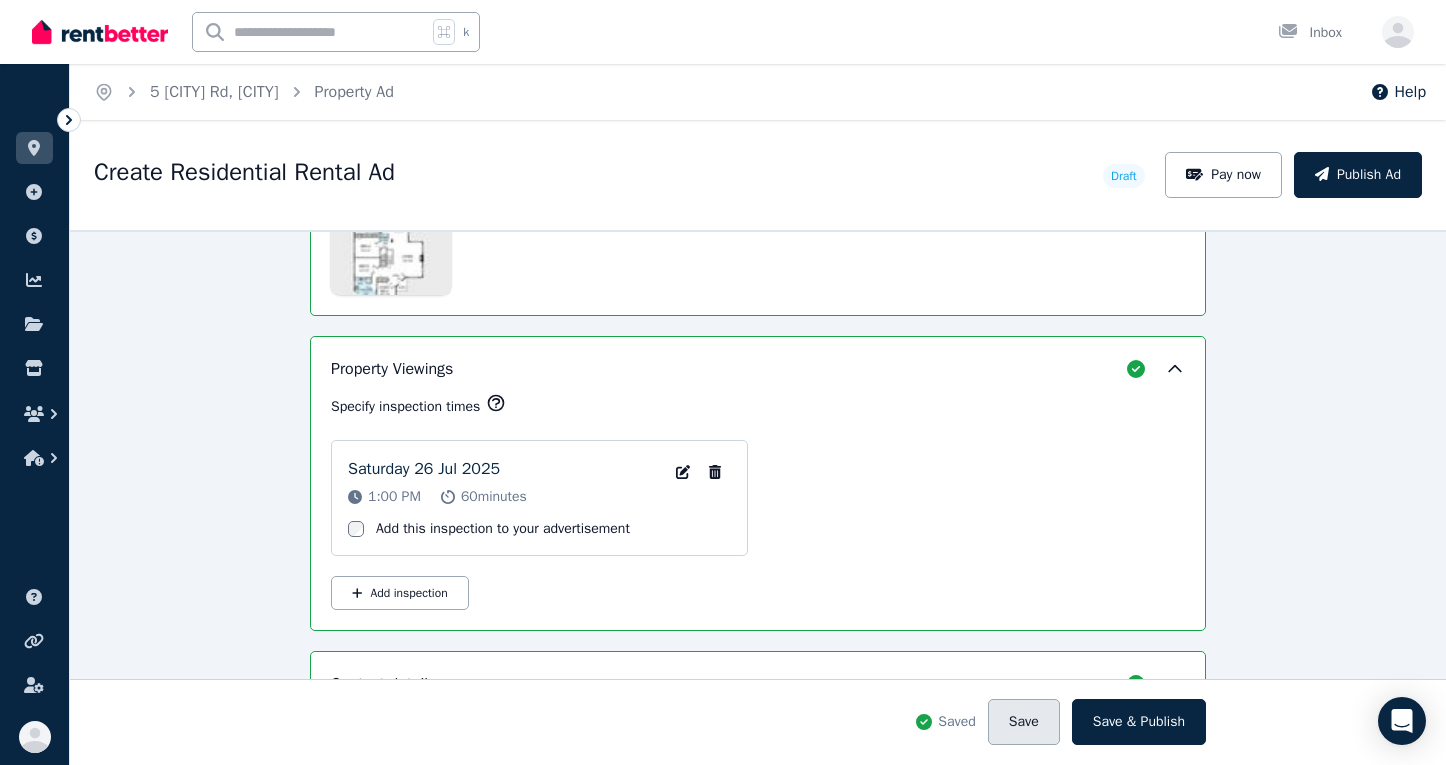 click on "Save" at bounding box center (1024, 722) 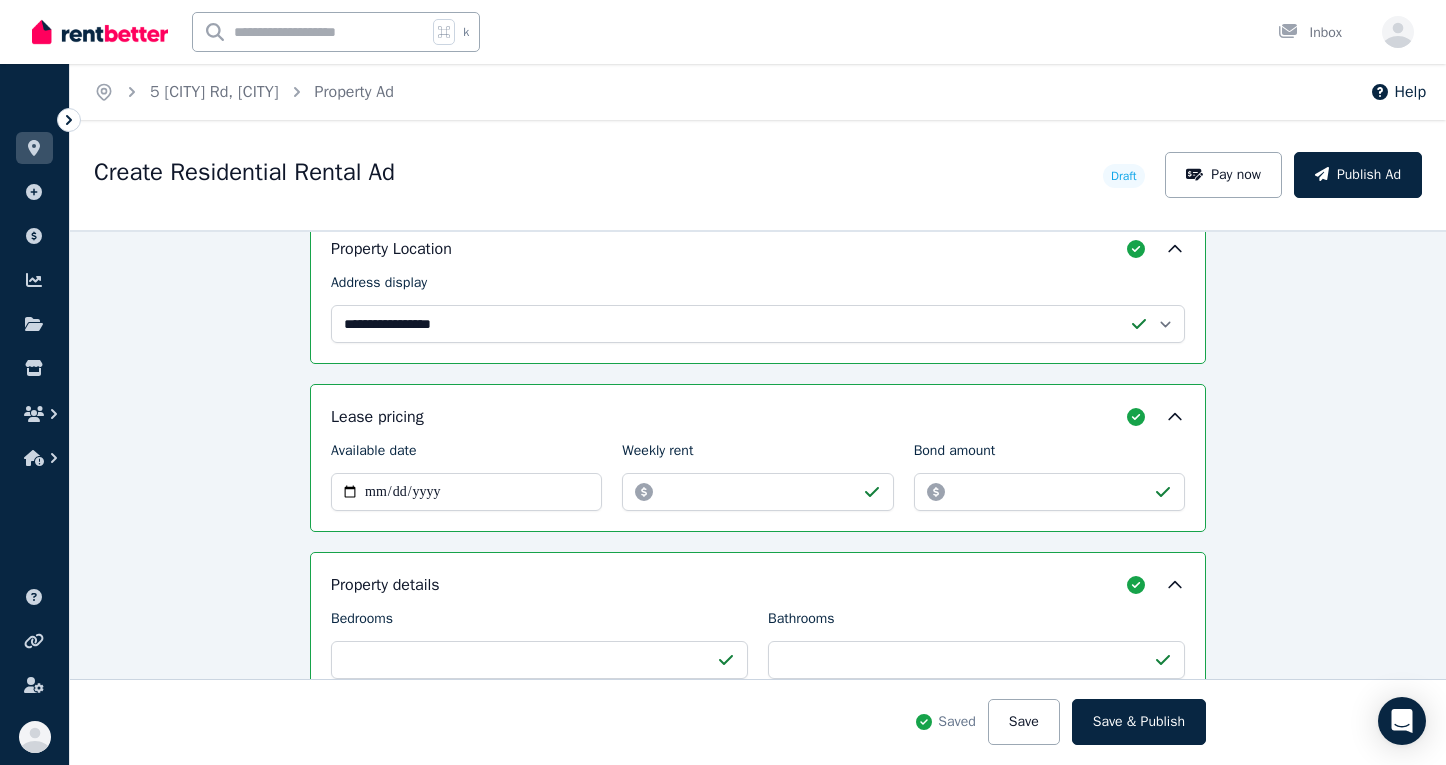 scroll, scrollTop: 625, scrollLeft: 0, axis: vertical 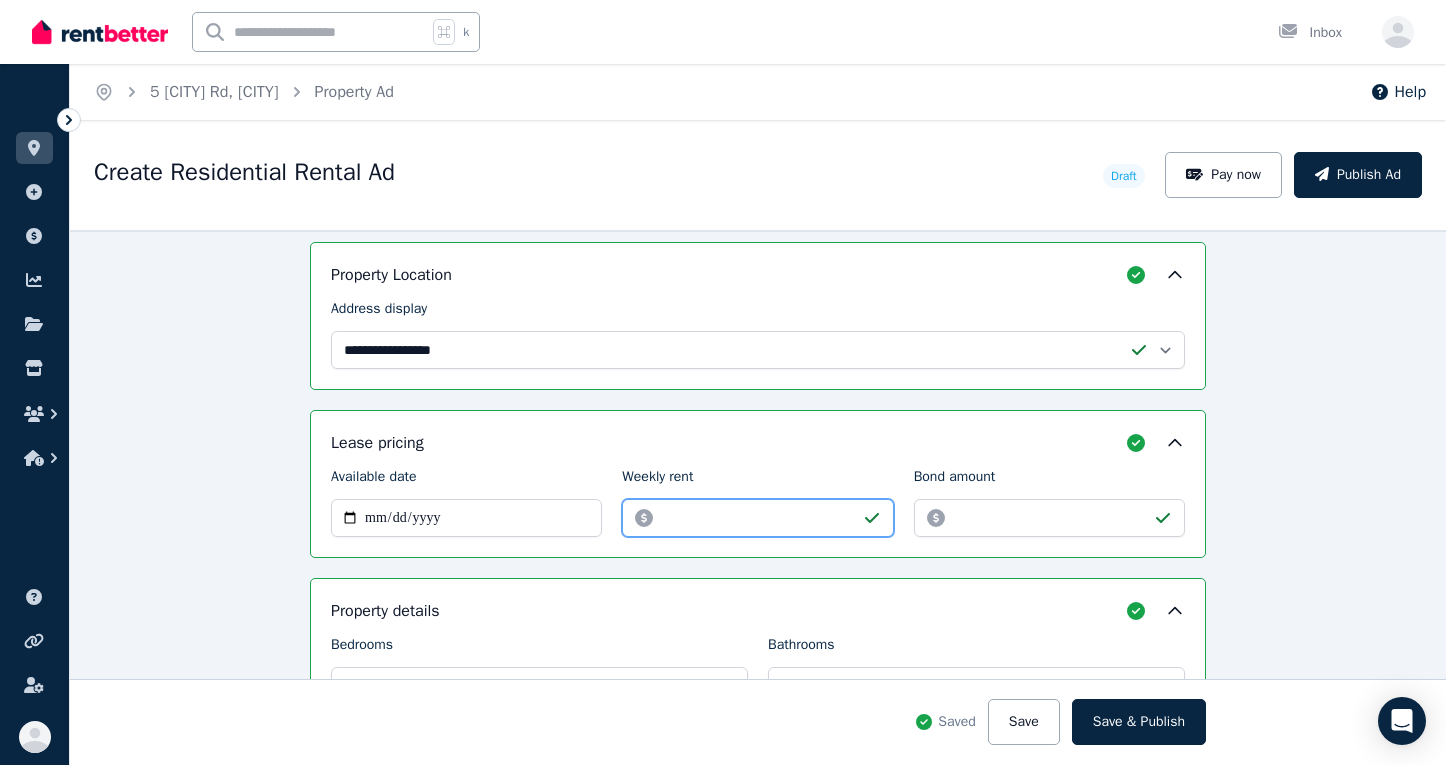 click on "******" at bounding box center (757, 518) 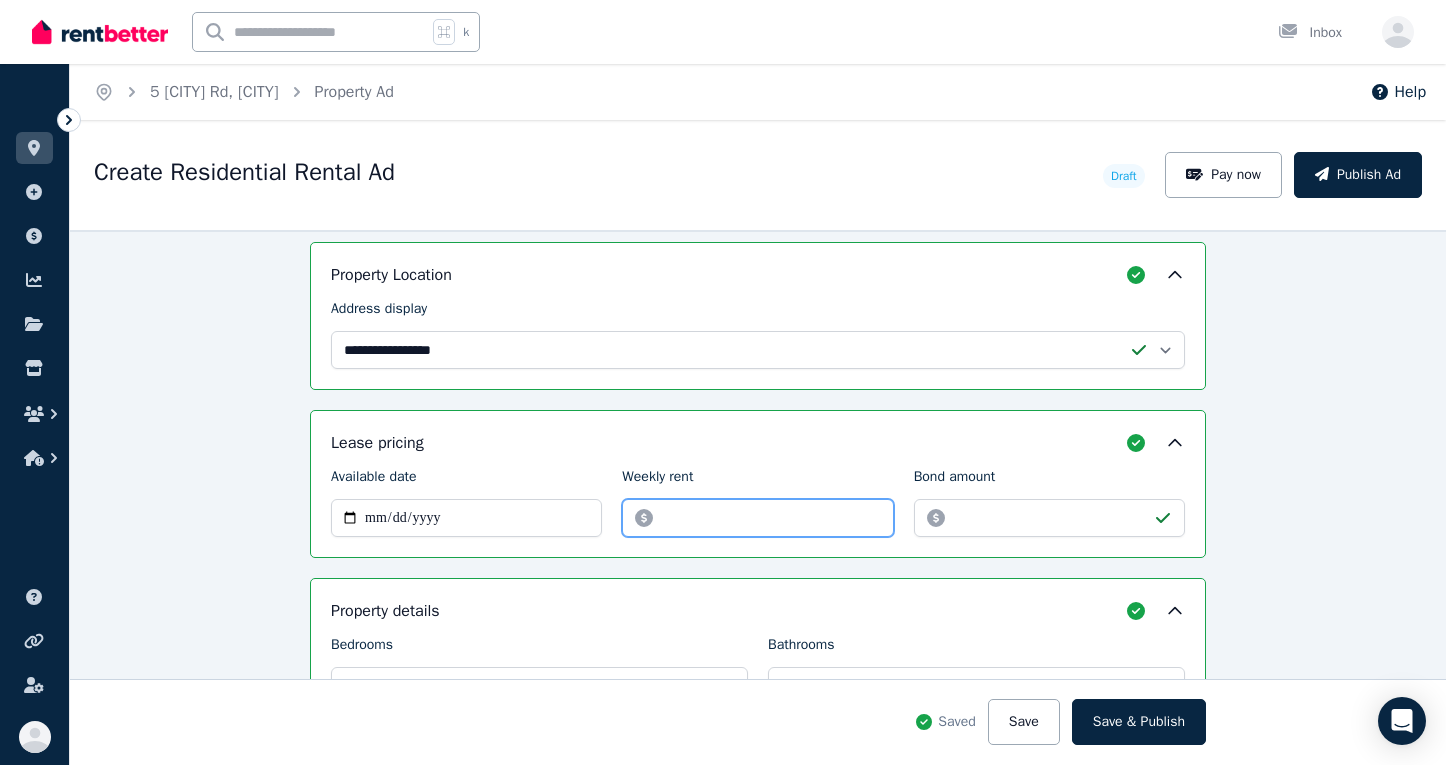 type on "*******" 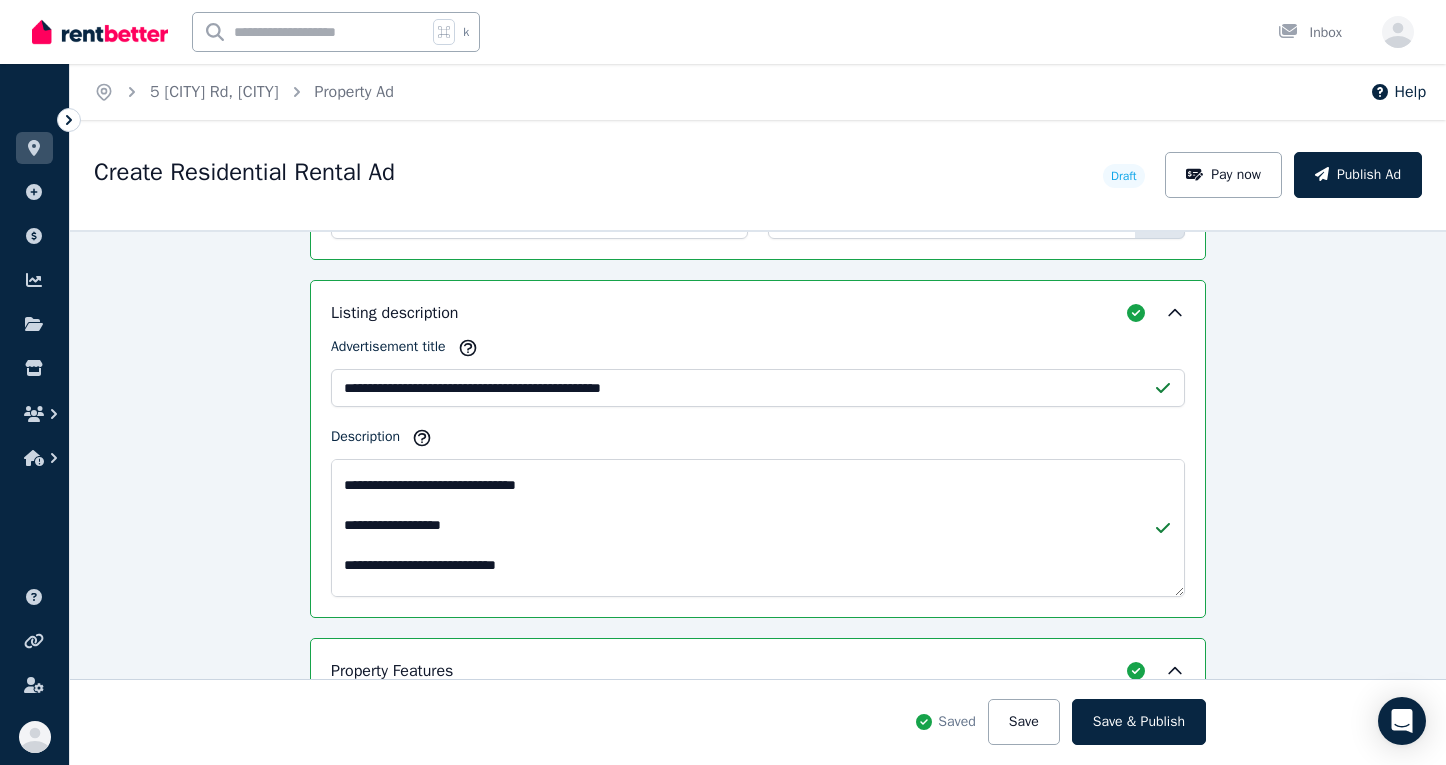 scroll, scrollTop: 1297, scrollLeft: 0, axis: vertical 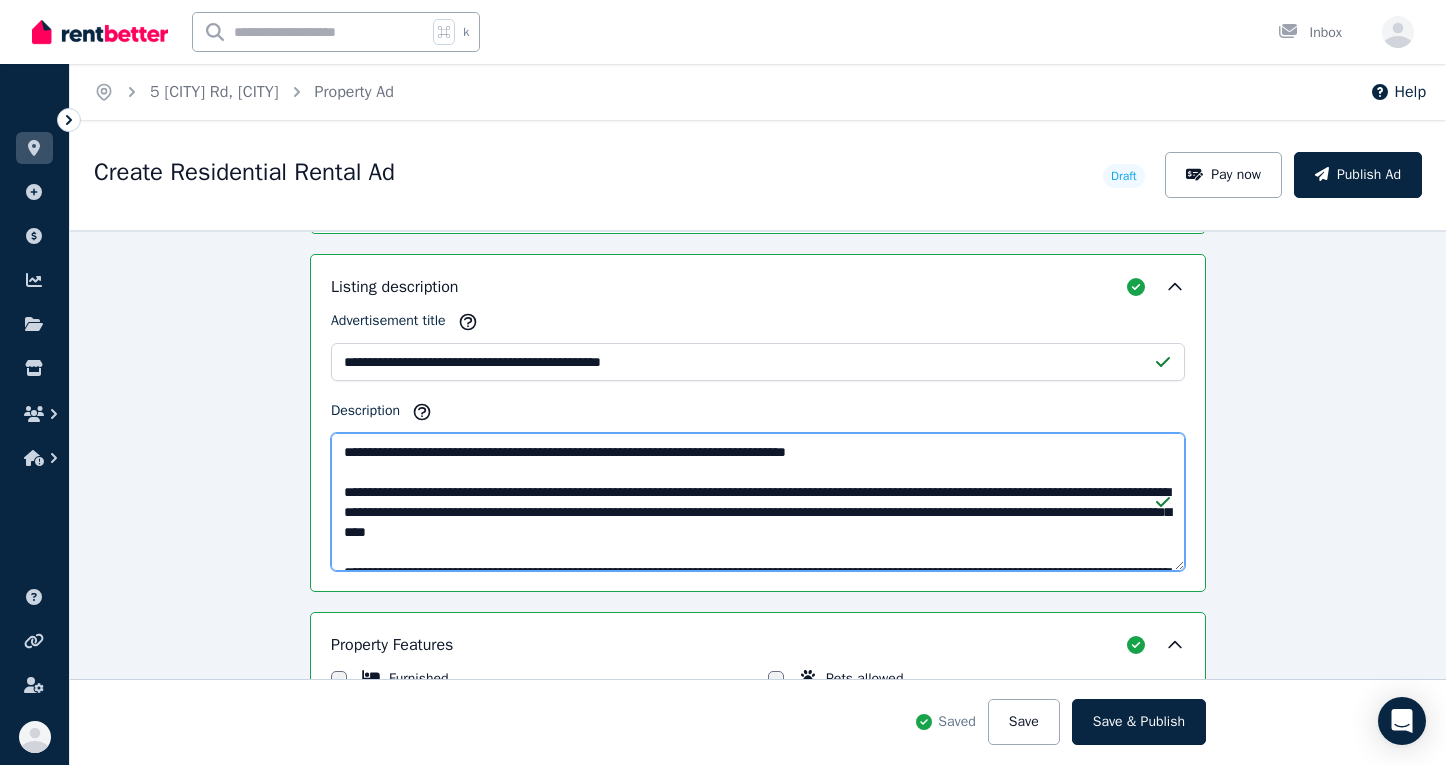 click on "Description" at bounding box center (758, 502) 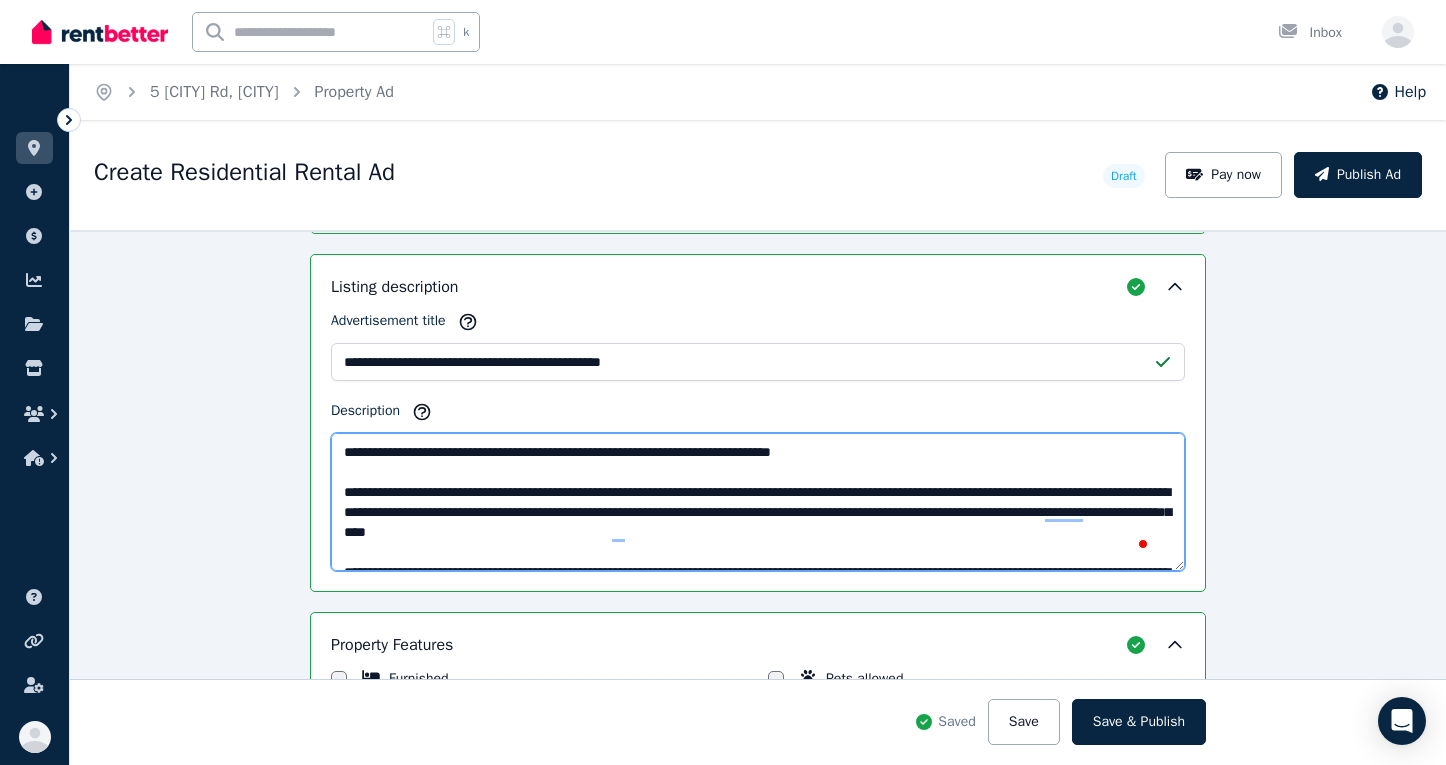 click on "Description" at bounding box center [758, 502] 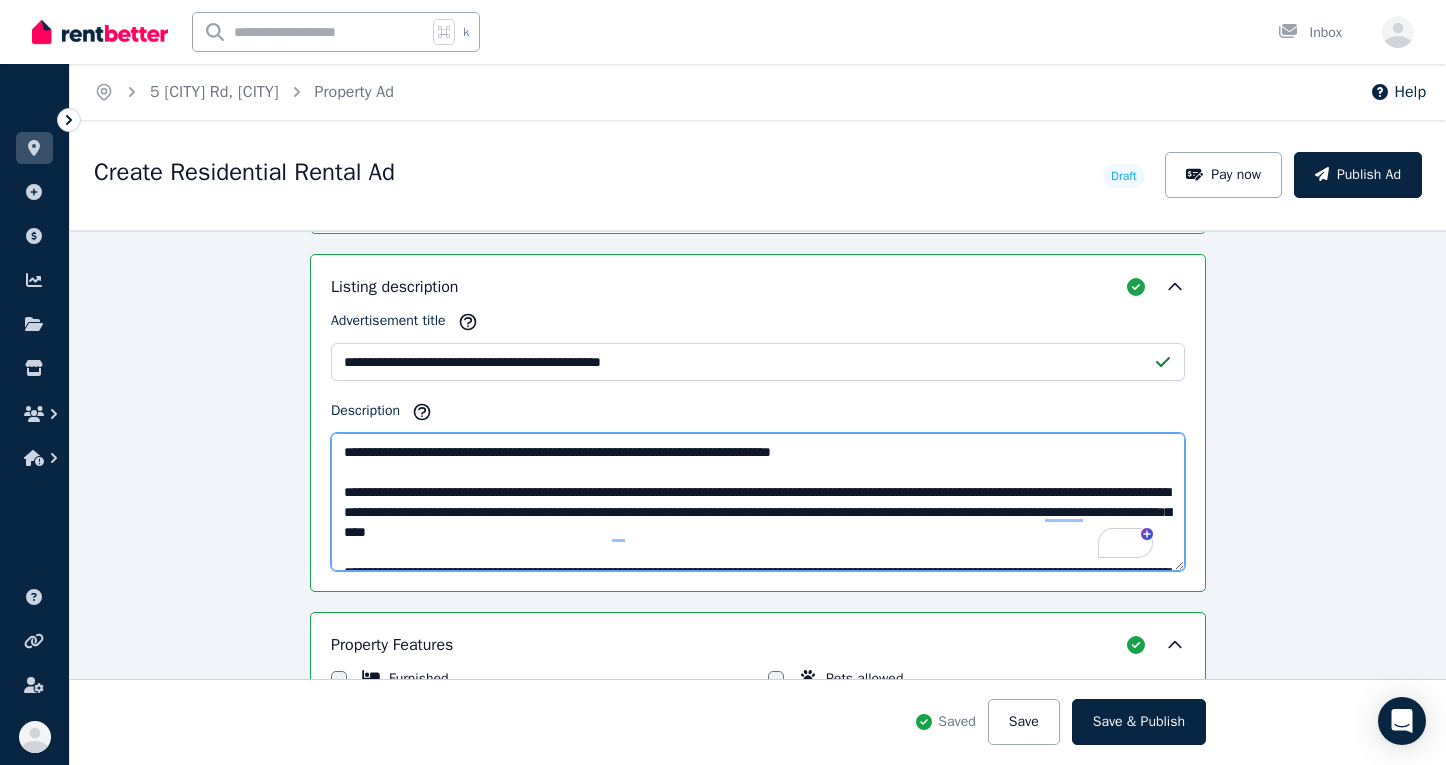 click on "Description" at bounding box center [758, 502] 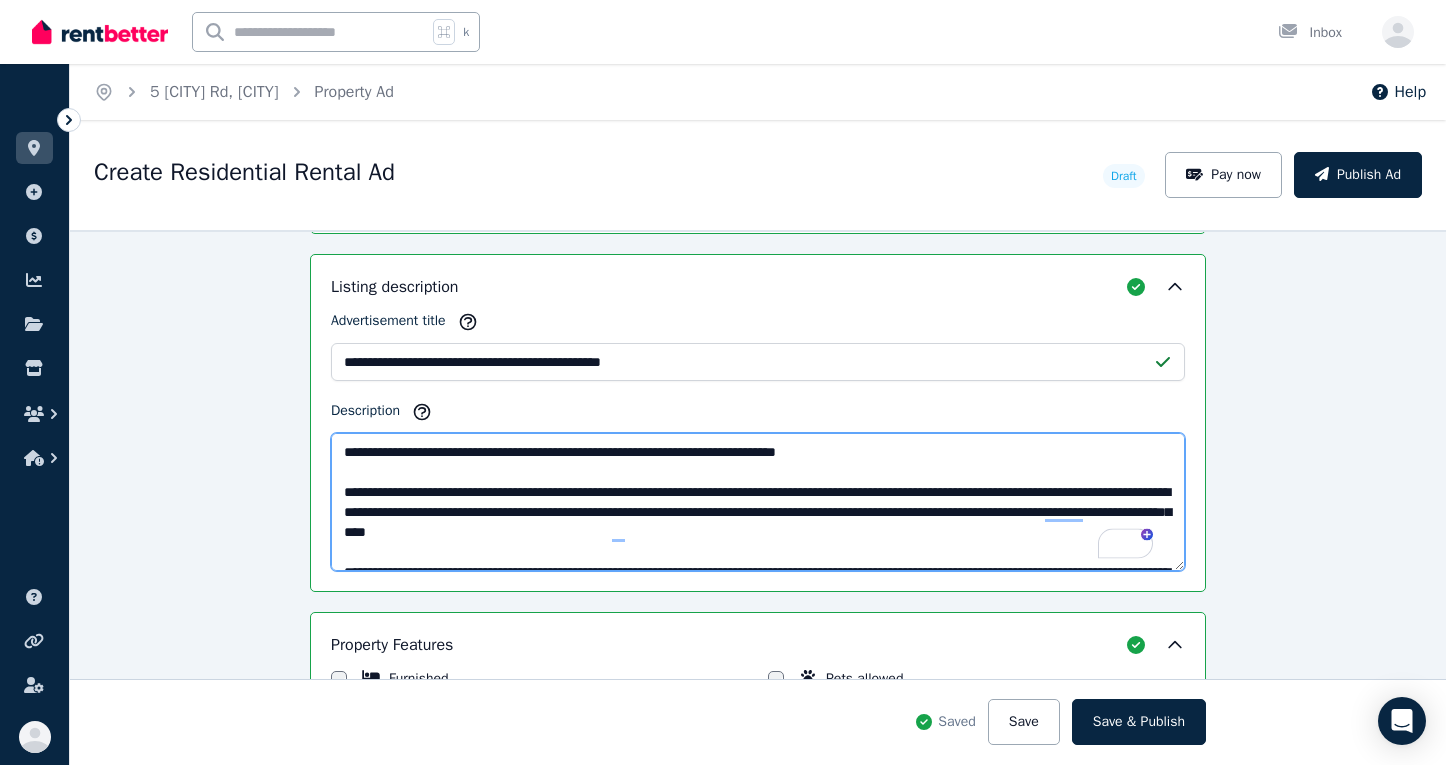 click on "Description" at bounding box center [758, 502] 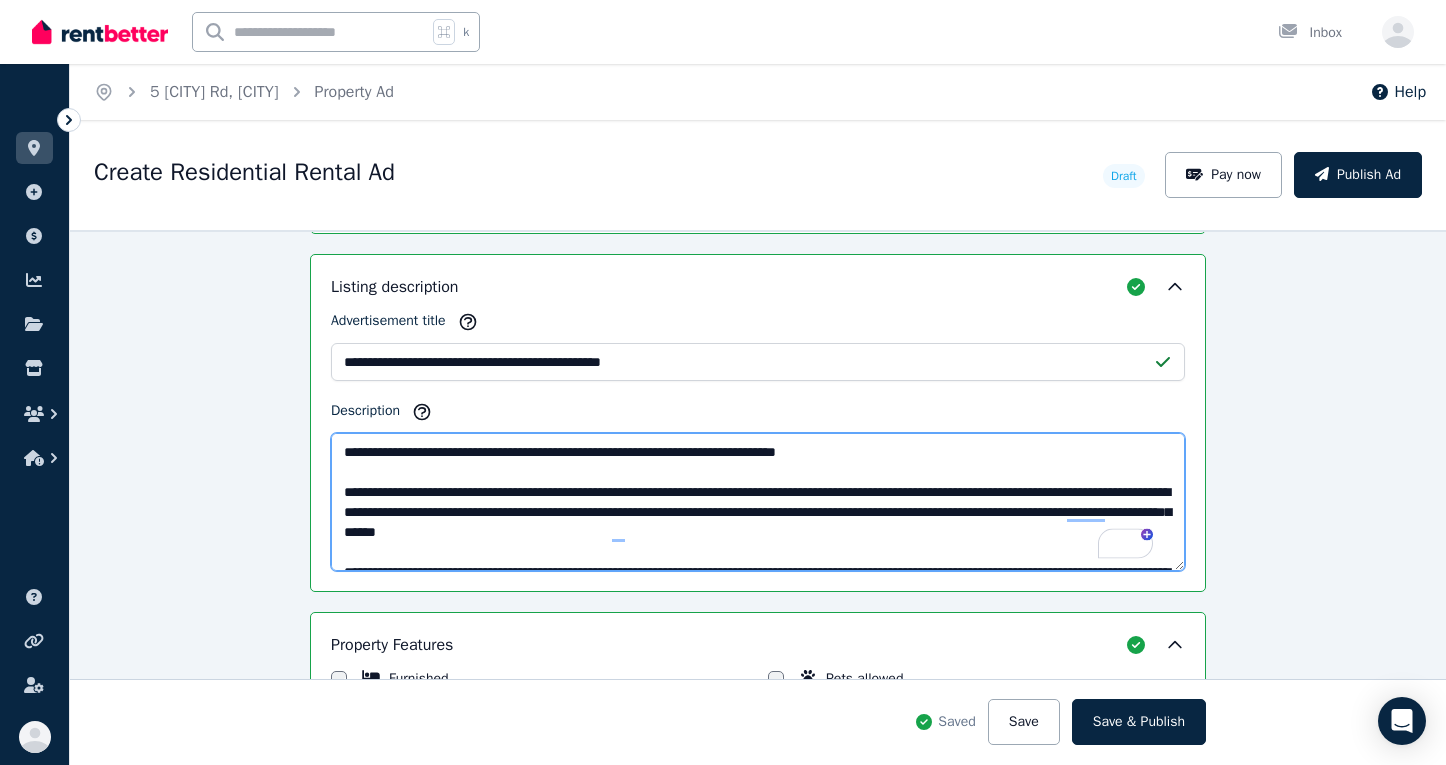 scroll, scrollTop: 12, scrollLeft: 0, axis: vertical 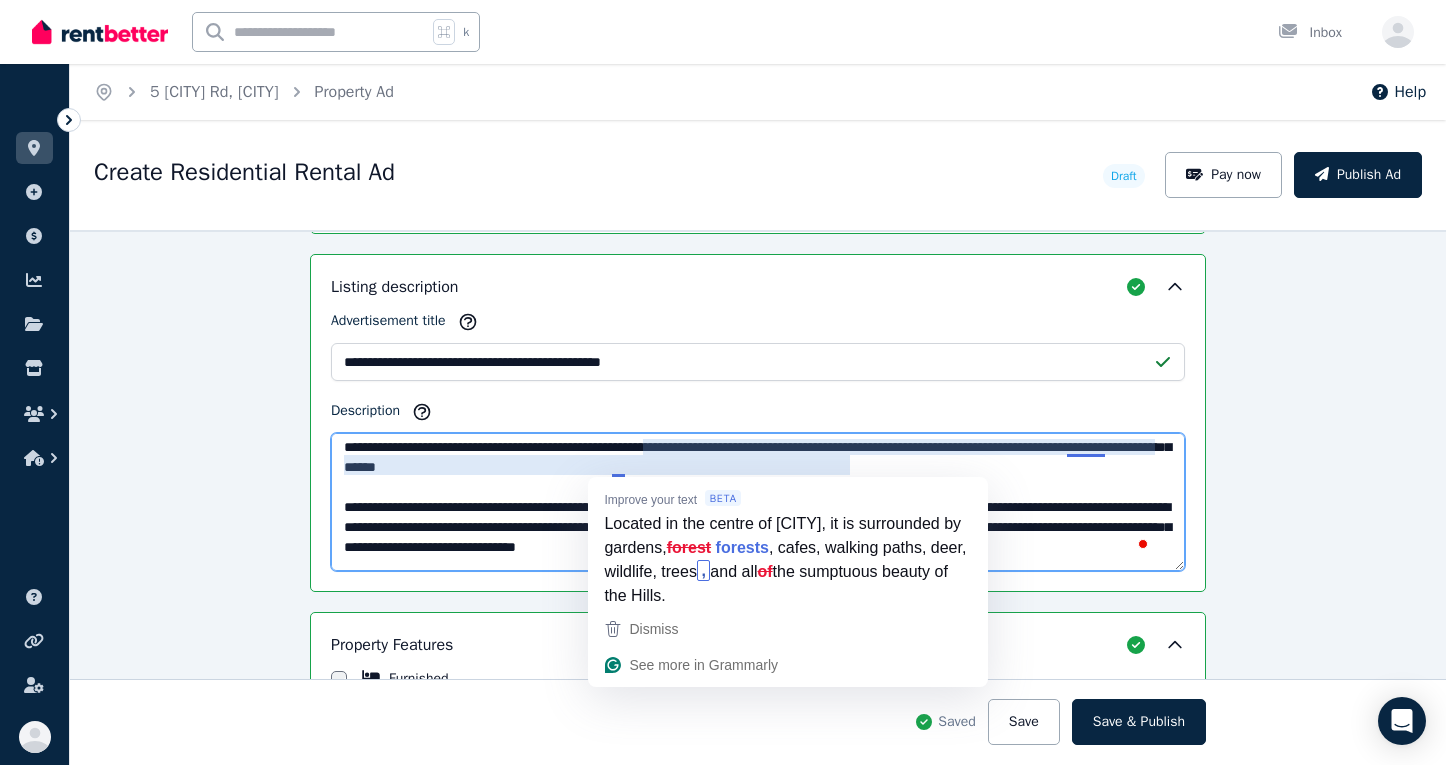 click on "Description" at bounding box center [758, 502] 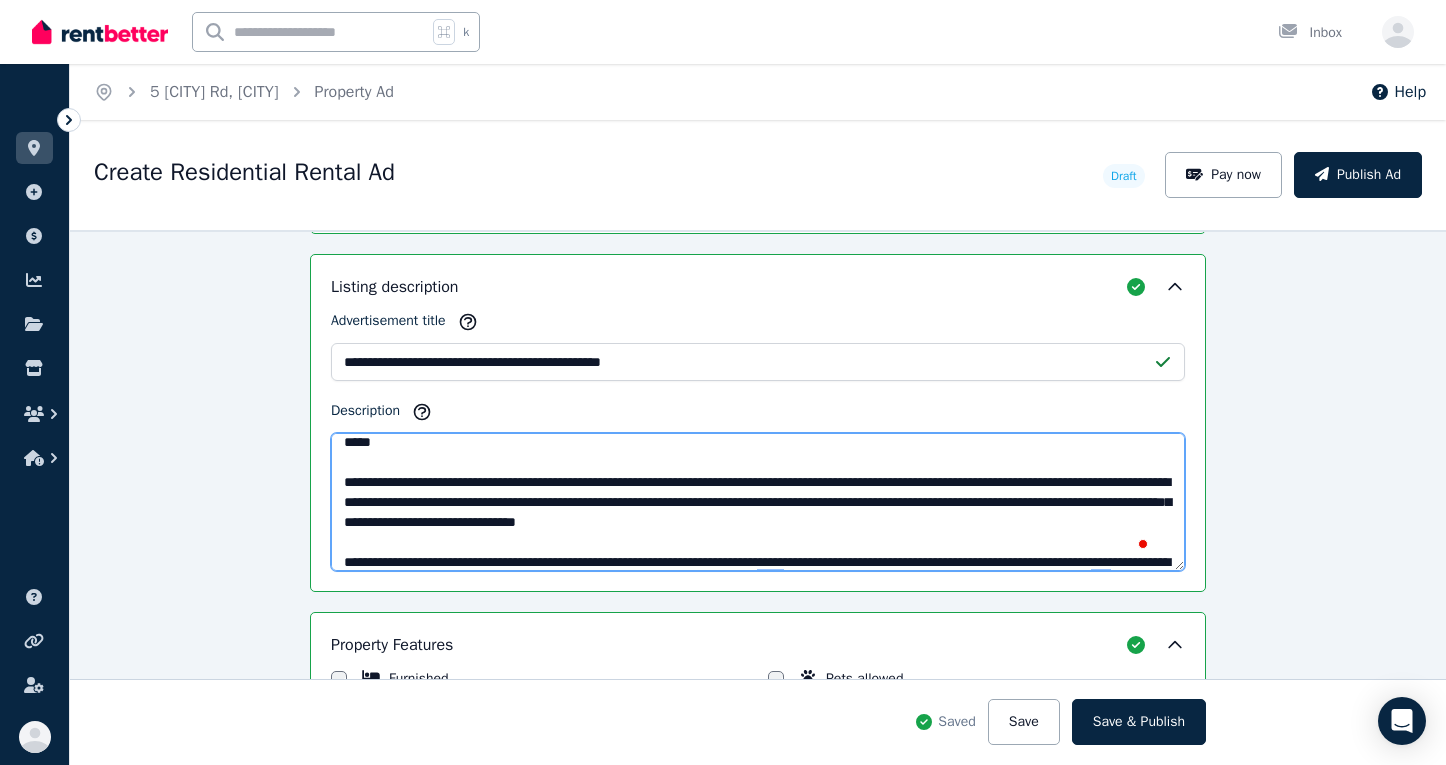 click on "Description" at bounding box center (758, 502) 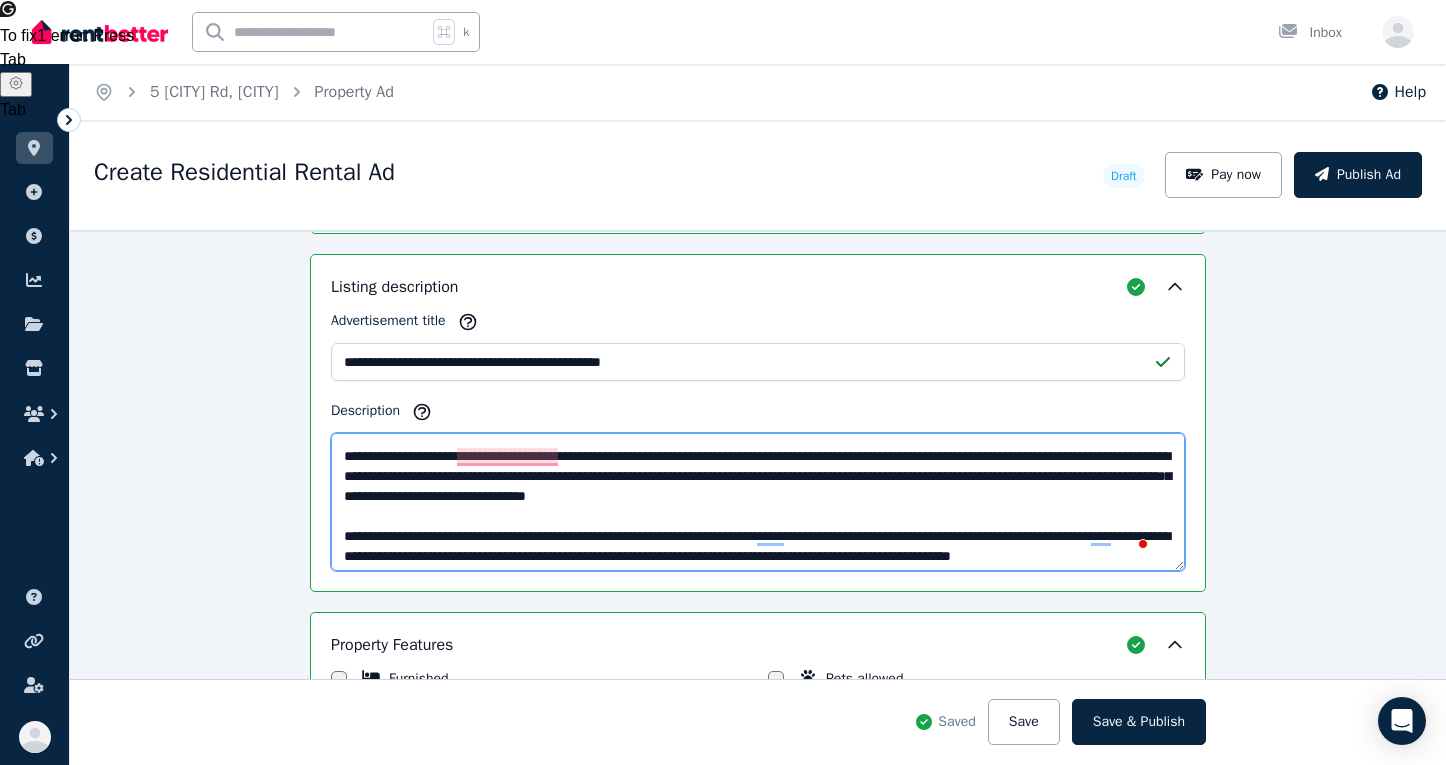 click on "Description" at bounding box center [758, 502] 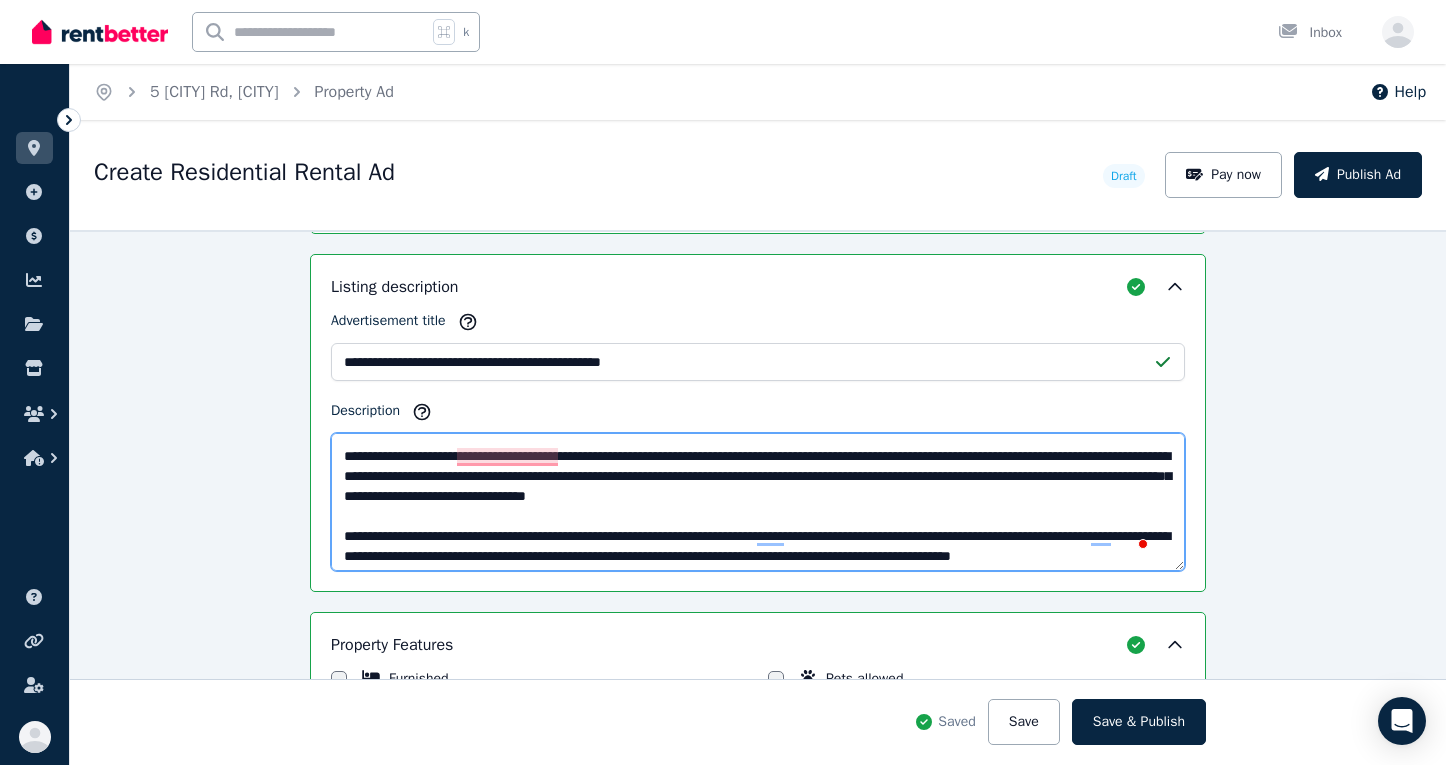 click on "Description" at bounding box center [758, 502] 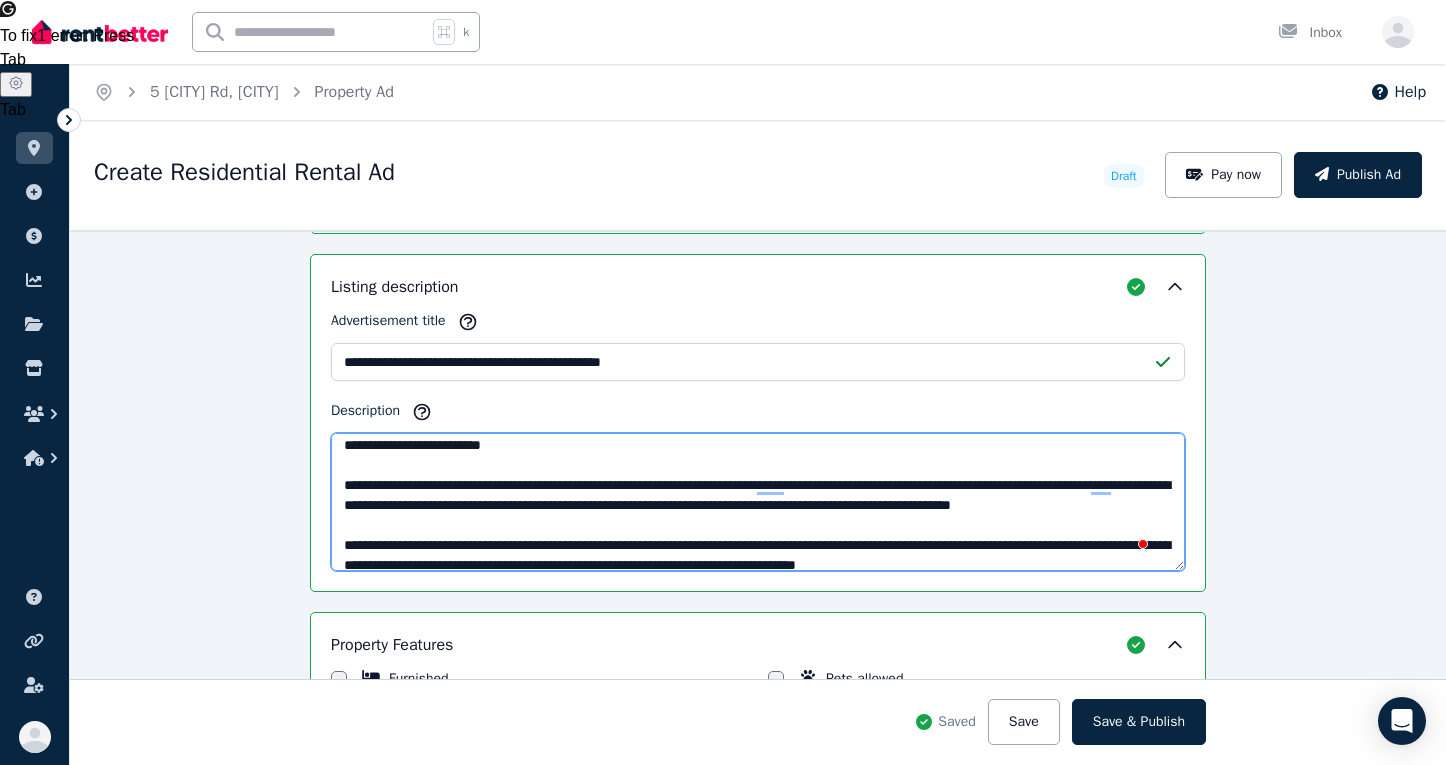click on "Description" at bounding box center (758, 502) 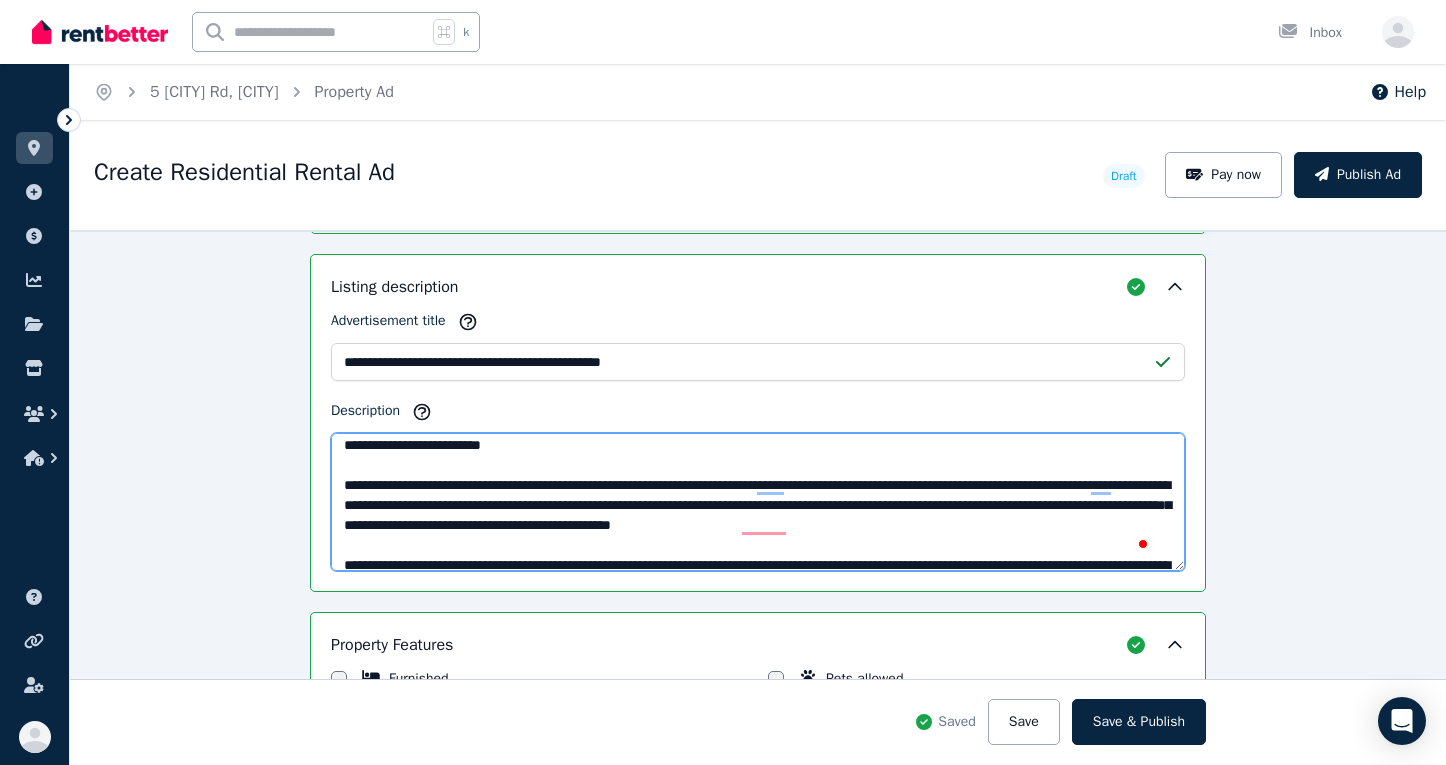 scroll, scrollTop: 206, scrollLeft: 0, axis: vertical 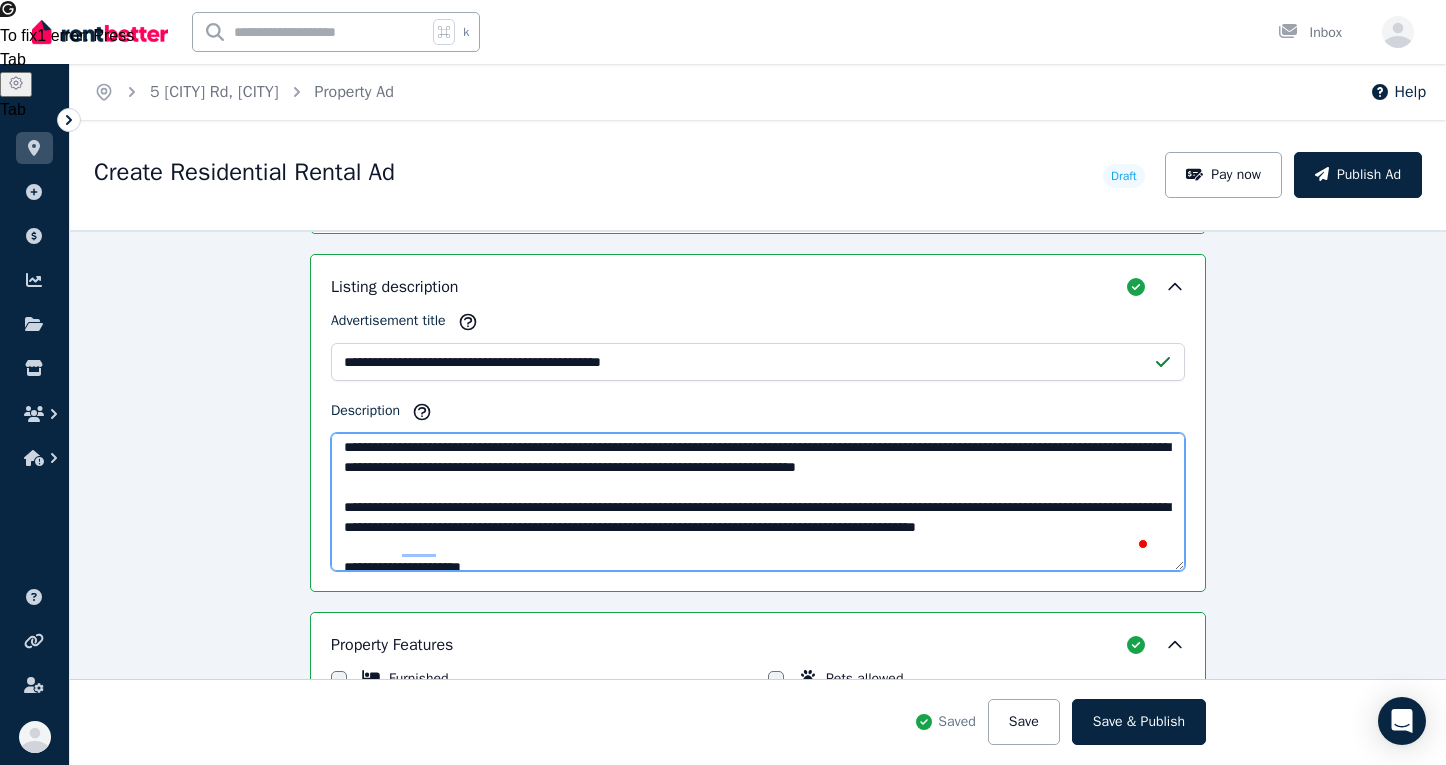 drag, startPoint x: 931, startPoint y: 488, endPoint x: 654, endPoint y: 492, distance: 277.02887 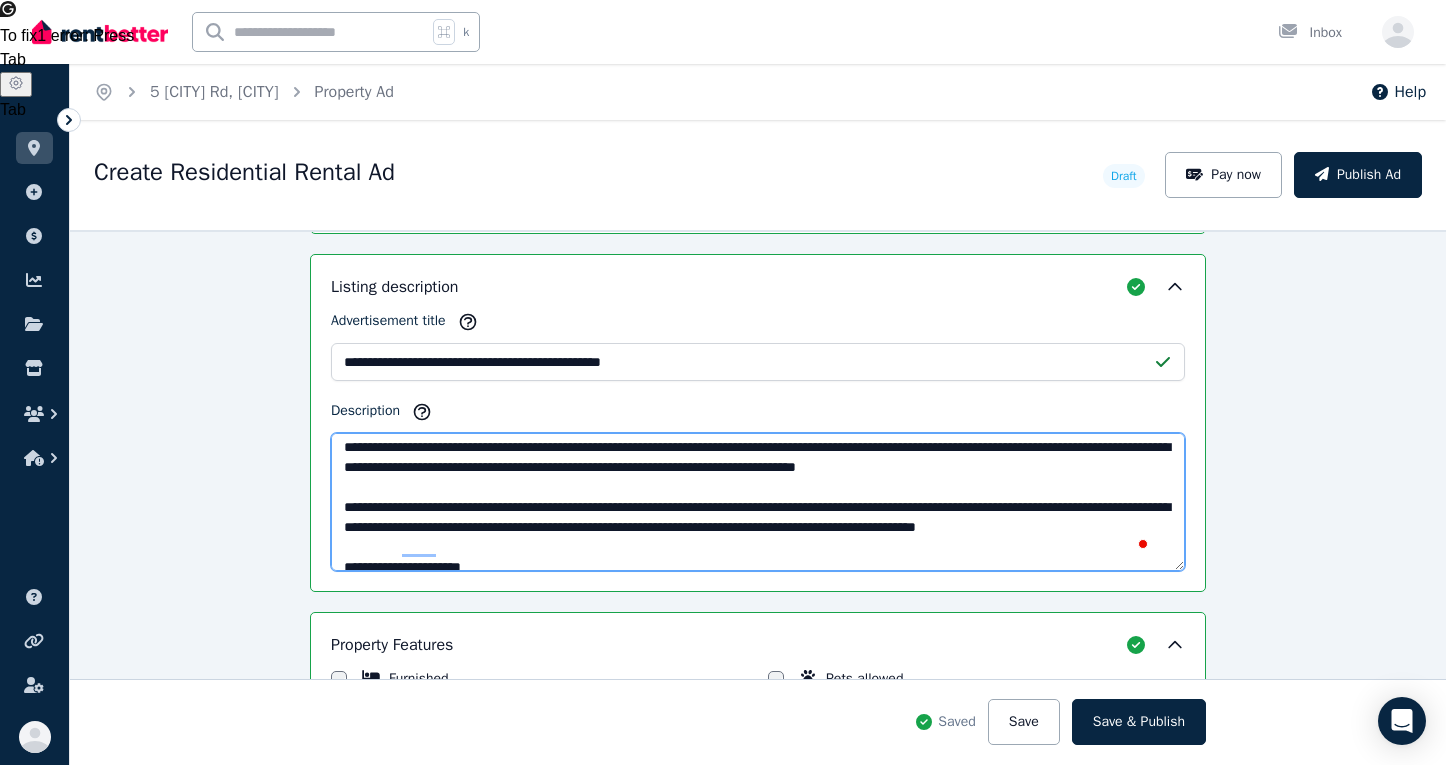 click on "Description" at bounding box center (758, 502) 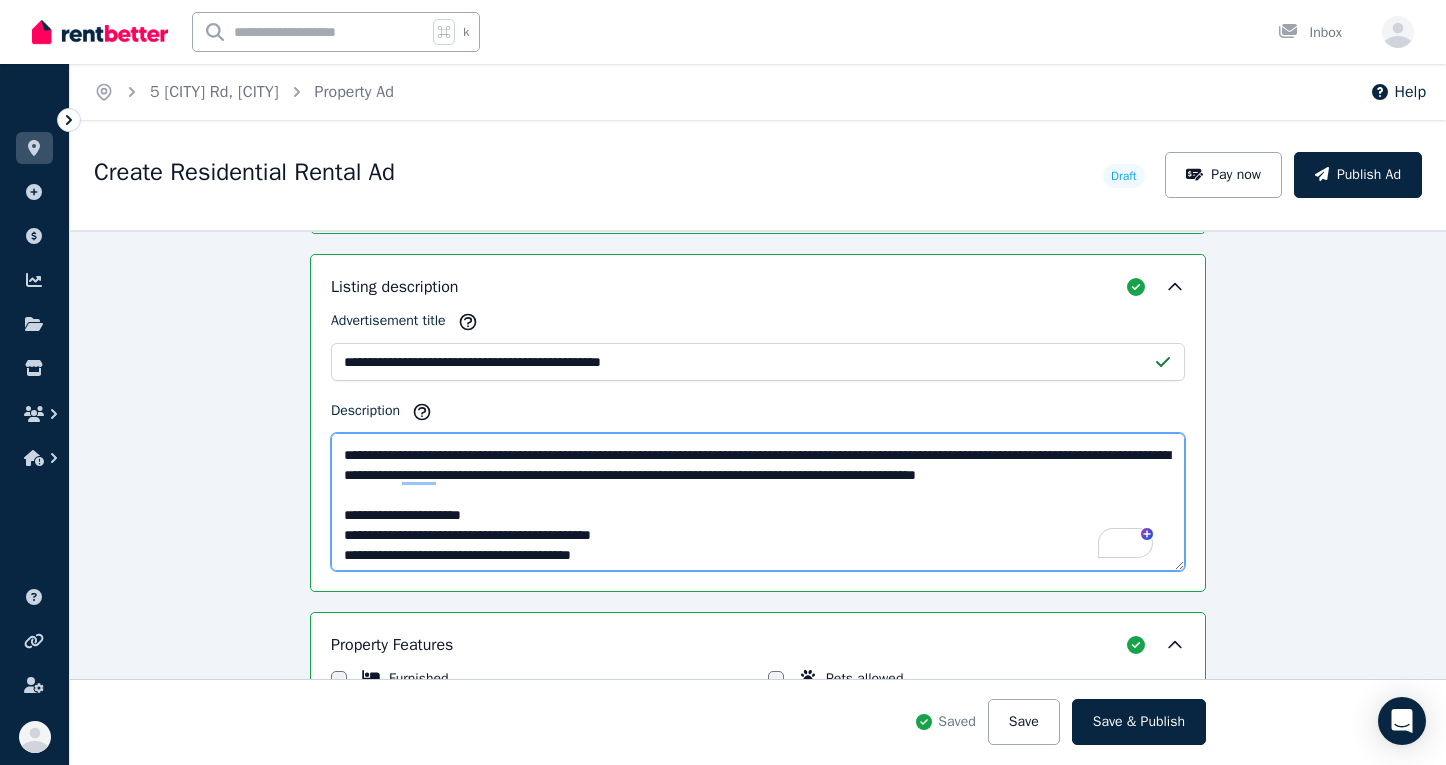 drag, startPoint x: 512, startPoint y: 515, endPoint x: 1067, endPoint y: 491, distance: 555.5187 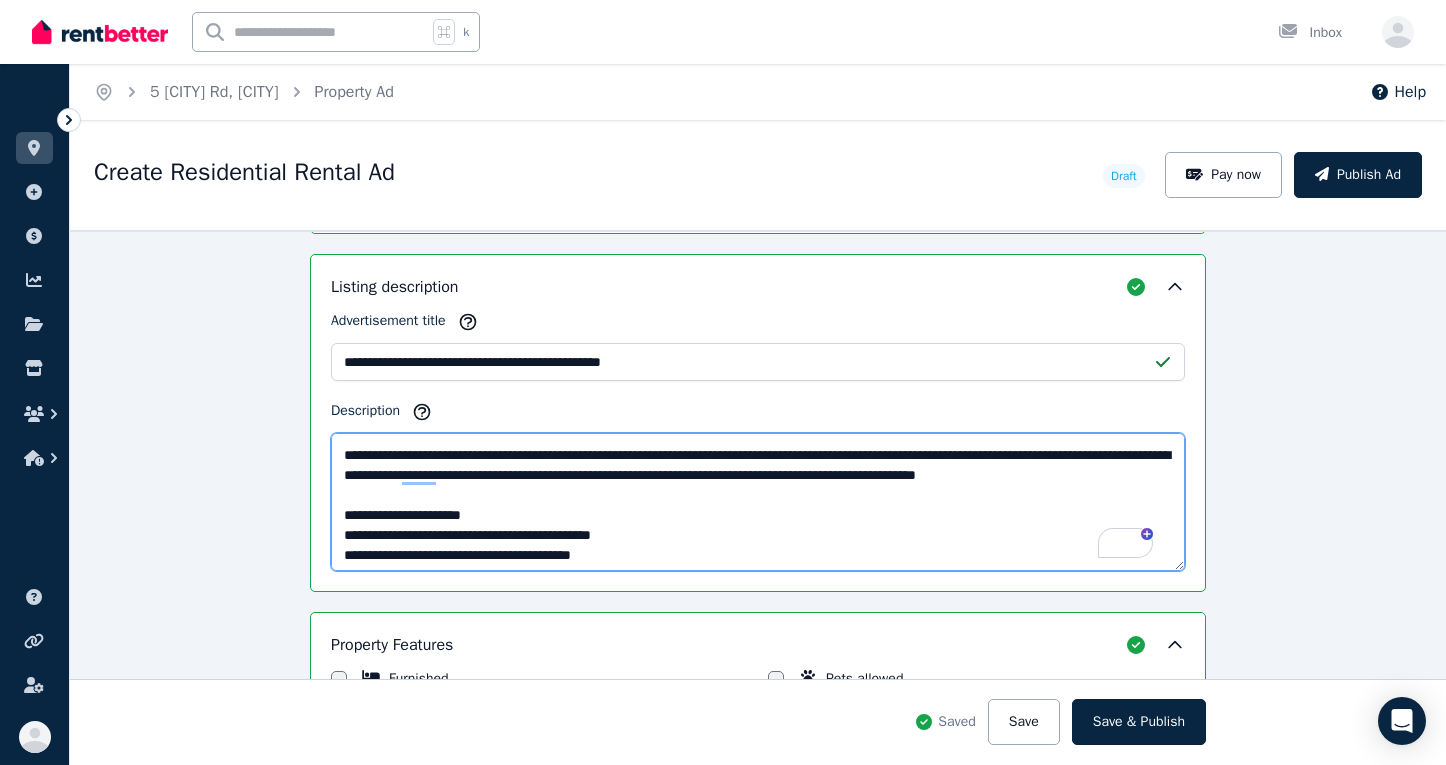 click on "Description" at bounding box center [758, 502] 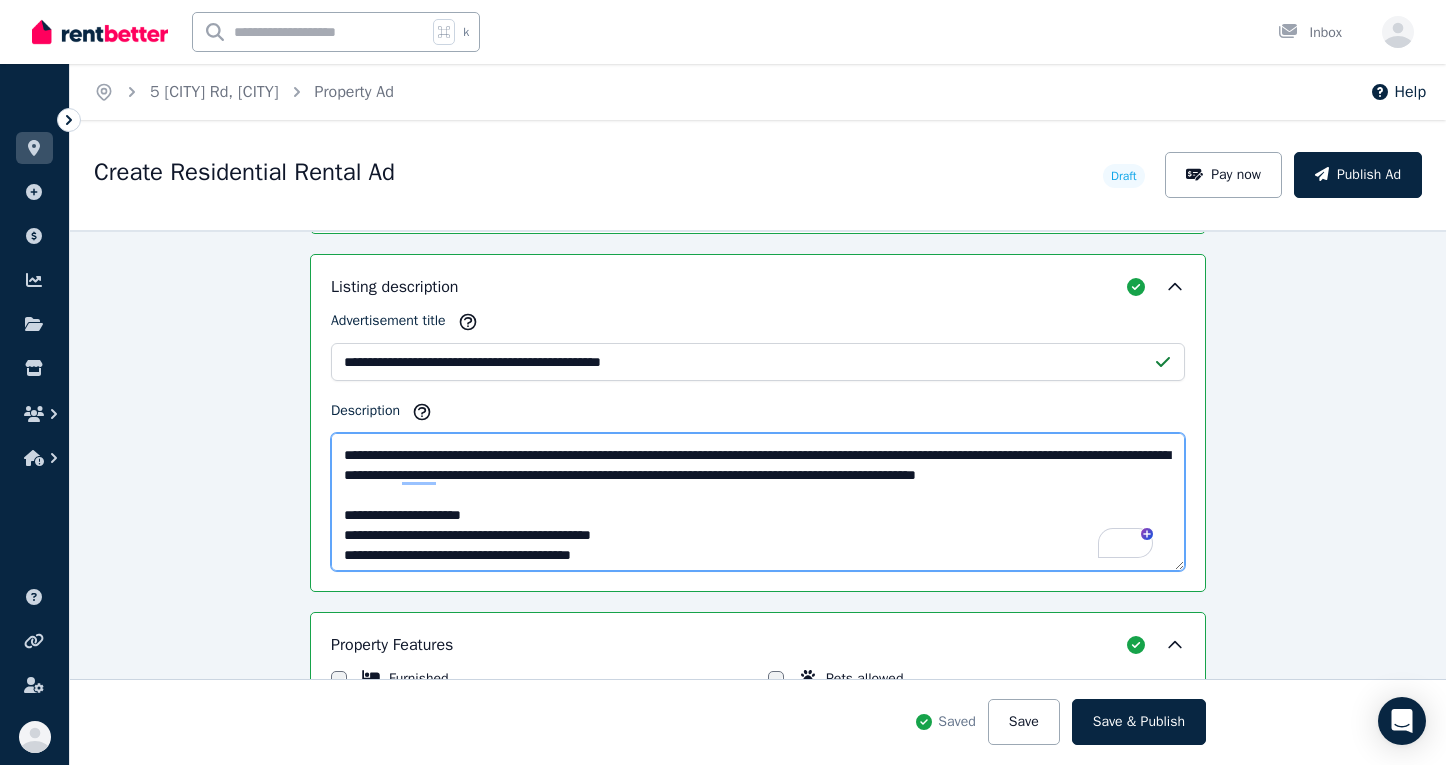 click on "Description" at bounding box center [758, 502] 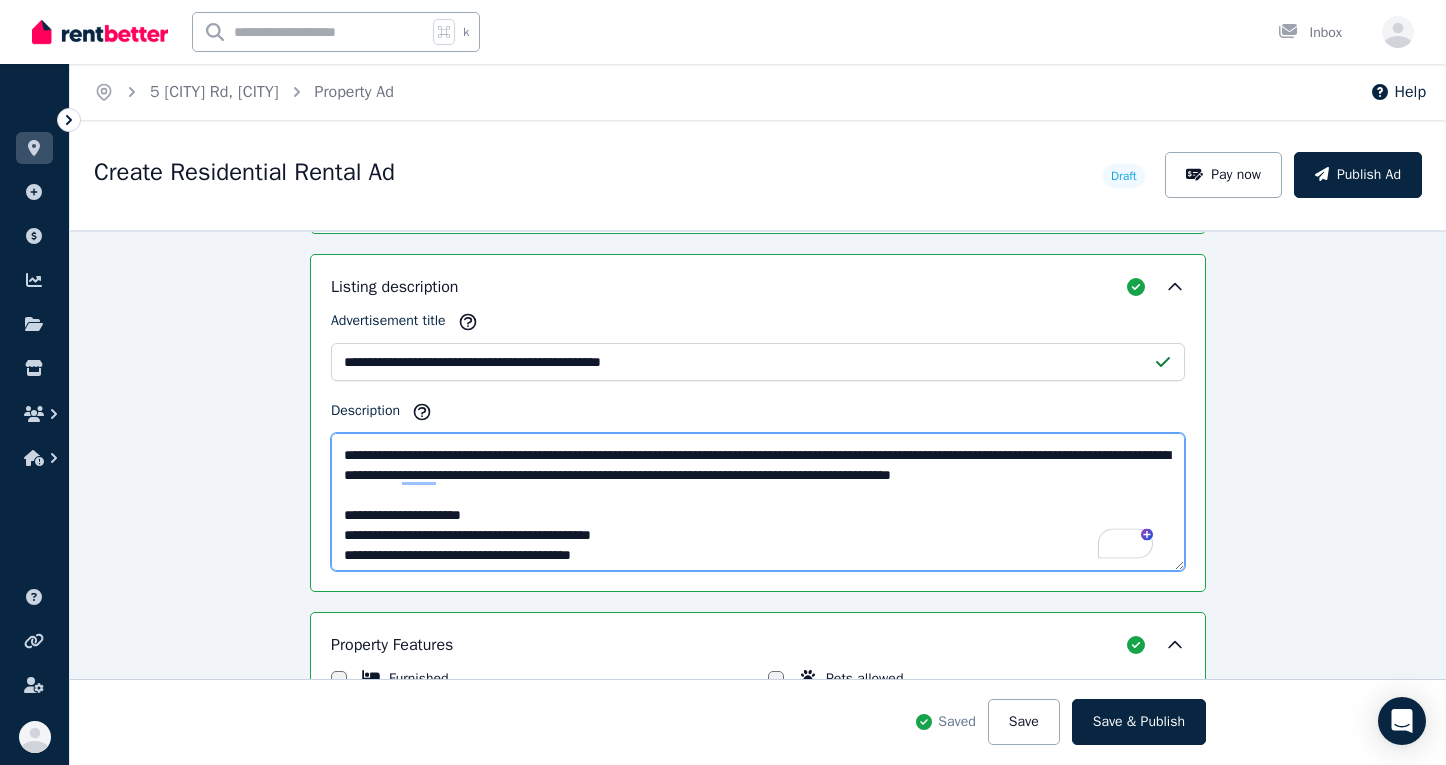 drag, startPoint x: 809, startPoint y: 494, endPoint x: 825, endPoint y: 508, distance: 21.260292 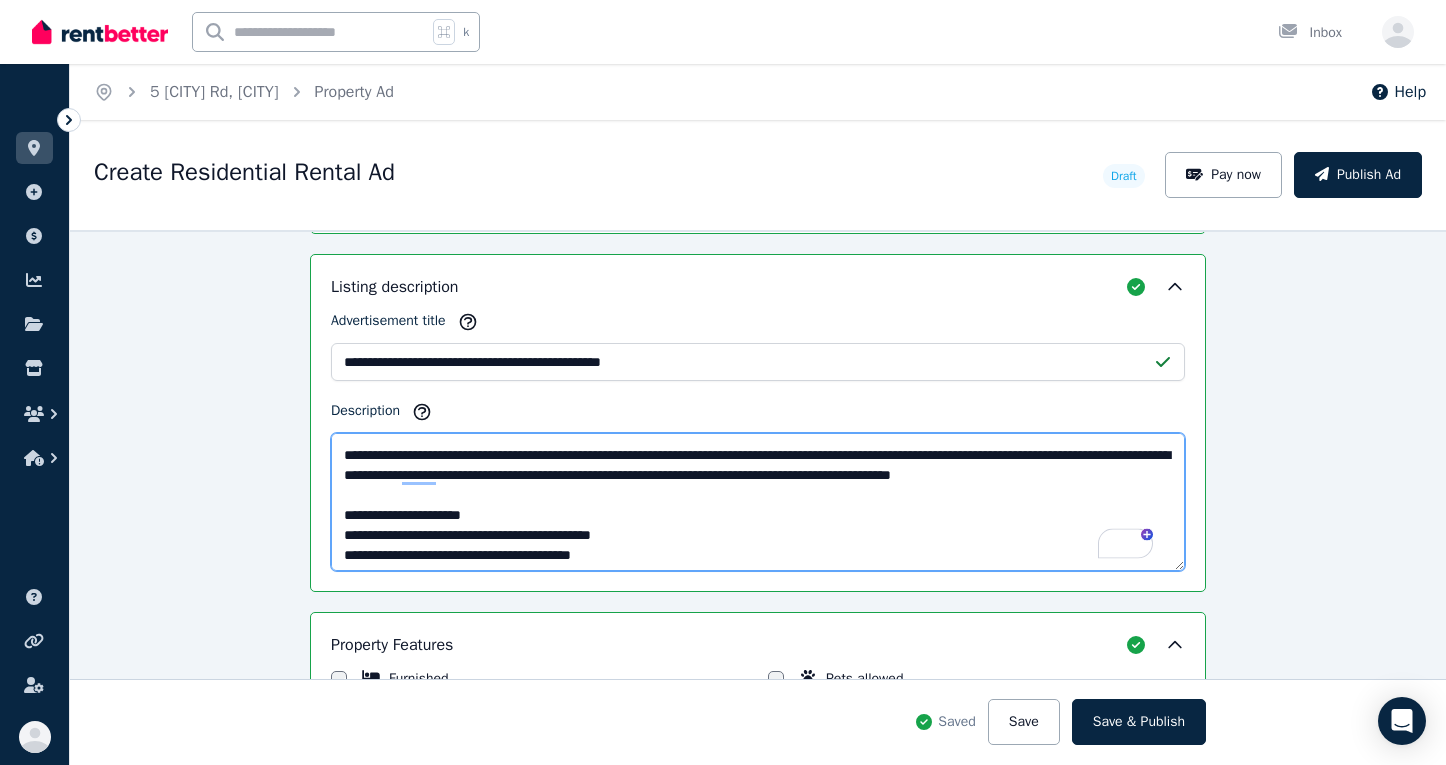 click on "Description" at bounding box center [758, 502] 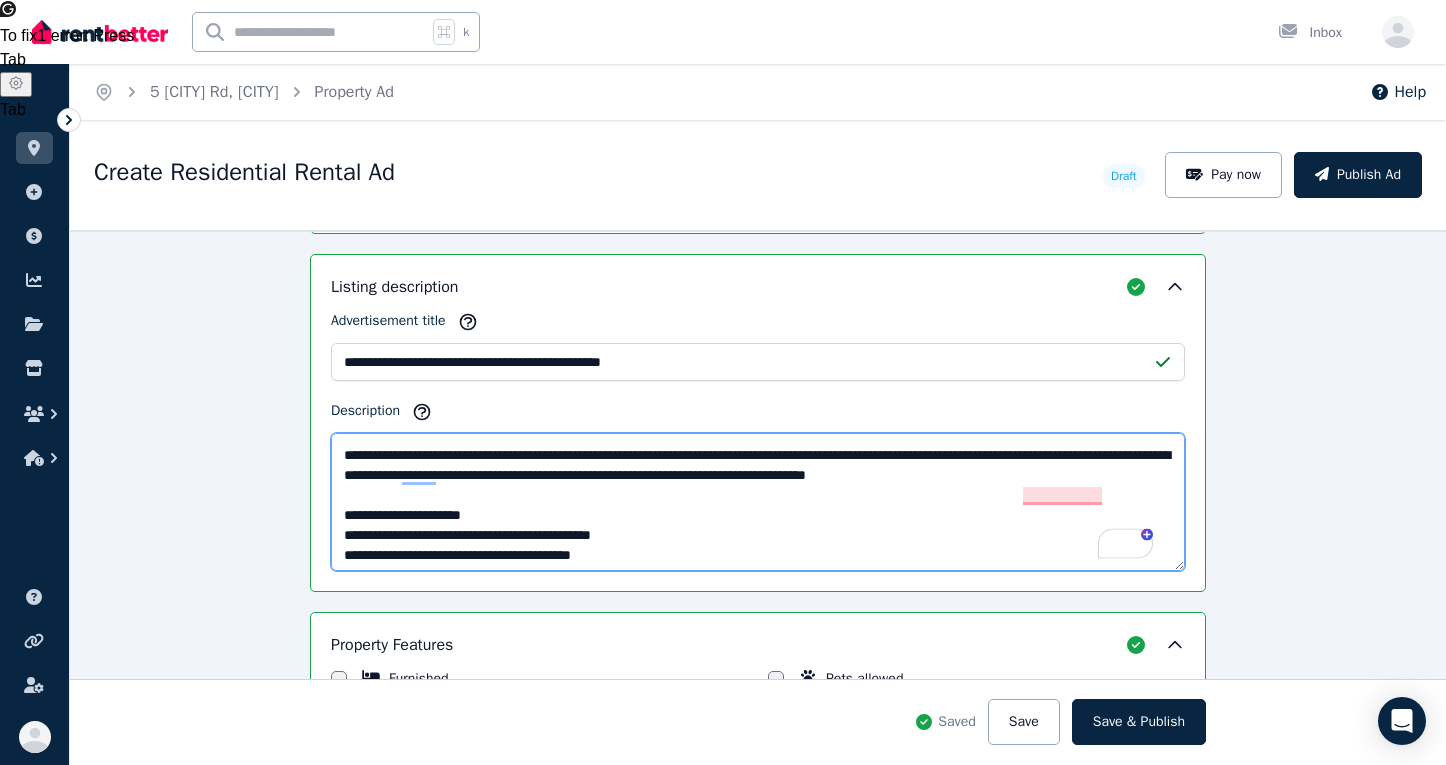 click on "Description" at bounding box center [758, 502] 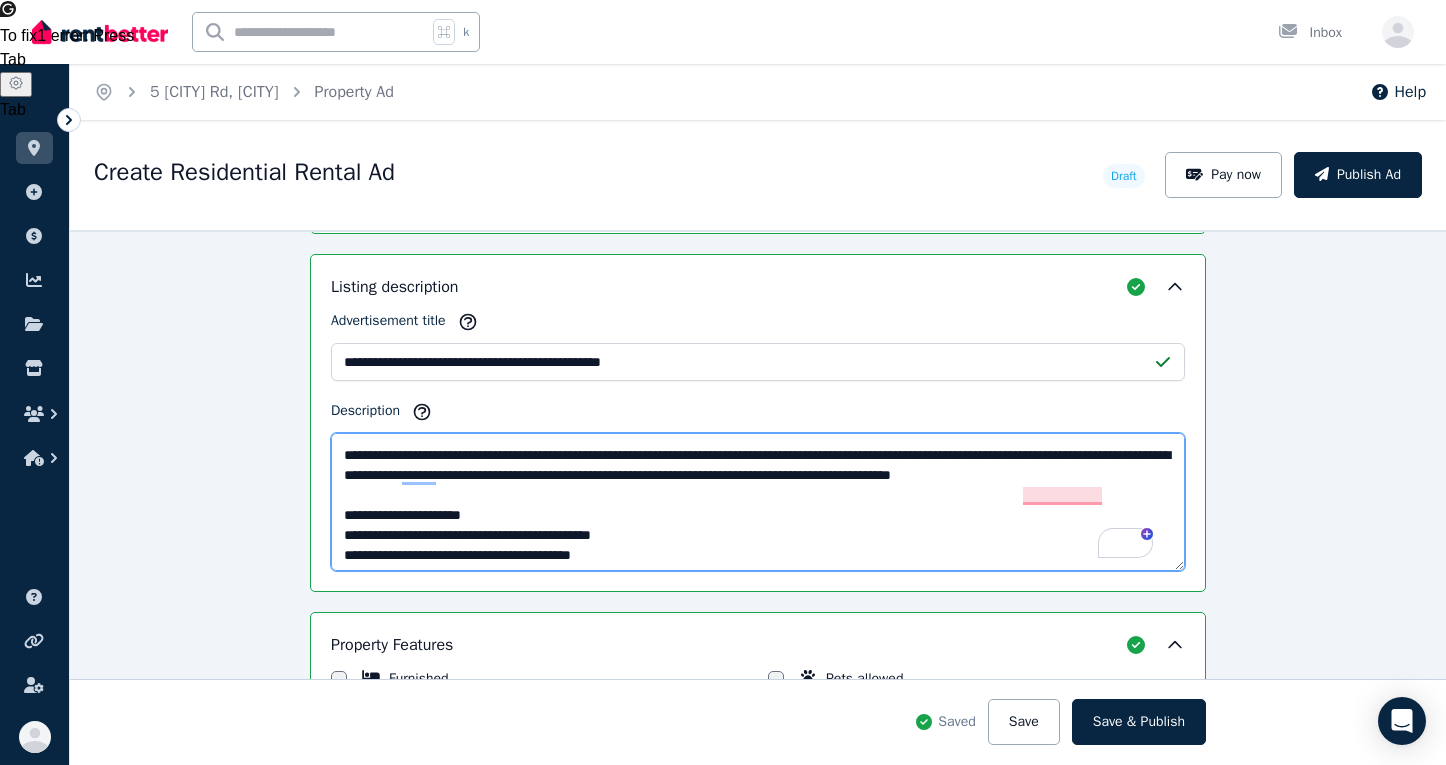 scroll, scrollTop: 386, scrollLeft: 0, axis: vertical 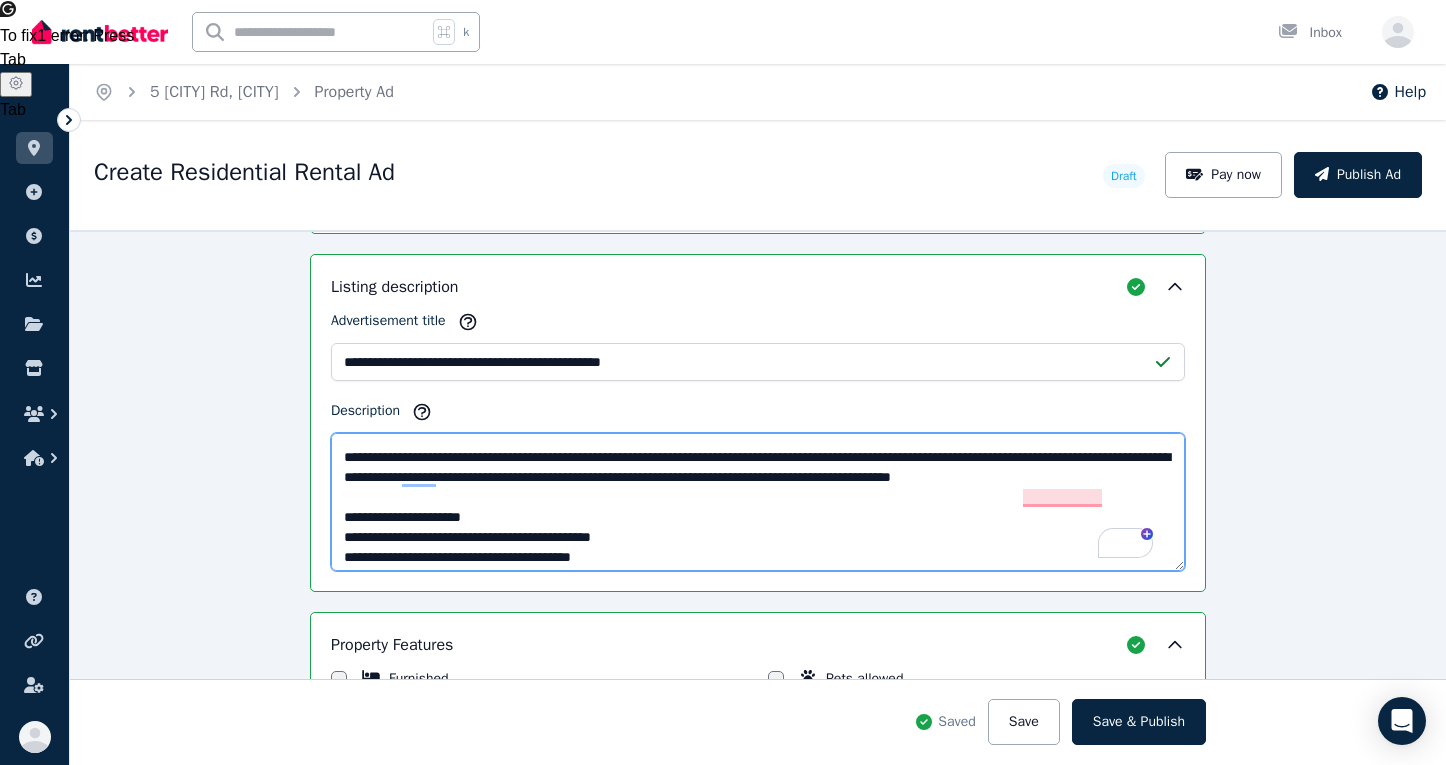 drag, startPoint x: 571, startPoint y: 519, endPoint x: 326, endPoint y: 478, distance: 248.40692 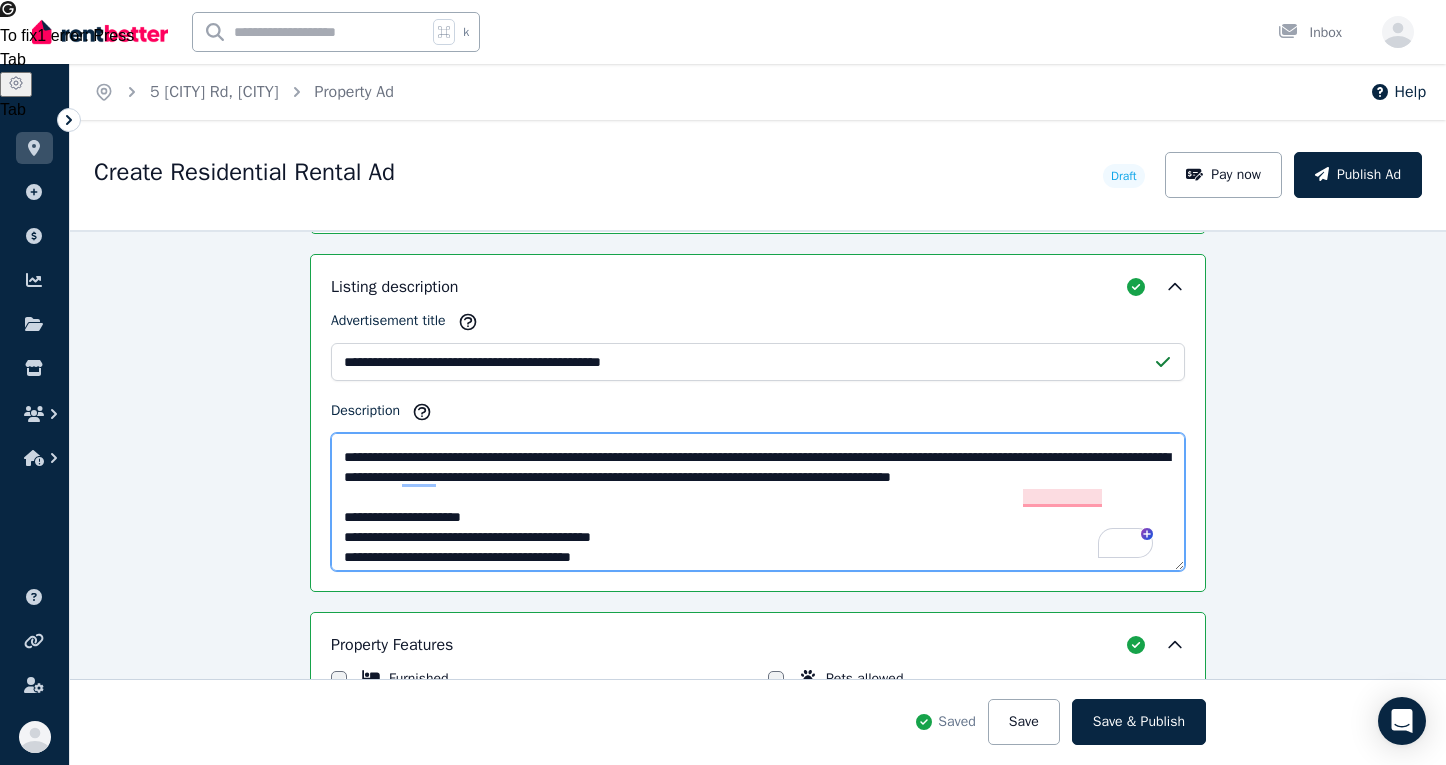 click on "**********" at bounding box center [758, 423] 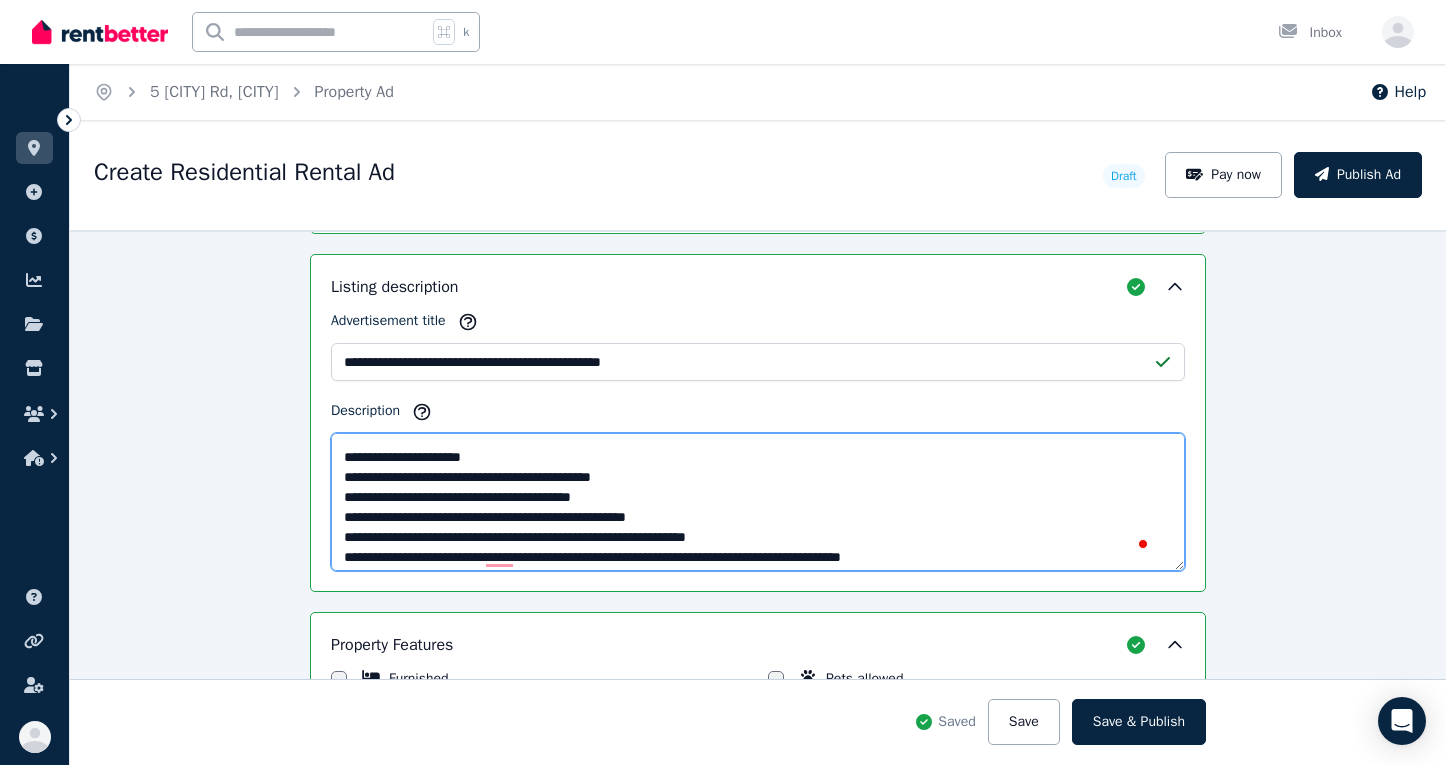 scroll, scrollTop: 315, scrollLeft: 0, axis: vertical 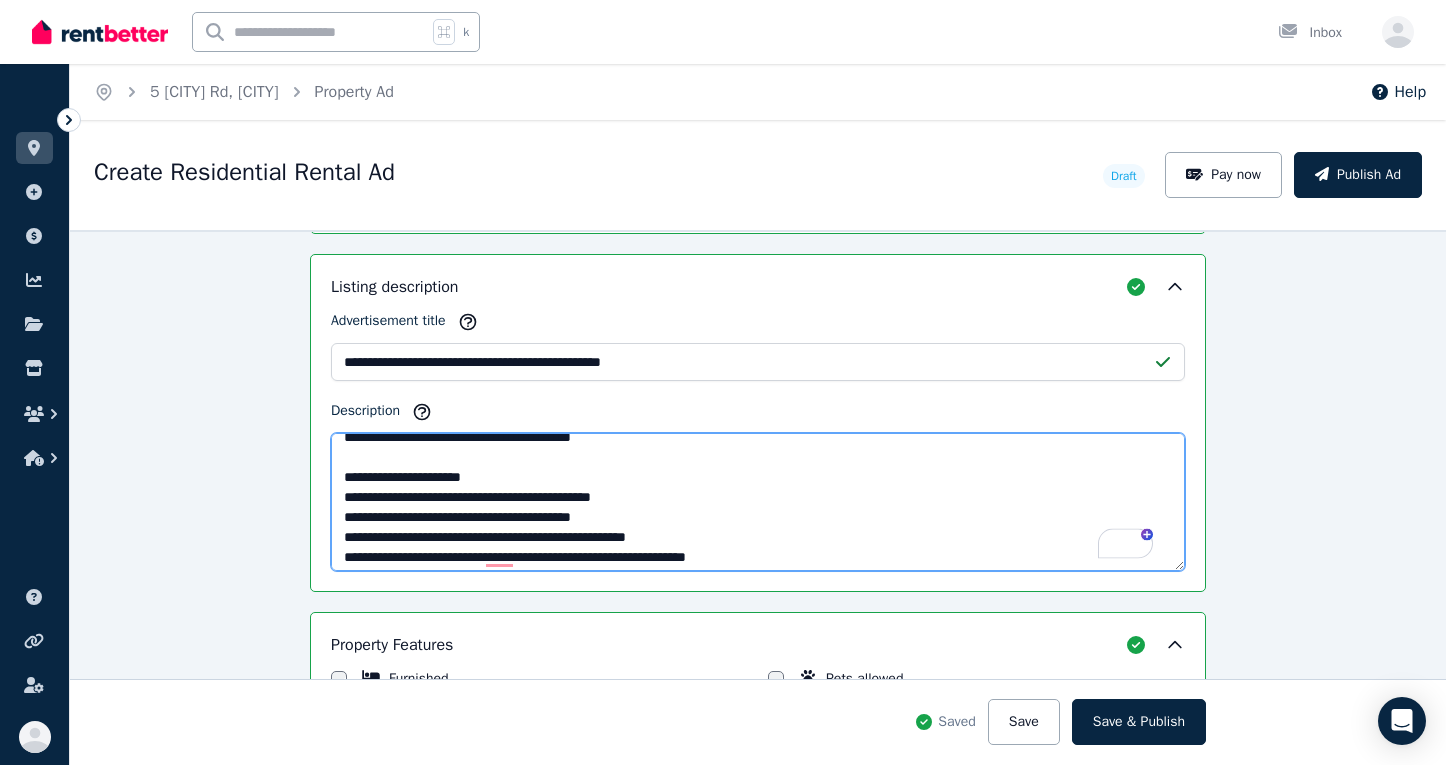click on "Description" at bounding box center [758, 502] 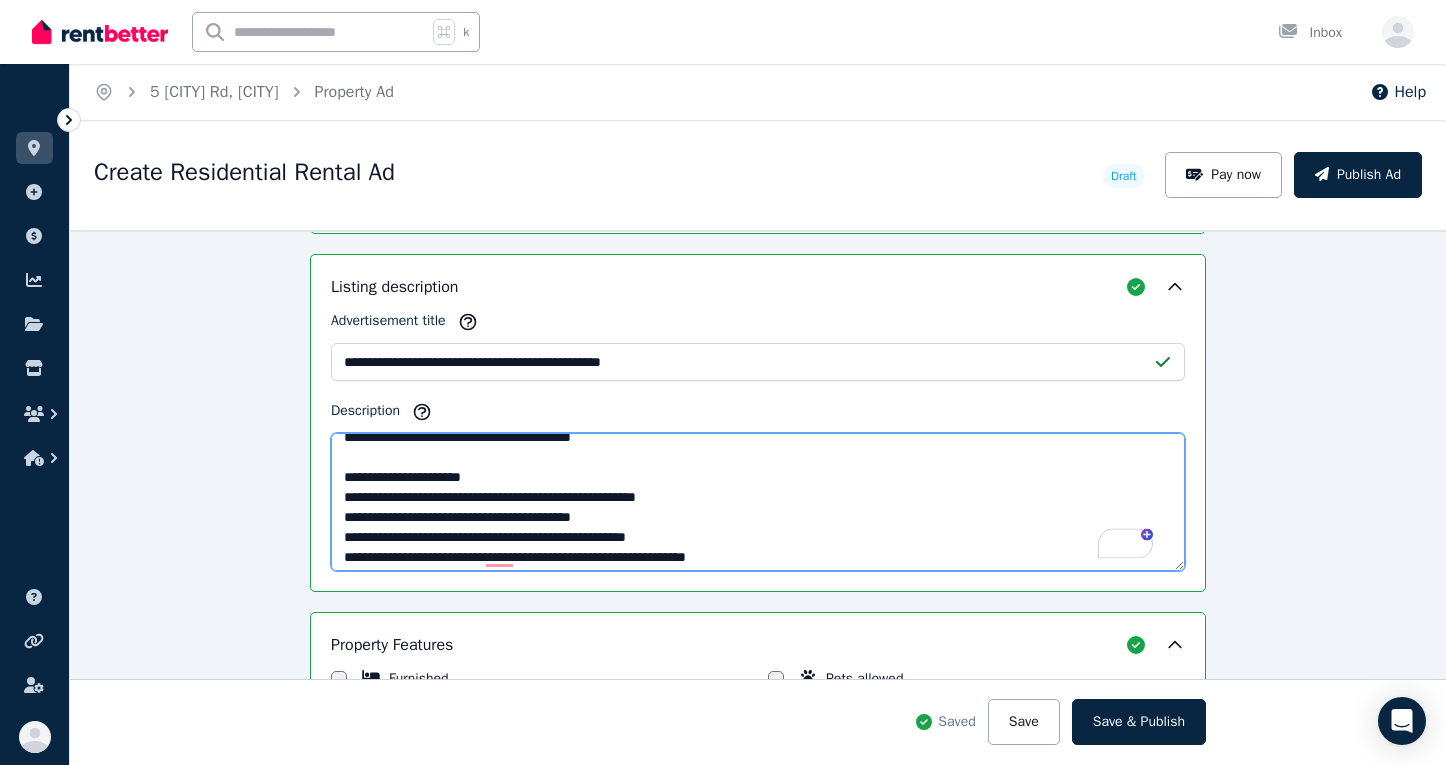 scroll, scrollTop: 327, scrollLeft: 0, axis: vertical 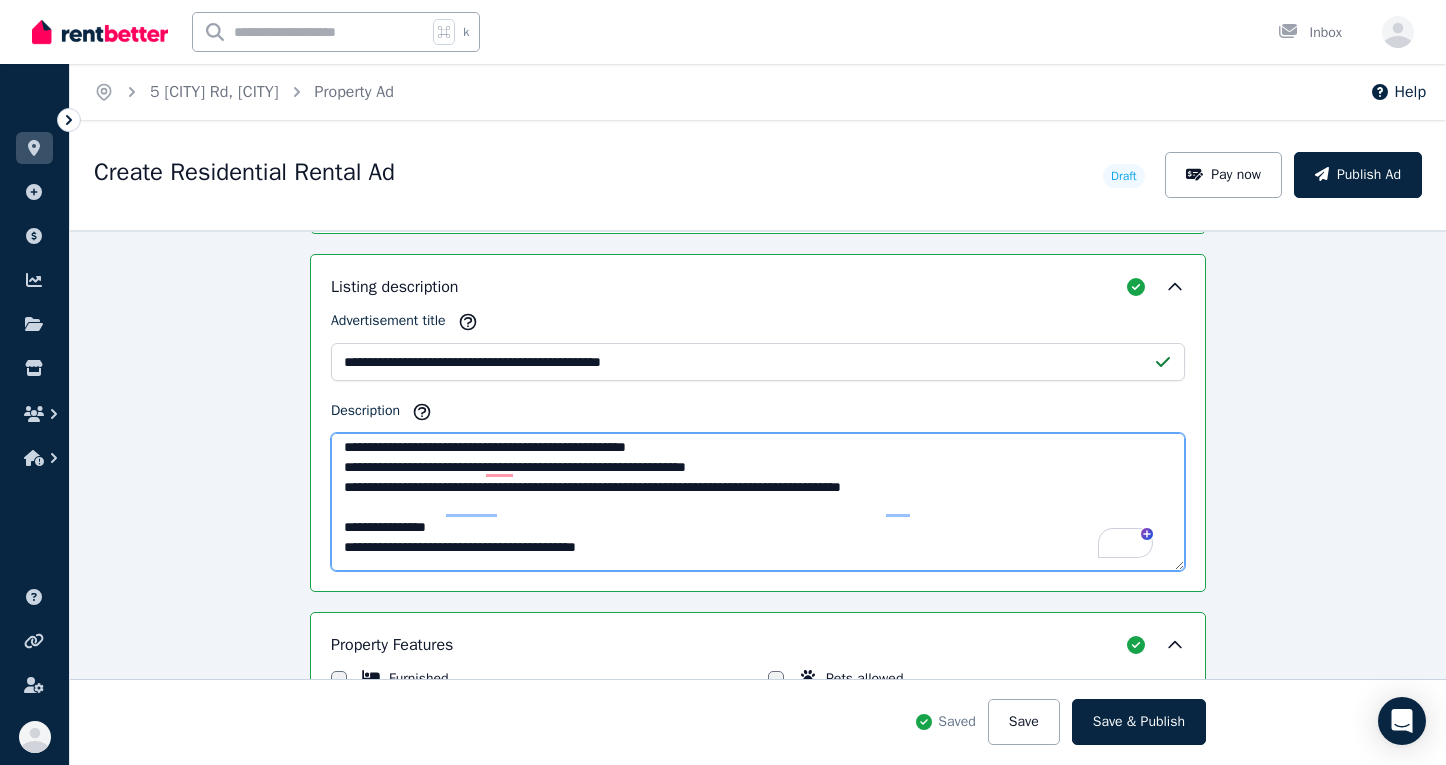 click on "Description" at bounding box center [758, 502] 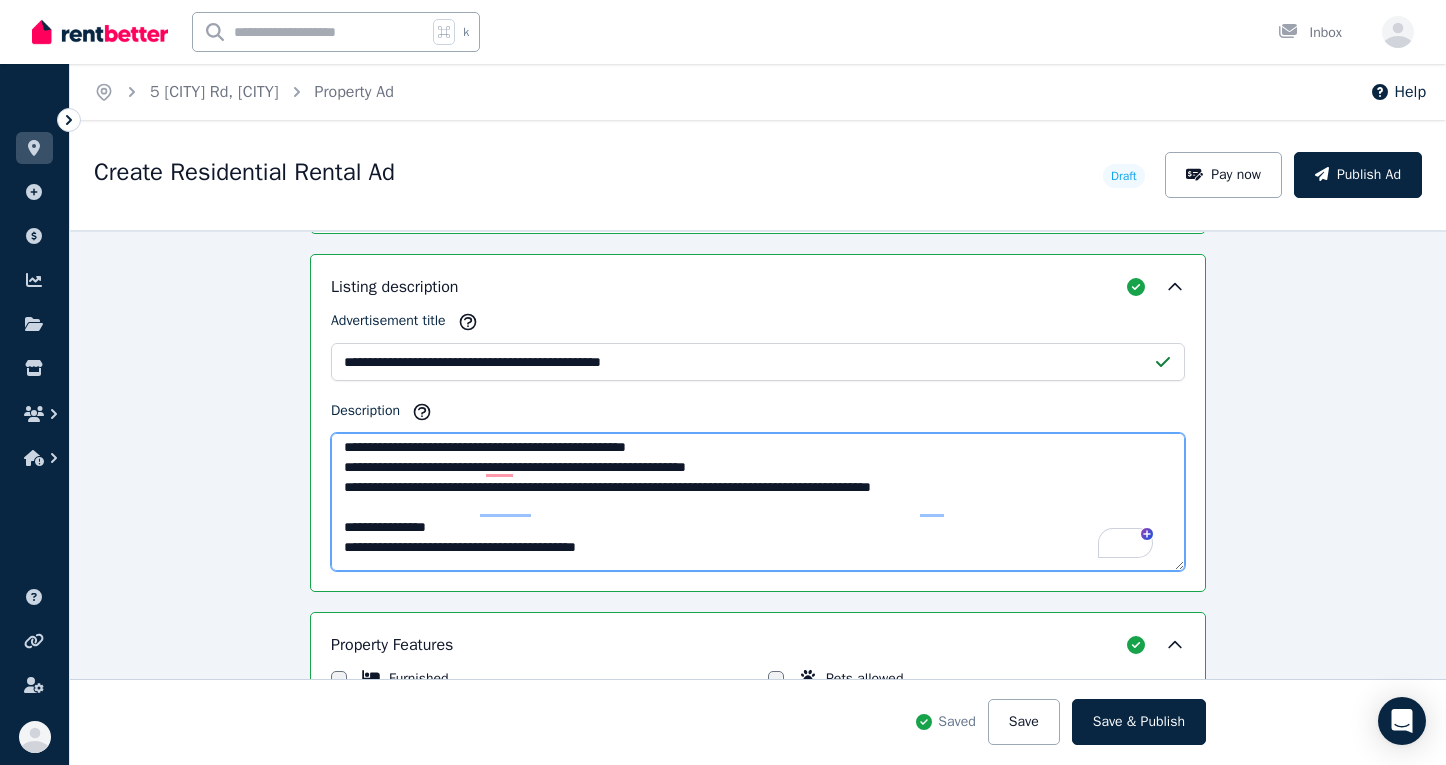 click on "Description" at bounding box center (758, 502) 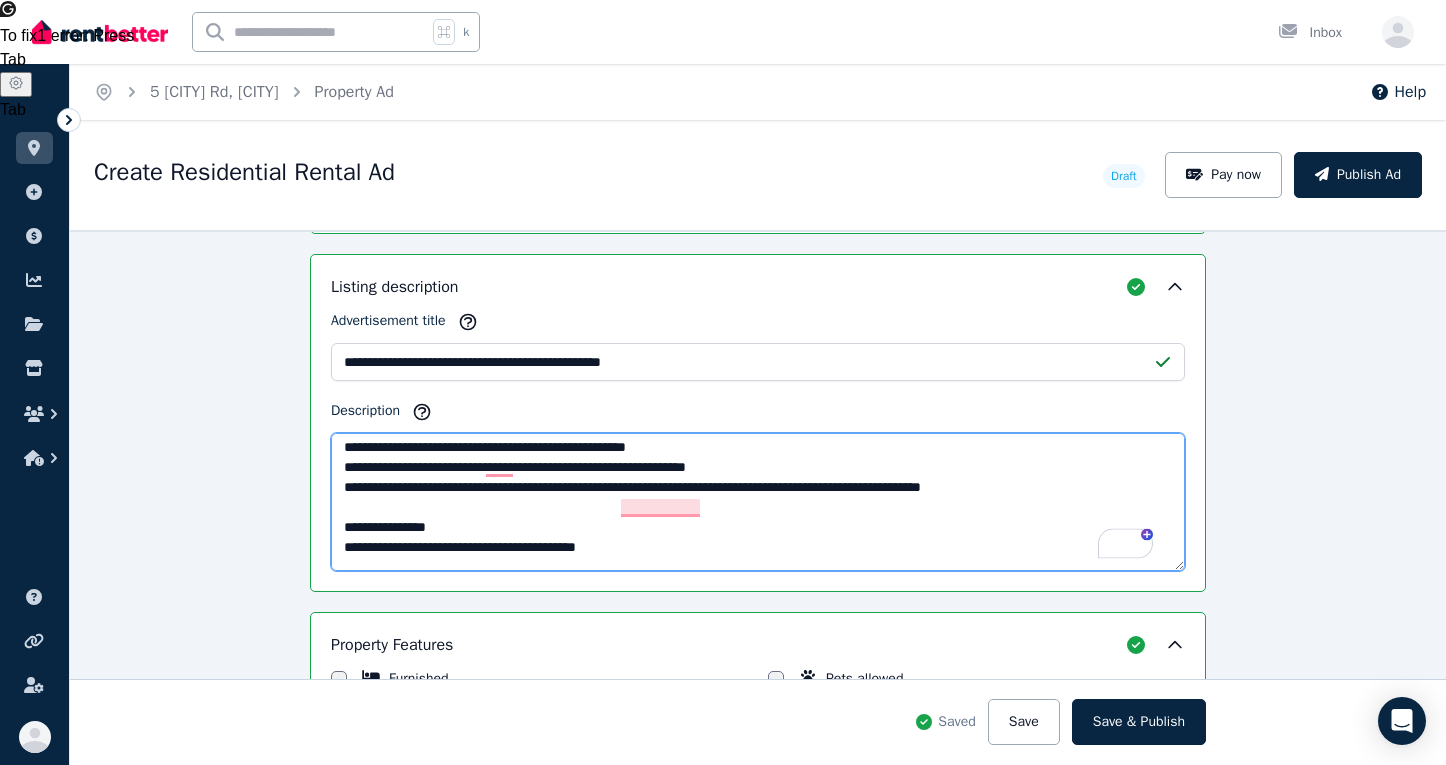 click on "Description" at bounding box center (758, 502) 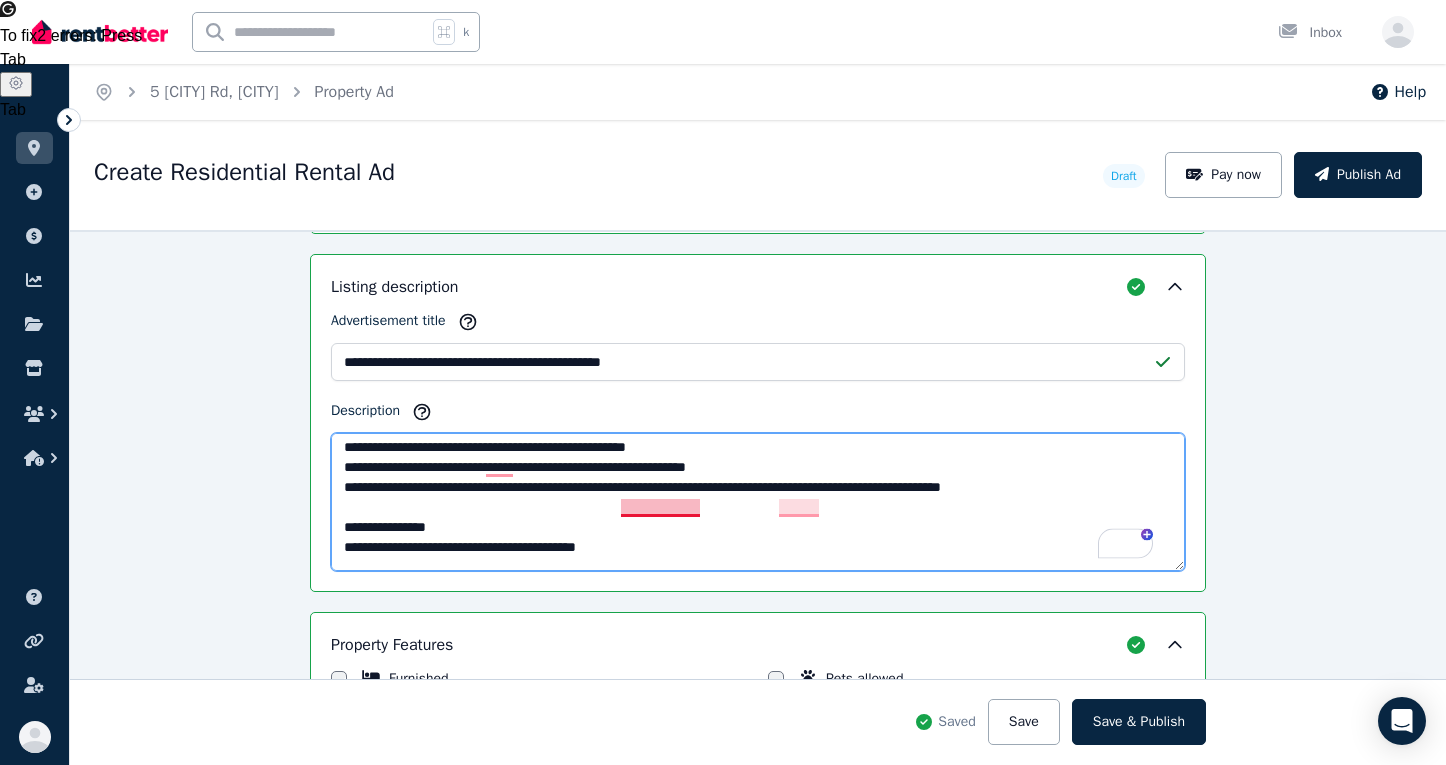 click on "Description" at bounding box center (758, 502) 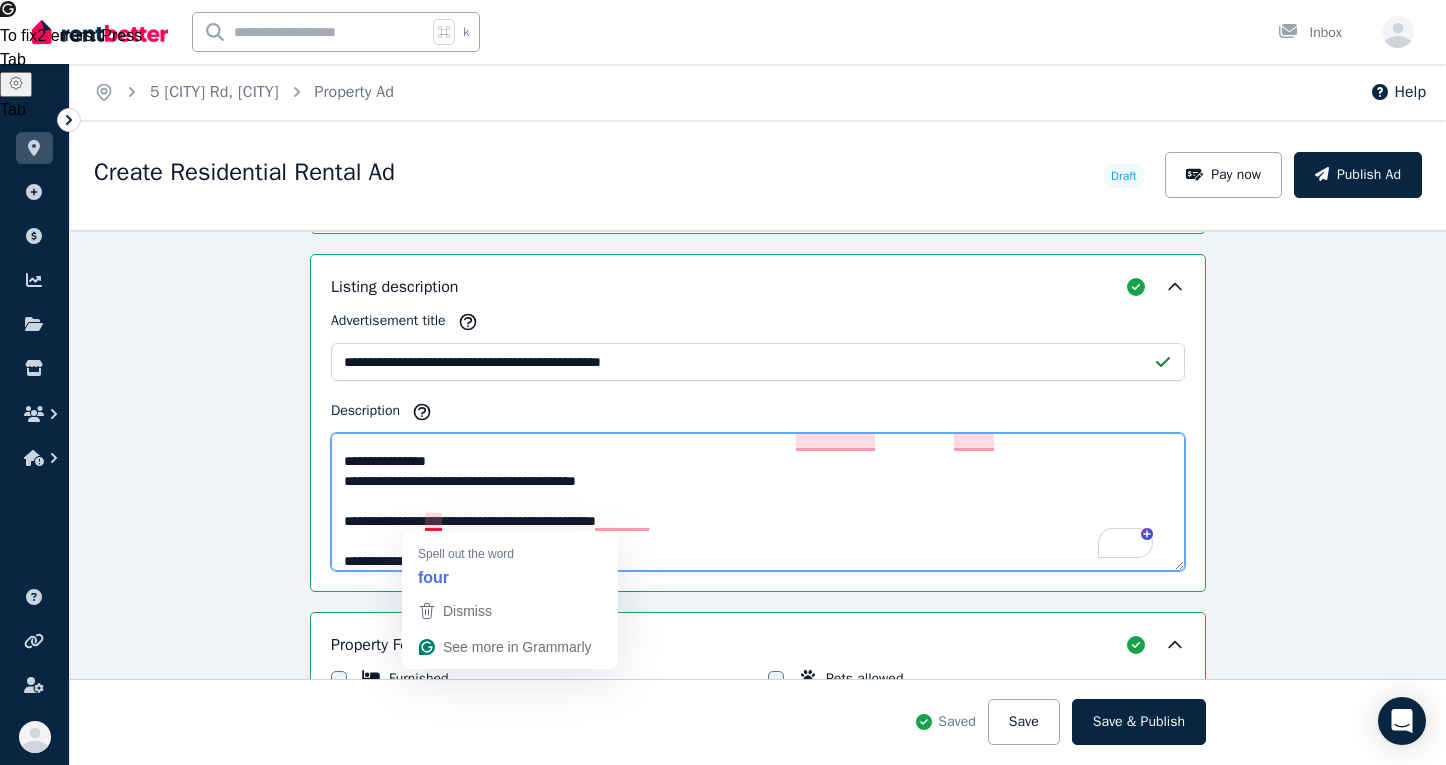 click on "Description" at bounding box center (758, 502) 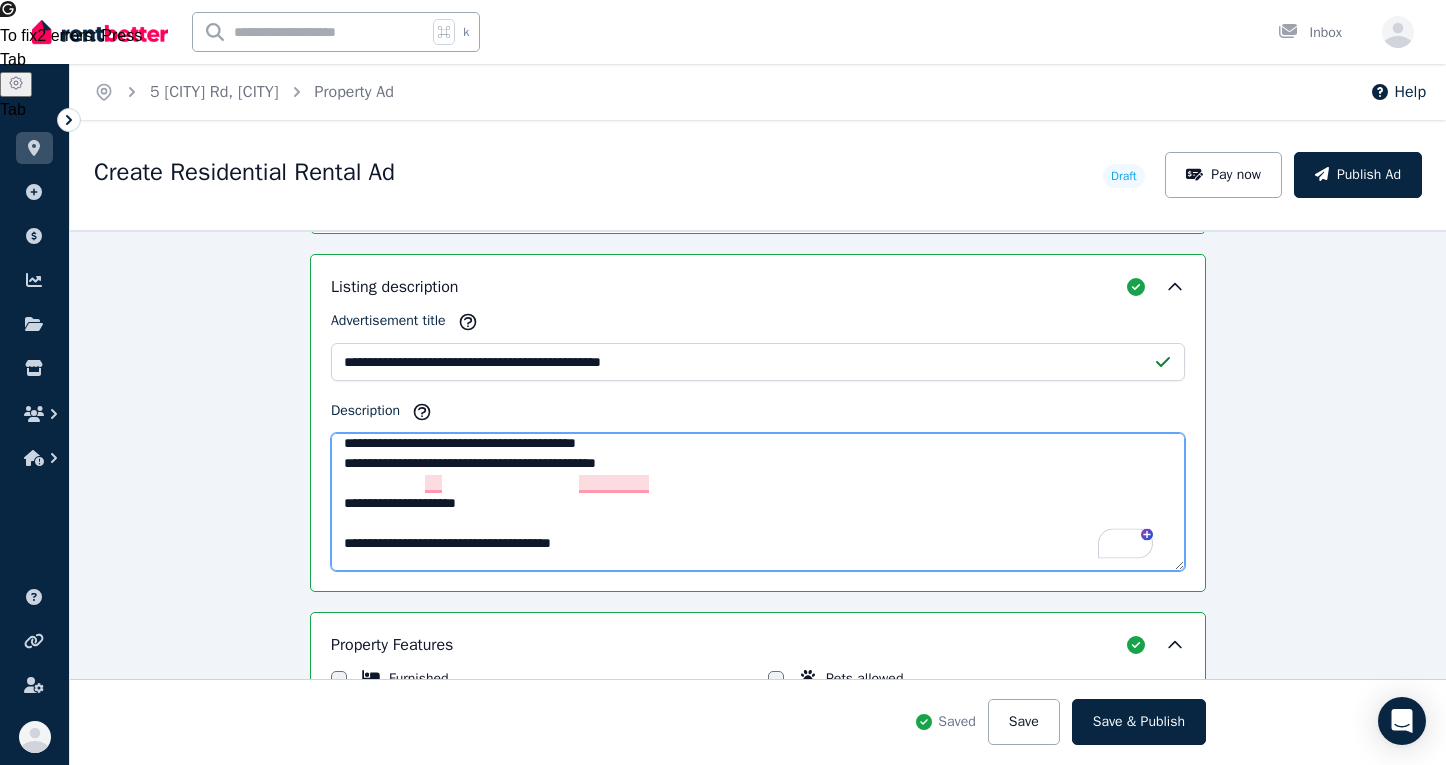 click on "Description" at bounding box center [758, 502] 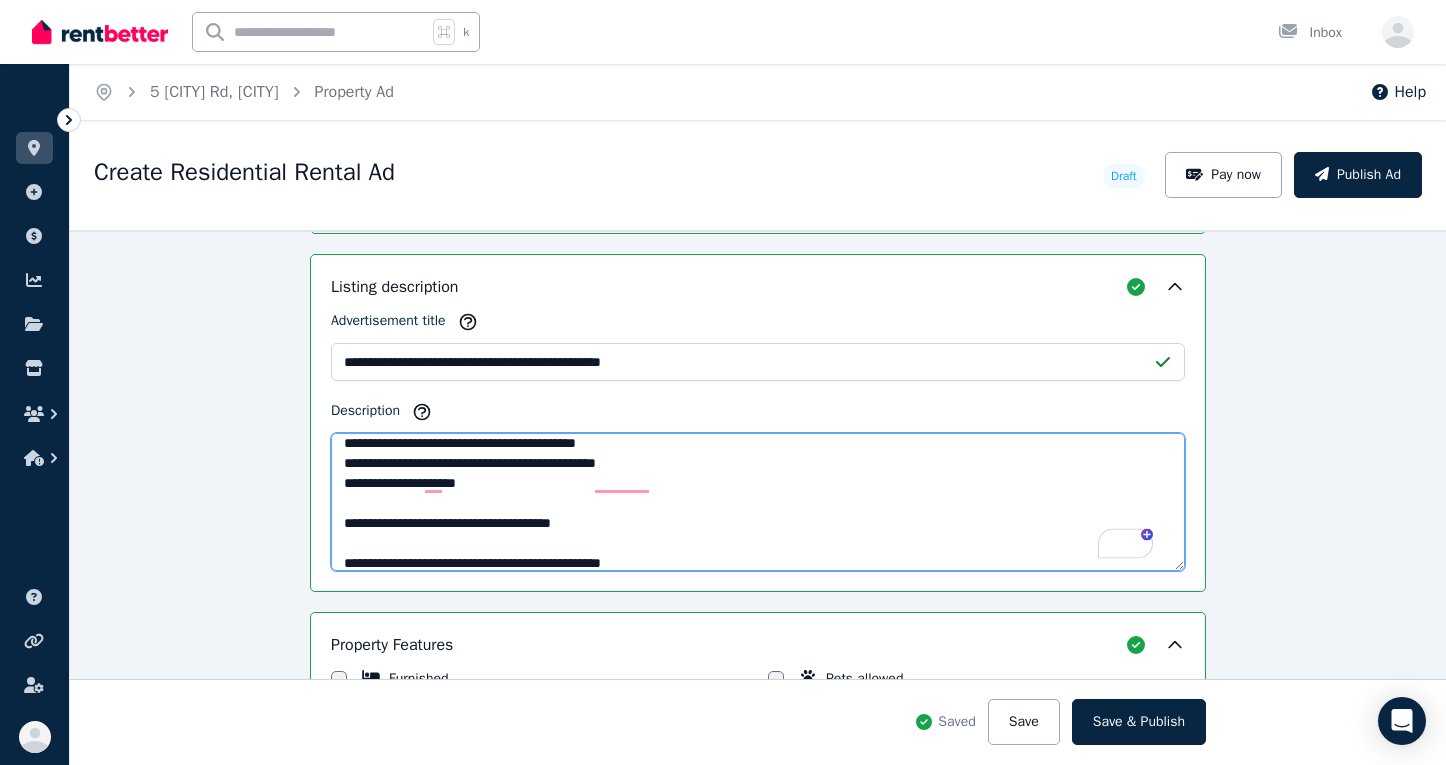 click on "Description" at bounding box center [758, 502] 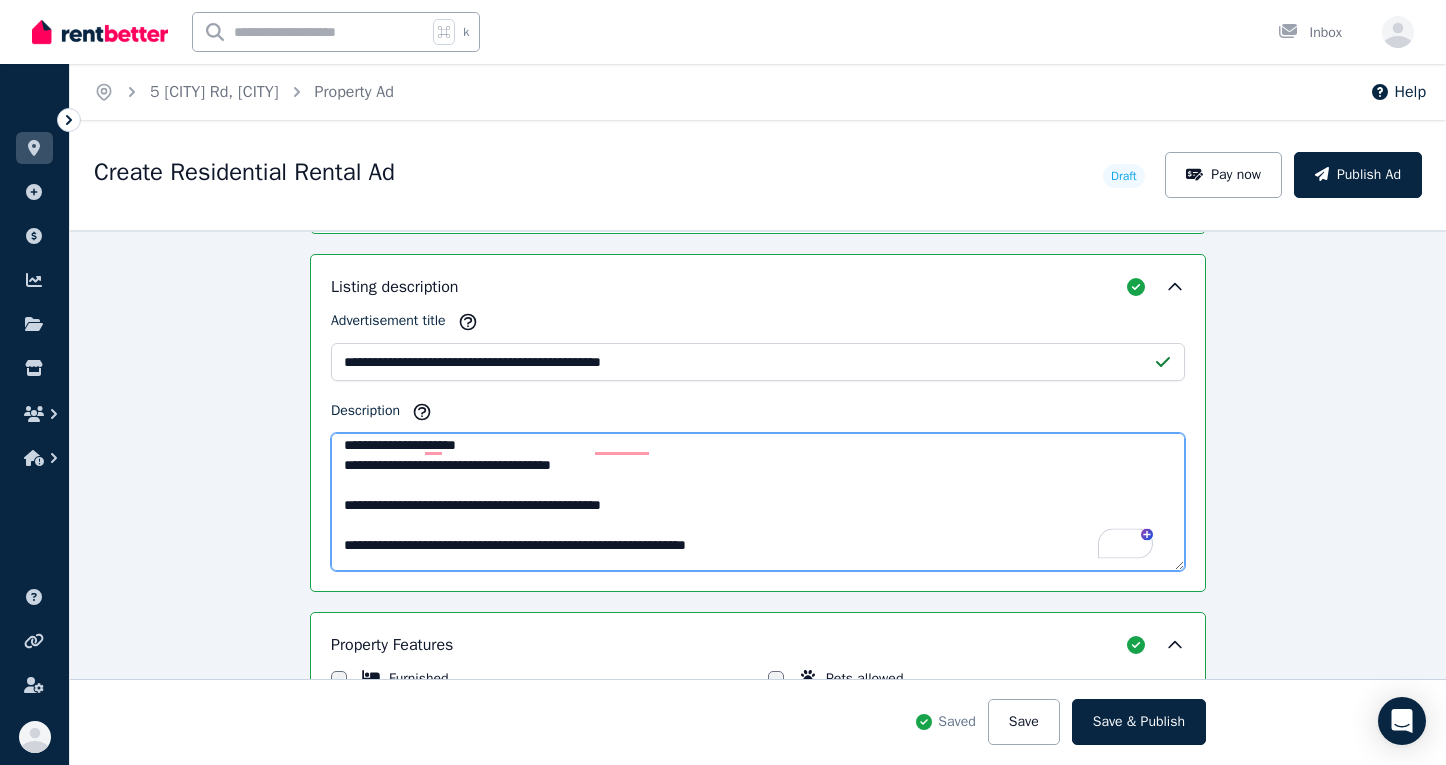 click on "Description" at bounding box center [758, 502] 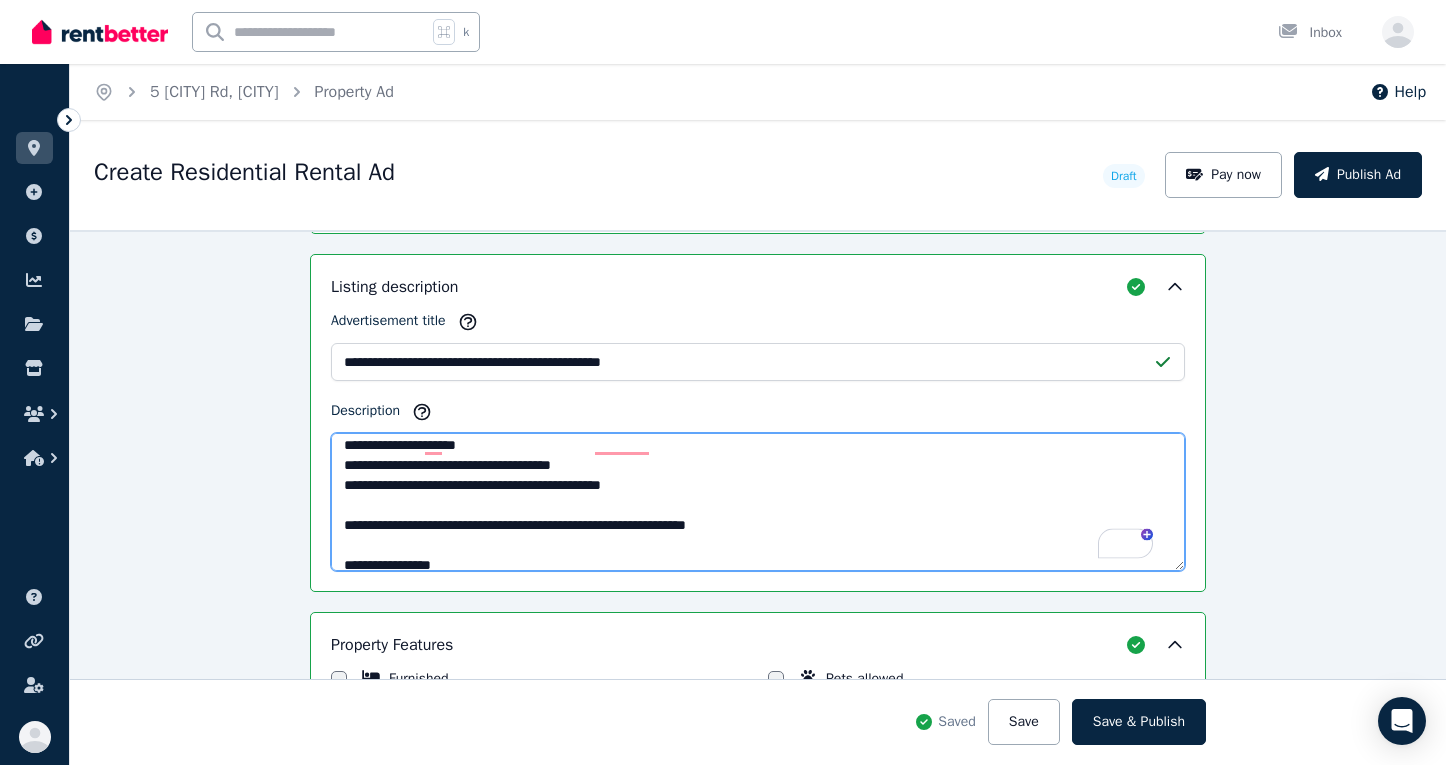 click on "Description" at bounding box center (758, 502) 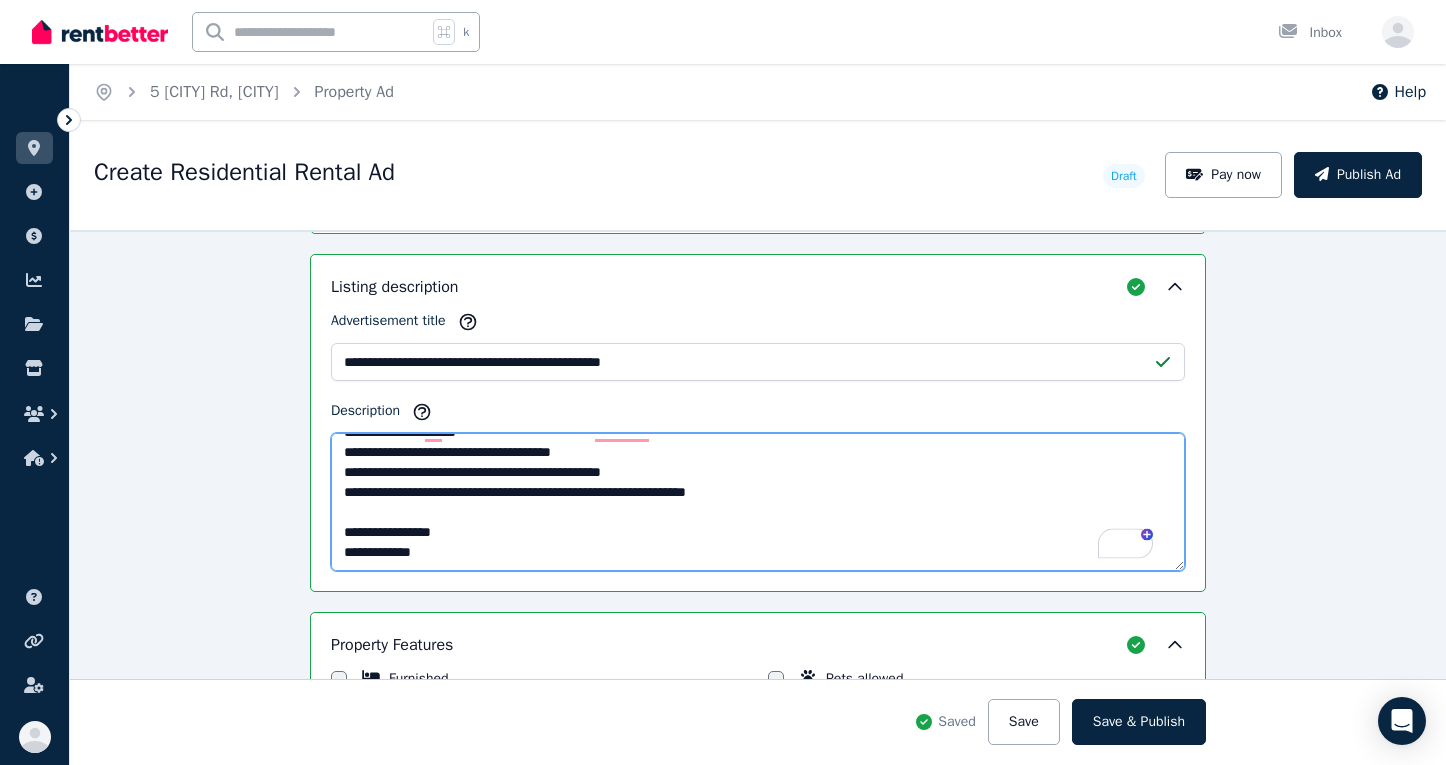 click on "Description" at bounding box center [758, 502] 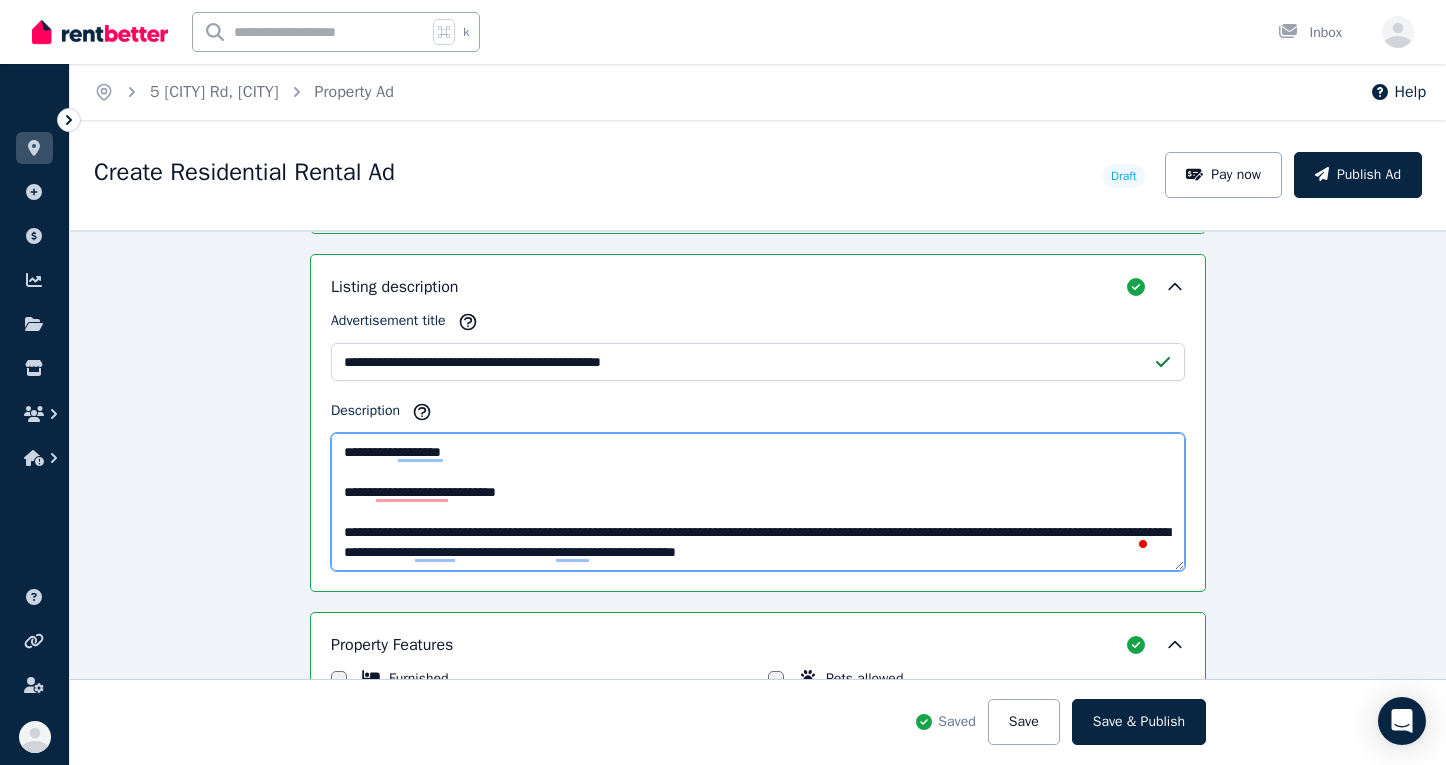 drag, startPoint x: 330, startPoint y: 460, endPoint x: 496, endPoint y: 464, distance: 166.04819 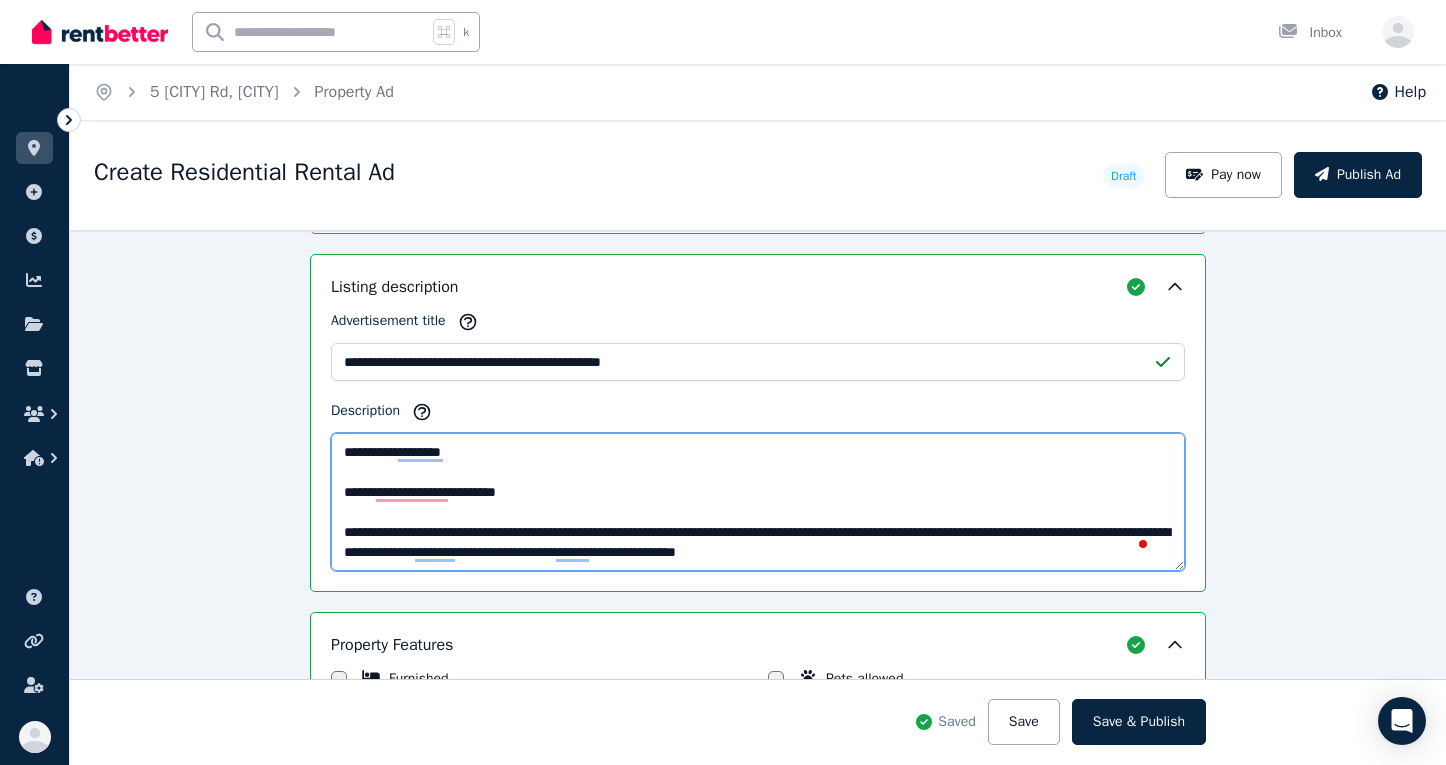 click on "Description" at bounding box center (758, 502) 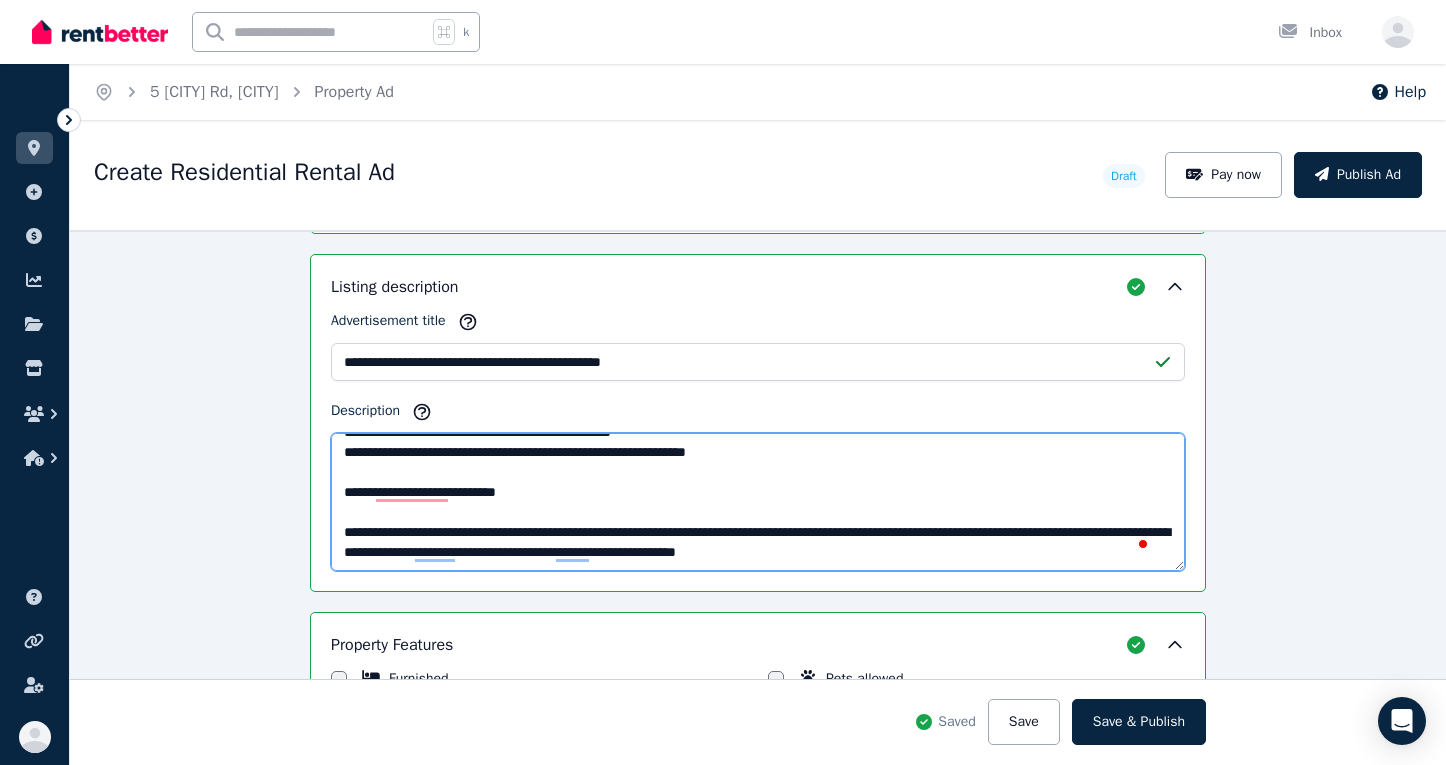 click on "Description" at bounding box center [758, 502] 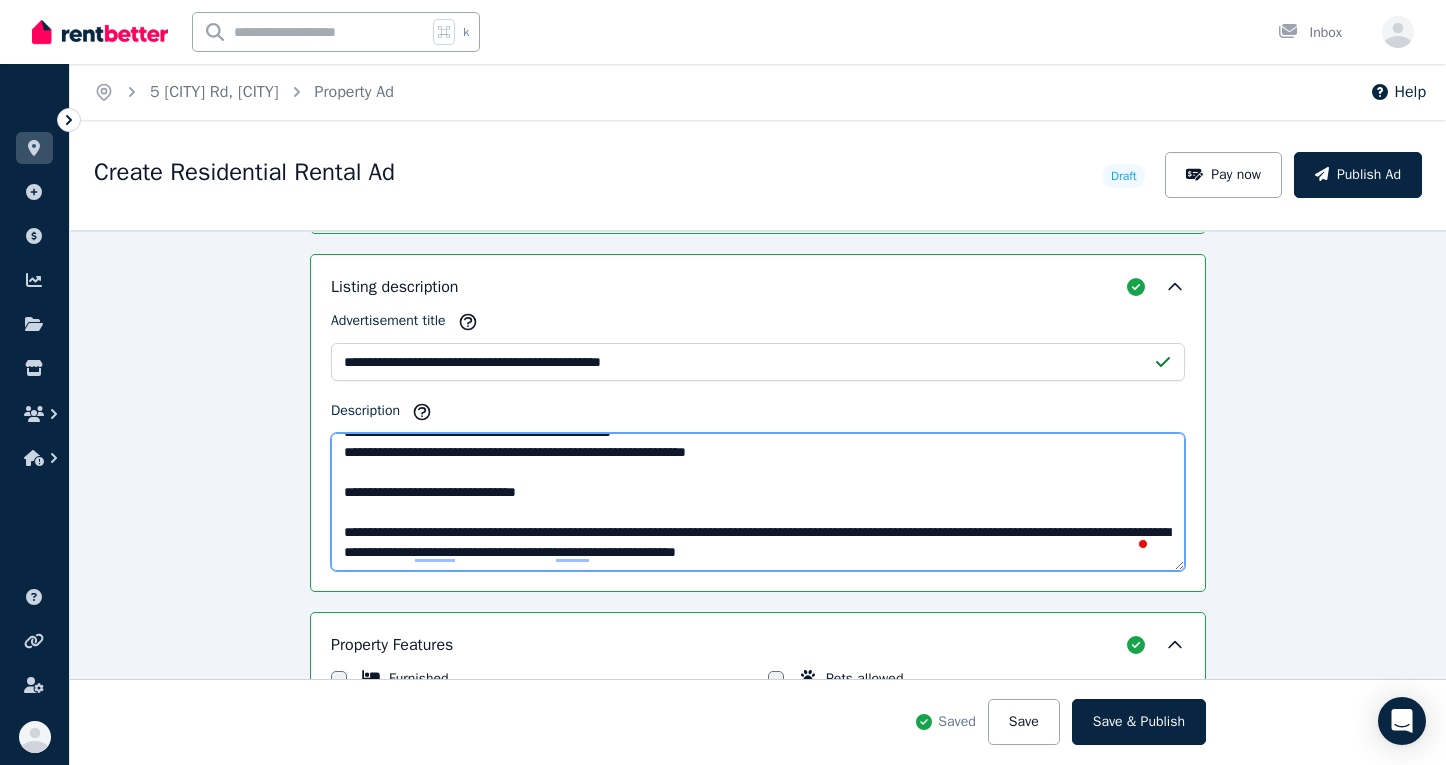 click on "Description" at bounding box center [758, 502] 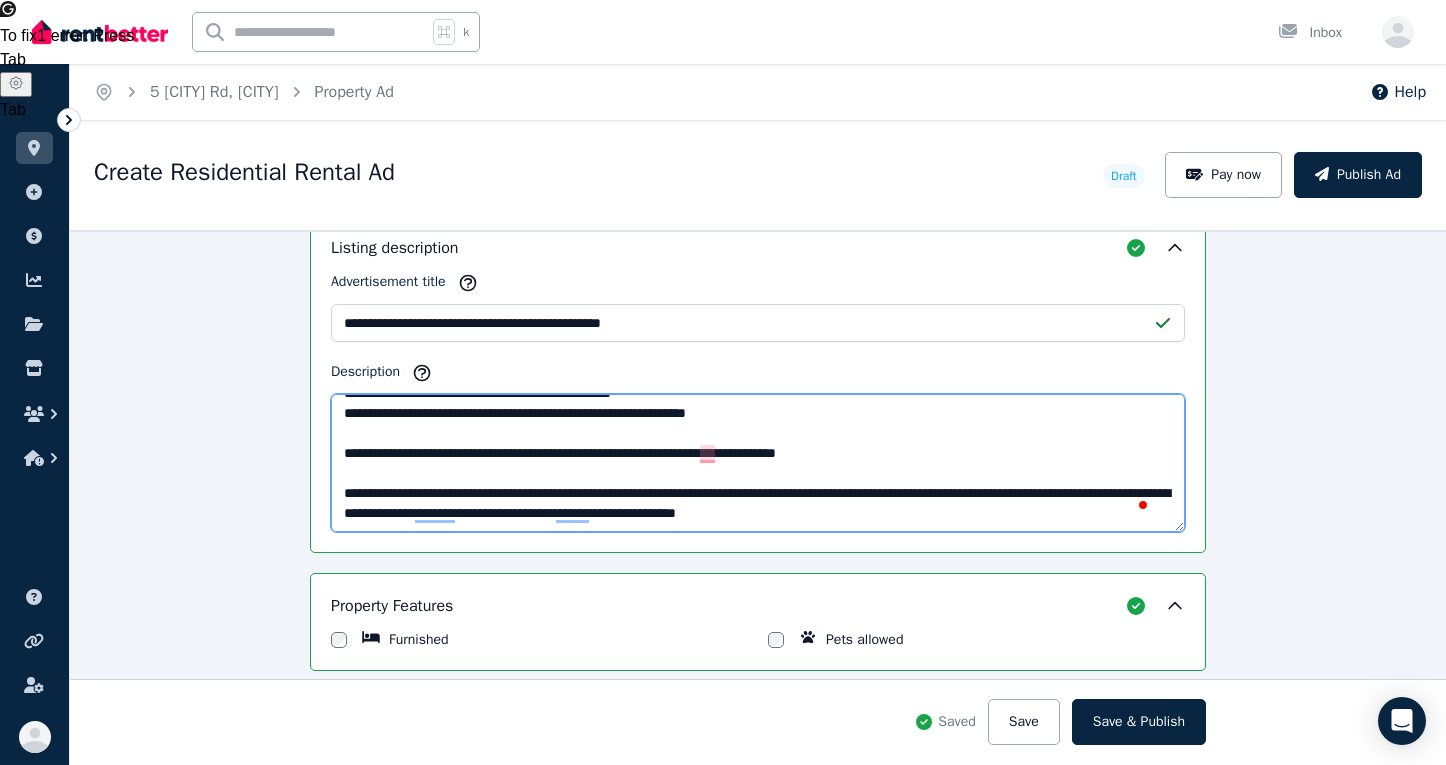 click on "Description" at bounding box center [758, 463] 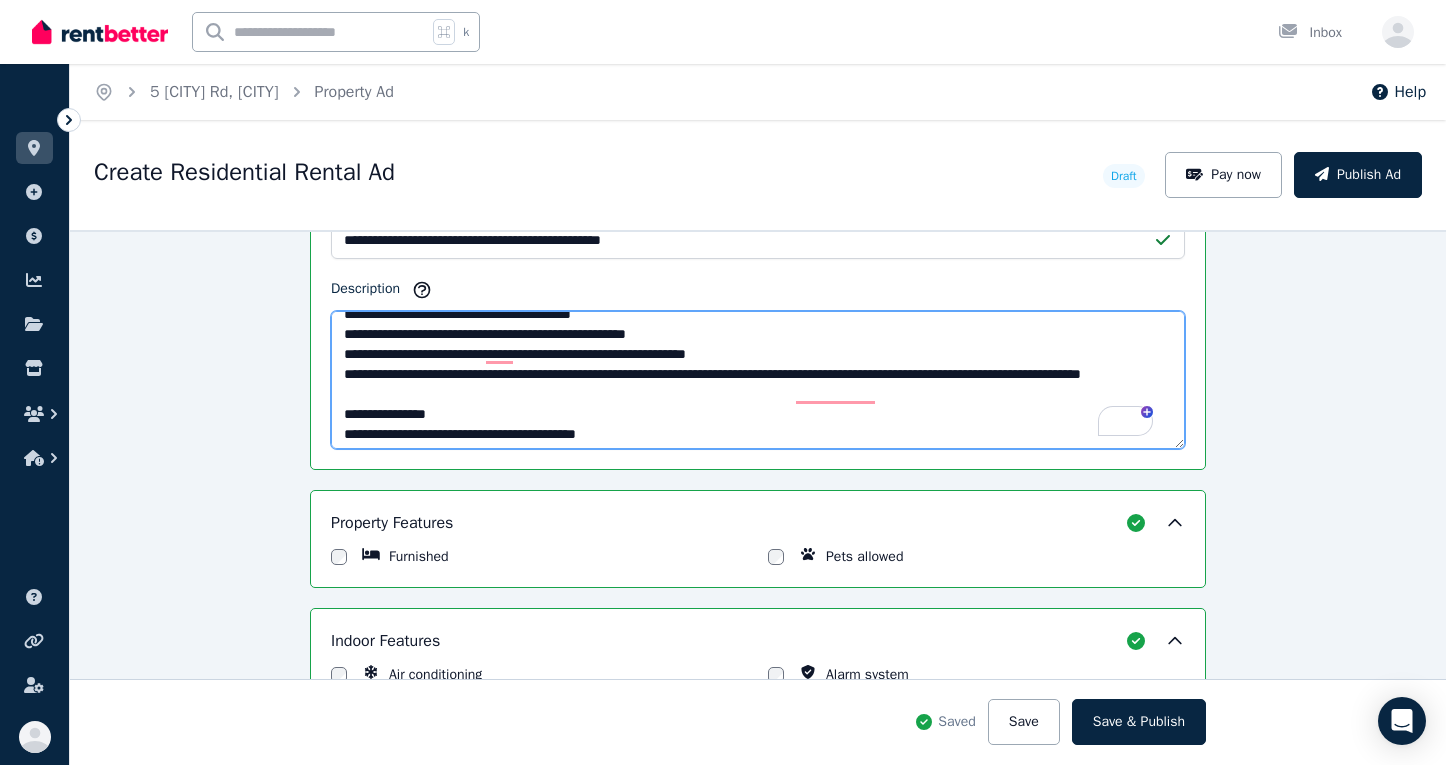 click on "Description" at bounding box center (758, 380) 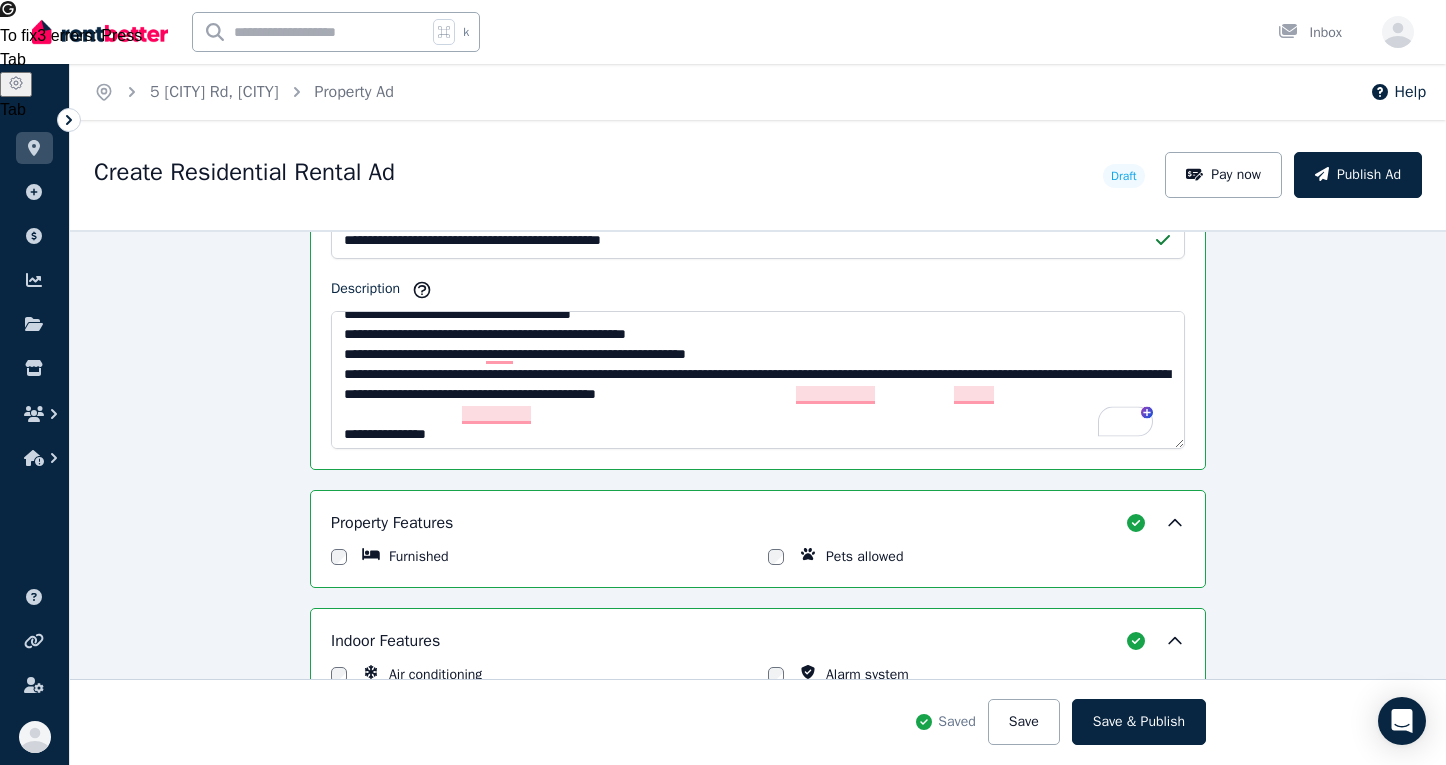 click on "Property Features" at bounding box center (758, 523) 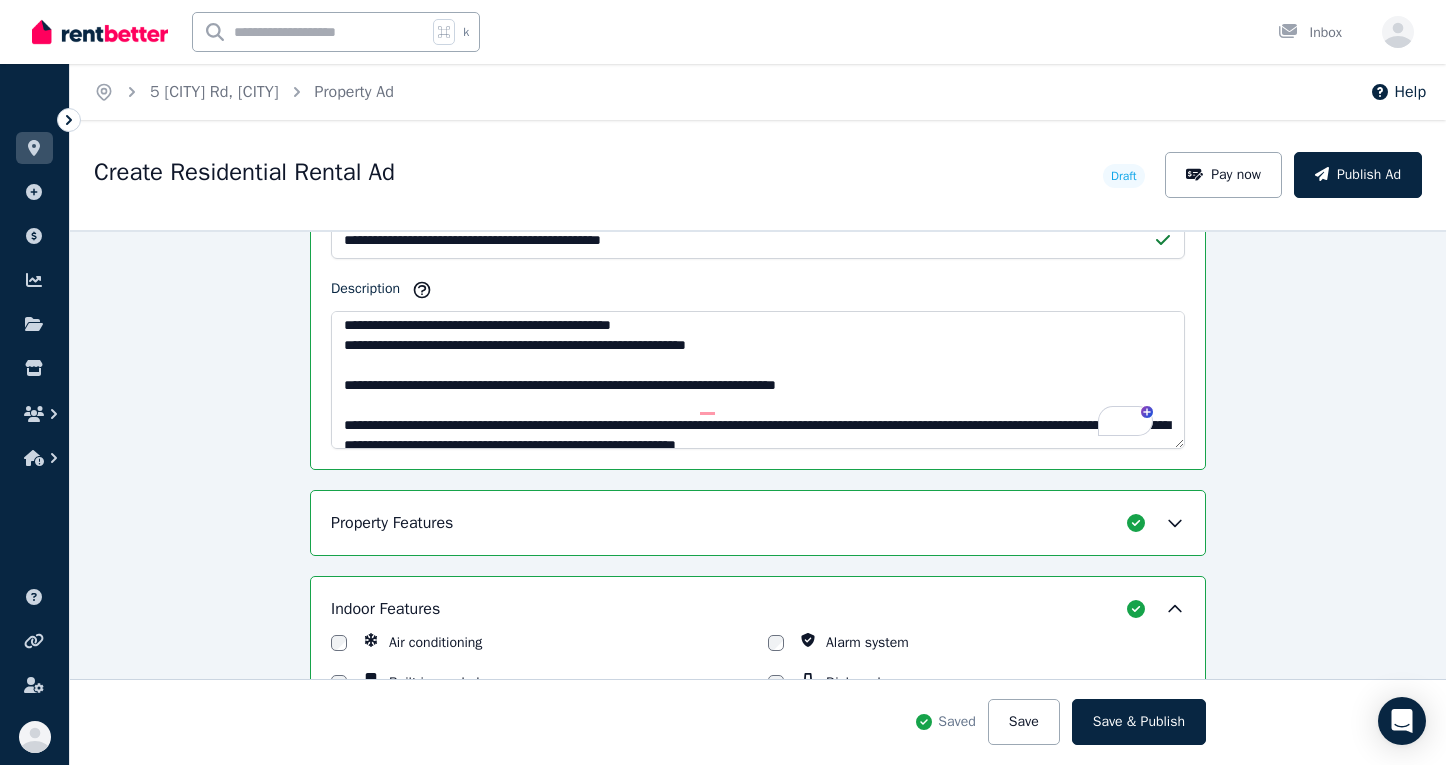 click 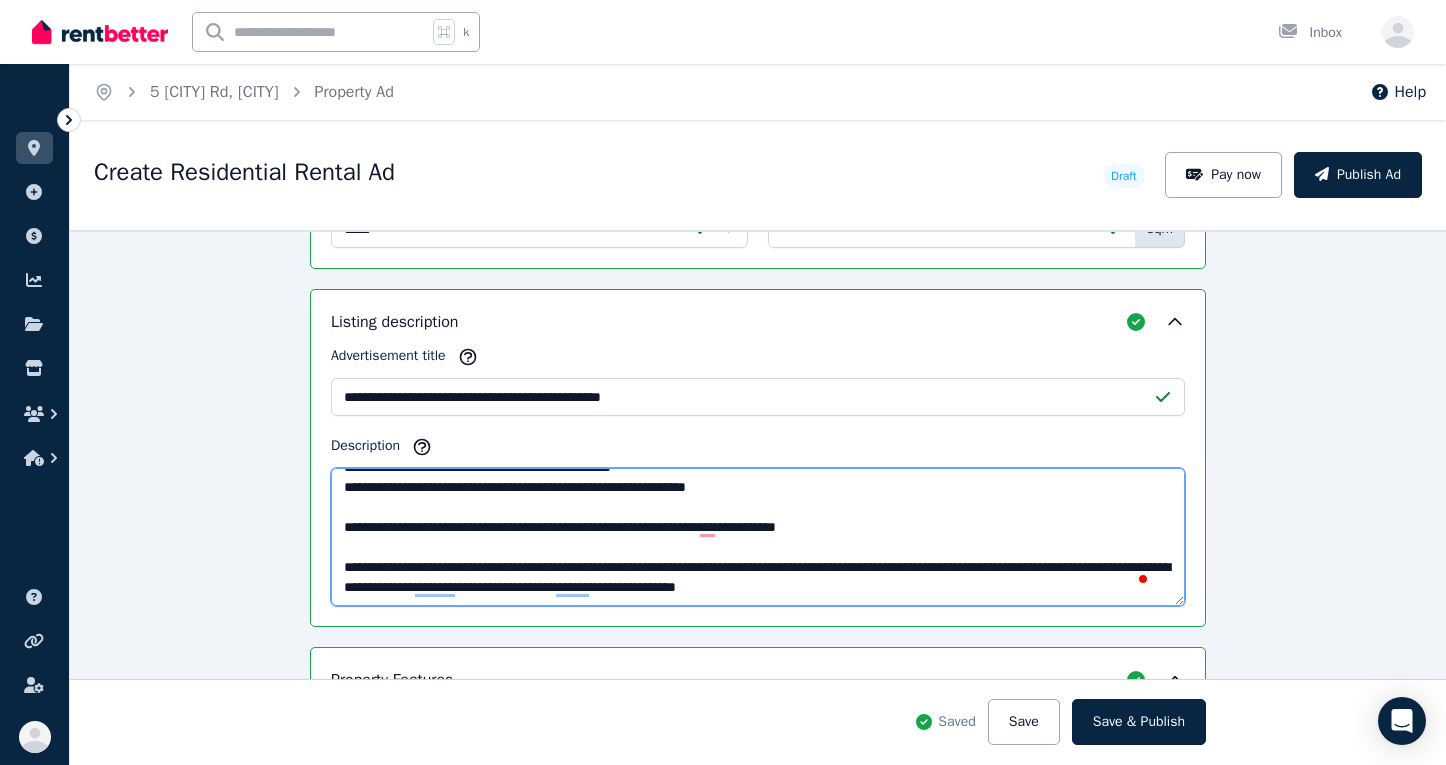 drag, startPoint x: 545, startPoint y: 581, endPoint x: 338, endPoint y: 569, distance: 207.34753 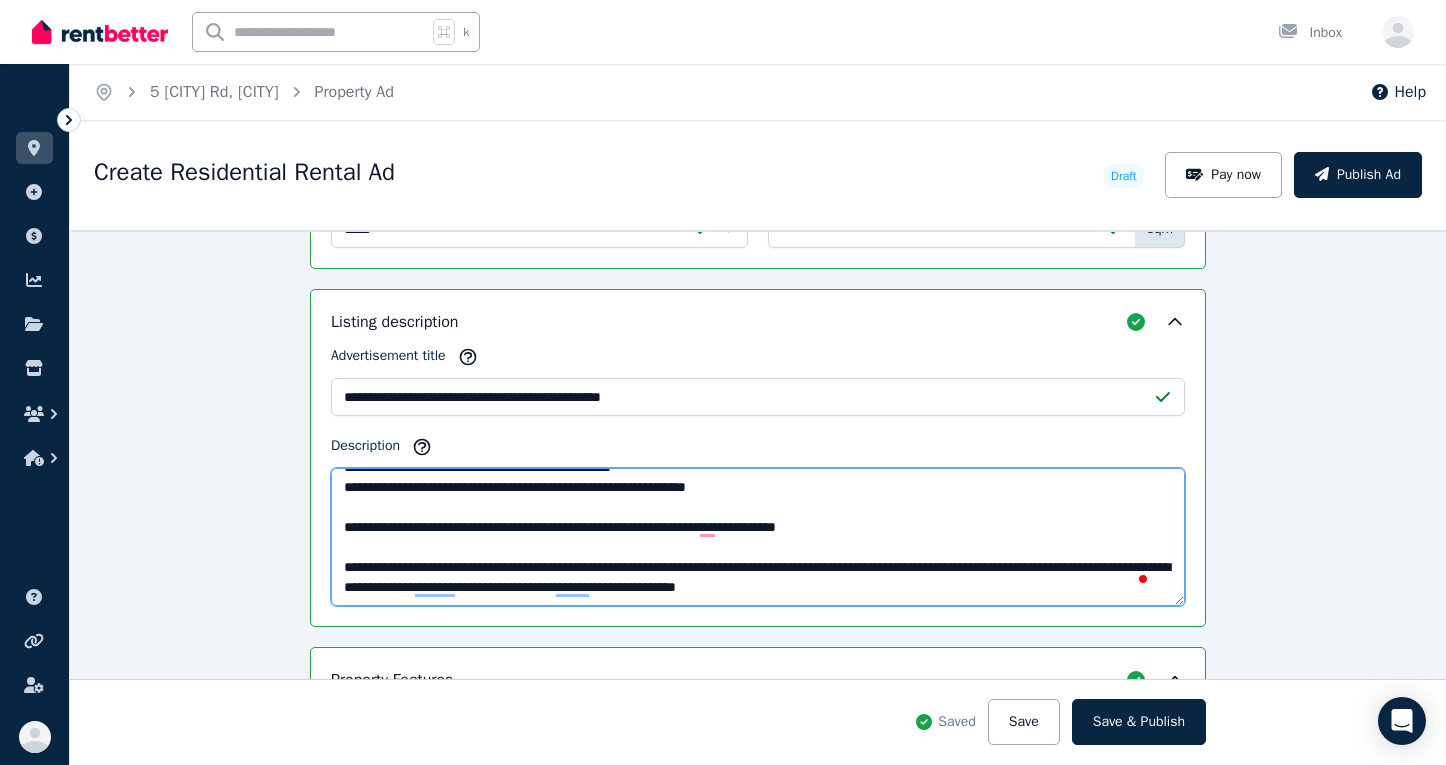 click on "Description" at bounding box center (758, 537) 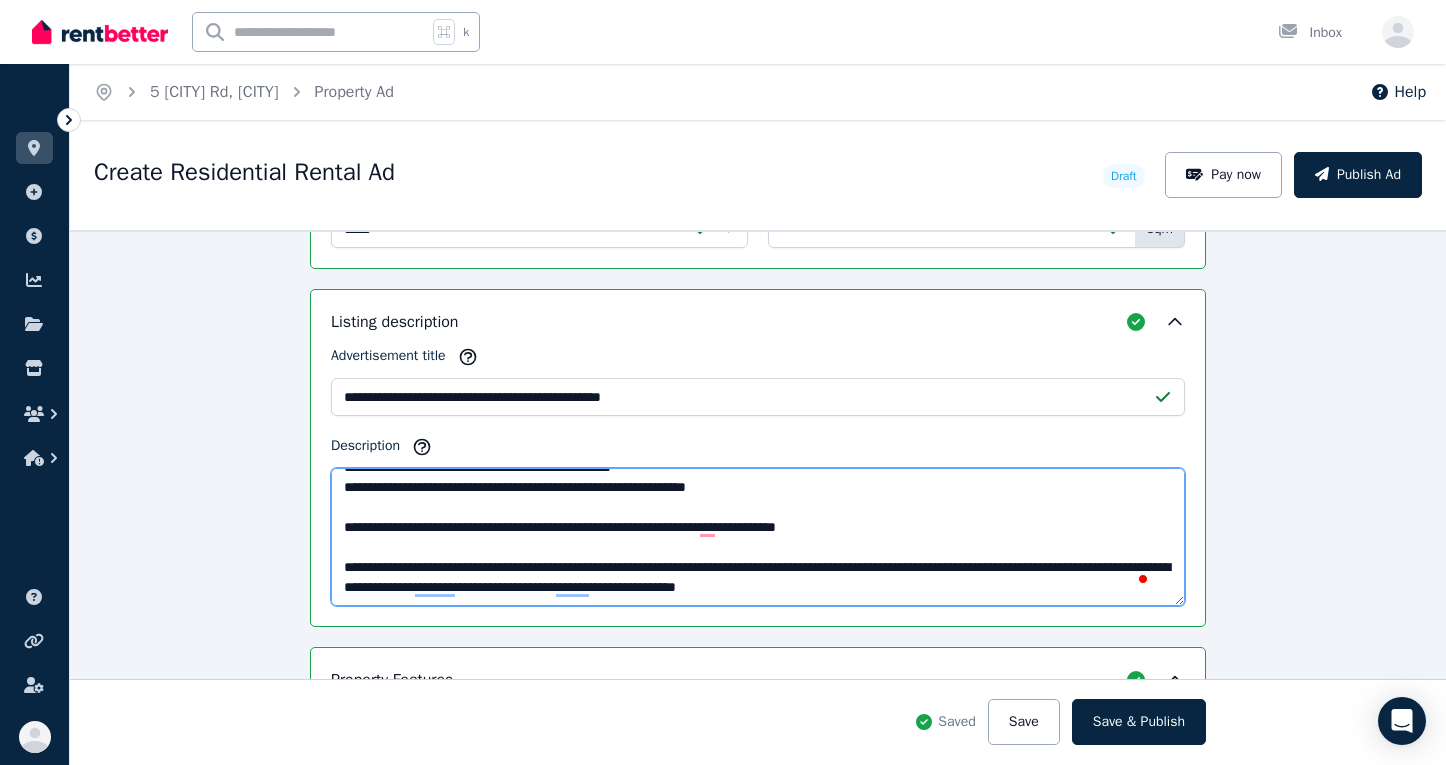 drag, startPoint x: 545, startPoint y: 587, endPoint x: 331, endPoint y: 573, distance: 214.45746 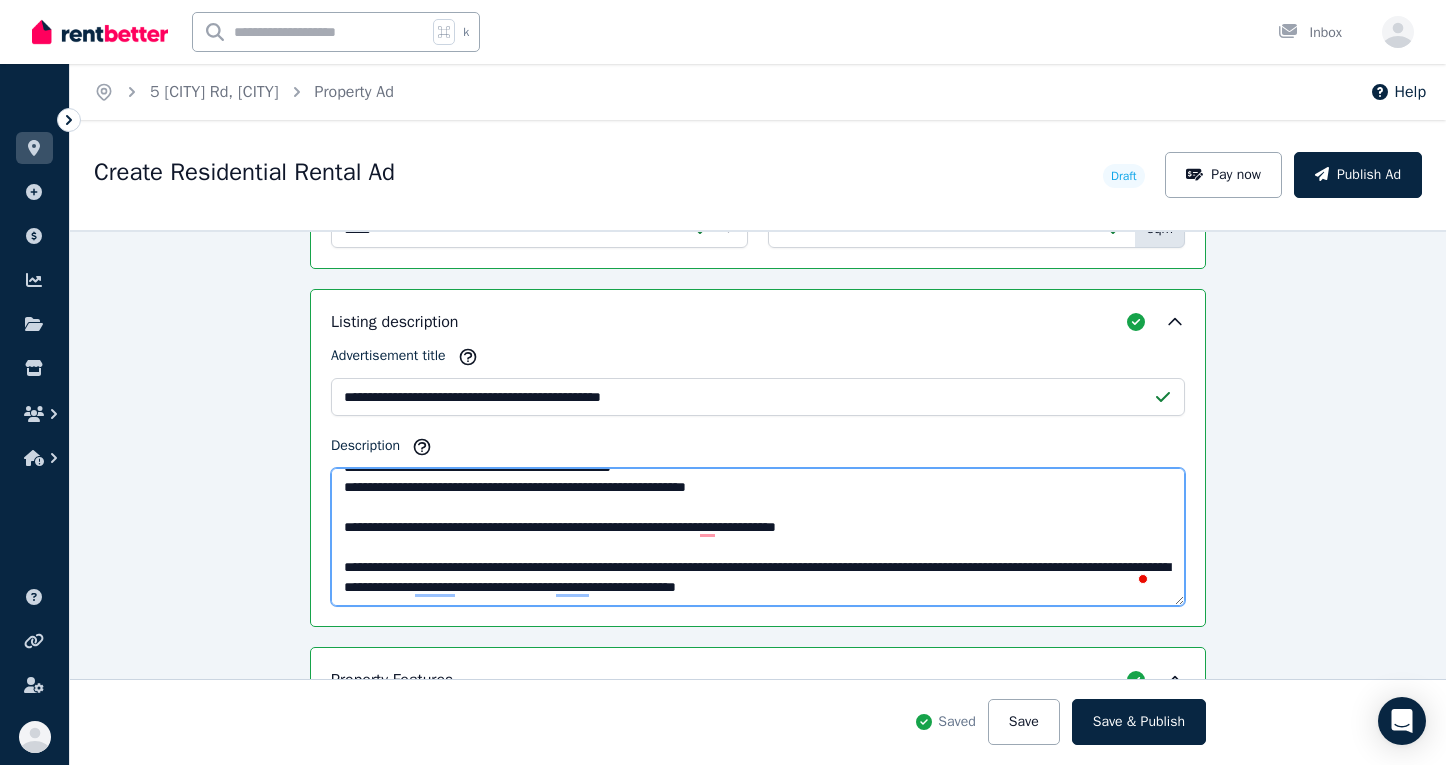 click on "**********" at bounding box center (758, 458) 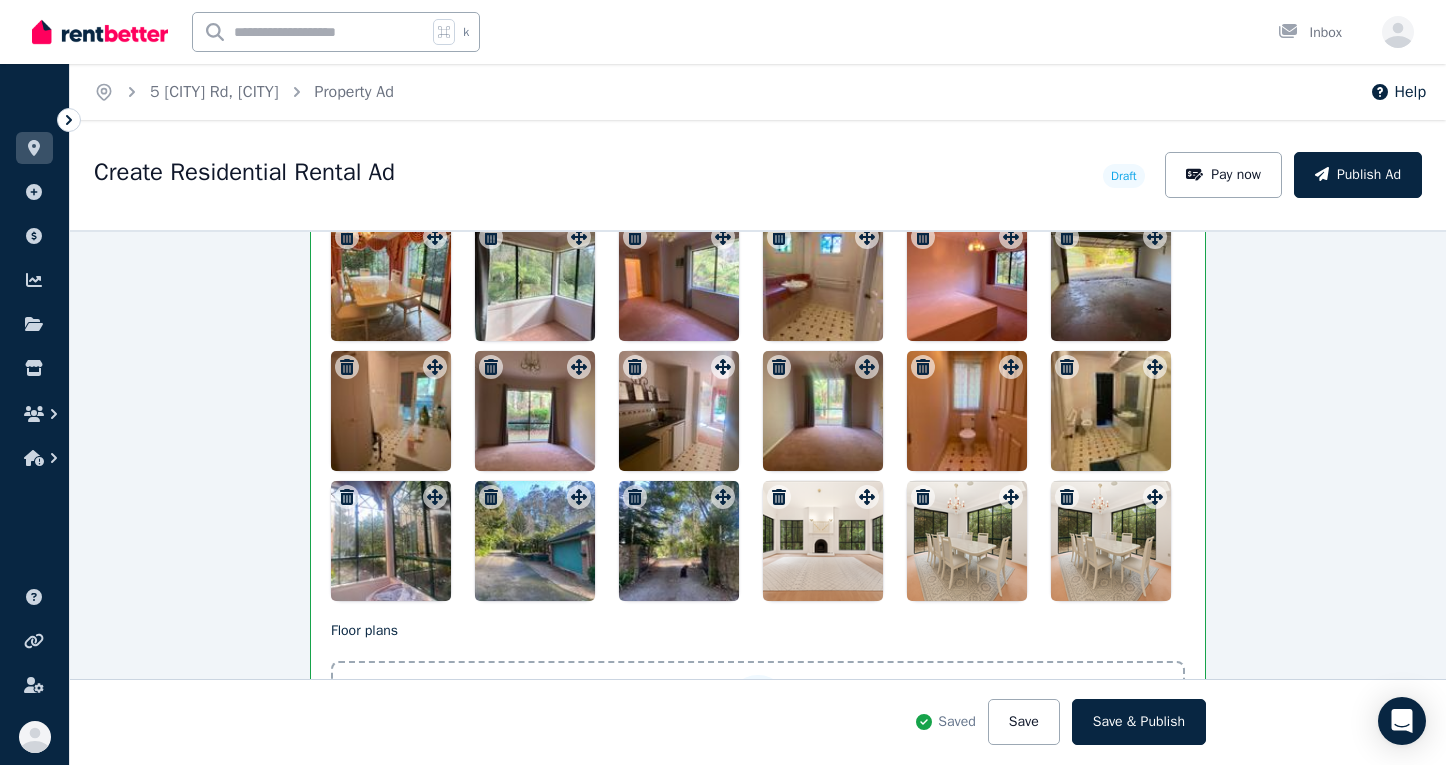 type on "**********" 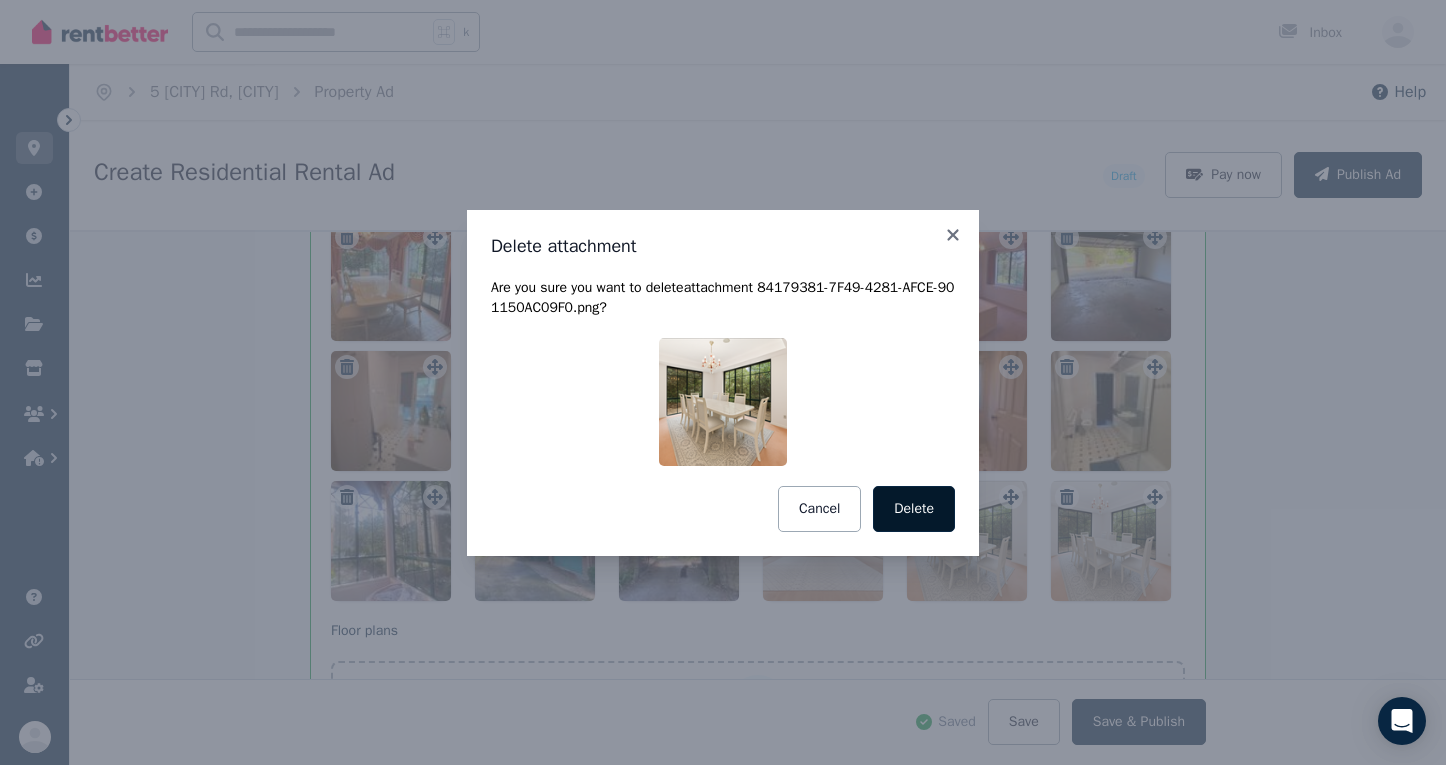 click on "Delete" at bounding box center [914, 509] 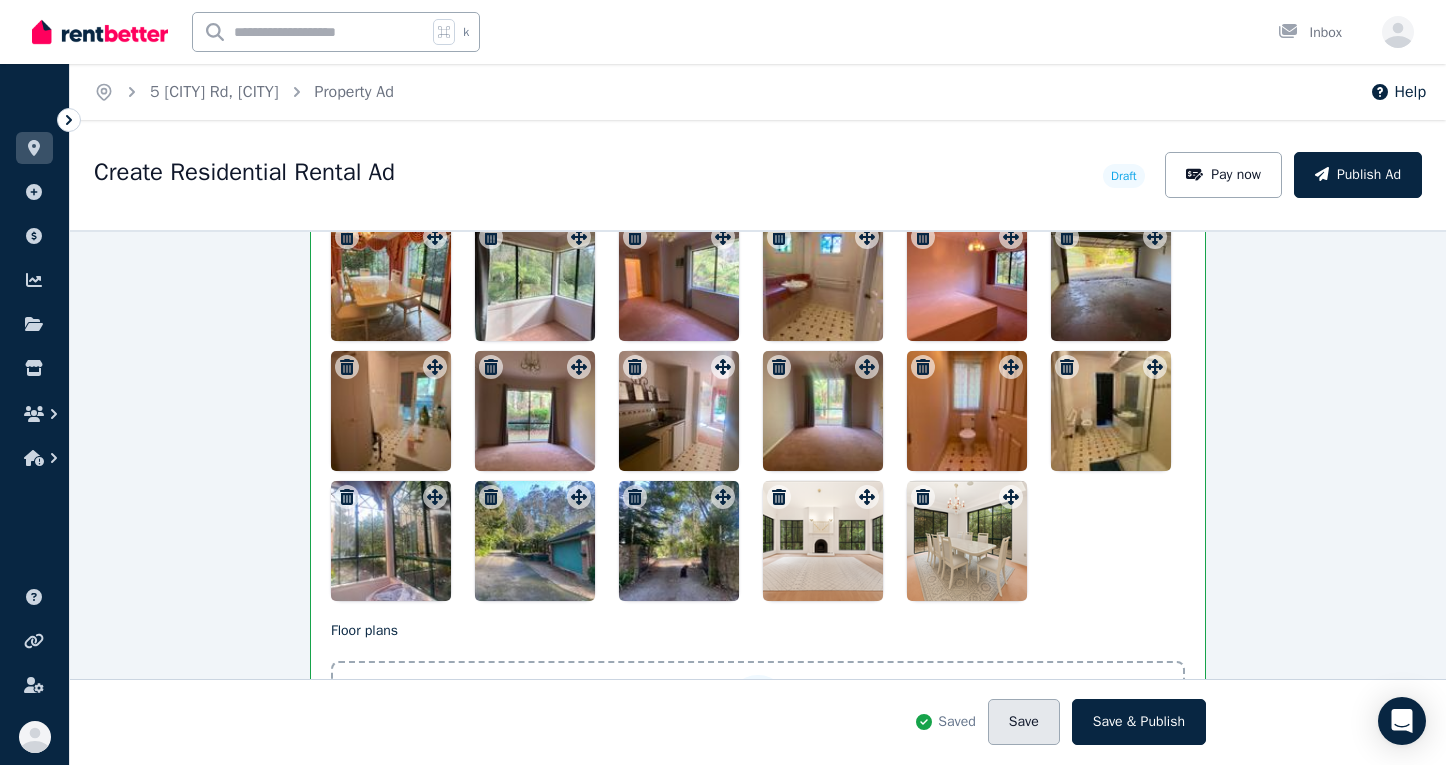 click on "Save" at bounding box center (1024, 722) 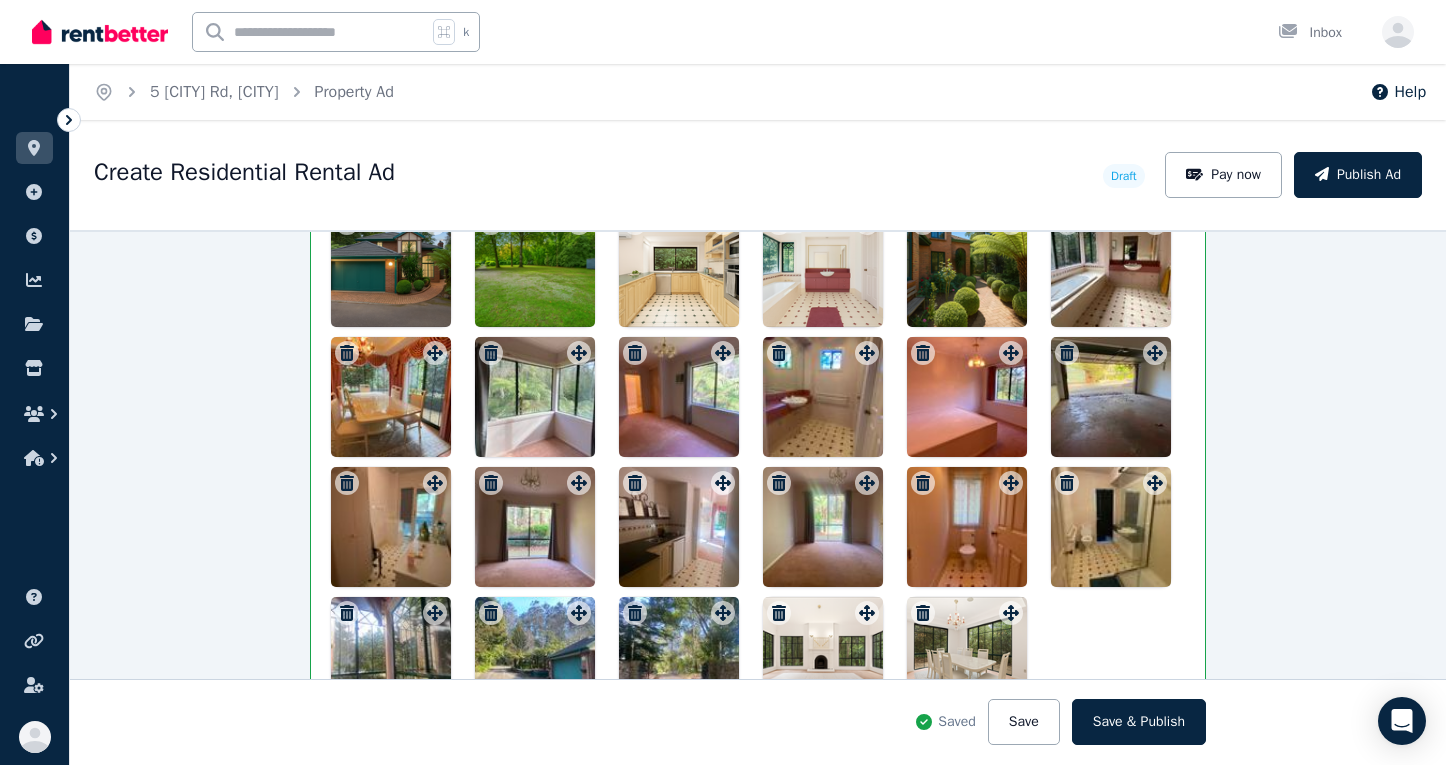 drag, startPoint x: 807, startPoint y: 652, endPoint x: 785, endPoint y: 601, distance: 55.542778 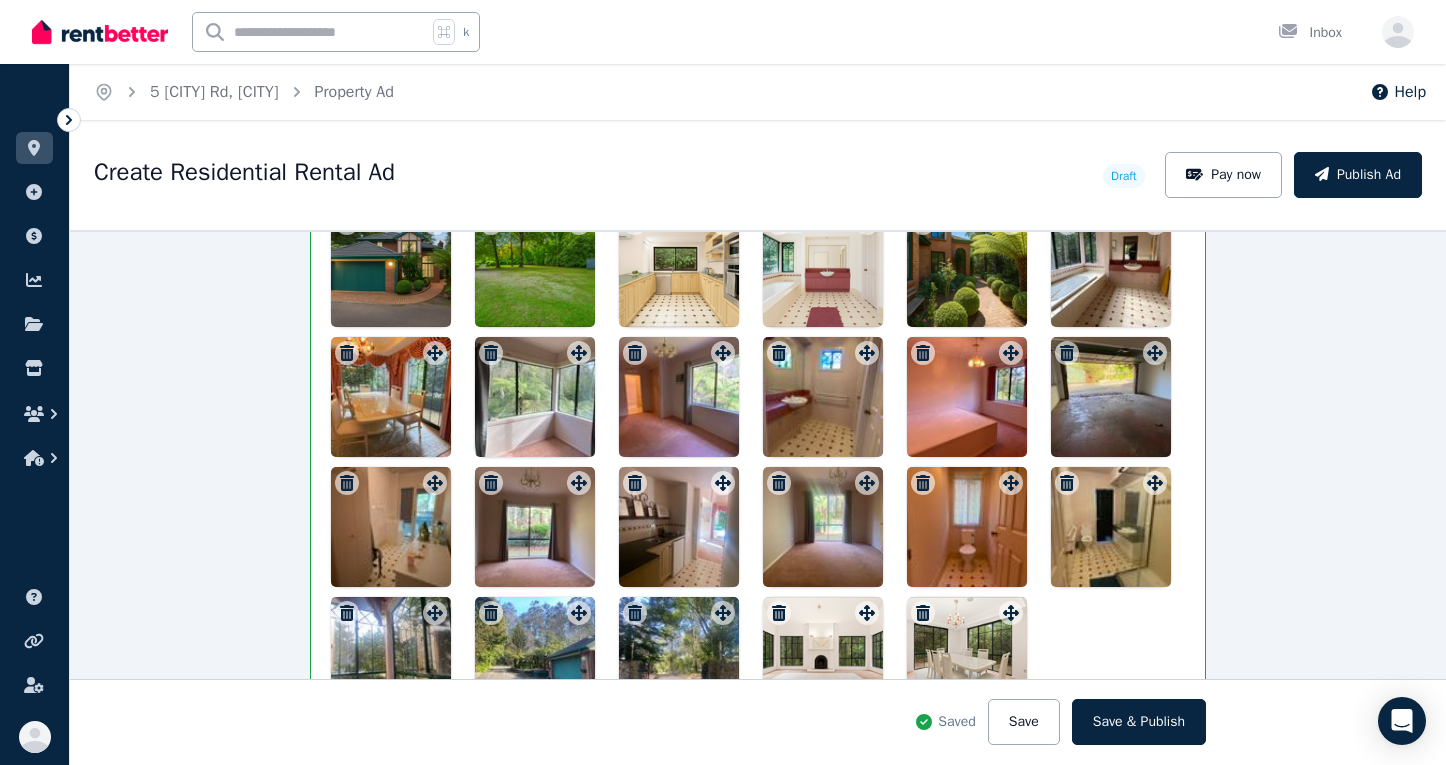 click at bounding box center (823, 657) 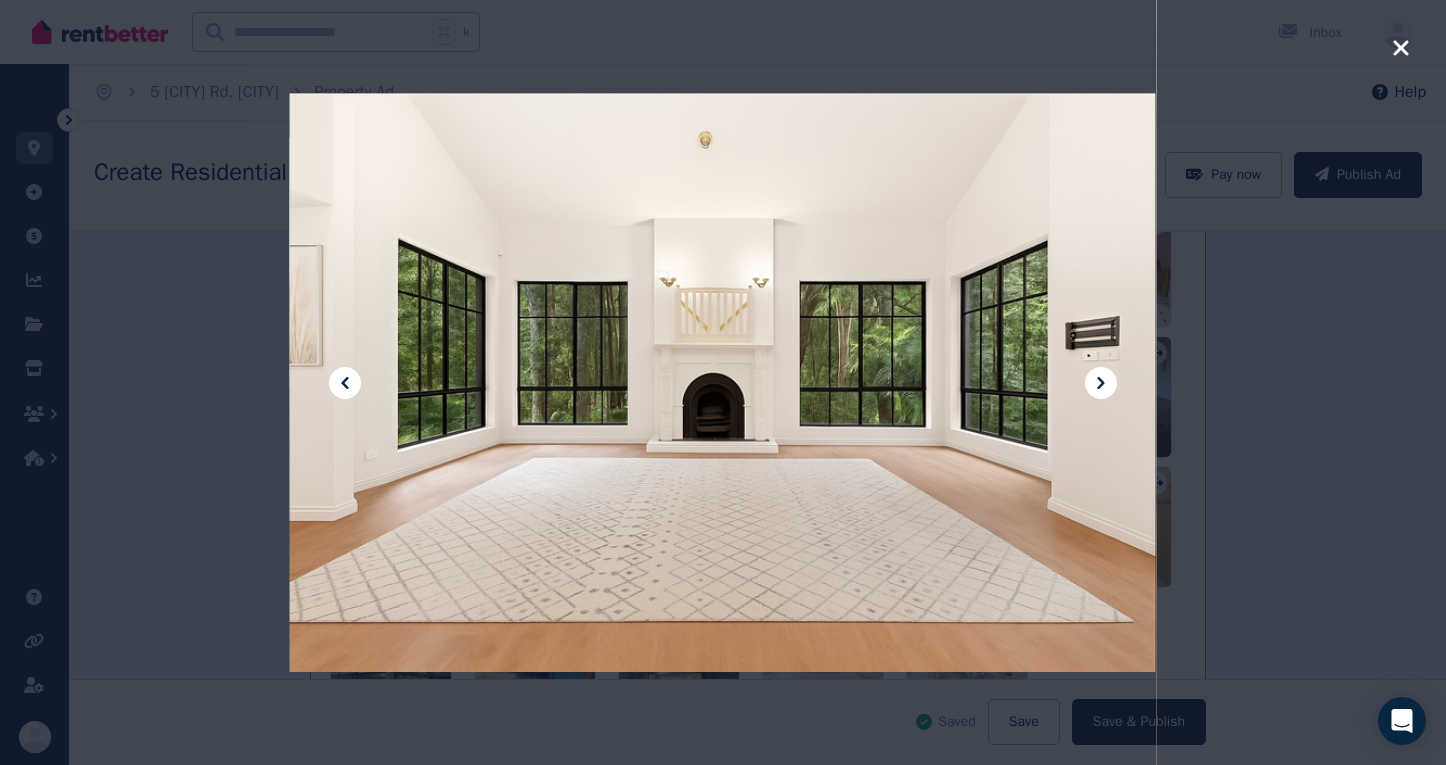 click 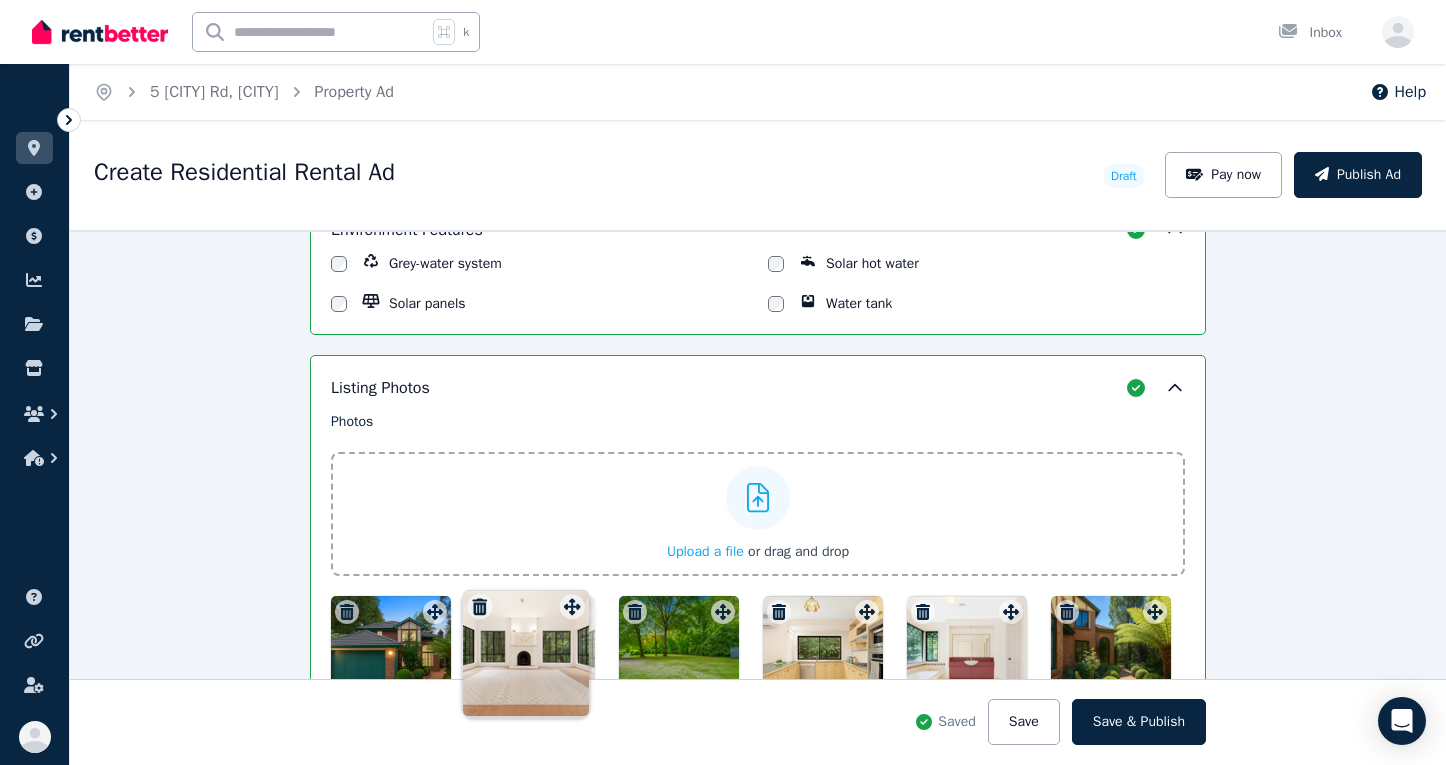 drag, startPoint x: 860, startPoint y: 612, endPoint x: 570, endPoint y: 589, distance: 290.91064 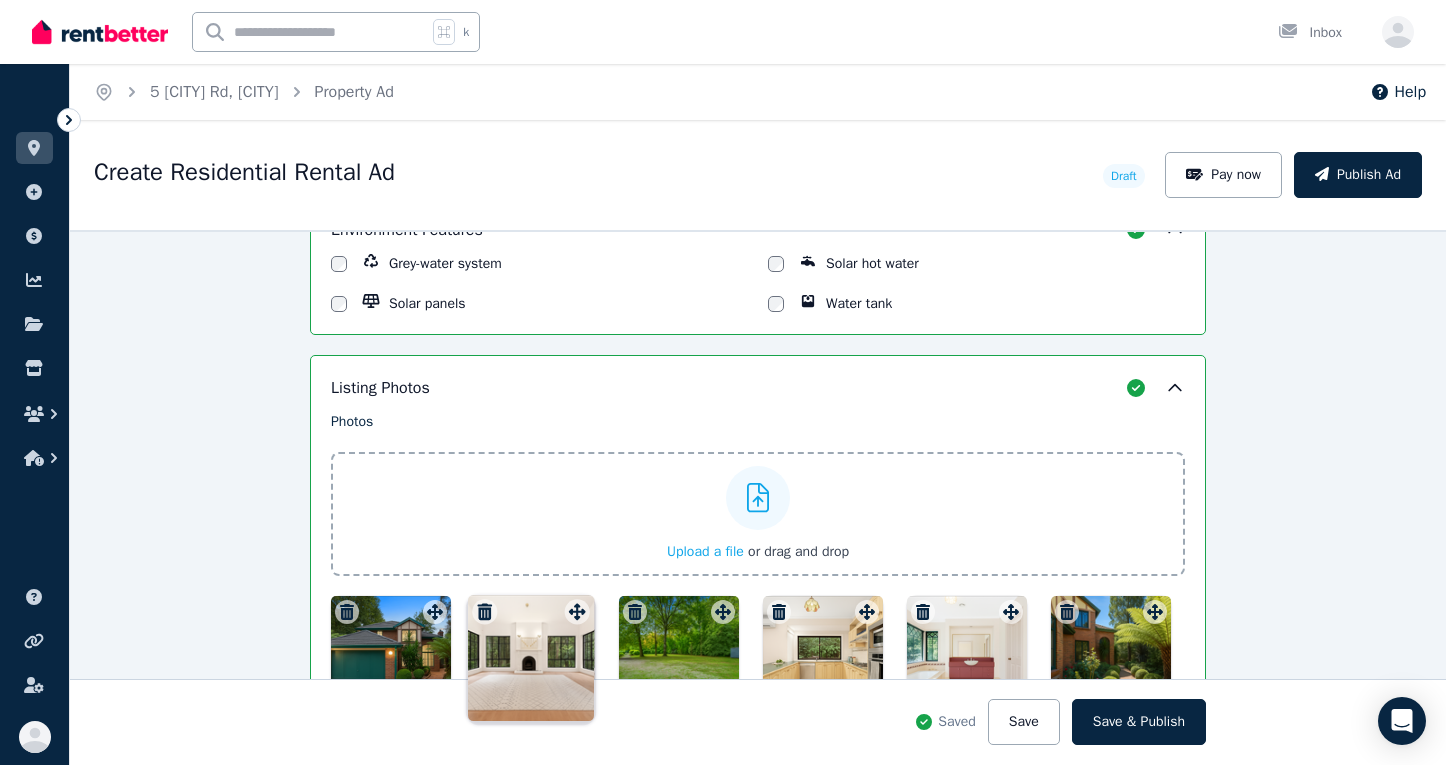 click on "Photos Upload a file   or drag and drop Uploaded   " ChatGPT Image Jul [DAY], [YEAR], [TIME] " Uploaded   " ChatGPT Image Jul [DAY], [YEAR], [TIME] " Uploaded   " ChatGPT Image Jul [DAY], [YEAR], [TIME] " Uploaded   " [UUID].png " Uploaded   " [UUID].png " Uploaded   " [UUID].png " Uploaded   " ChatGPT Image Jul [DAY], [YEAR], [TIME] " Uploaded   " ChatGPT Image Jul [DAY], [YEAR], [TIME] " Uploaded   " ChatGPT Image Jul [DAY], [YEAR], [TIME] " Uploaded   " ChatGPT Image Jul [DAY], [YEAR], [TIME] " Uploaded   " ChatGPT Image Jul [DAY], [YEAR], [TIME] " Uploaded   " ChatGPT Image Jul [DAY], [YEAR], [TIME] " Uploaded   " ChatGPT Image Jul [DAY], [YEAR], [TIME] " Uploaded   " ChatGPT Image Jul [DAY], [YEAR], [TIME] " Uploaded   " [UUID]_1_201_a.jpeg " Uploaded   " [UUID]_1_201_a.jpeg " Uploaded   " " Uploaded   " "   " "" at bounding box center [758, 759] 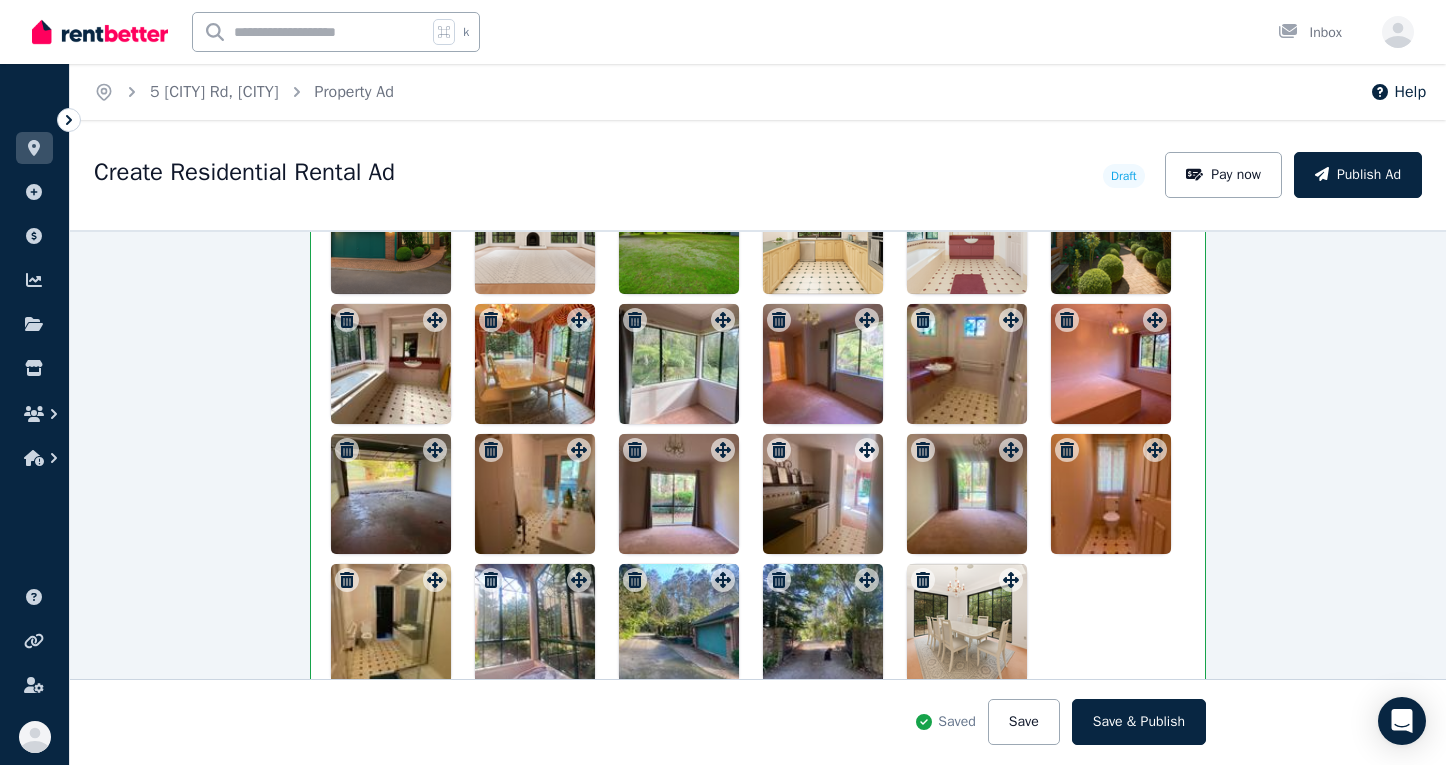 drag, startPoint x: 967, startPoint y: 634, endPoint x: 1113, endPoint y: 589, distance: 152.77762 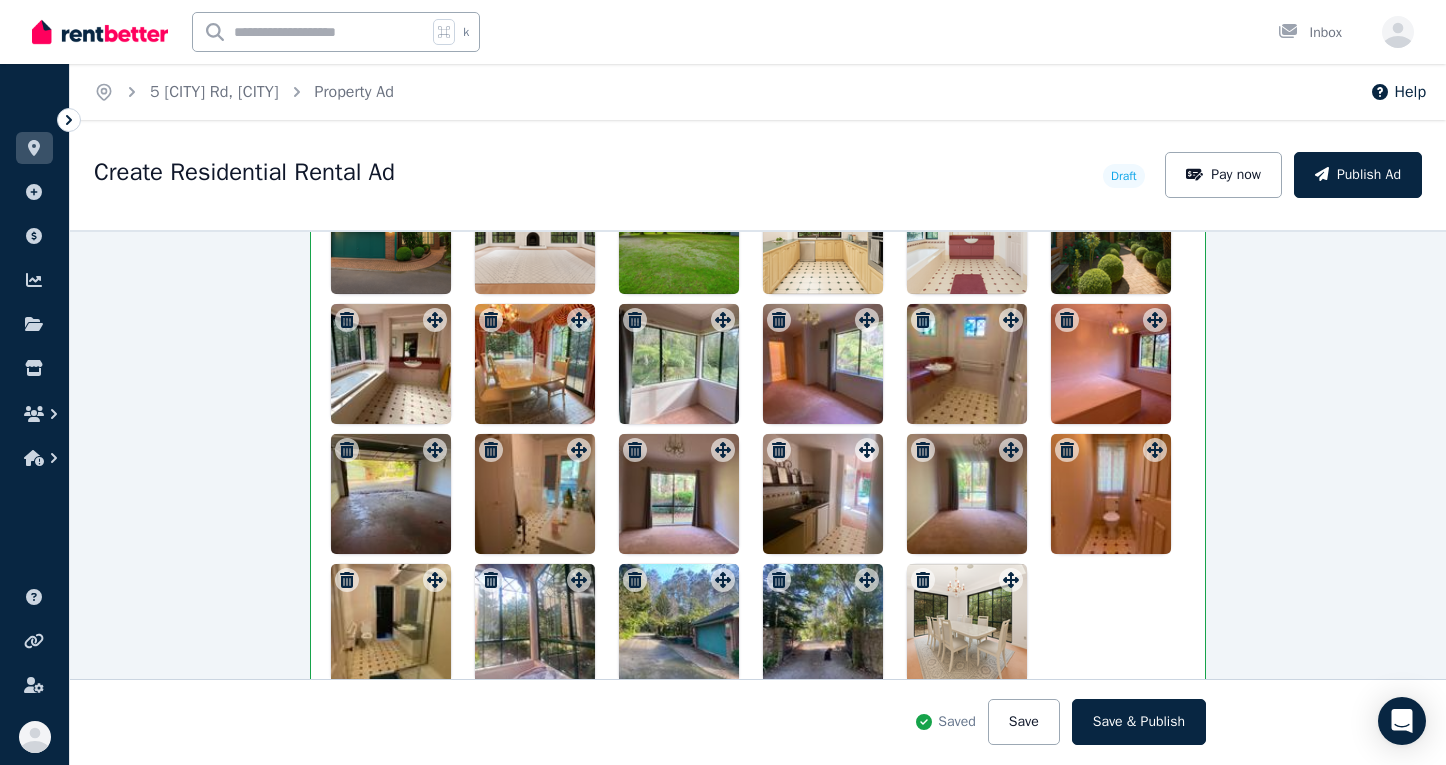 click at bounding box center [758, 429] 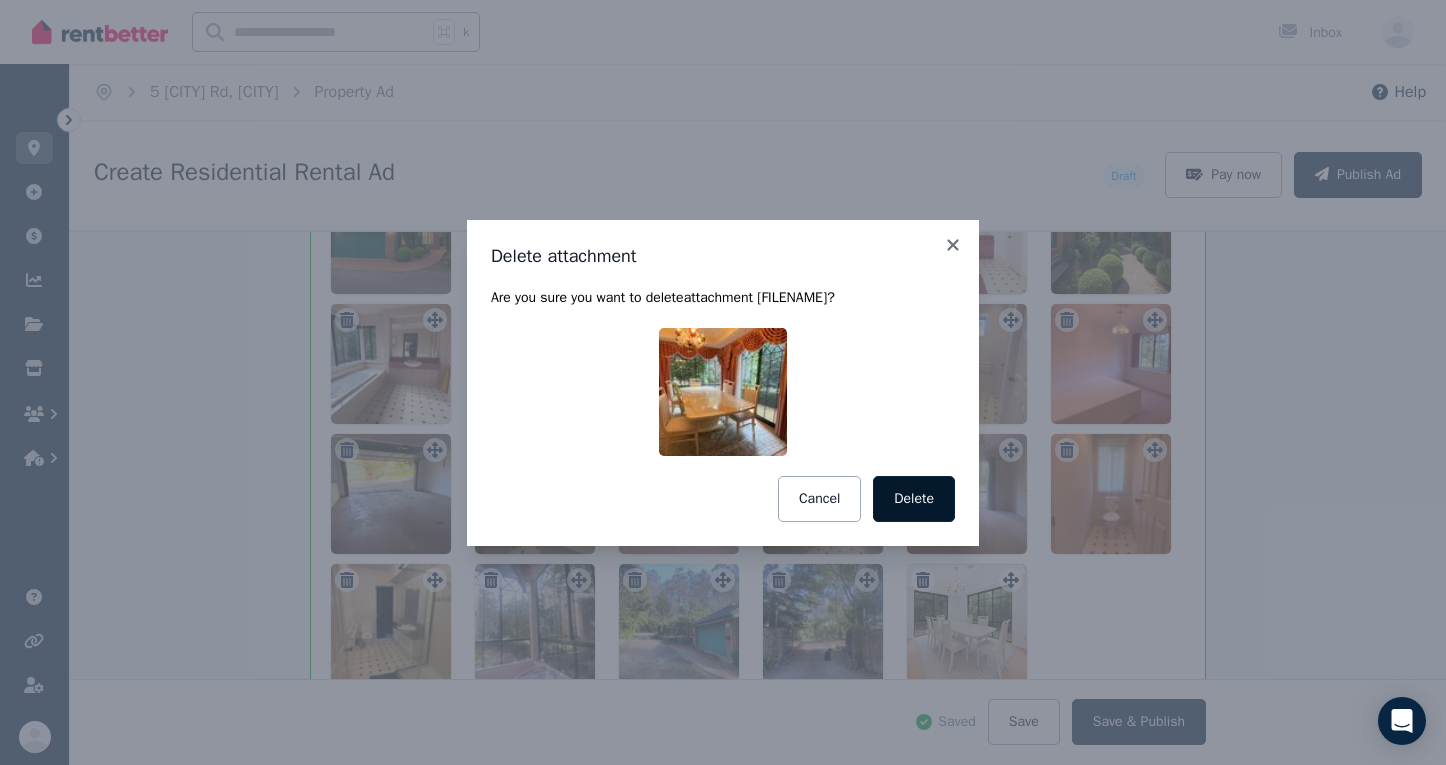 click on "Delete" at bounding box center [914, 499] 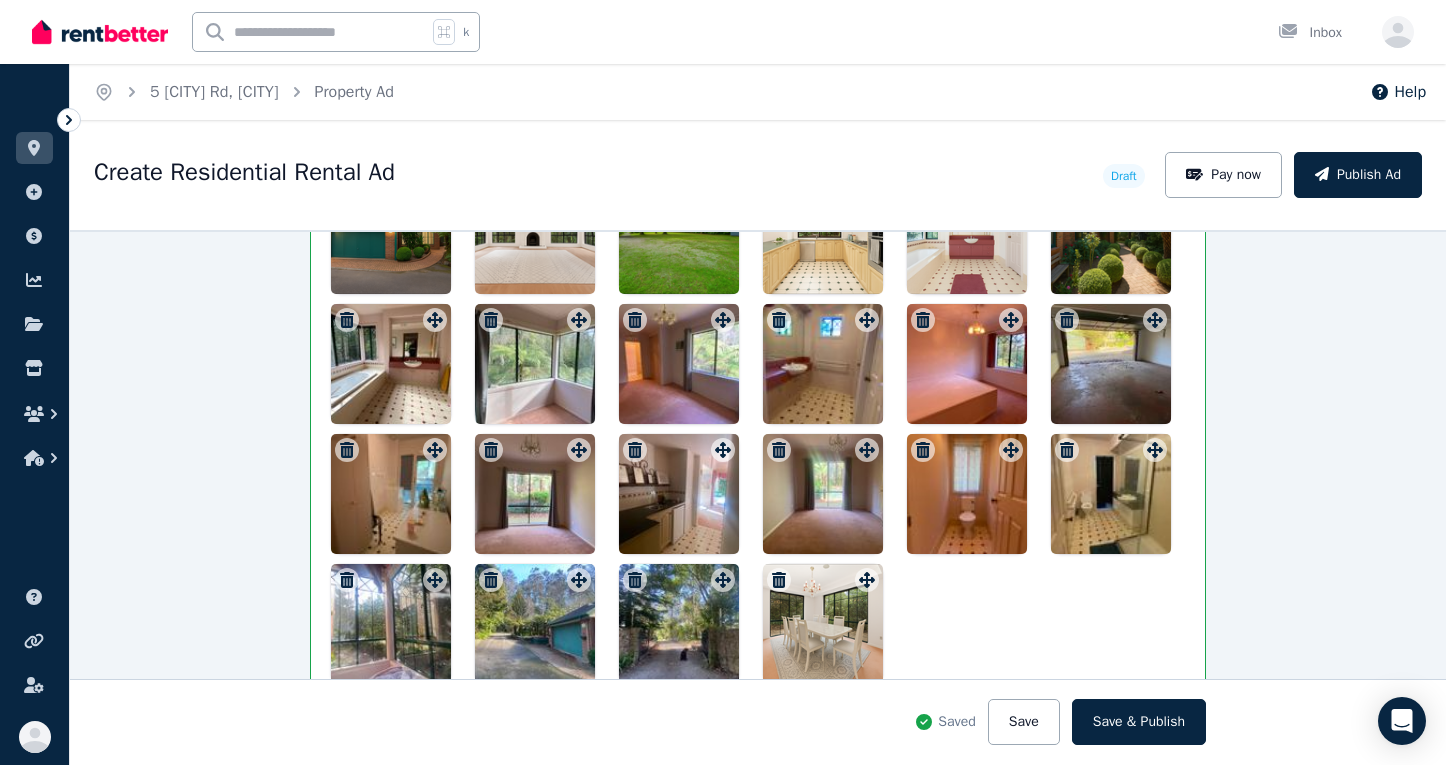 drag, startPoint x: 813, startPoint y: 617, endPoint x: 969, endPoint y: 548, distance: 170.57843 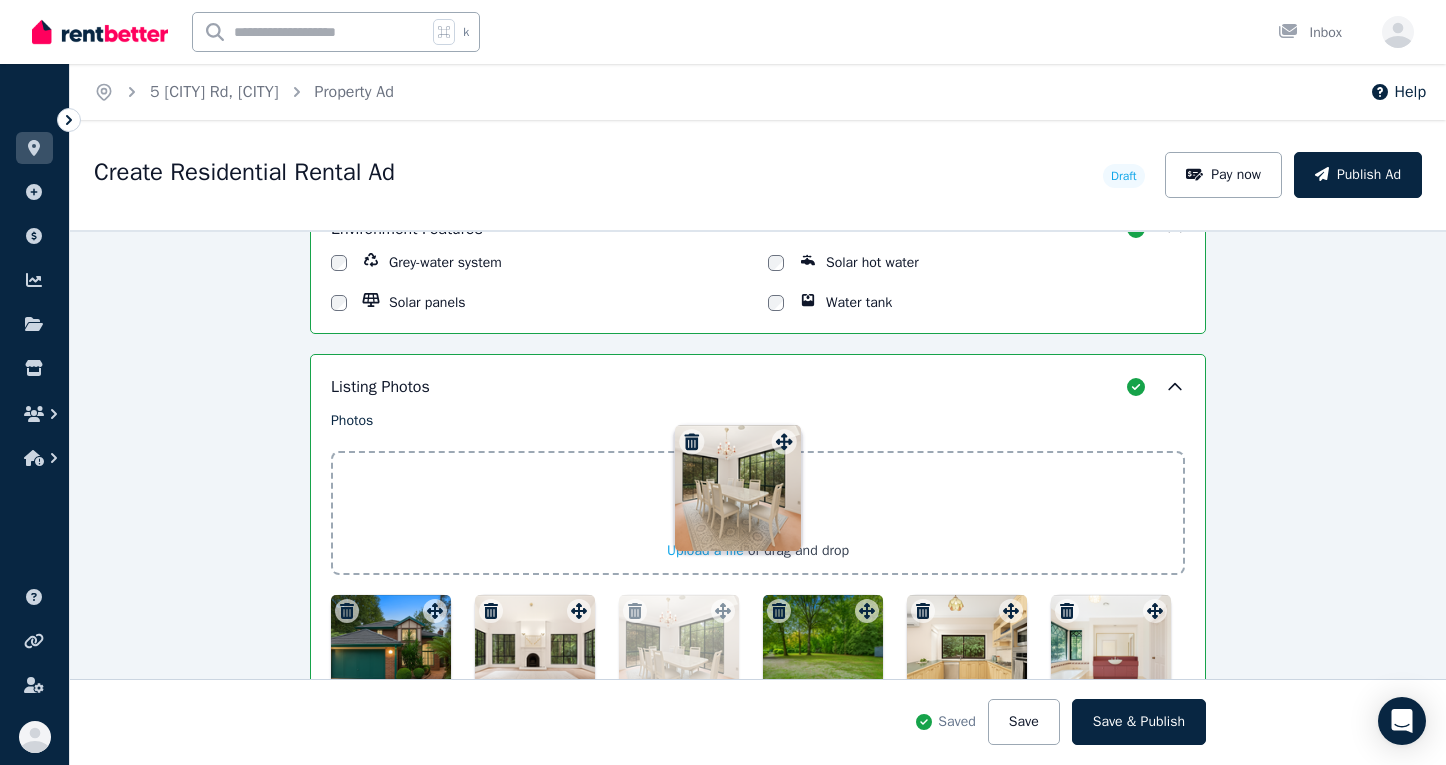 scroll, scrollTop: 2426, scrollLeft: 0, axis: vertical 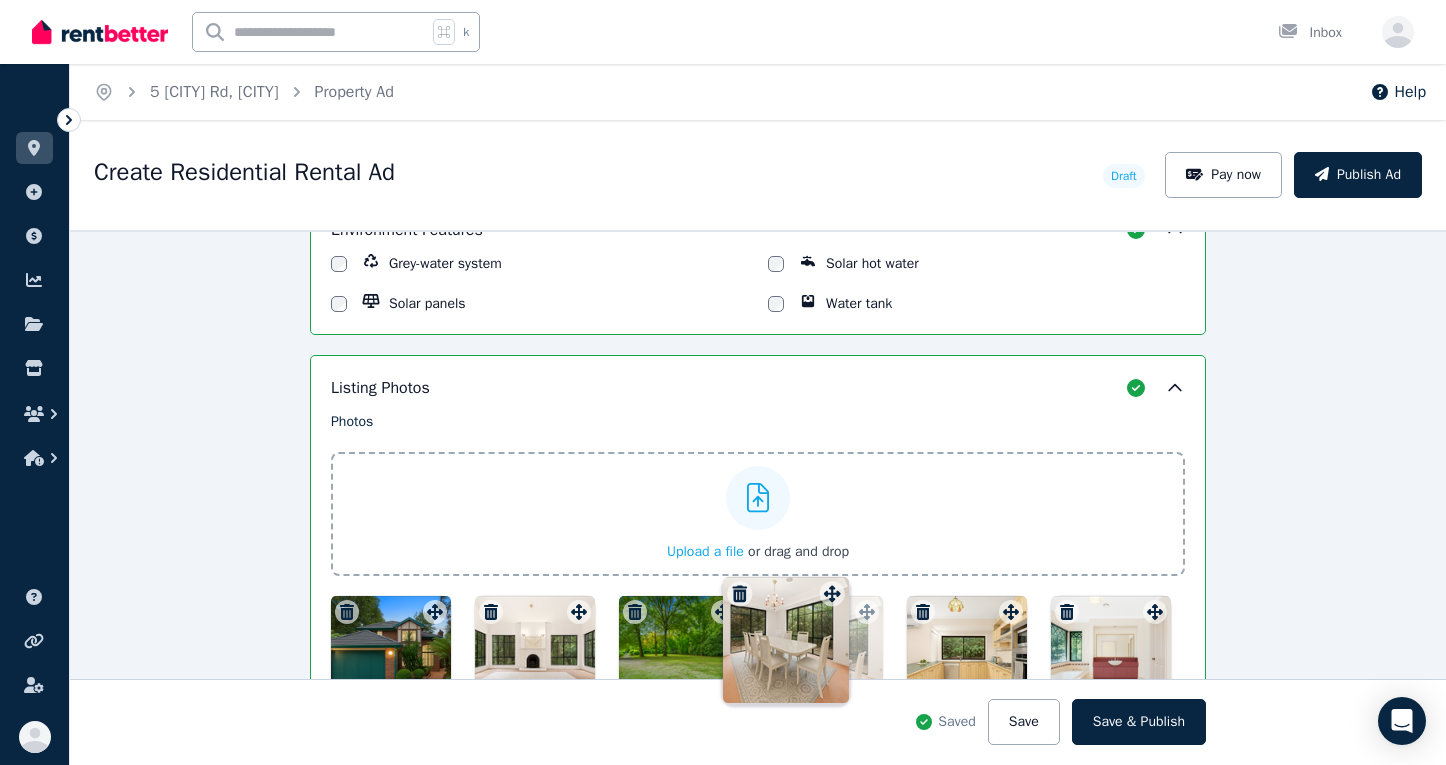 drag, startPoint x: 863, startPoint y: 579, endPoint x: 833, endPoint y: 576, distance: 30.149628 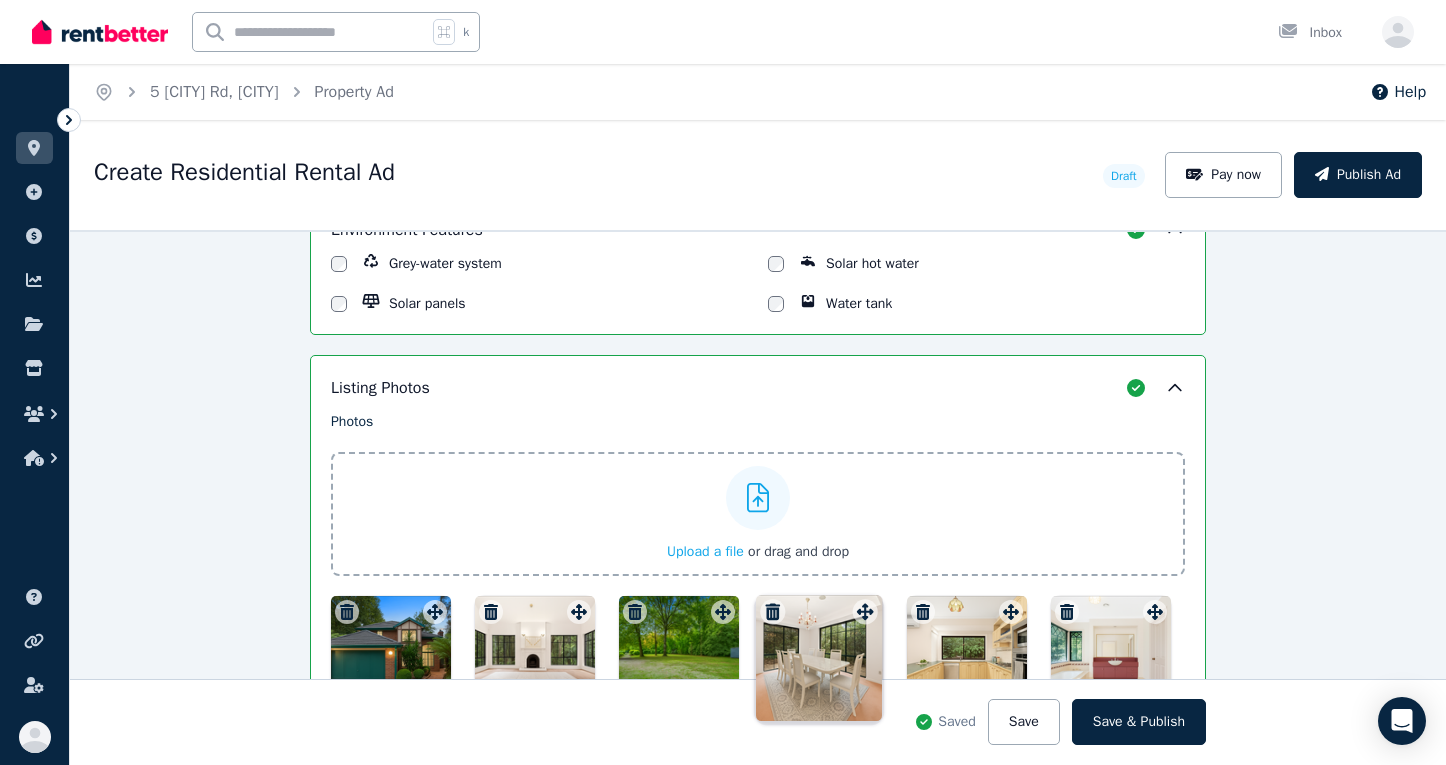 click on "Photos Upload a file   or drag and drop Uploaded   " ChatGPT Image Jul [DAY], [YEAR], [TIME] " Uploaded   " ChatGPT Image Jul [DAY], [YEAR], [TIME] " Uploaded   " ChatGPT Image Jul [DAY], [YEAR], [TIME] " Uploaded   " [UUID].png " Uploaded   " [UUID].png " Uploaded   " [UUID].png " Uploaded   " ChatGPT Image Jul [DAY], [YEAR], [TIME] " Uploaded   " ChatGPT Image Jul [DAY], [YEAR], [TIME] " Uploaded   " ChatGPT Image Jul [DAY], [YEAR], [TIME] " Uploaded   " ChatGPT Image Jul [DAY], [YEAR], [TIME] " Uploaded   " ChatGPT Image Jul [DAY], [YEAR], [TIME] " Uploaded   " ChatGPT Image Jul [DAY], [YEAR], [TIME] " Uploaded   " ChatGPT Image Jul [DAY], [YEAR], [TIME] " Uploaded   " ChatGPT Image Jul [DAY], [YEAR], [TIME] " Uploaded   " [UUID]_1_201_a.jpeg " Uploaded   " [UUID]_1_201_a.jpeg " Uploaded   " " Uploaded   " "   " "" at bounding box center [758, 759] 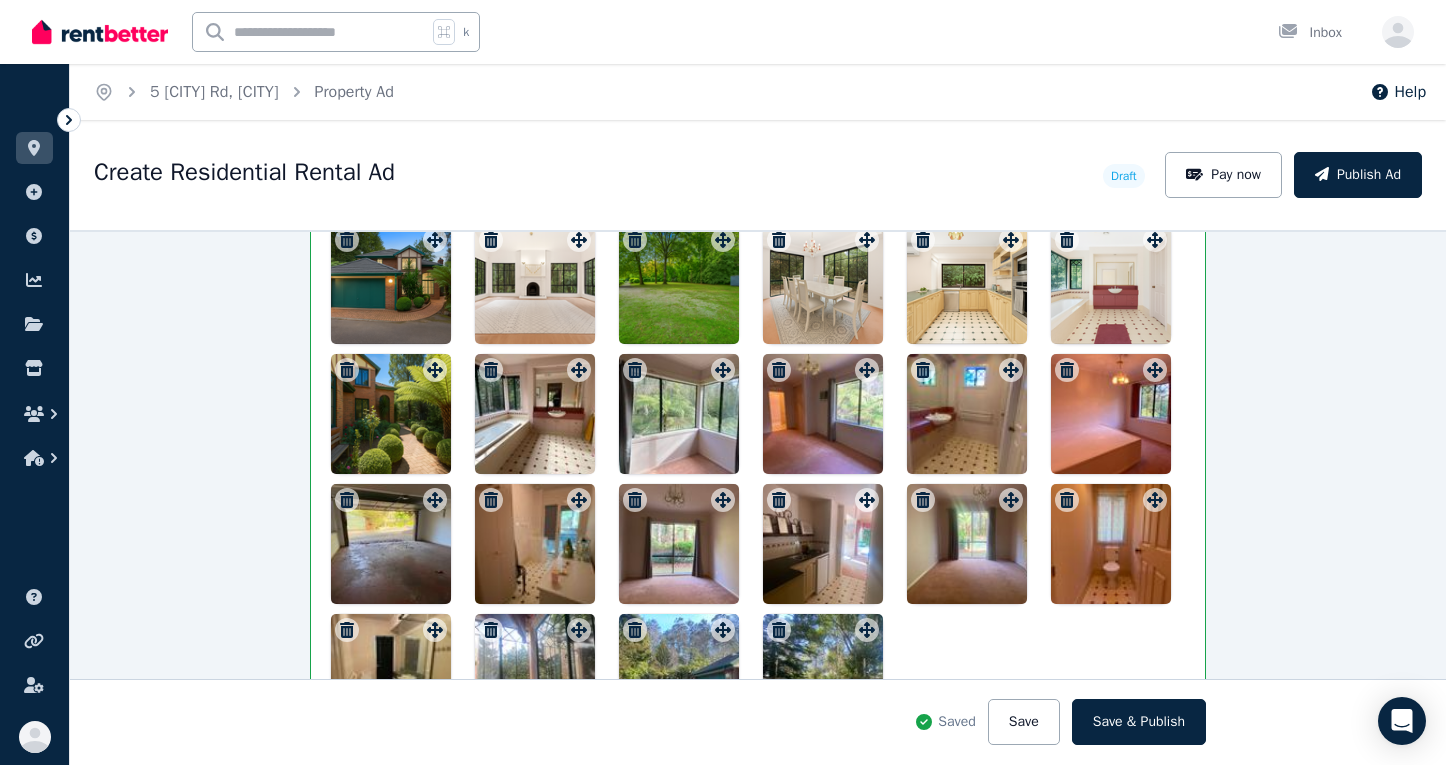 scroll, scrollTop: 2811, scrollLeft: 0, axis: vertical 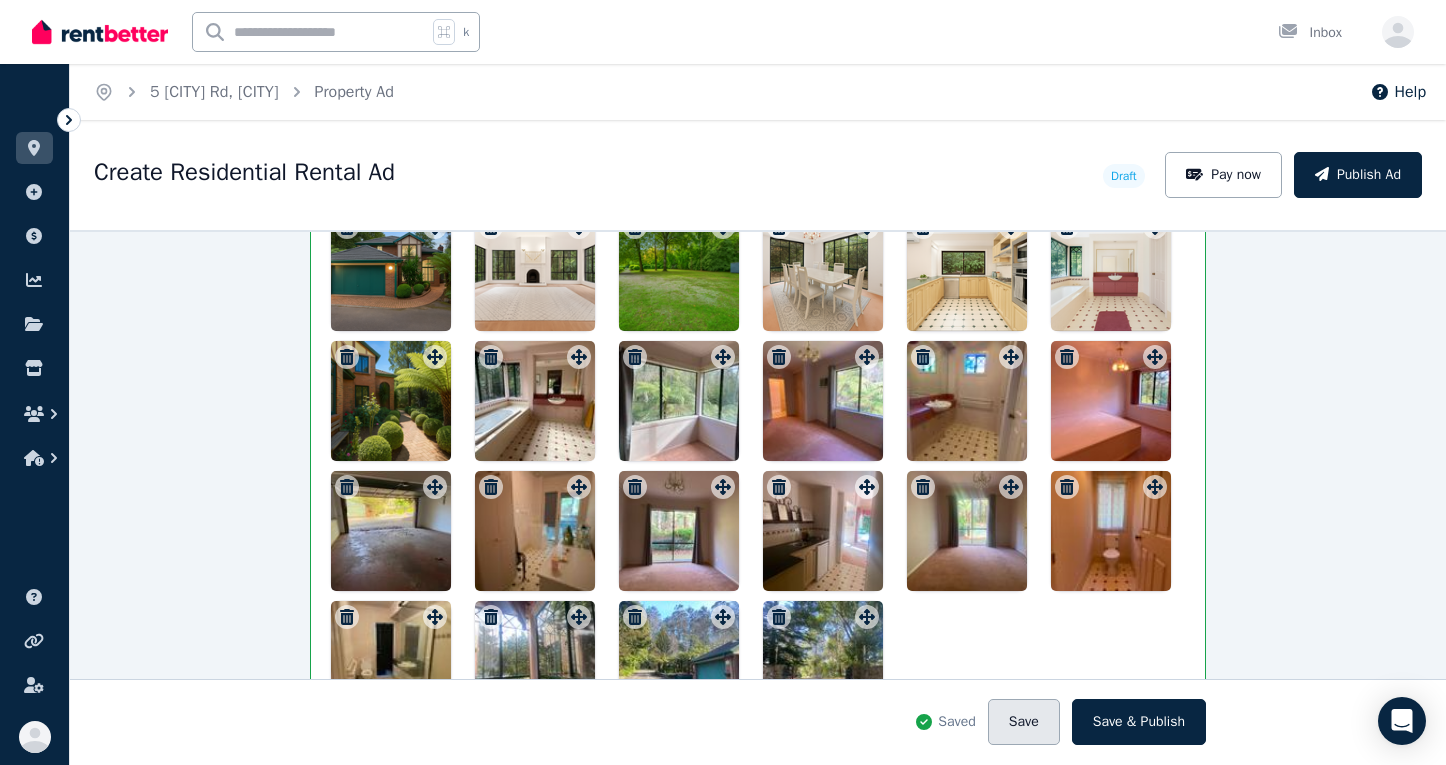 click on "Save" at bounding box center (1024, 722) 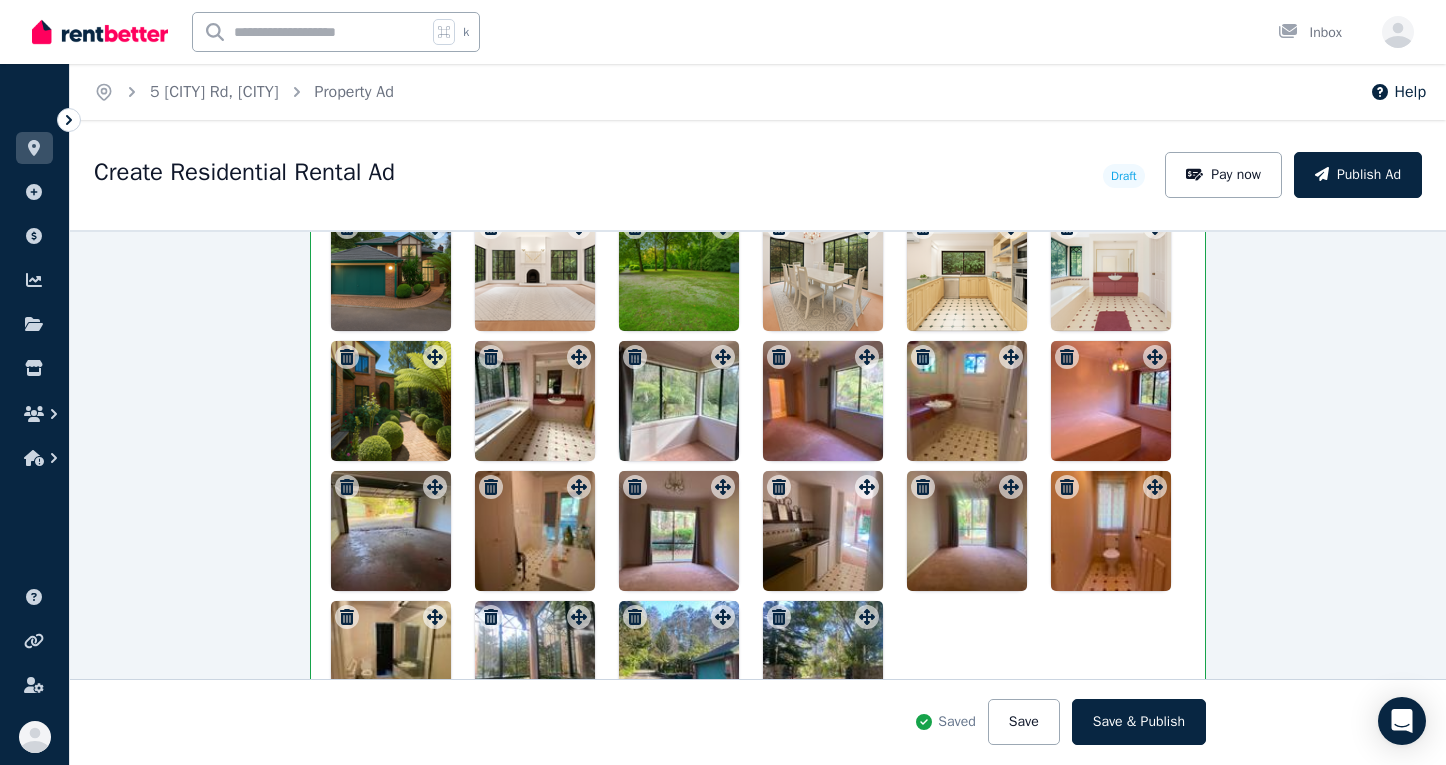 scroll, scrollTop: 580, scrollLeft: 0, axis: vertical 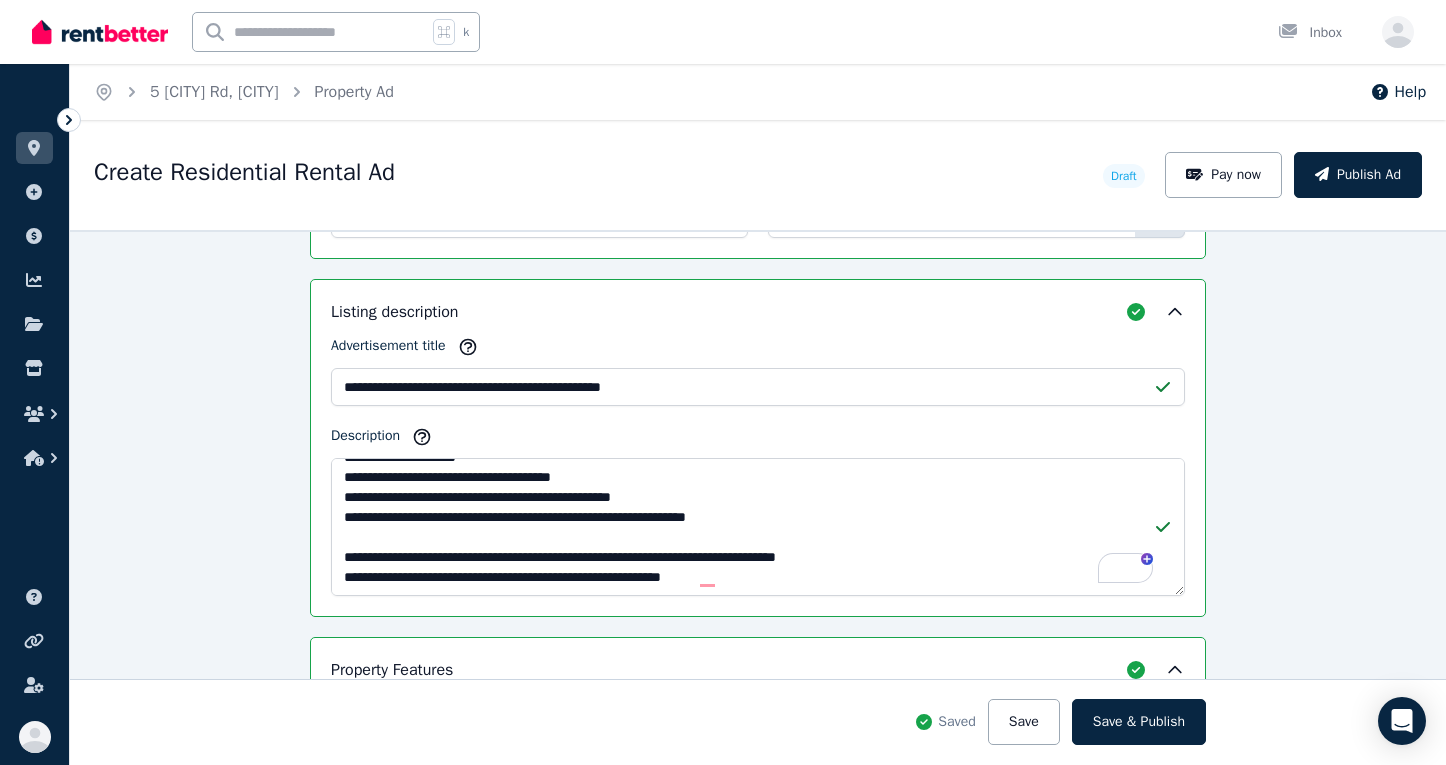 click 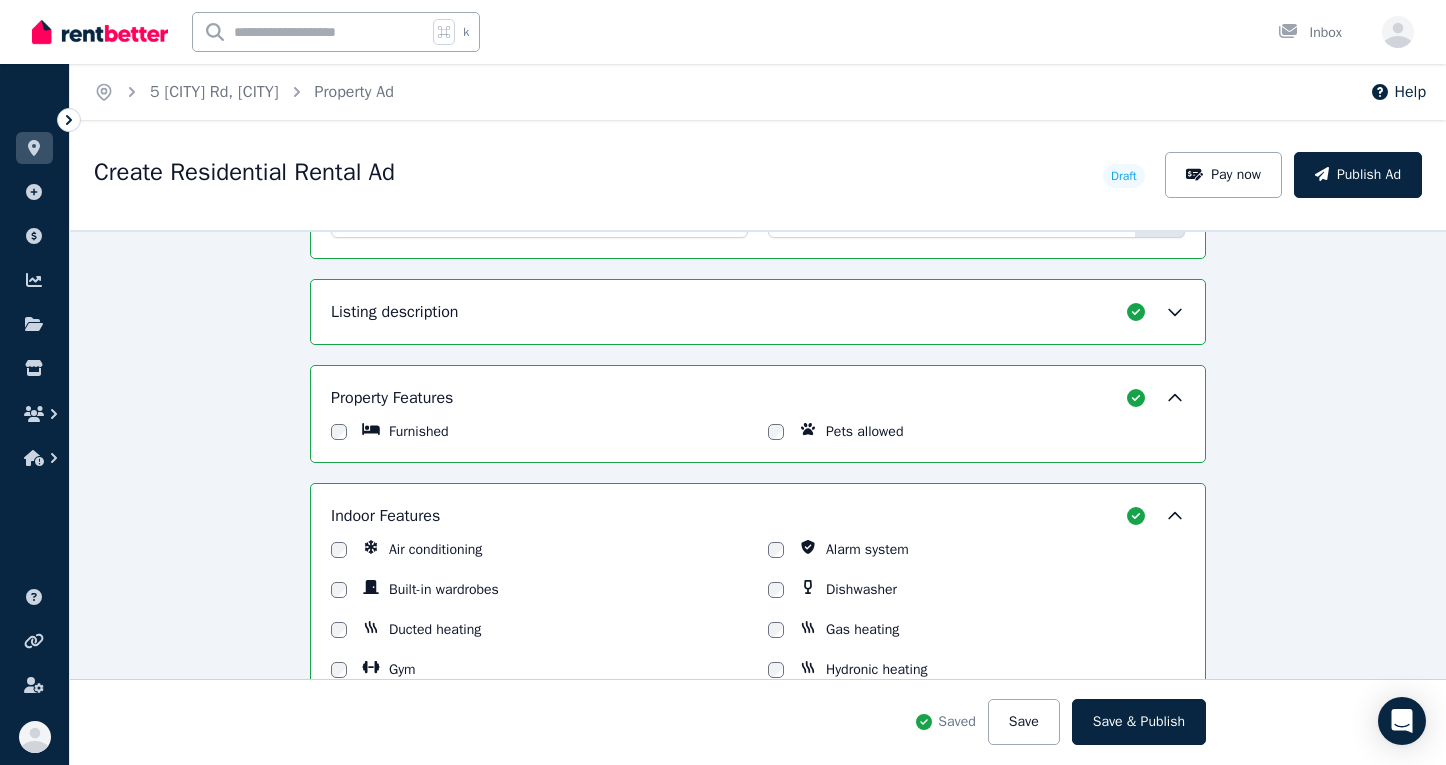 click 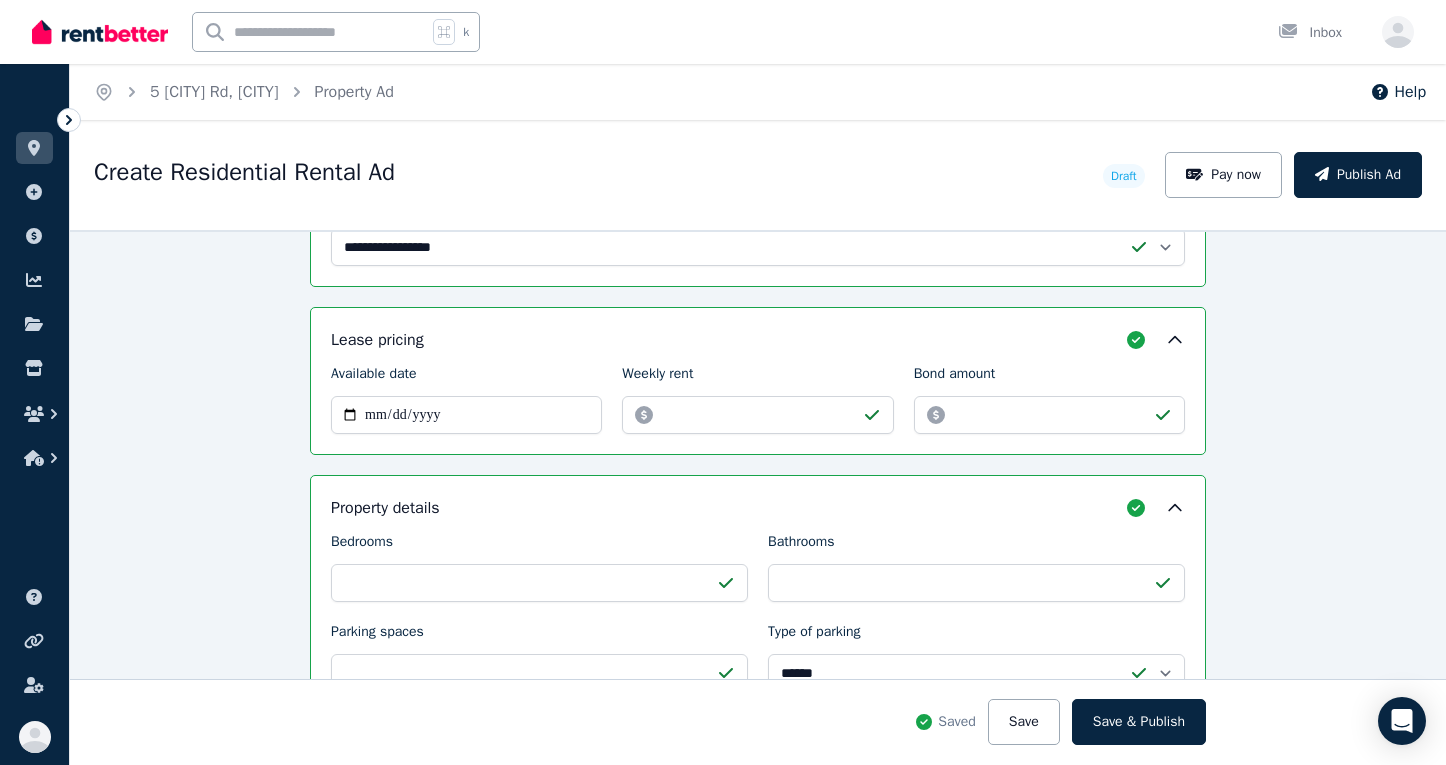 scroll, scrollTop: 741, scrollLeft: 0, axis: vertical 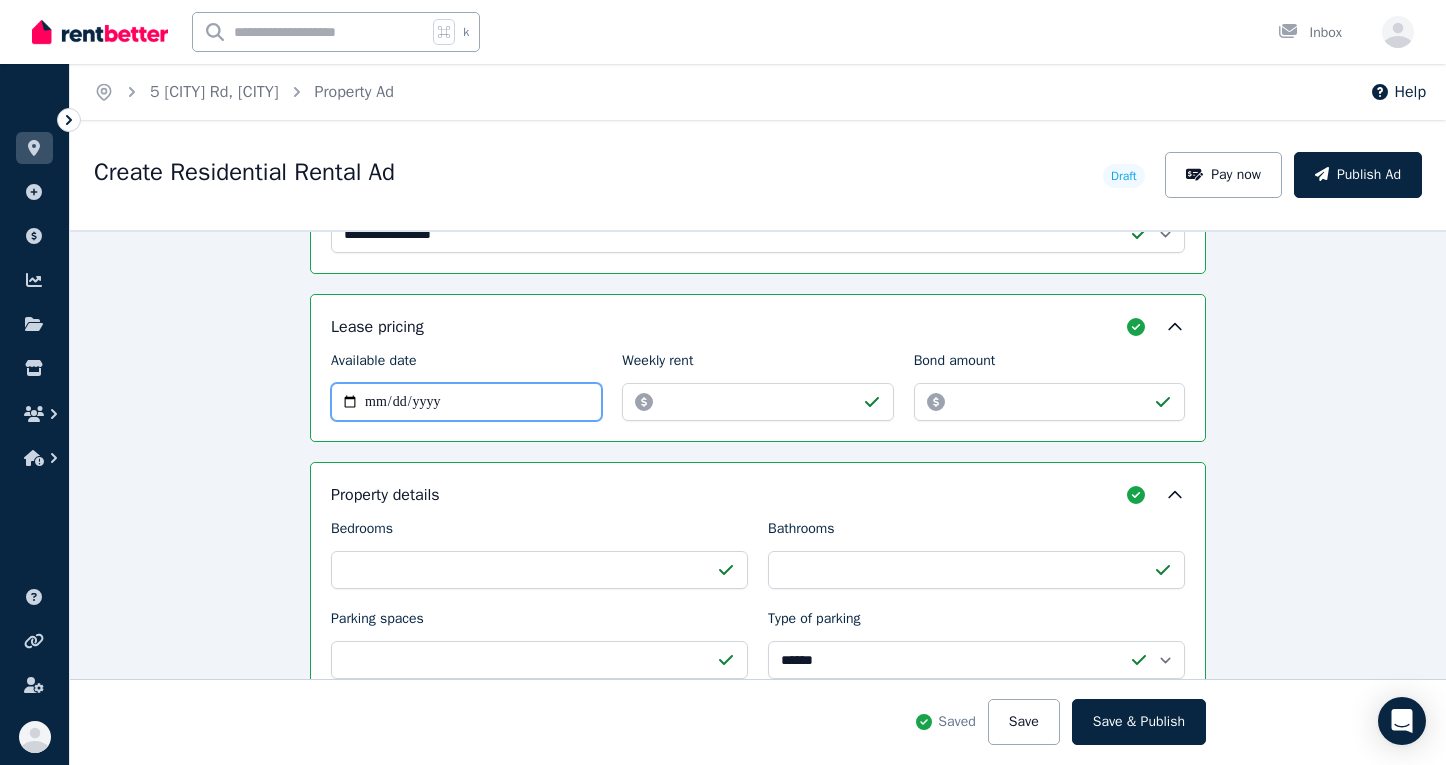 click on "**********" at bounding box center [466, 402] 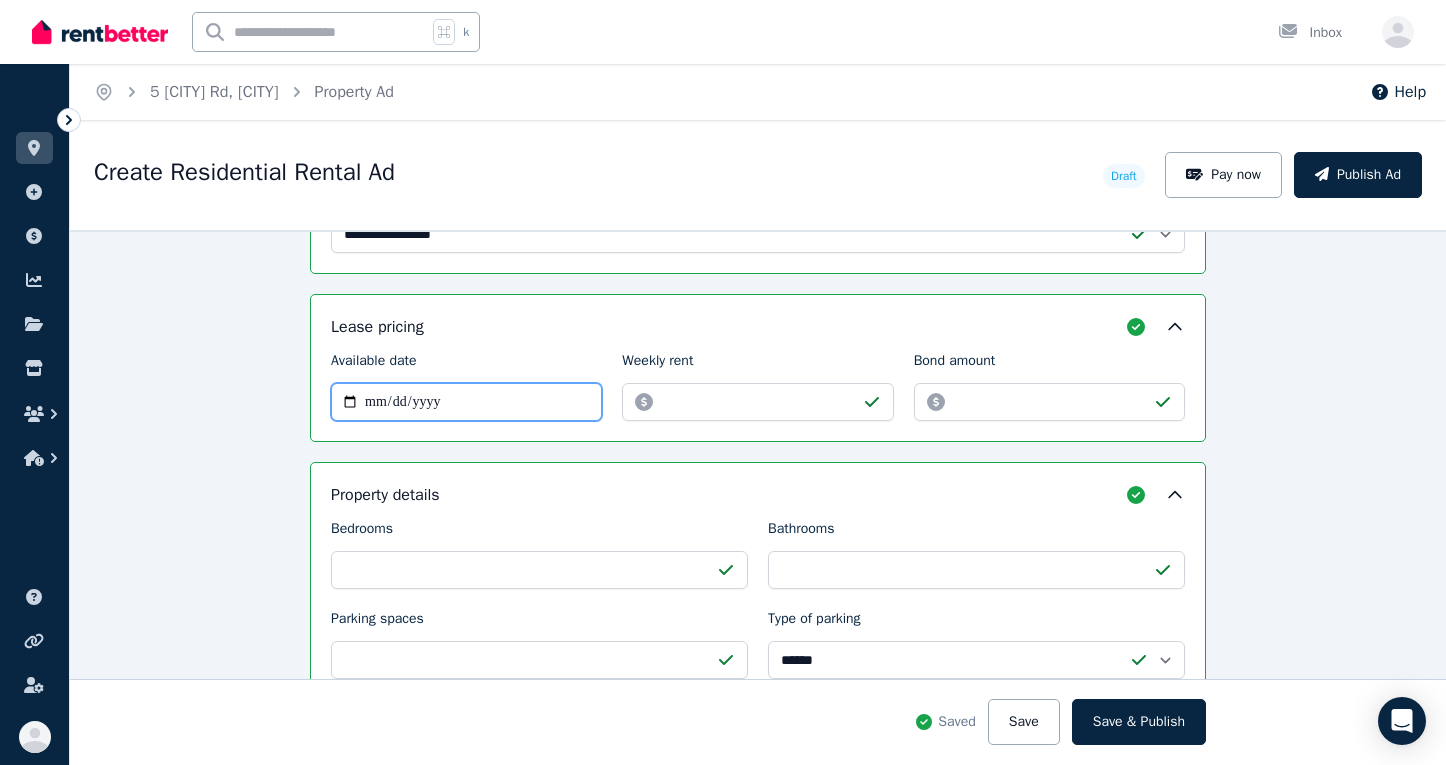 type on "**********" 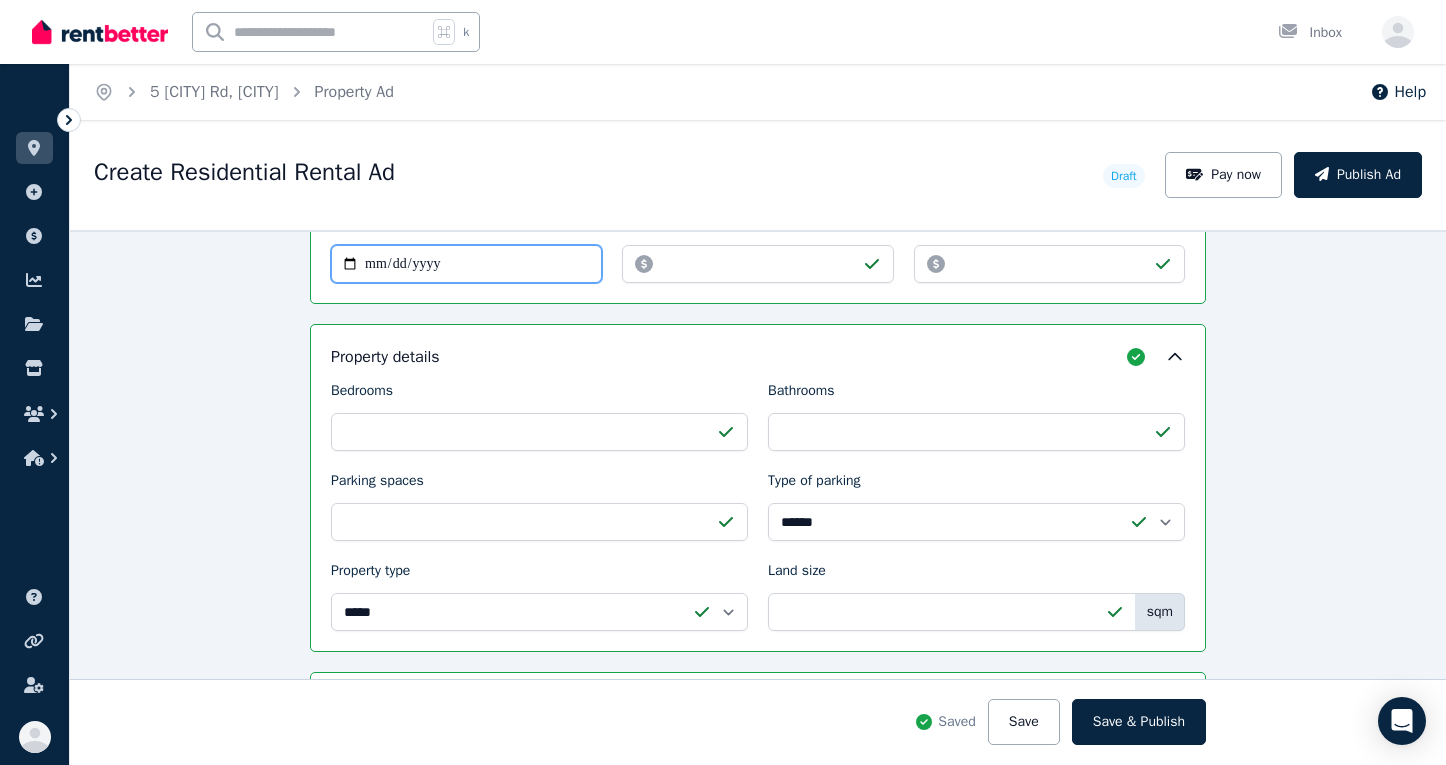 scroll, scrollTop: 1199, scrollLeft: 0, axis: vertical 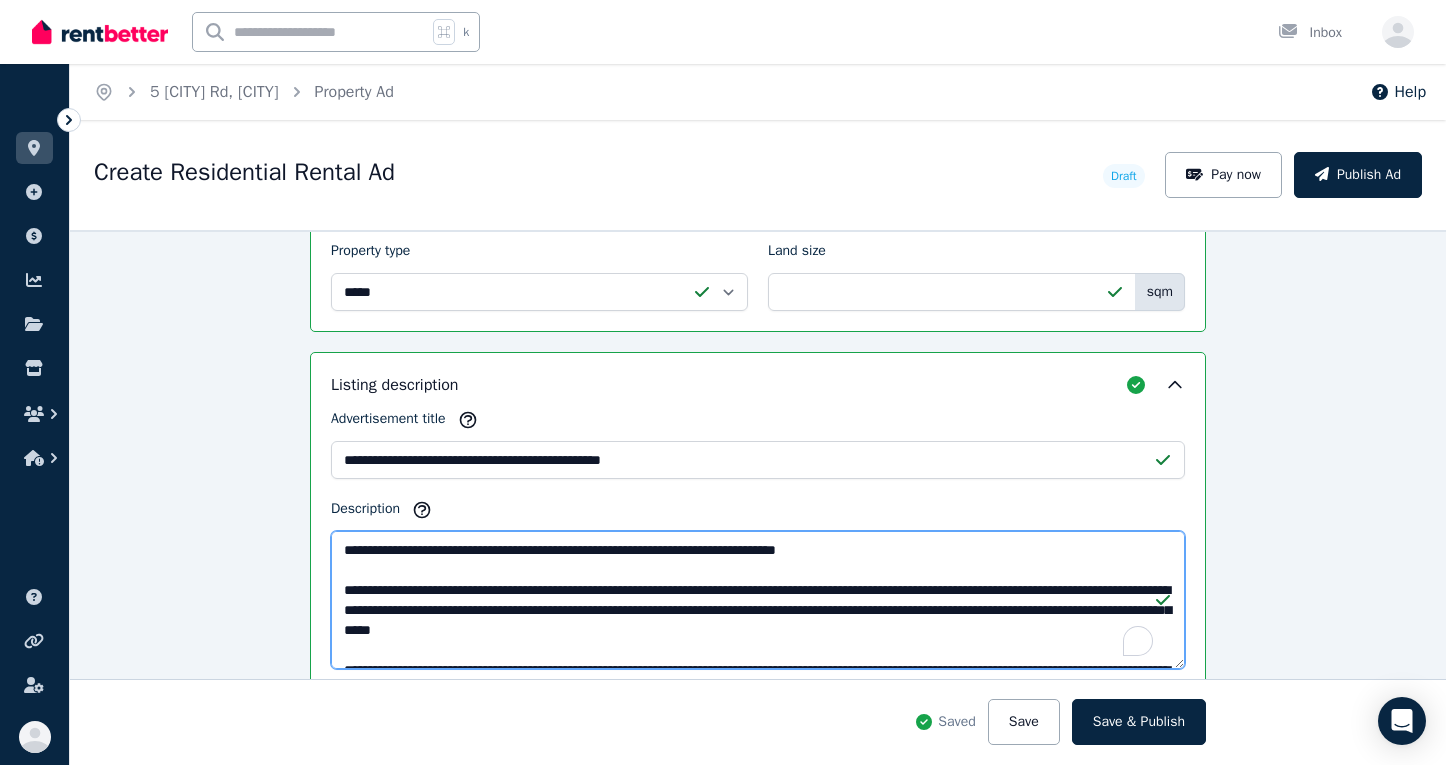 drag, startPoint x: 945, startPoint y: 557, endPoint x: 587, endPoint y: 509, distance: 361.20355 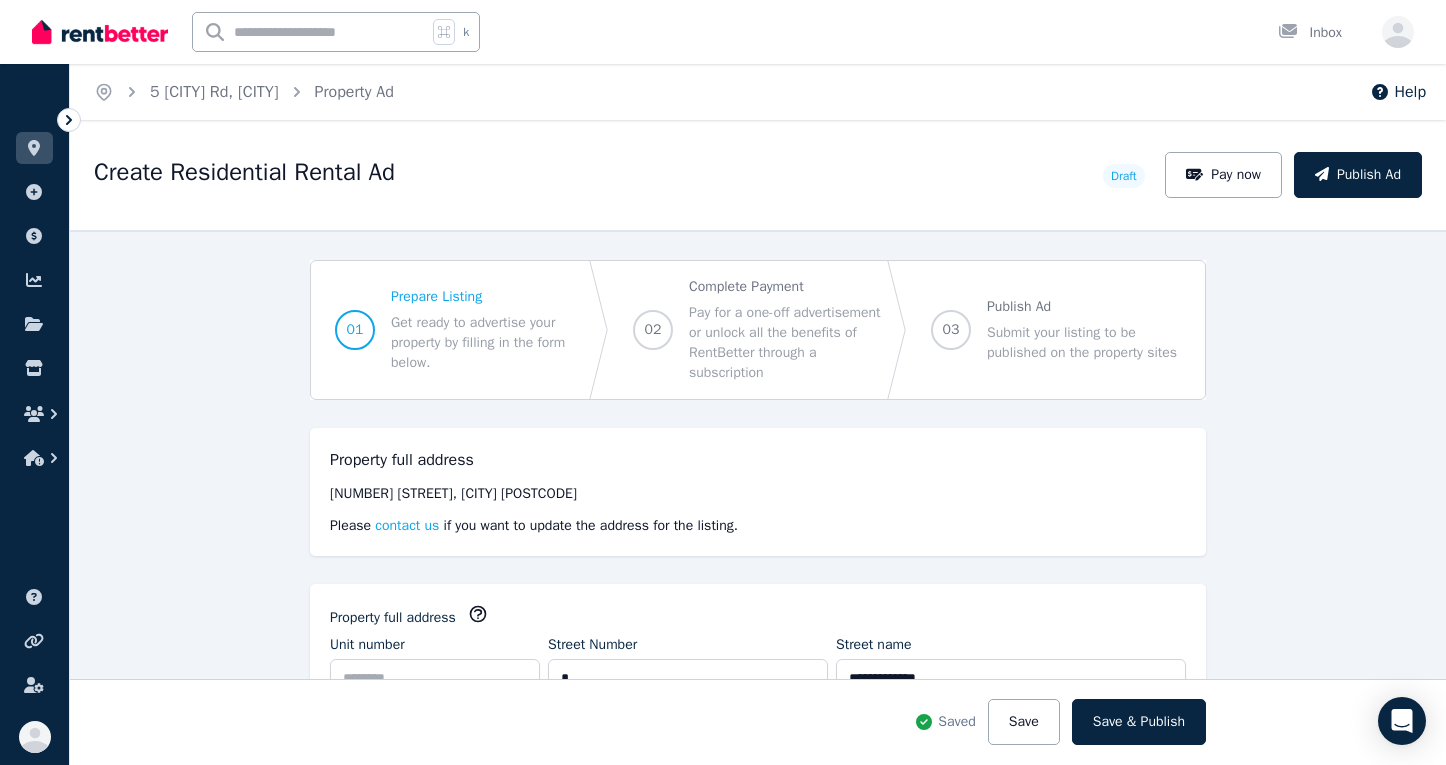 select on "***" 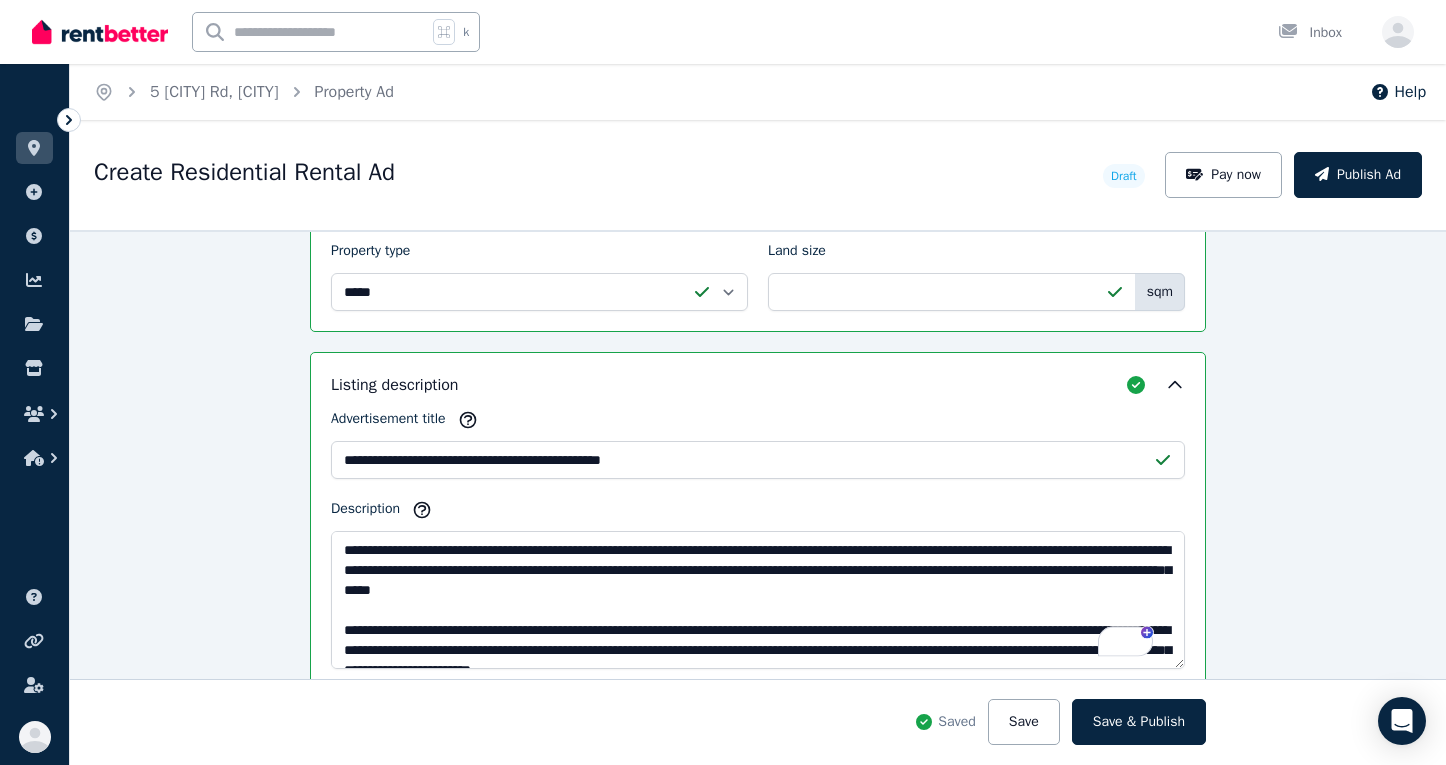 scroll, scrollTop: 0, scrollLeft: 0, axis: both 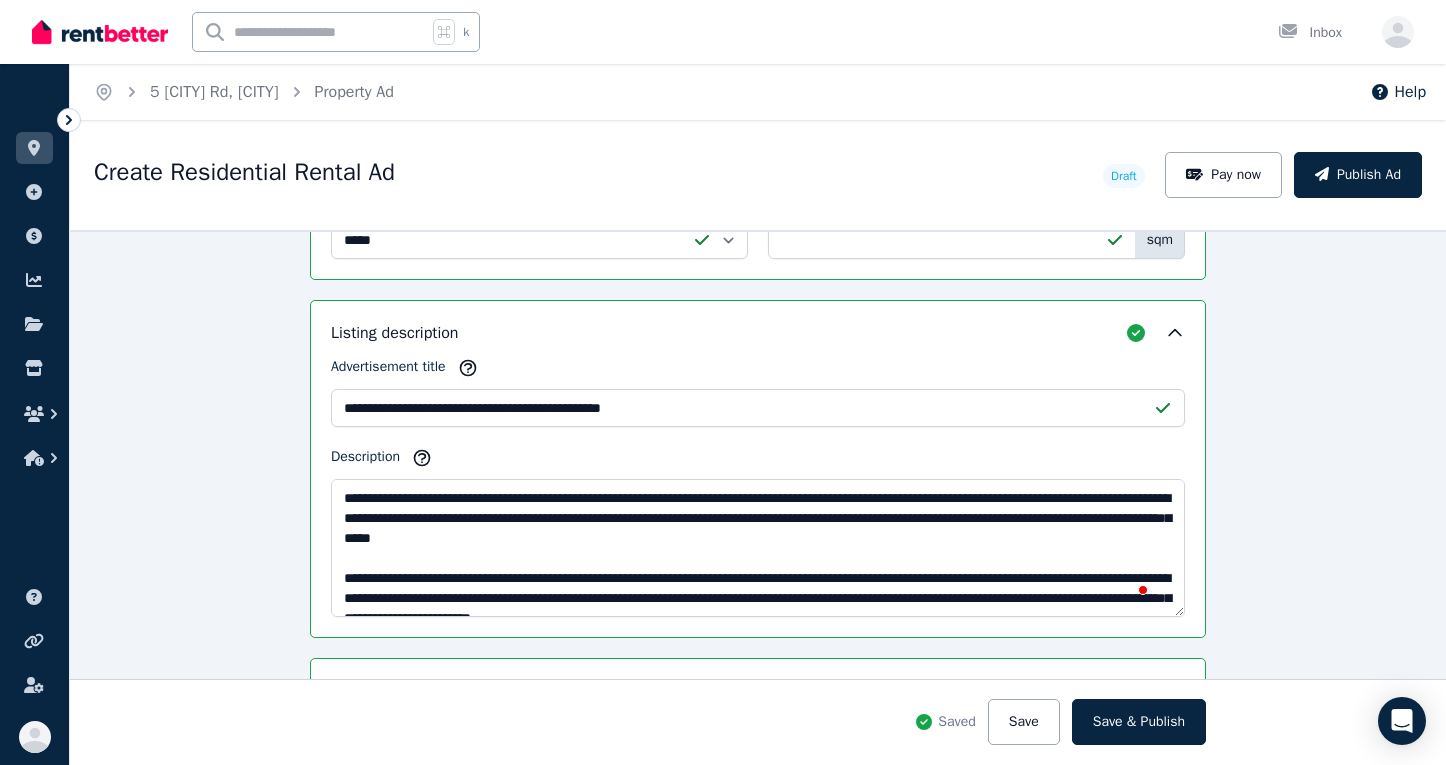 click on "Description" at bounding box center (758, 548) 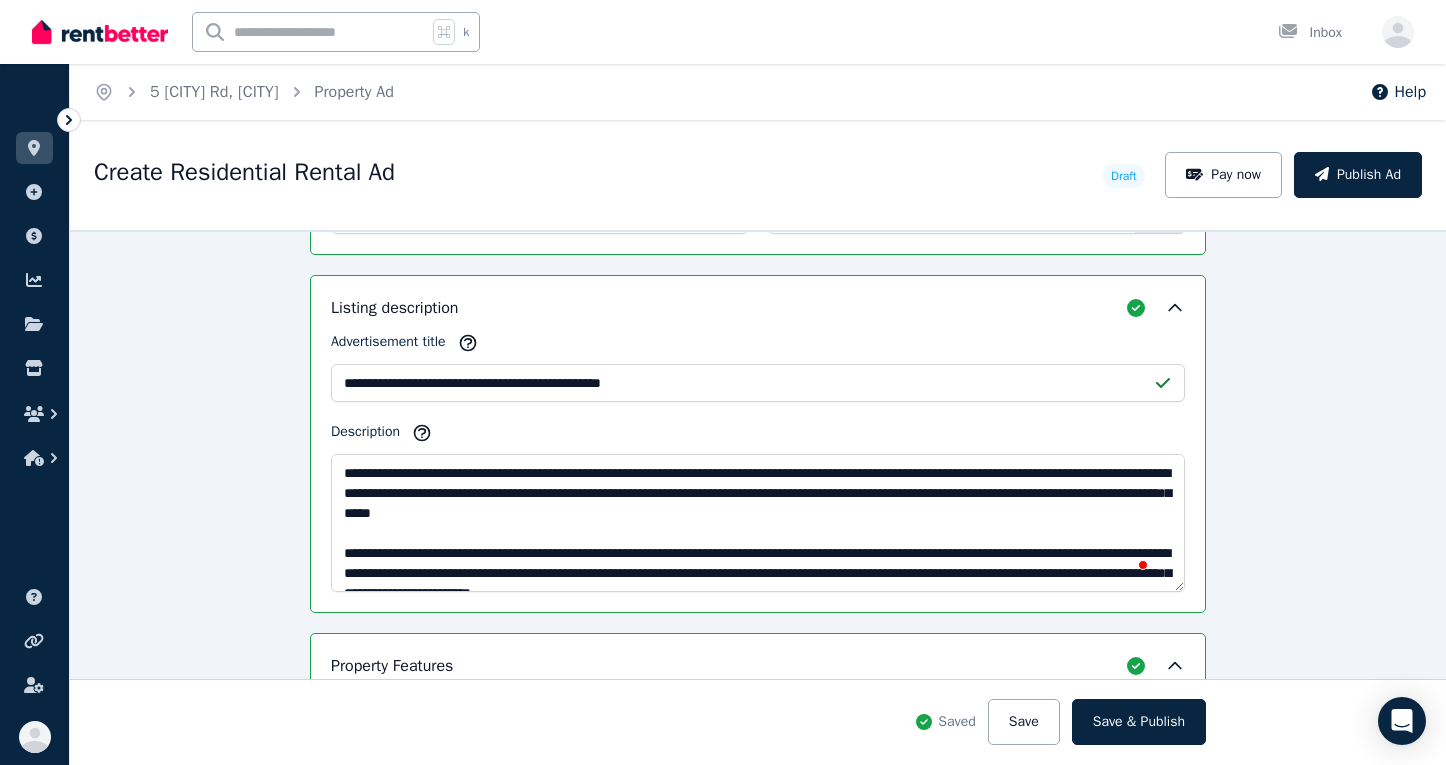 scroll, scrollTop: 1251, scrollLeft: 0, axis: vertical 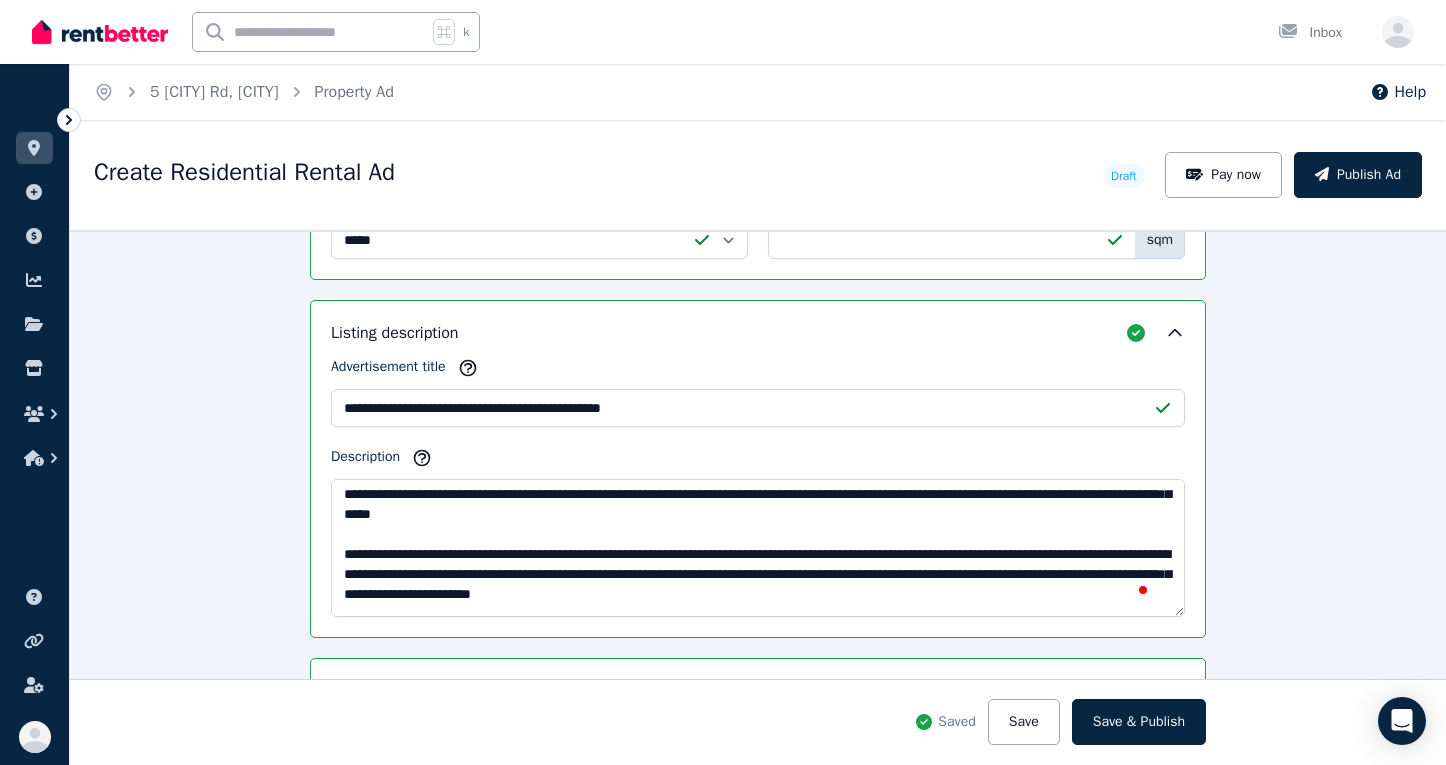 click on "Description" at bounding box center (758, 548) 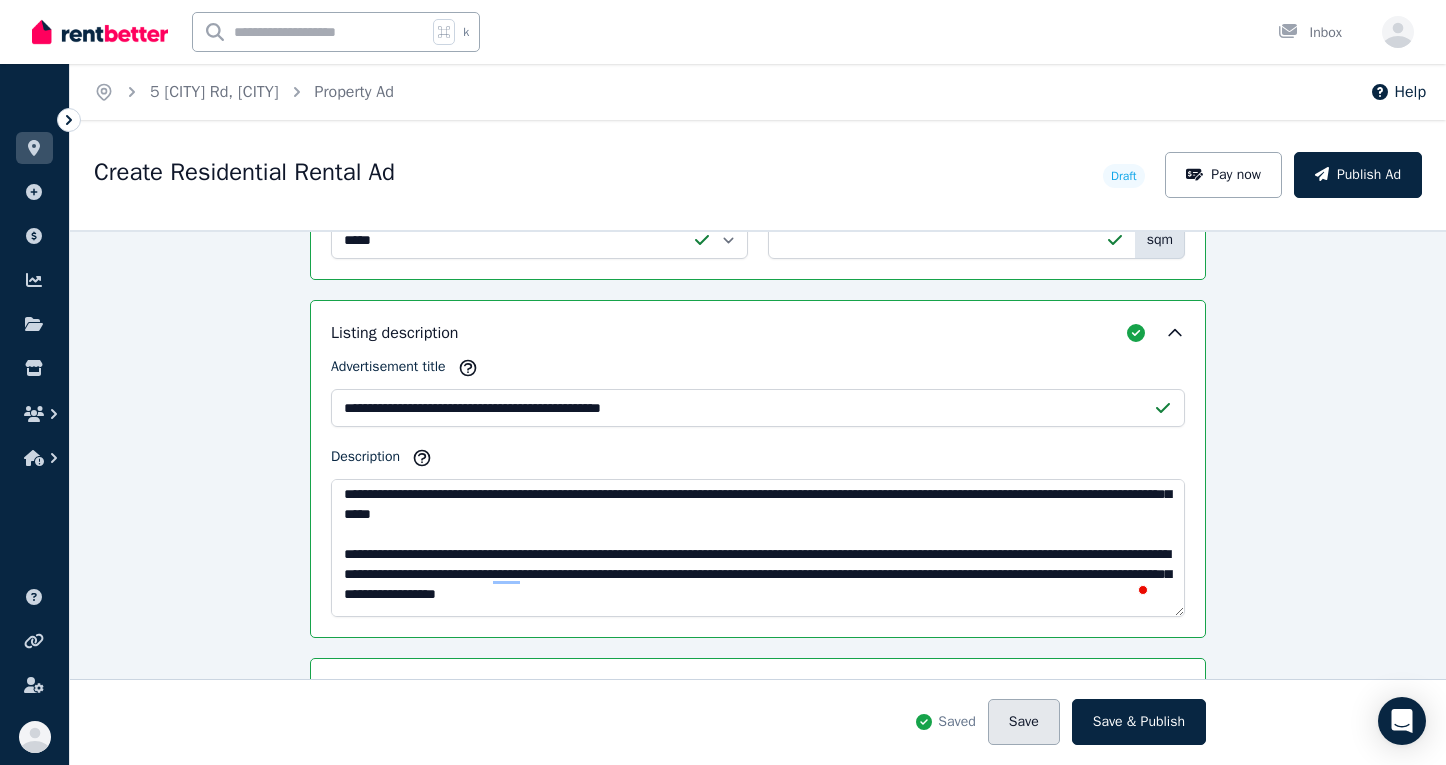 click on "Save" at bounding box center (1024, 722) 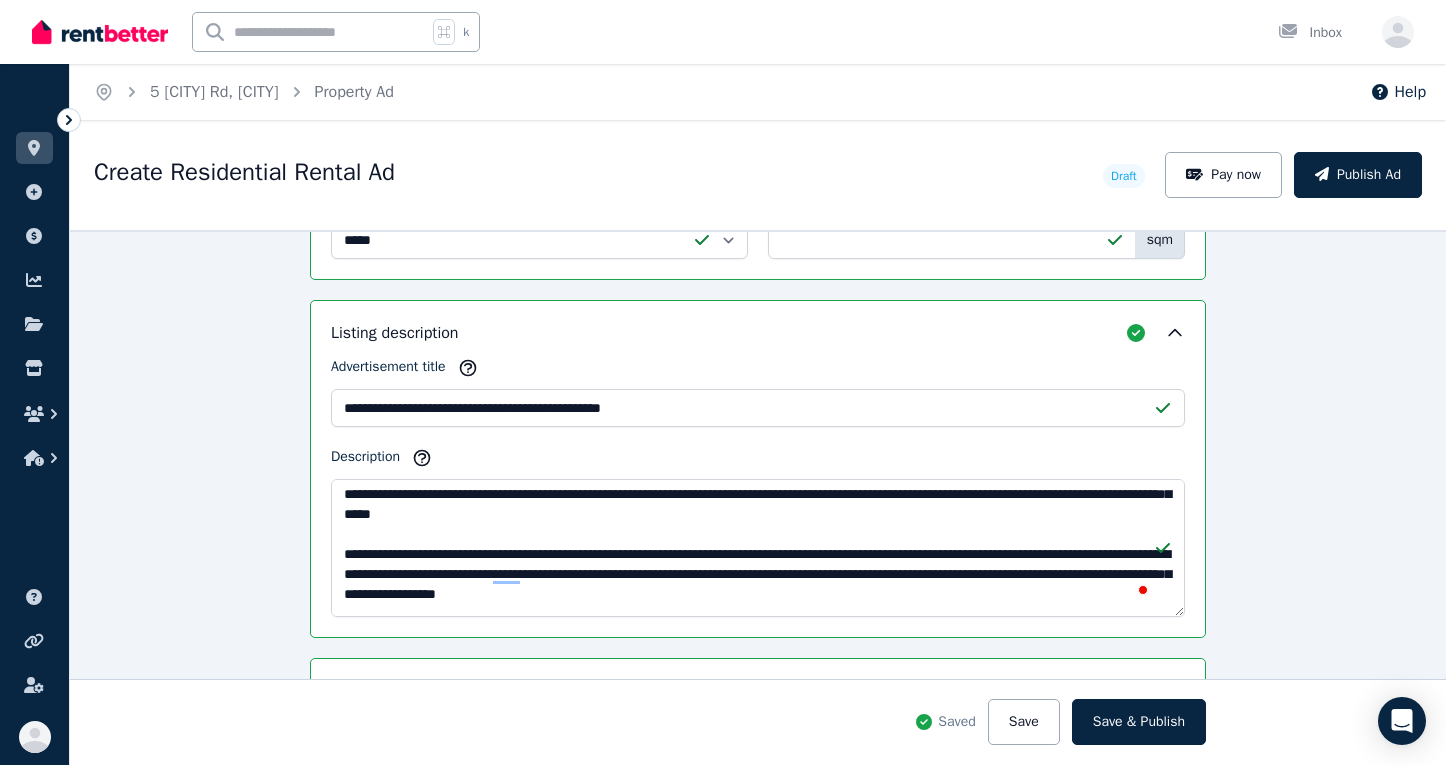 scroll, scrollTop: 37, scrollLeft: 0, axis: vertical 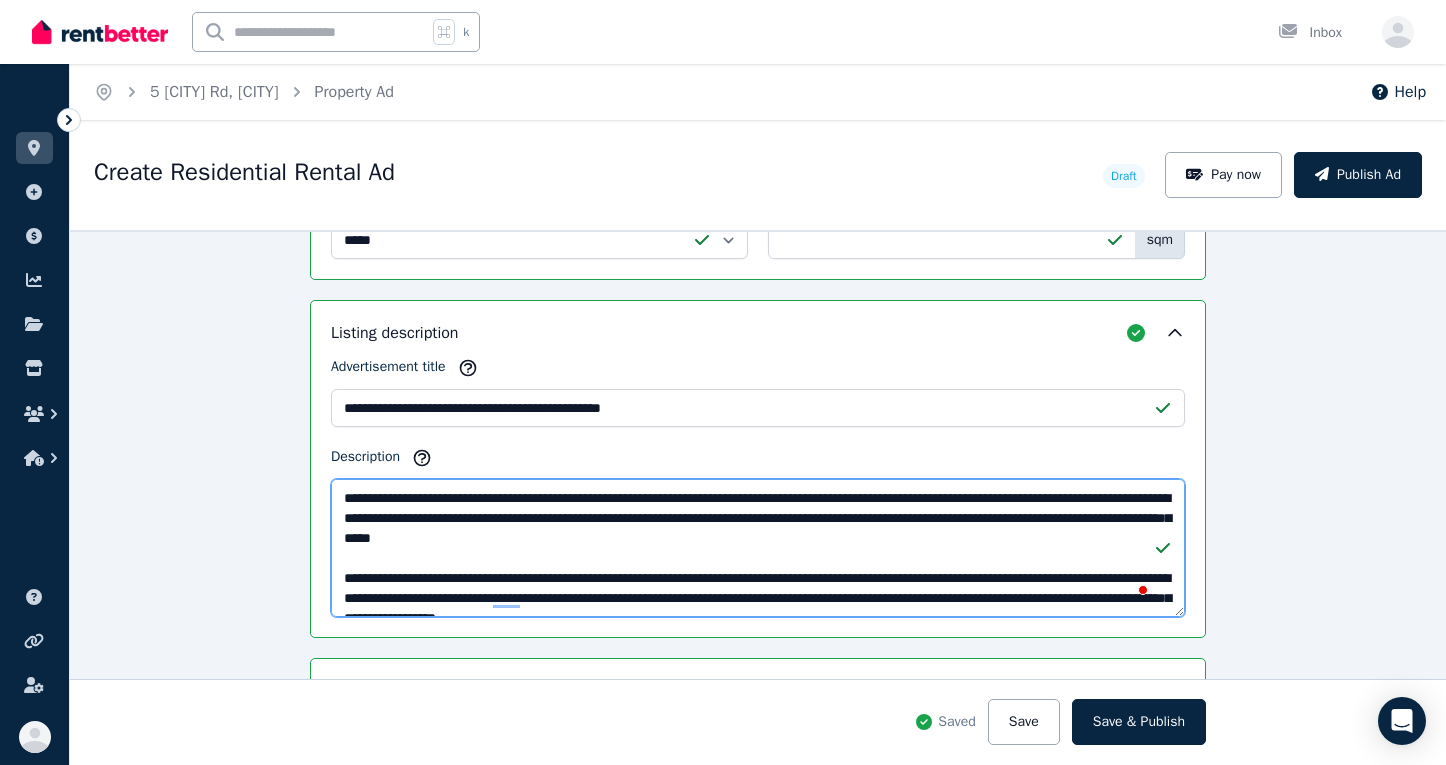 click on "Description" at bounding box center (758, 548) 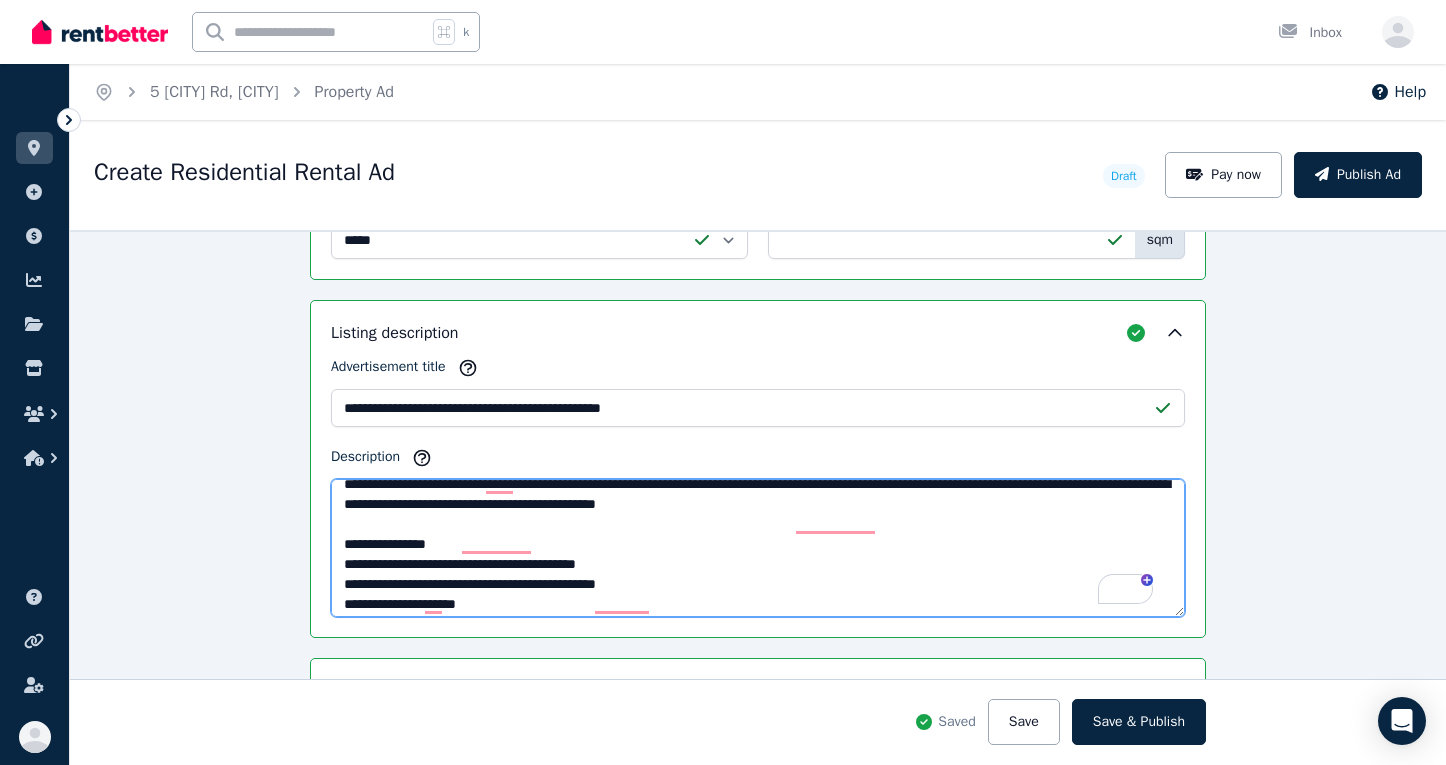 click on "Description" at bounding box center [758, 548] 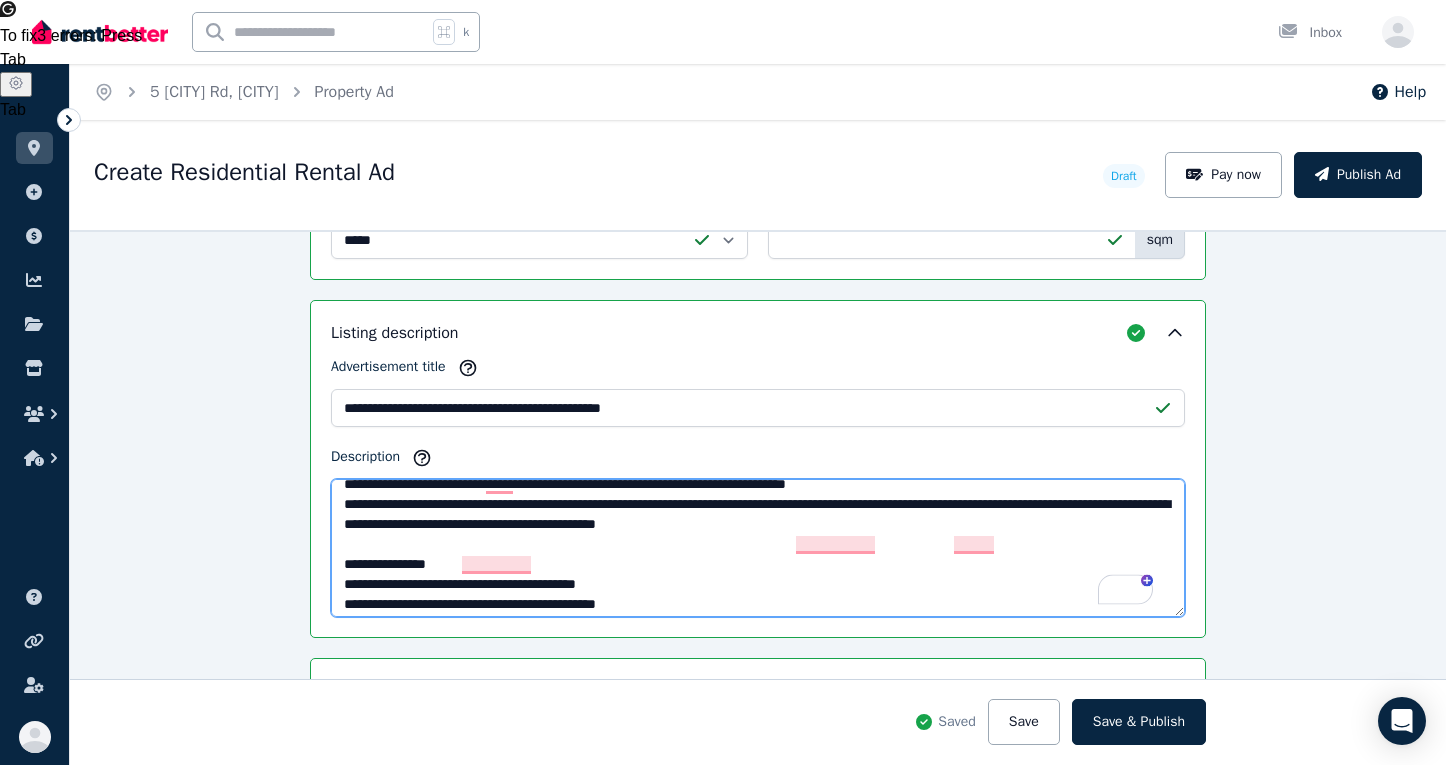 click on "Description" at bounding box center (758, 548) 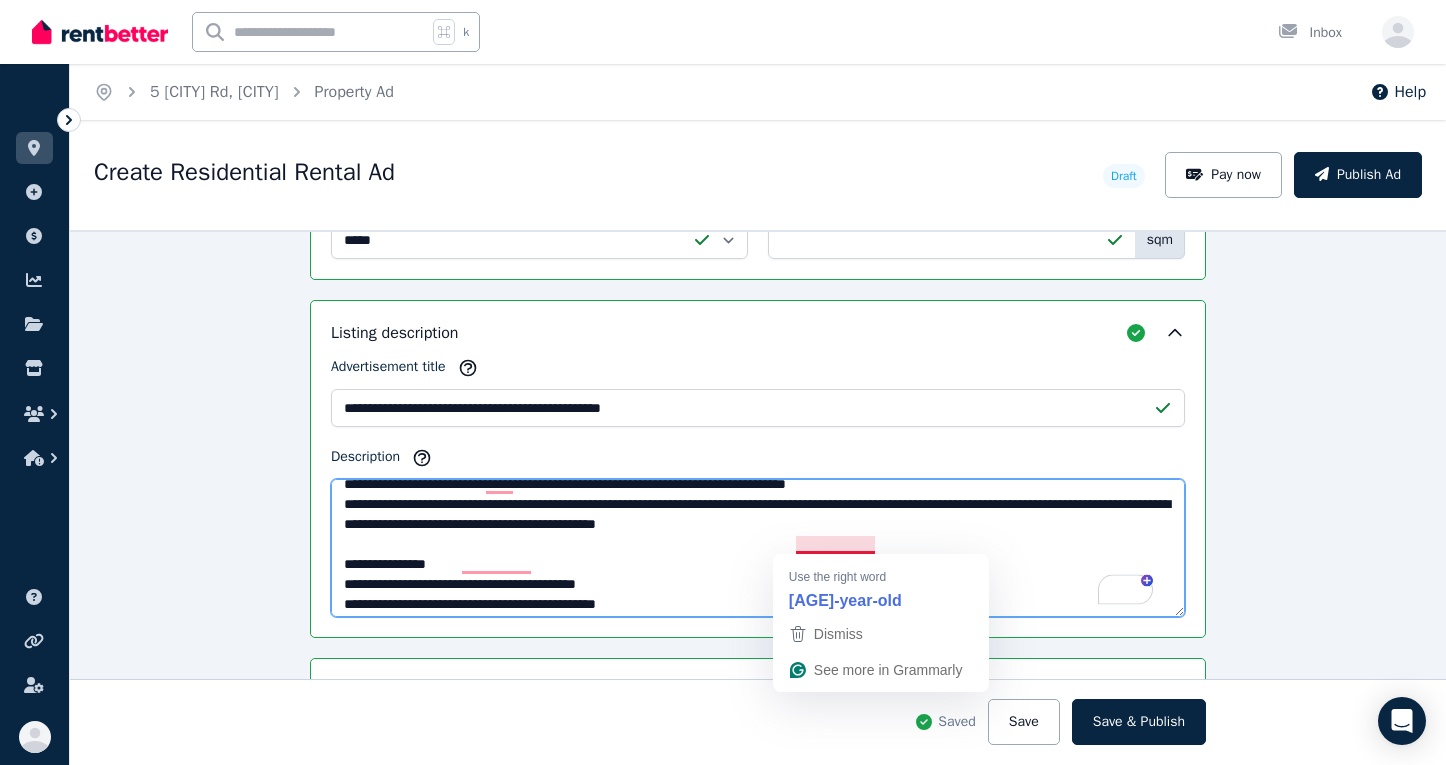 click on "Description" at bounding box center (758, 548) 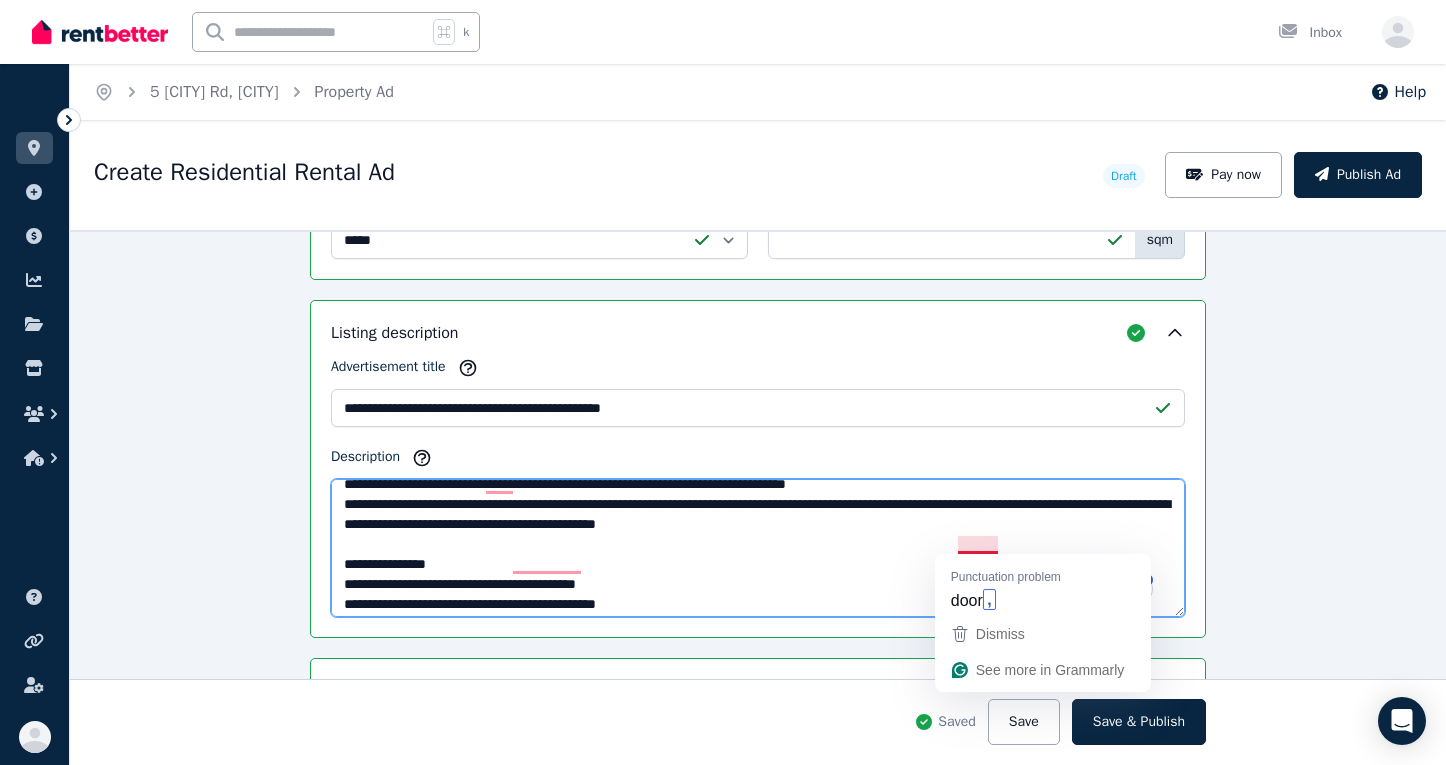 click on "Description" at bounding box center [758, 548] 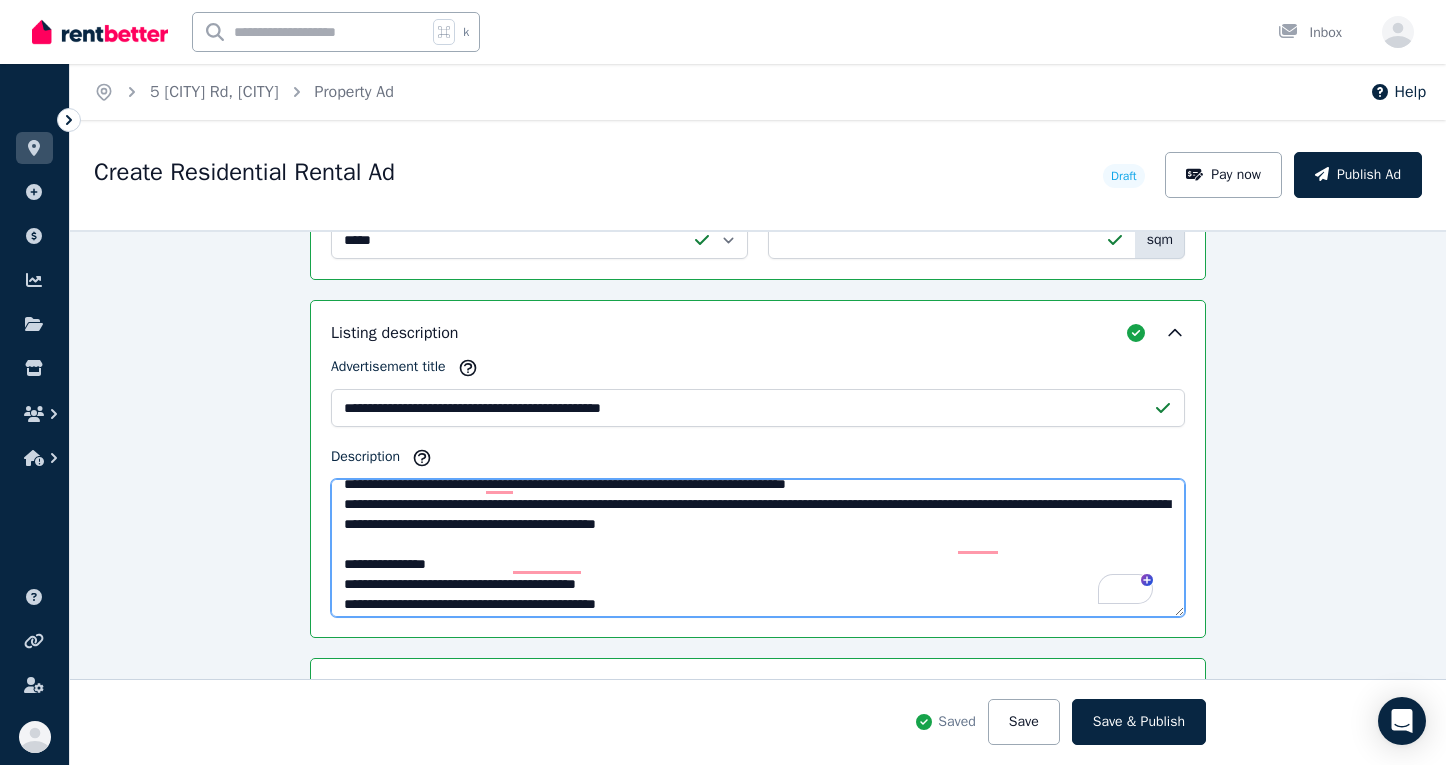click on "Description" at bounding box center (758, 548) 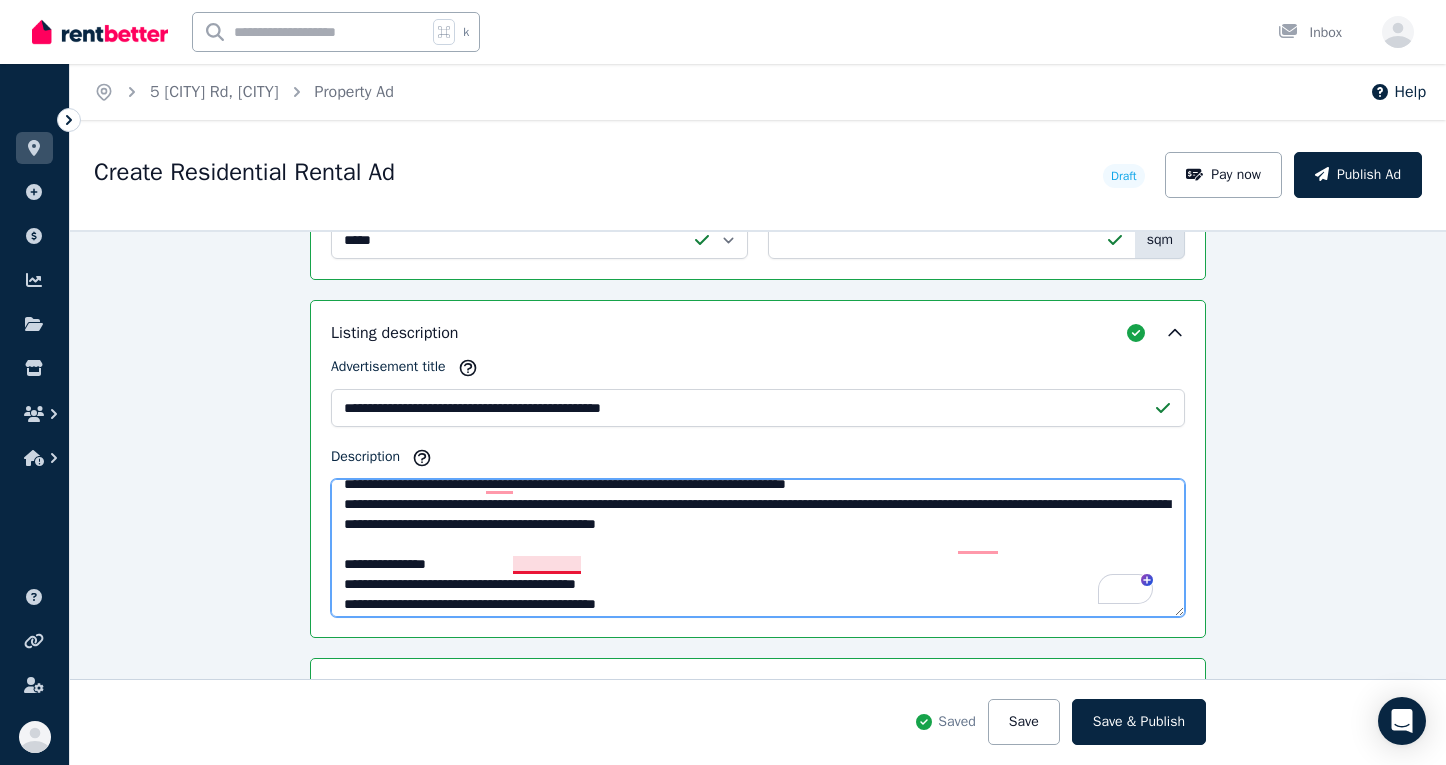 click on "Description" at bounding box center (758, 548) 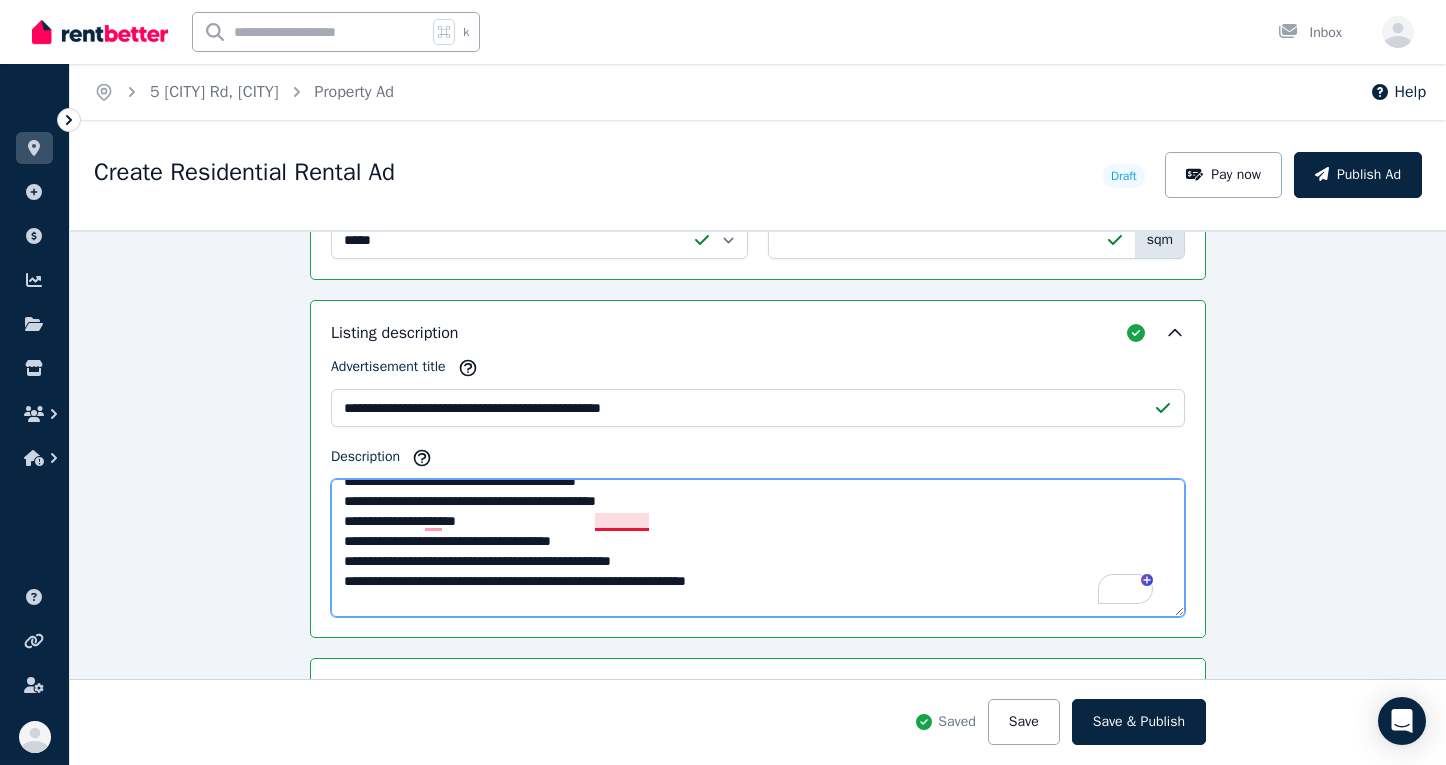 click on "Description" at bounding box center [758, 548] 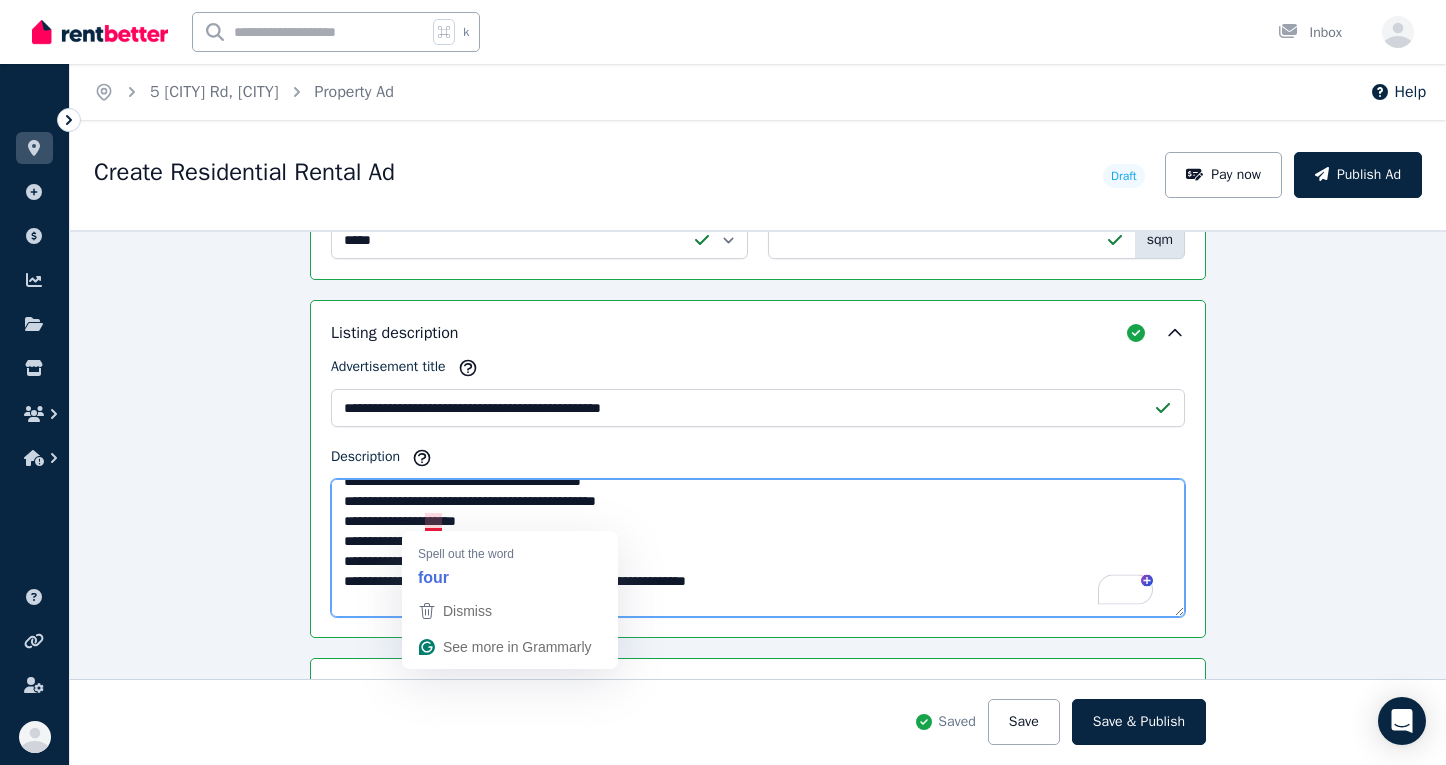 click on "Description" at bounding box center [758, 548] 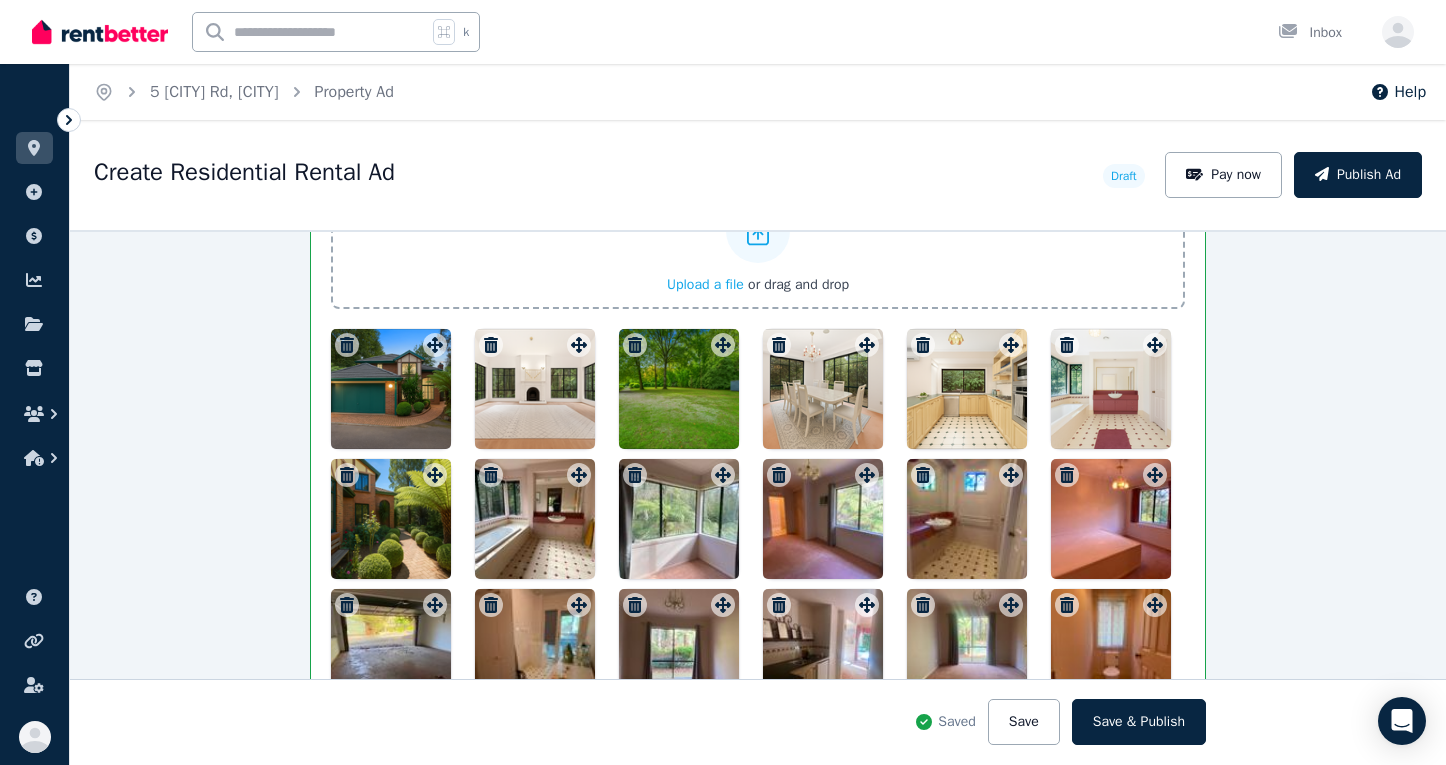 type on "**********" 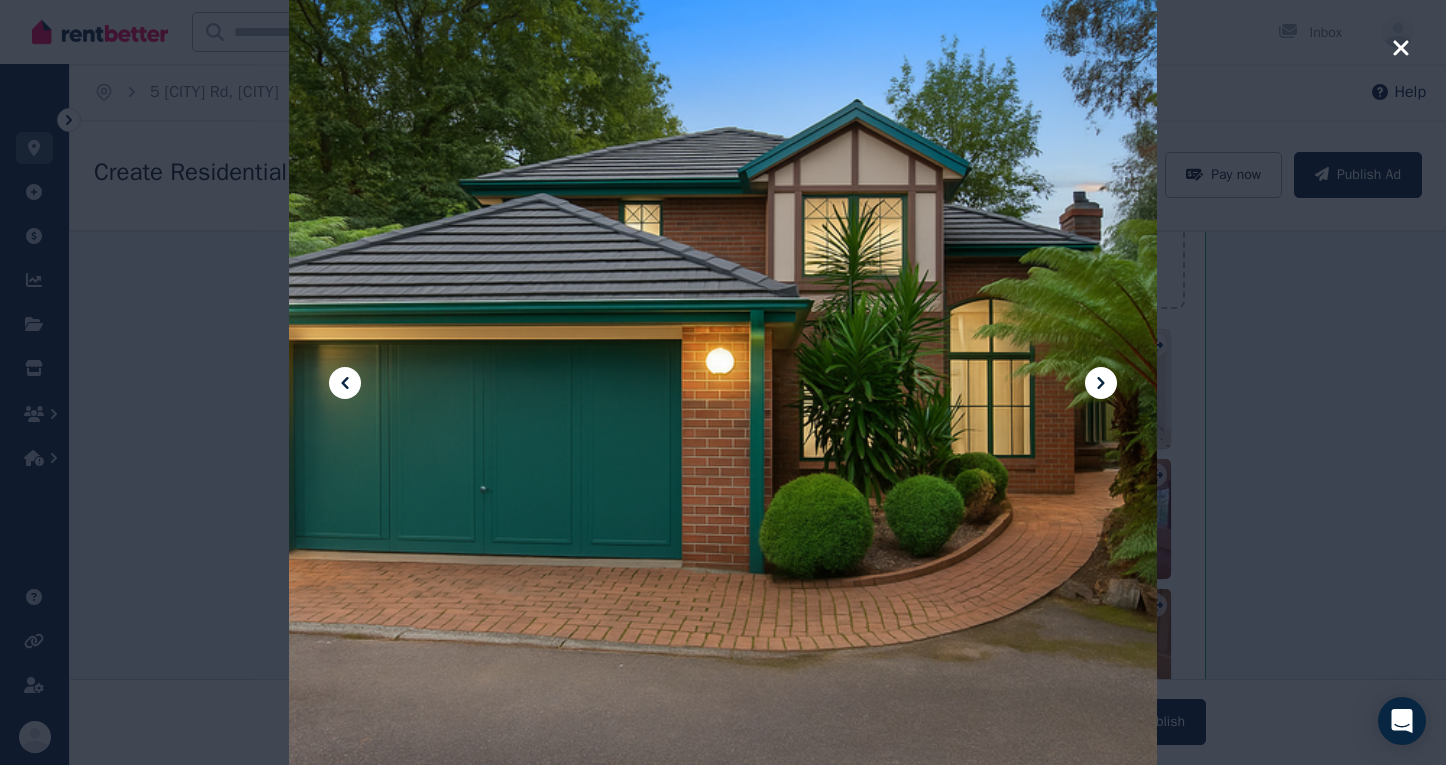click 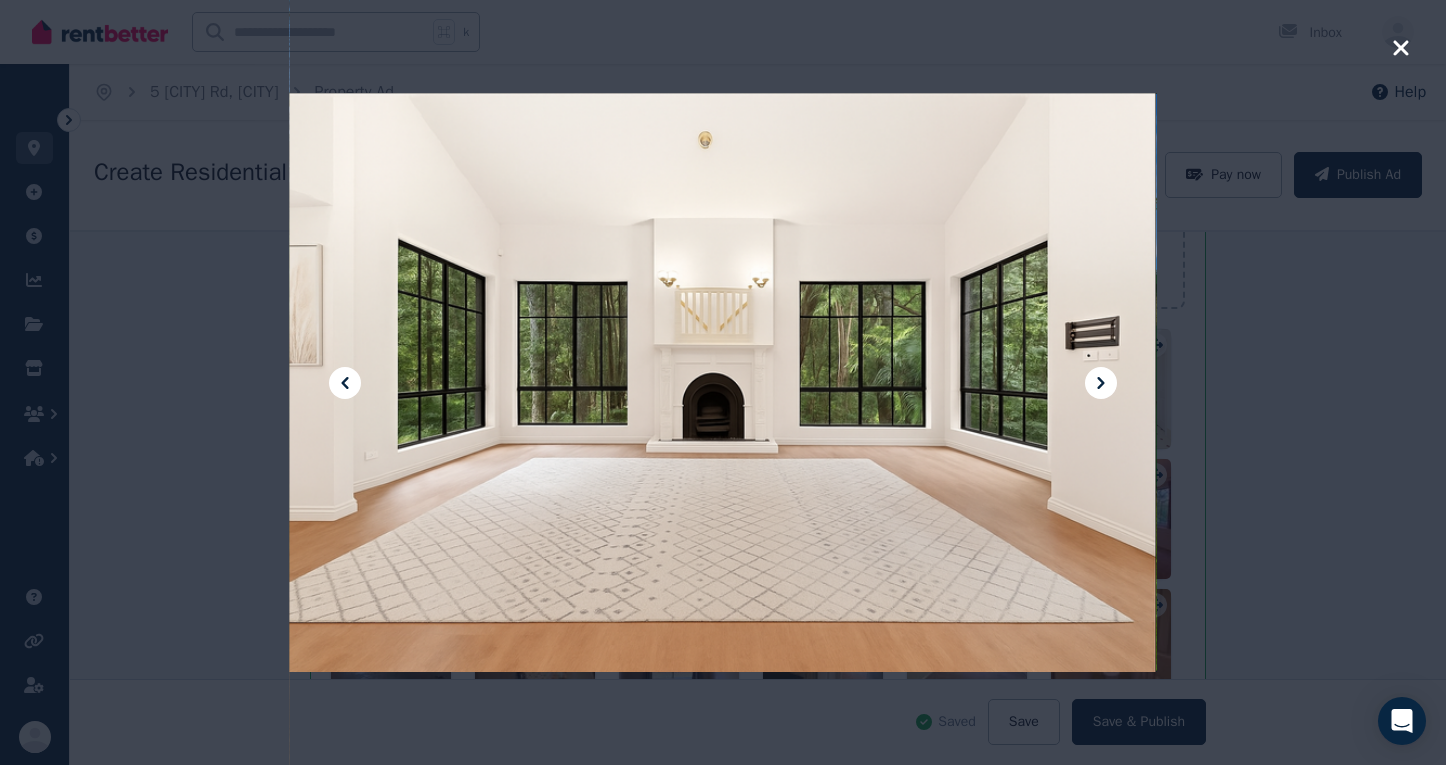 click 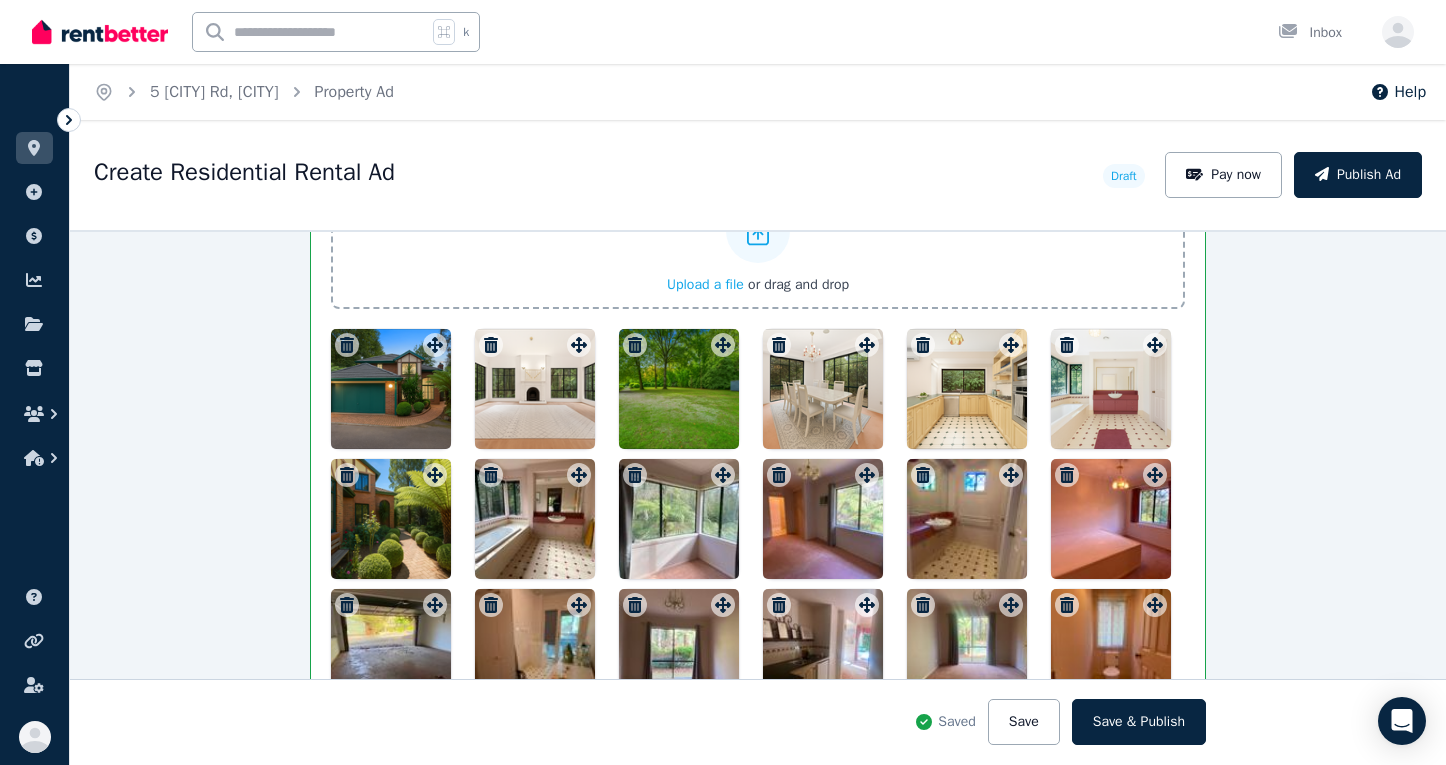 click 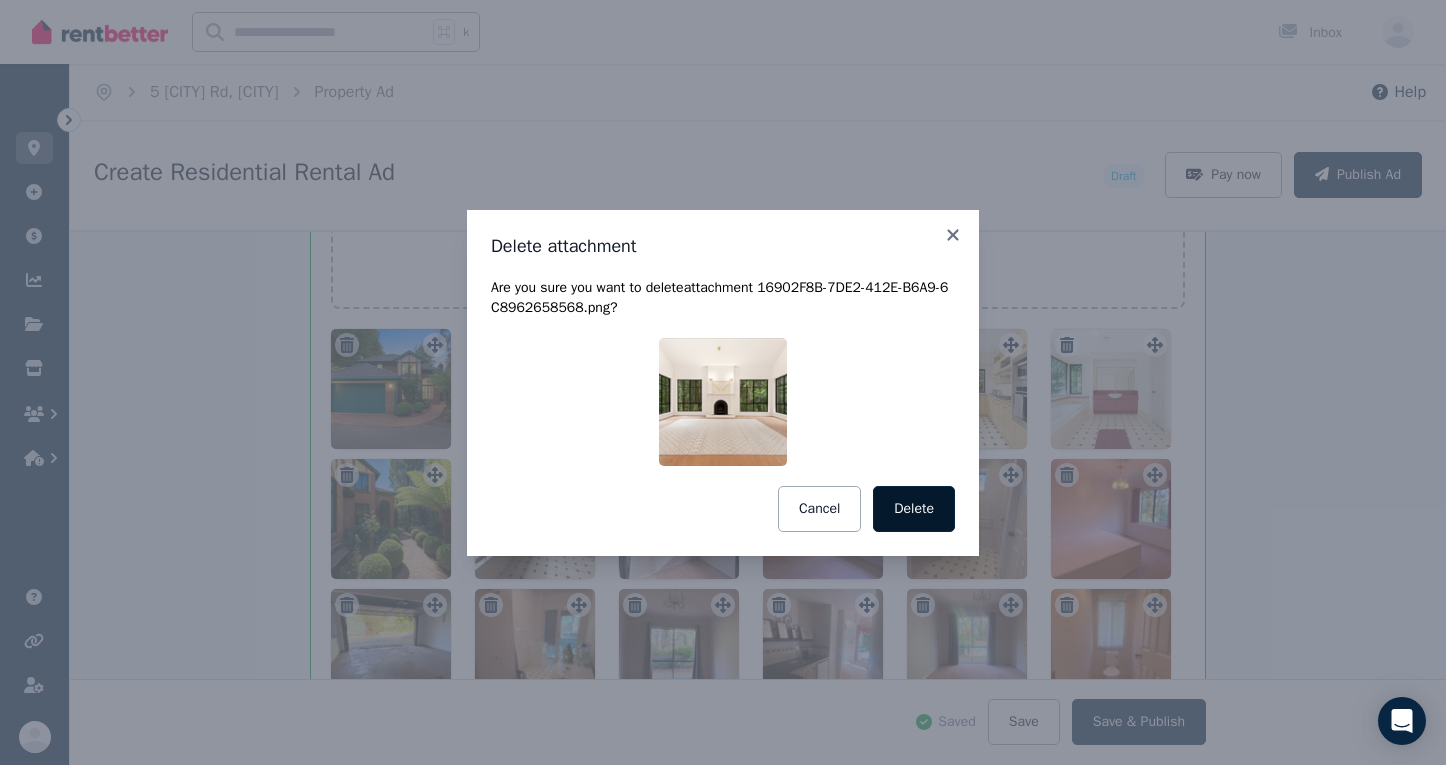 click on "Delete" at bounding box center [914, 509] 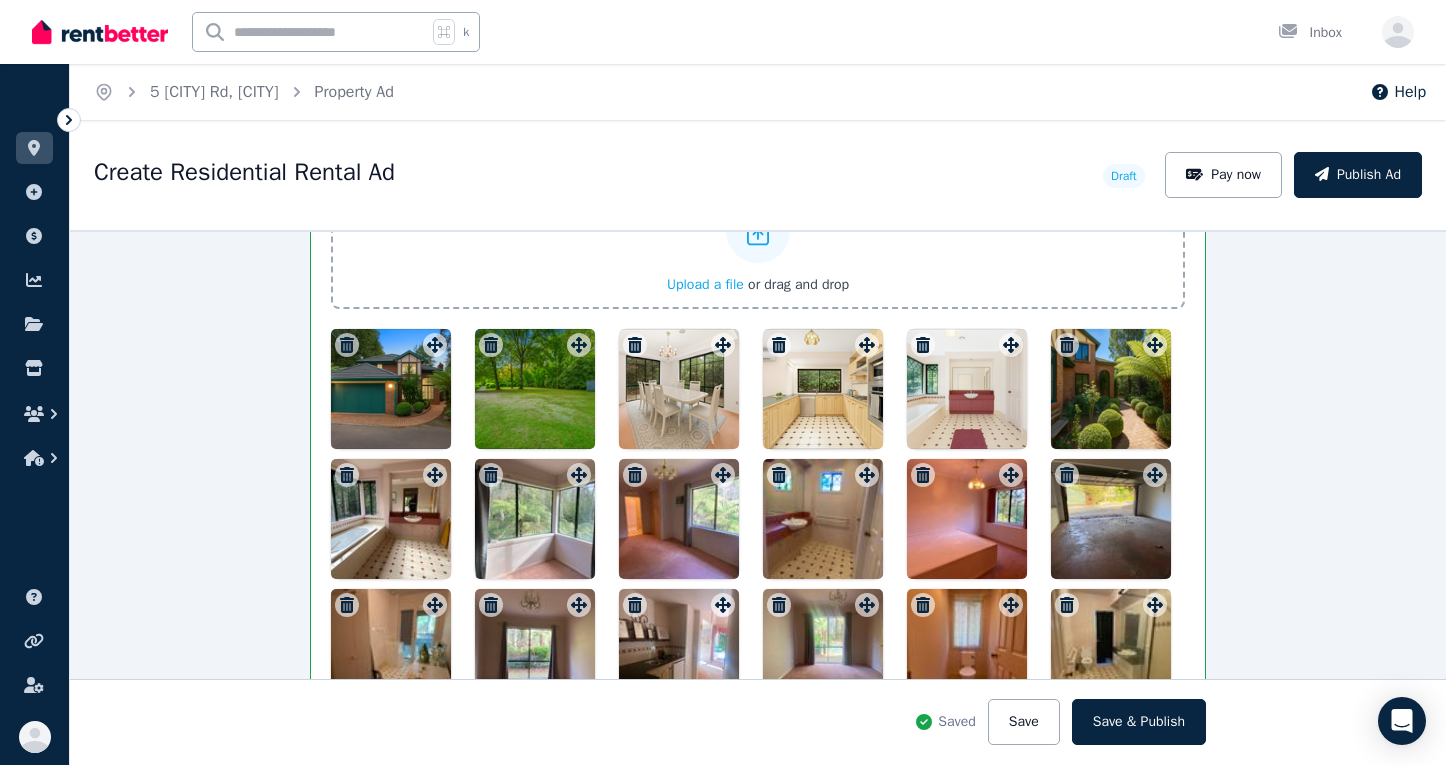click at bounding box center (535, 389) 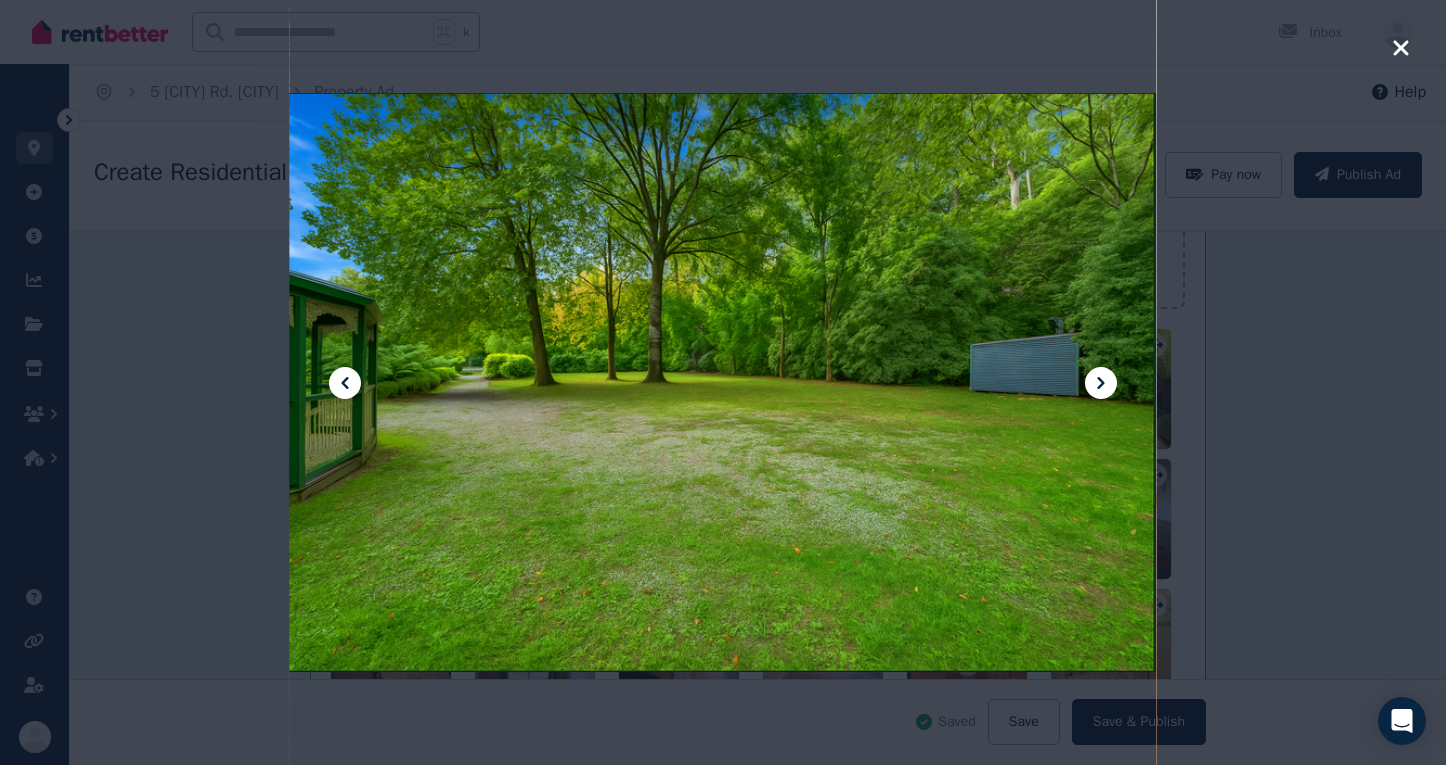 click 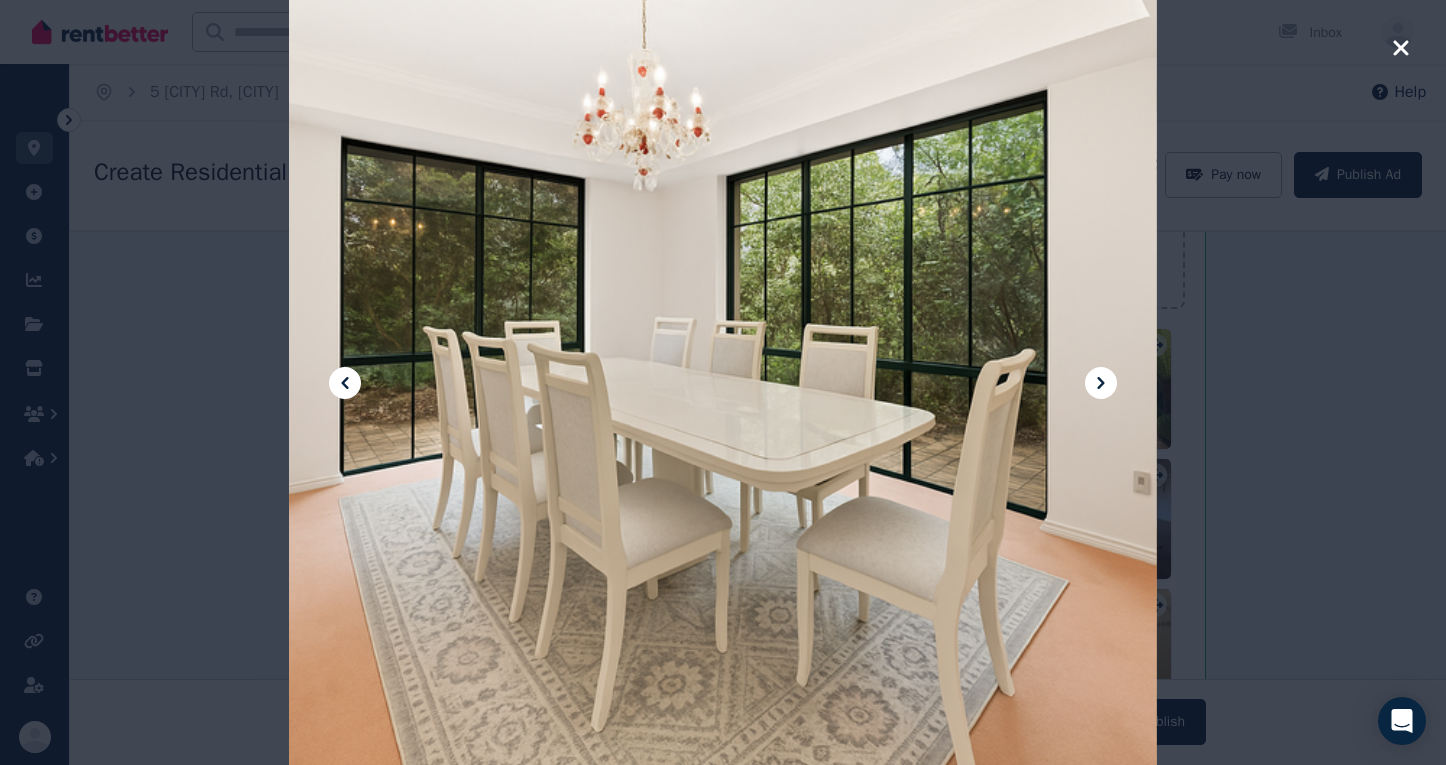 click 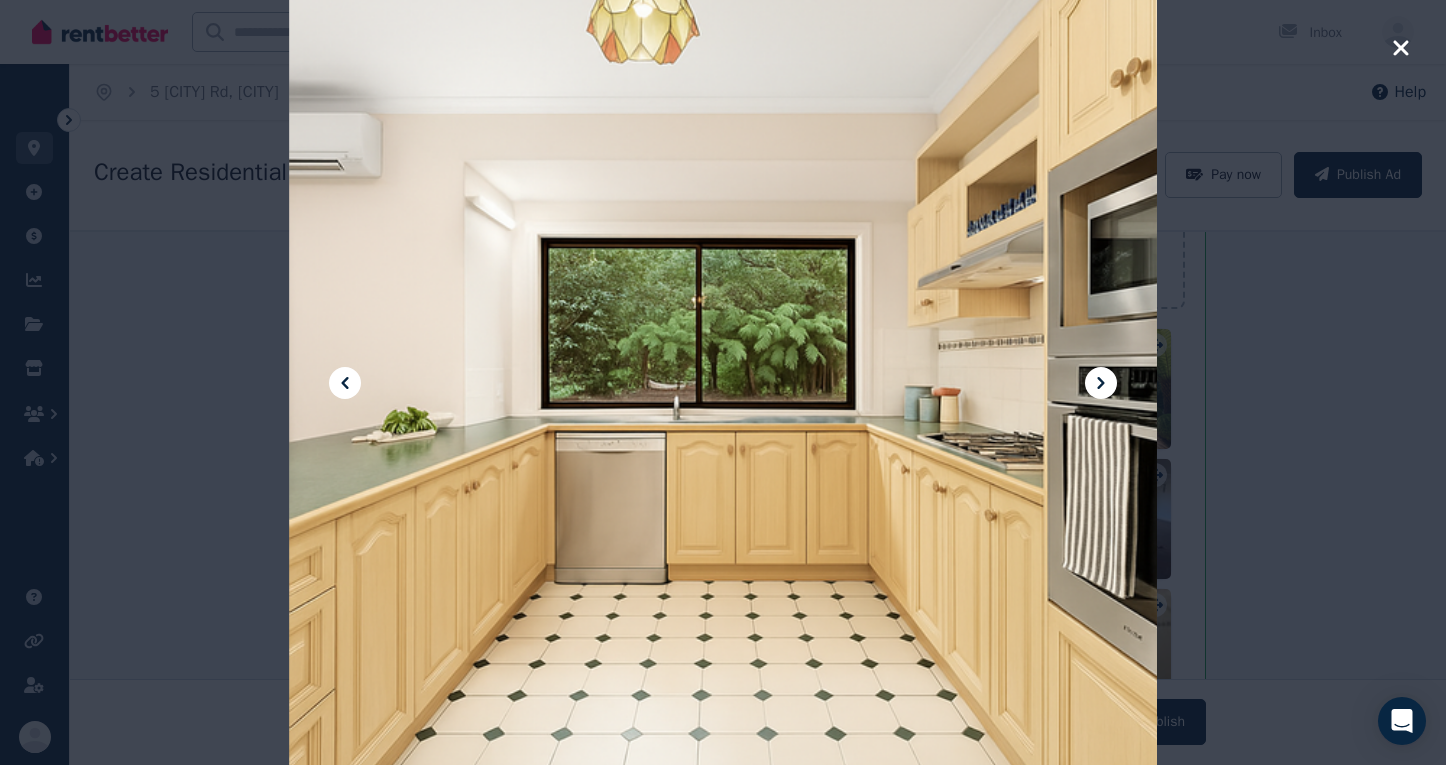 click 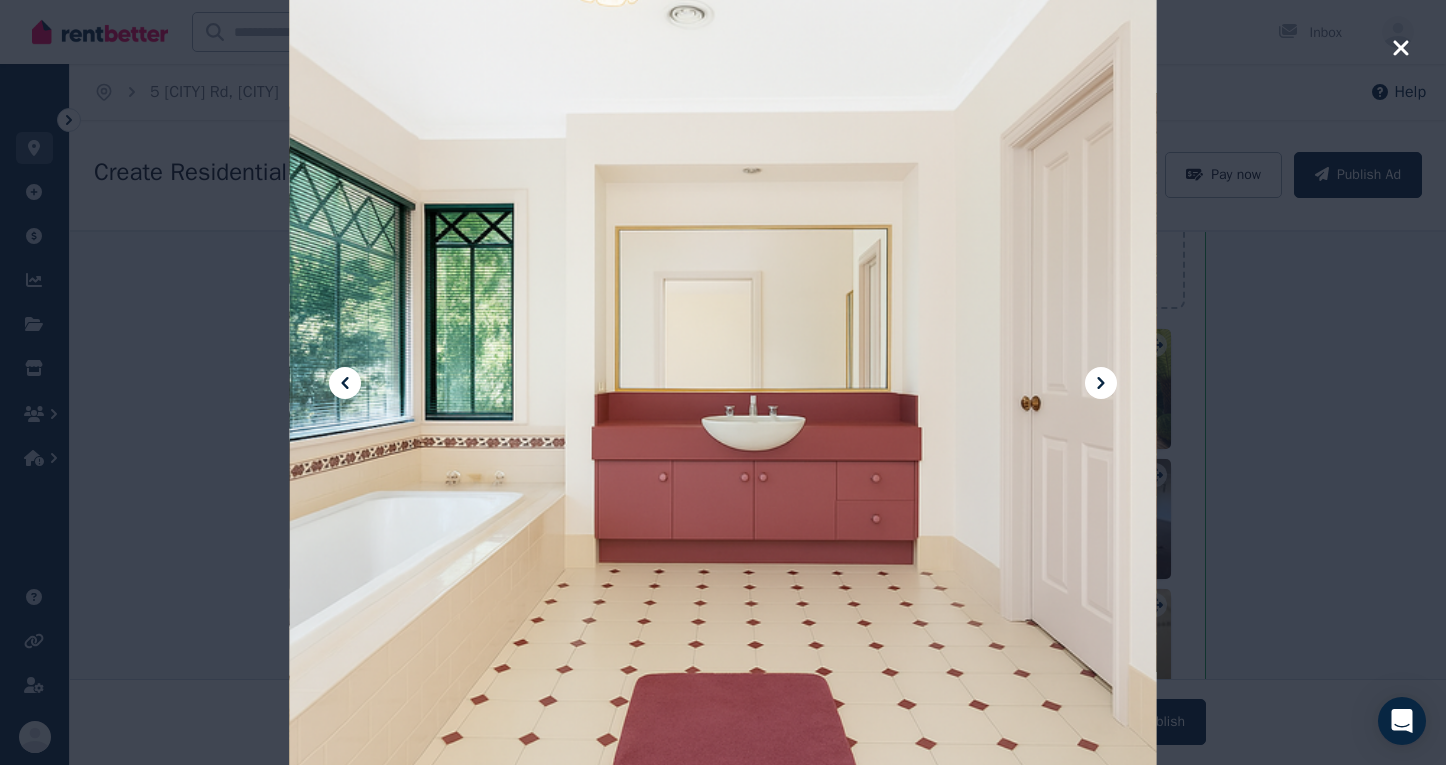 click 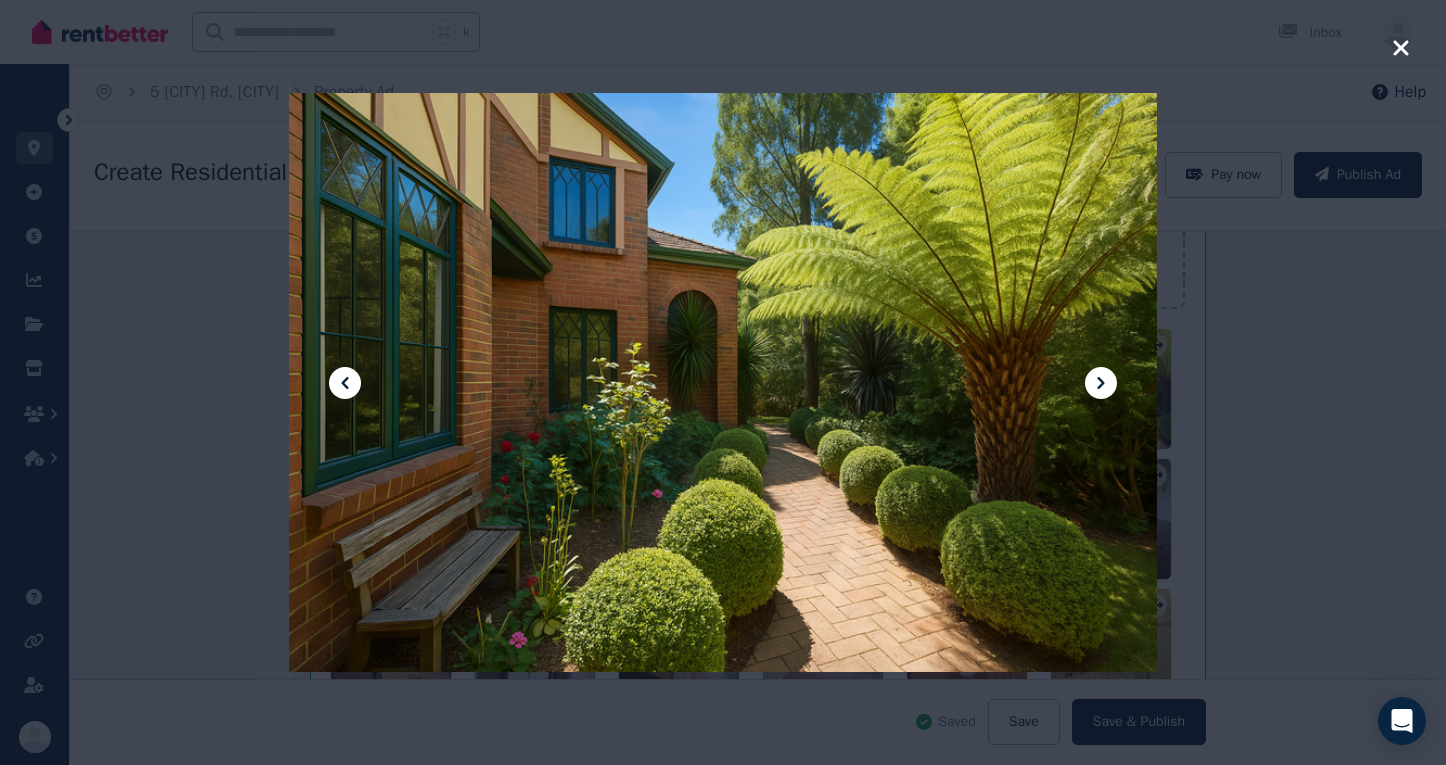 click 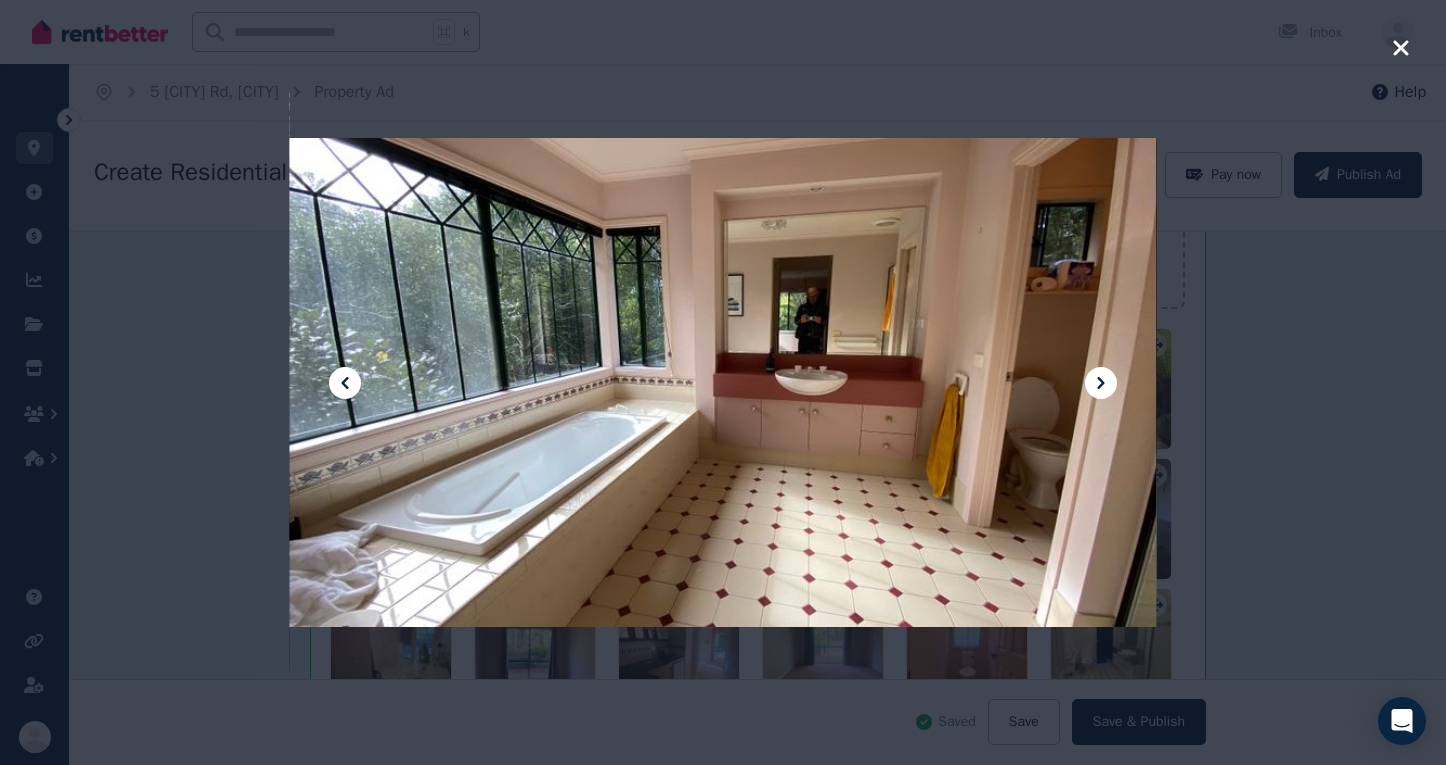 click 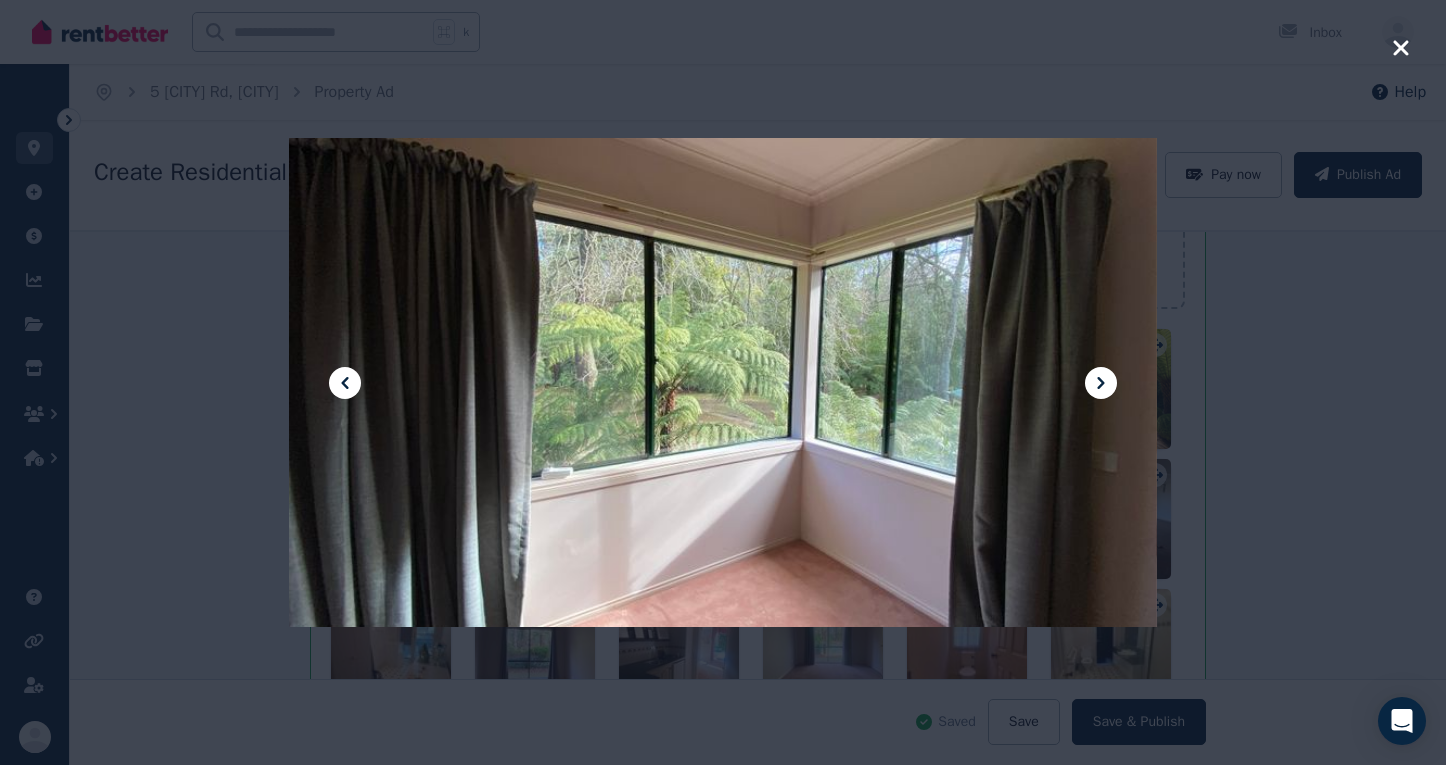 click 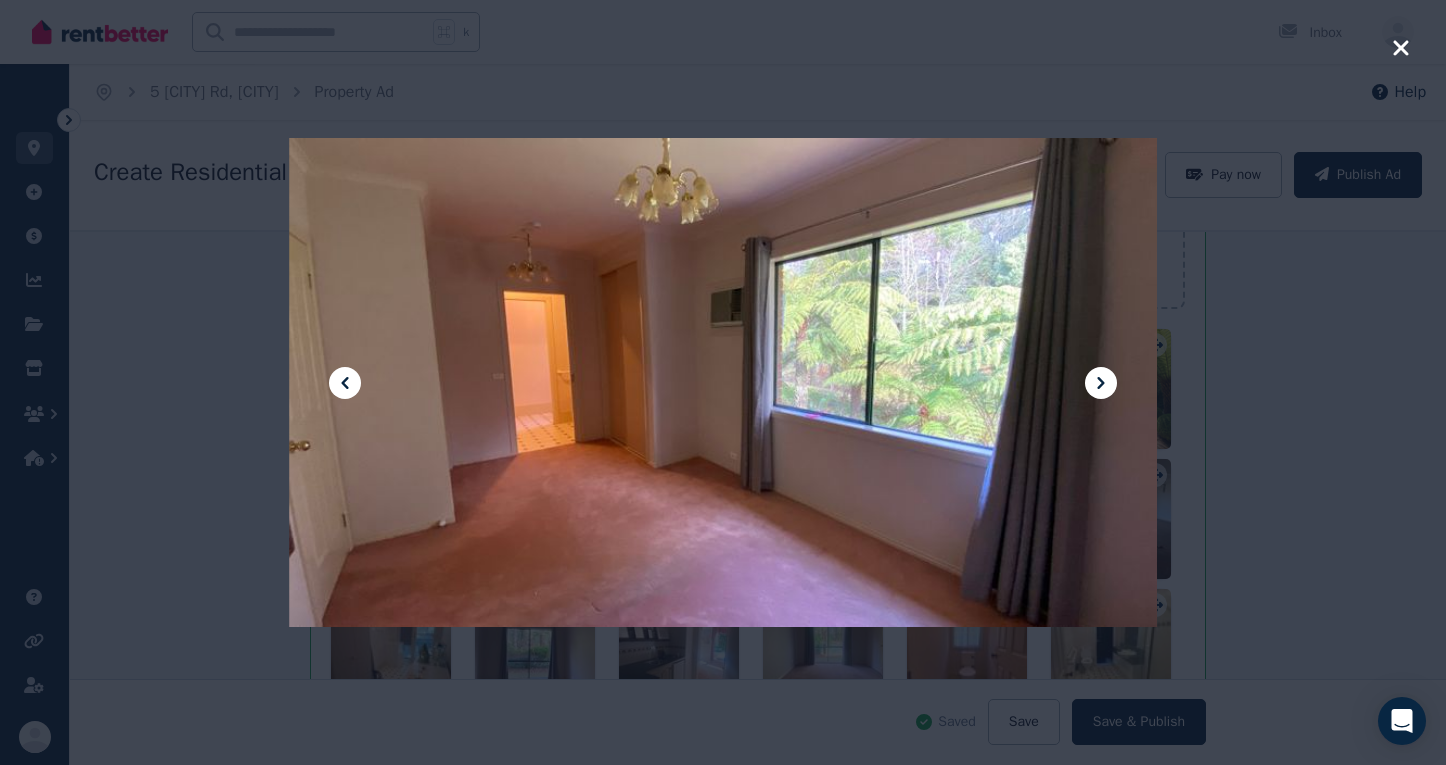 click 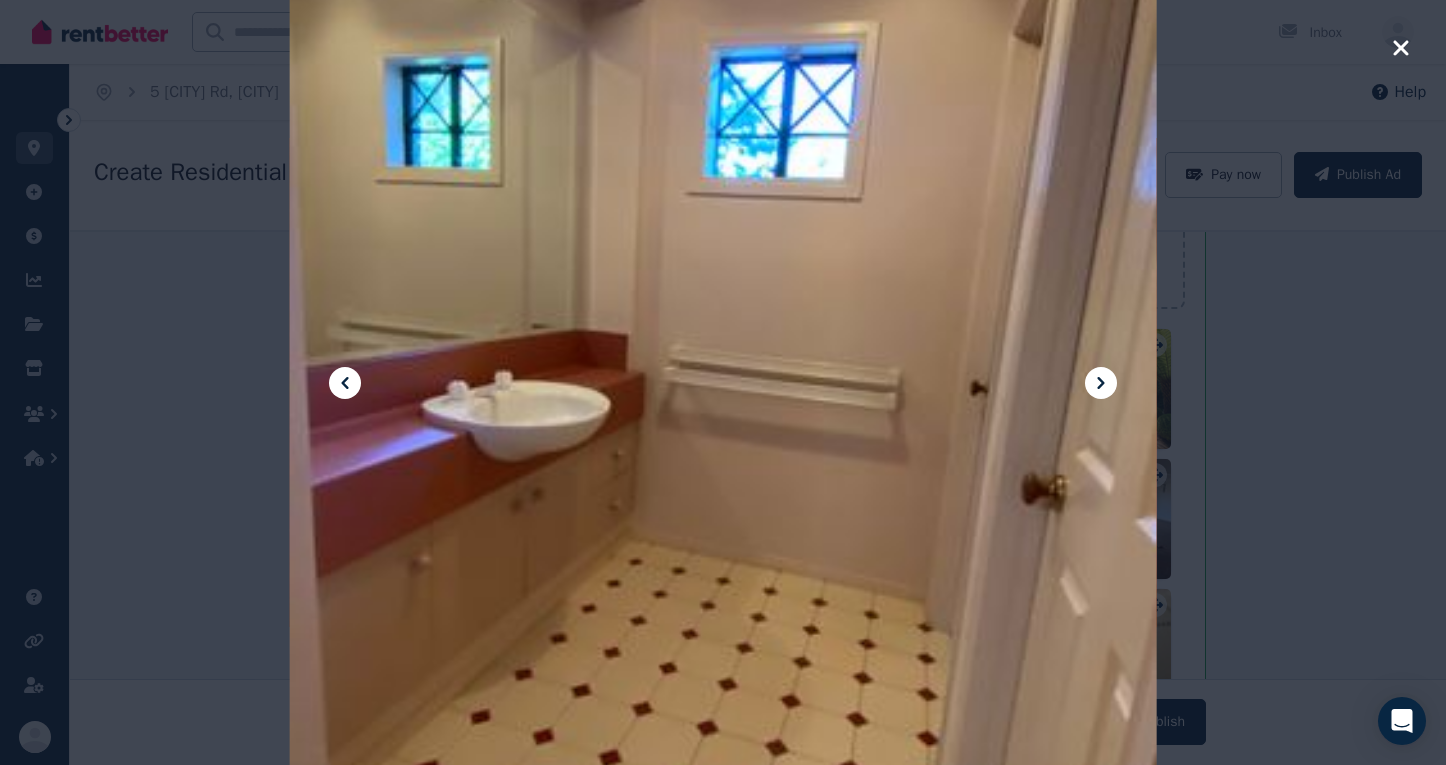 click 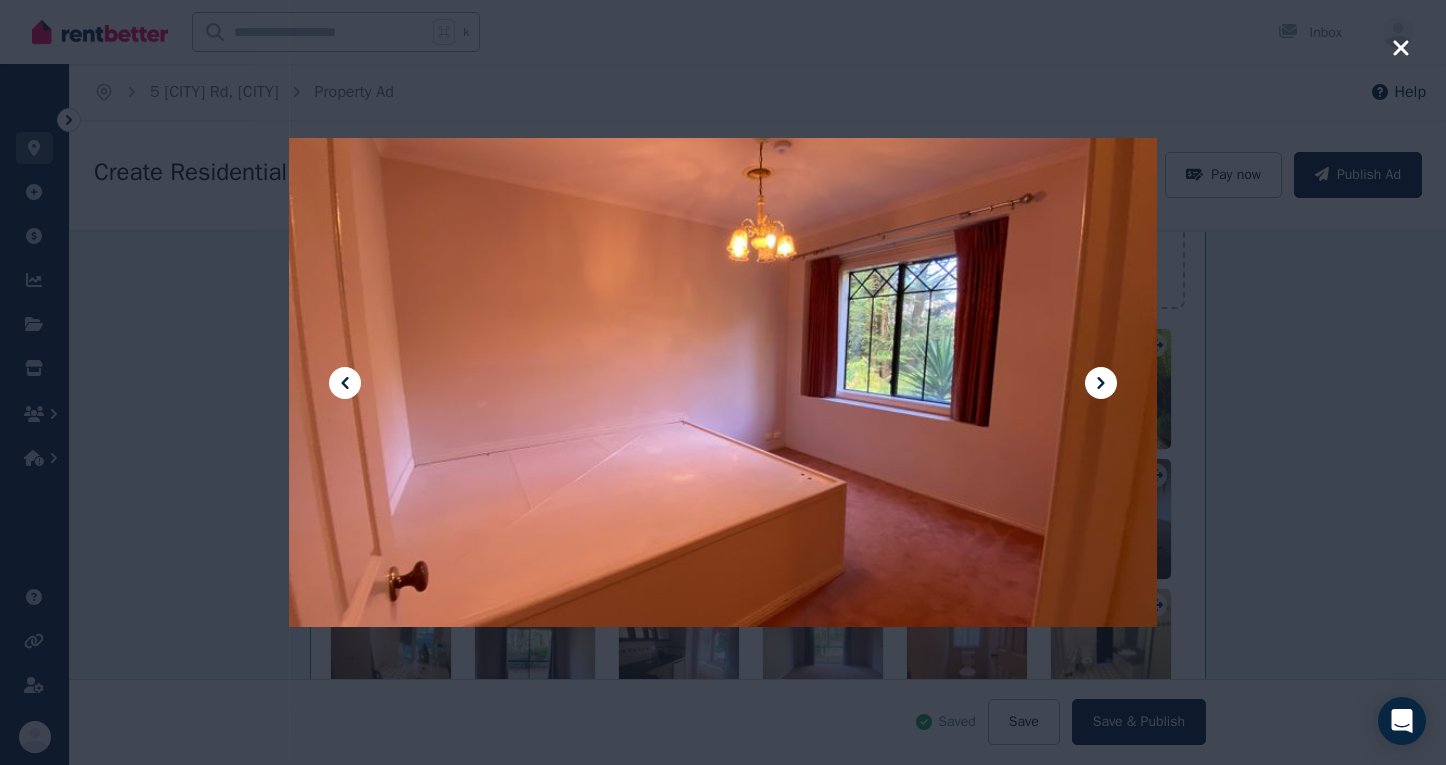 click 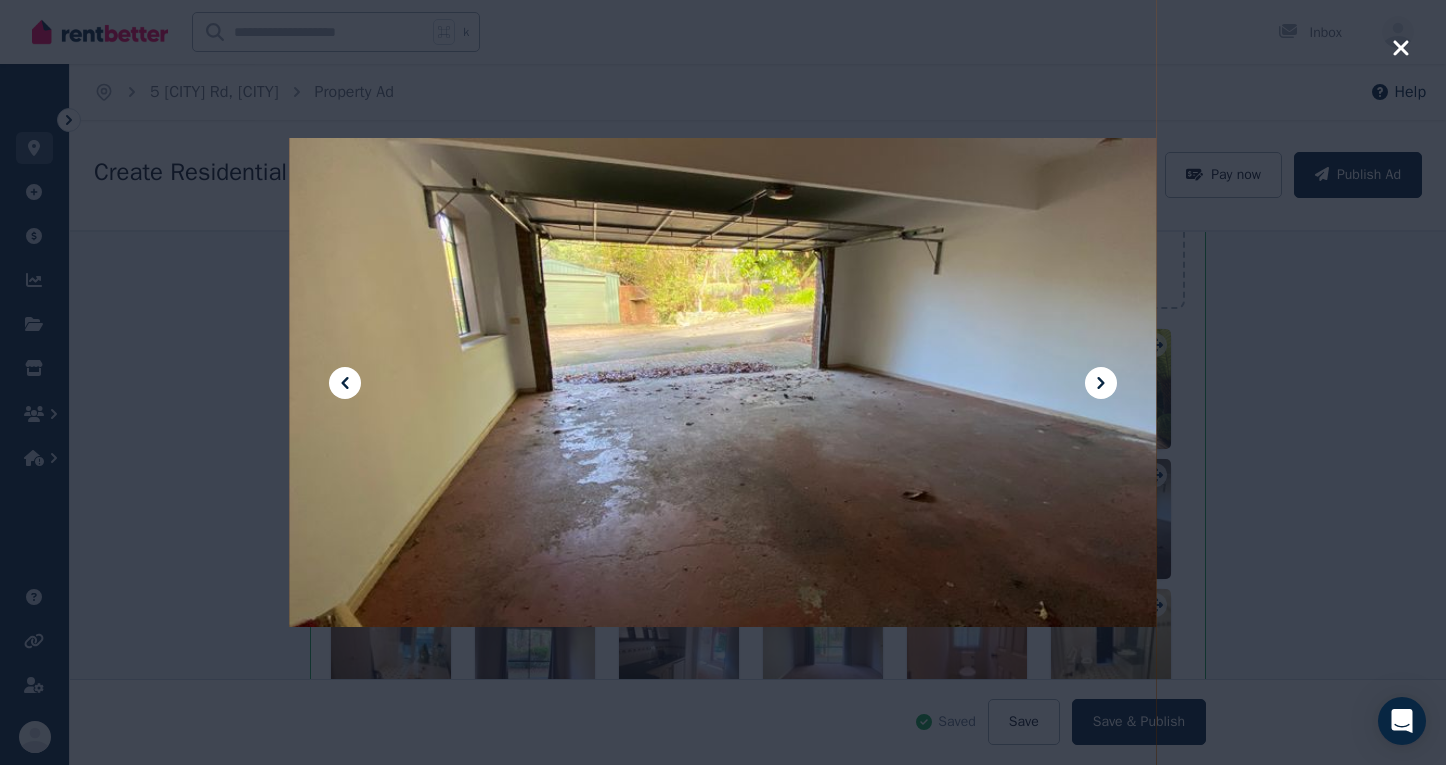 click 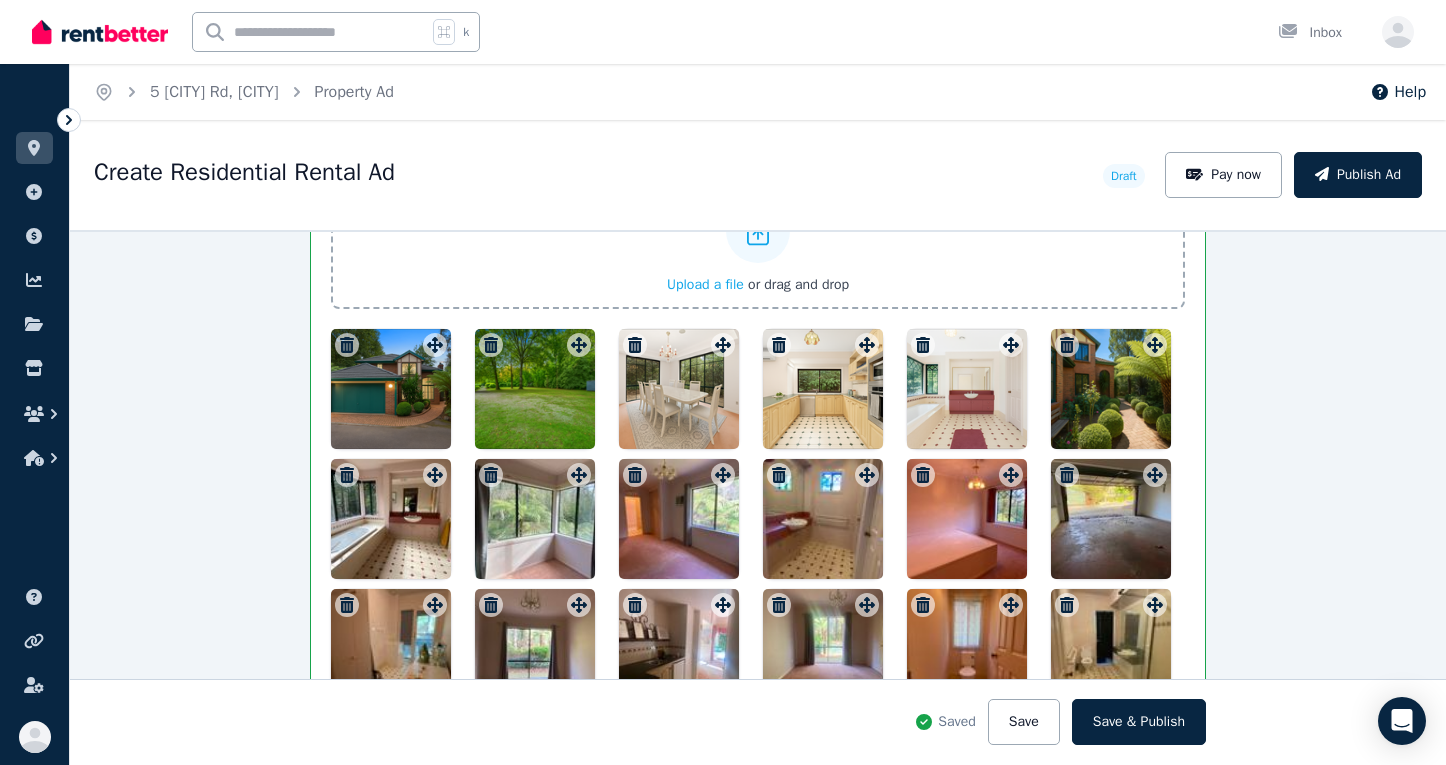 click 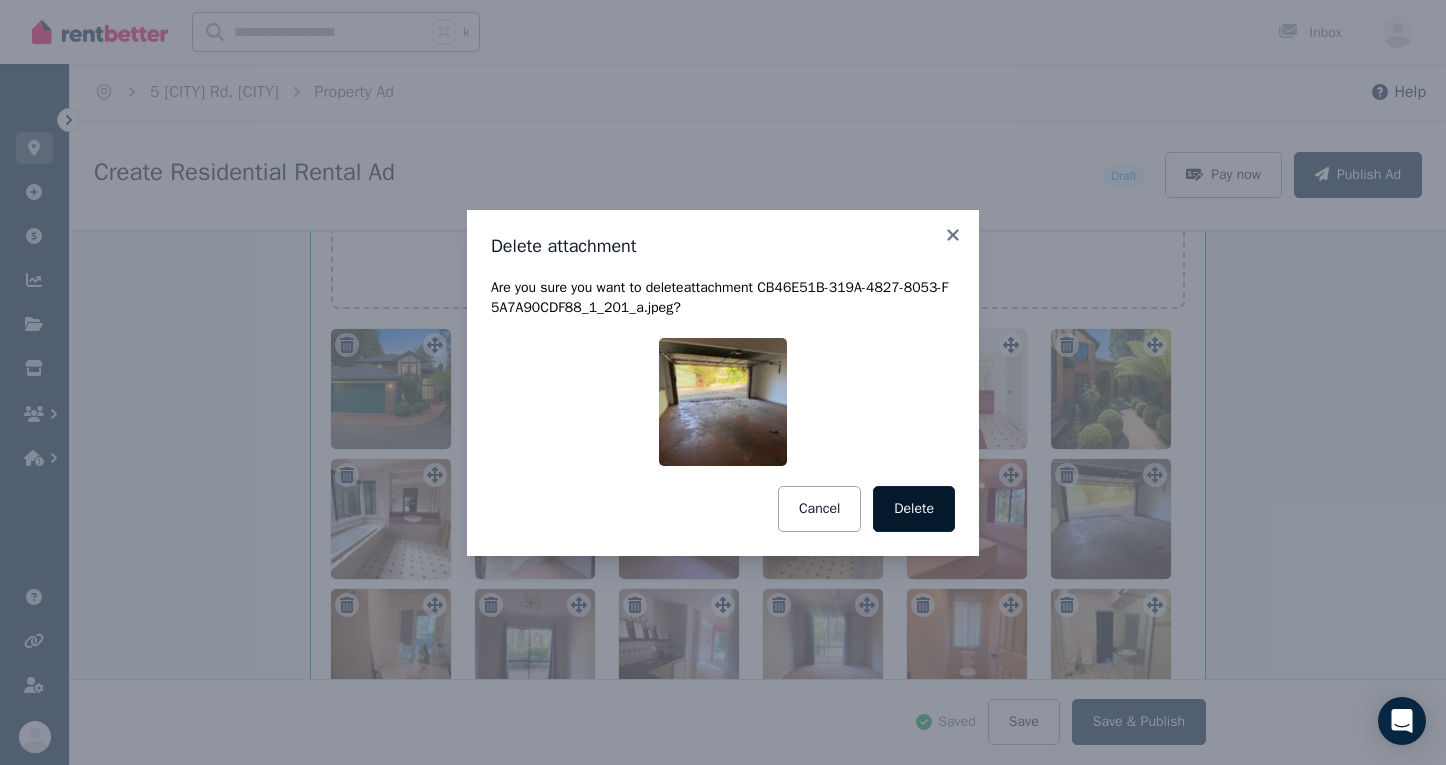 click on "Delete" at bounding box center (914, 509) 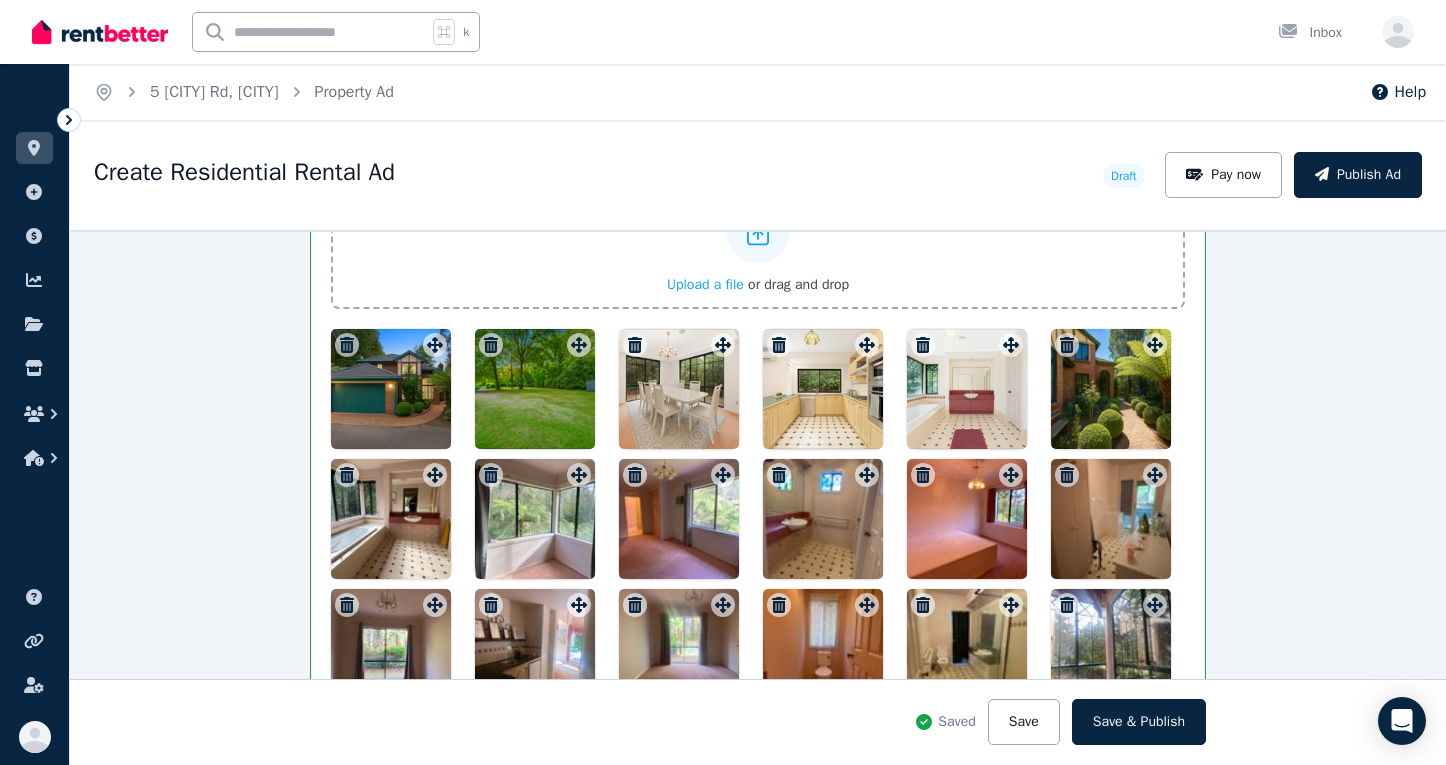 click at bounding box center [1111, 519] 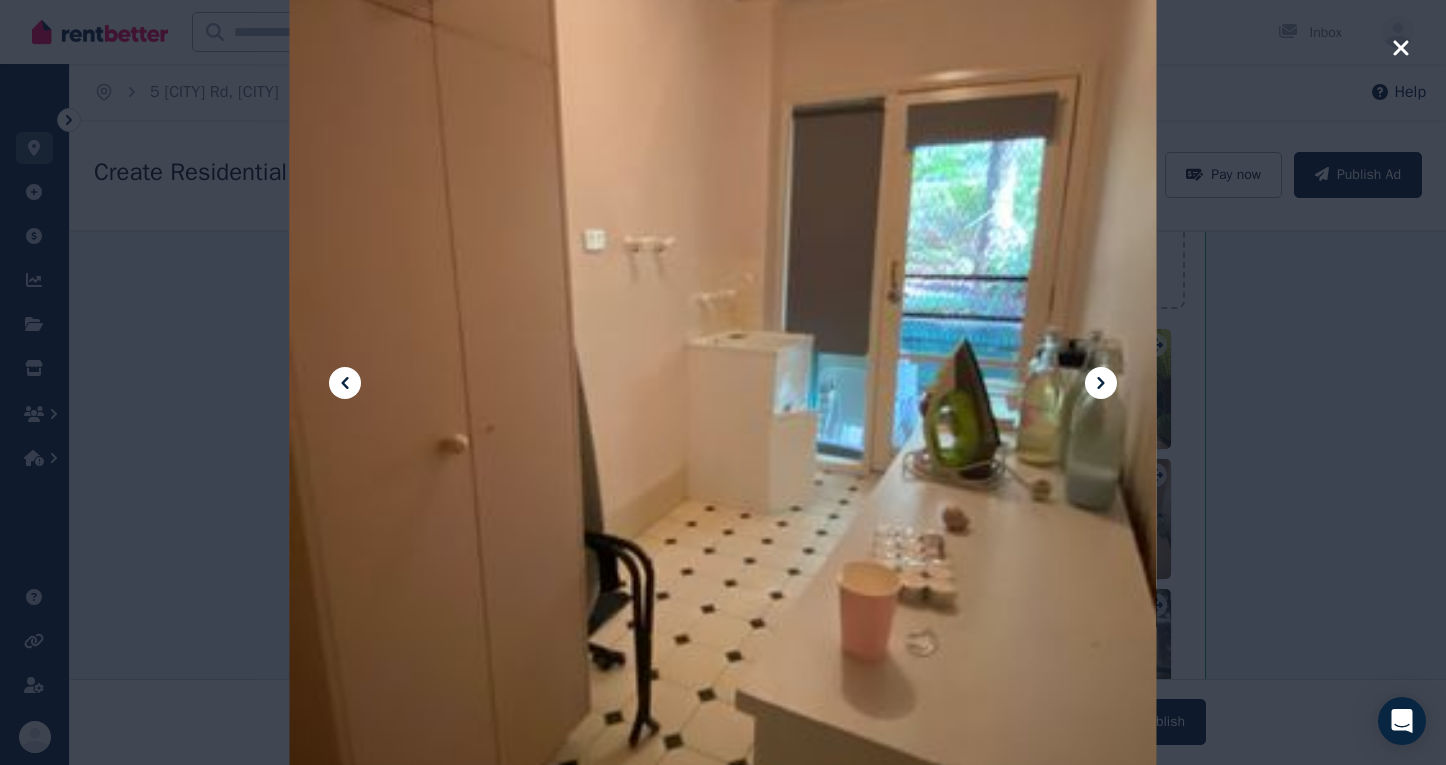 click 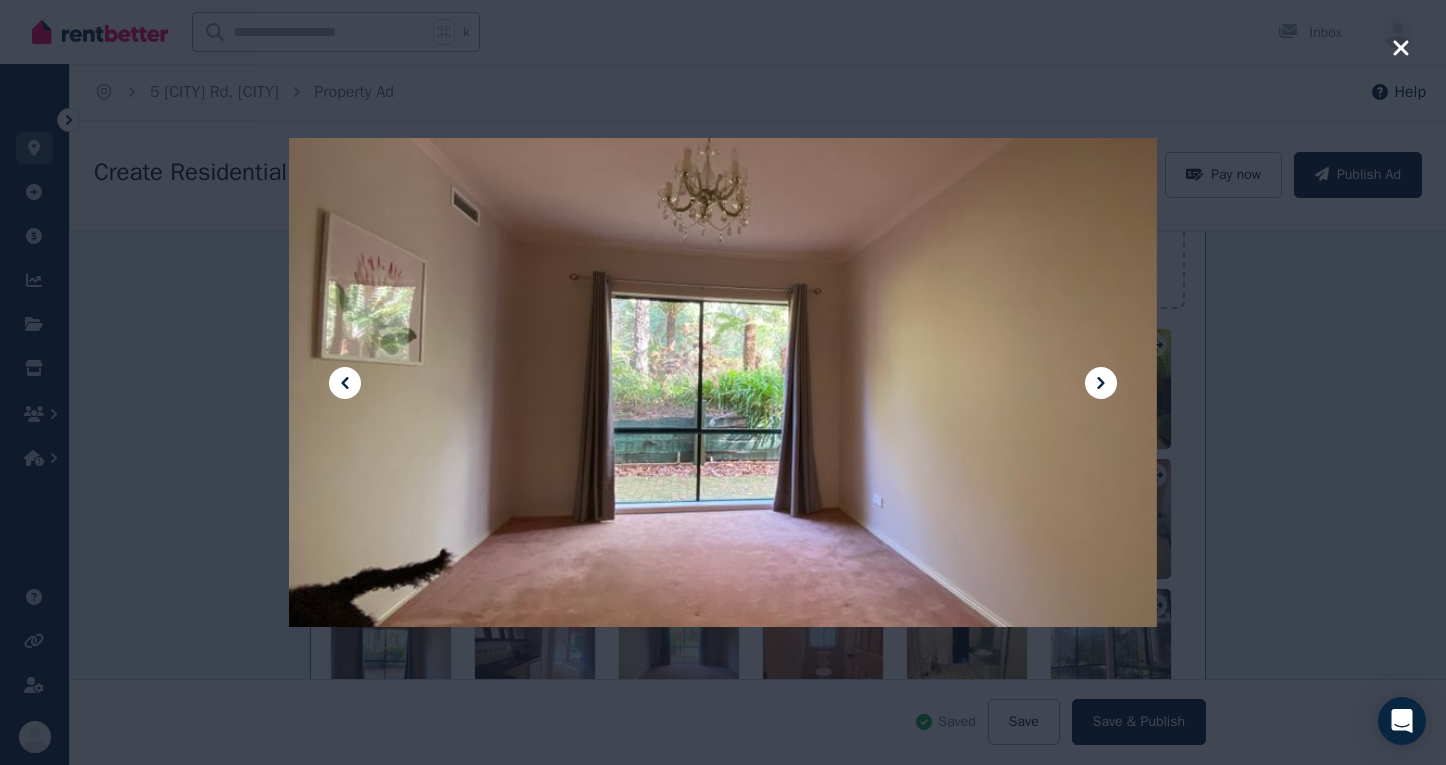 click 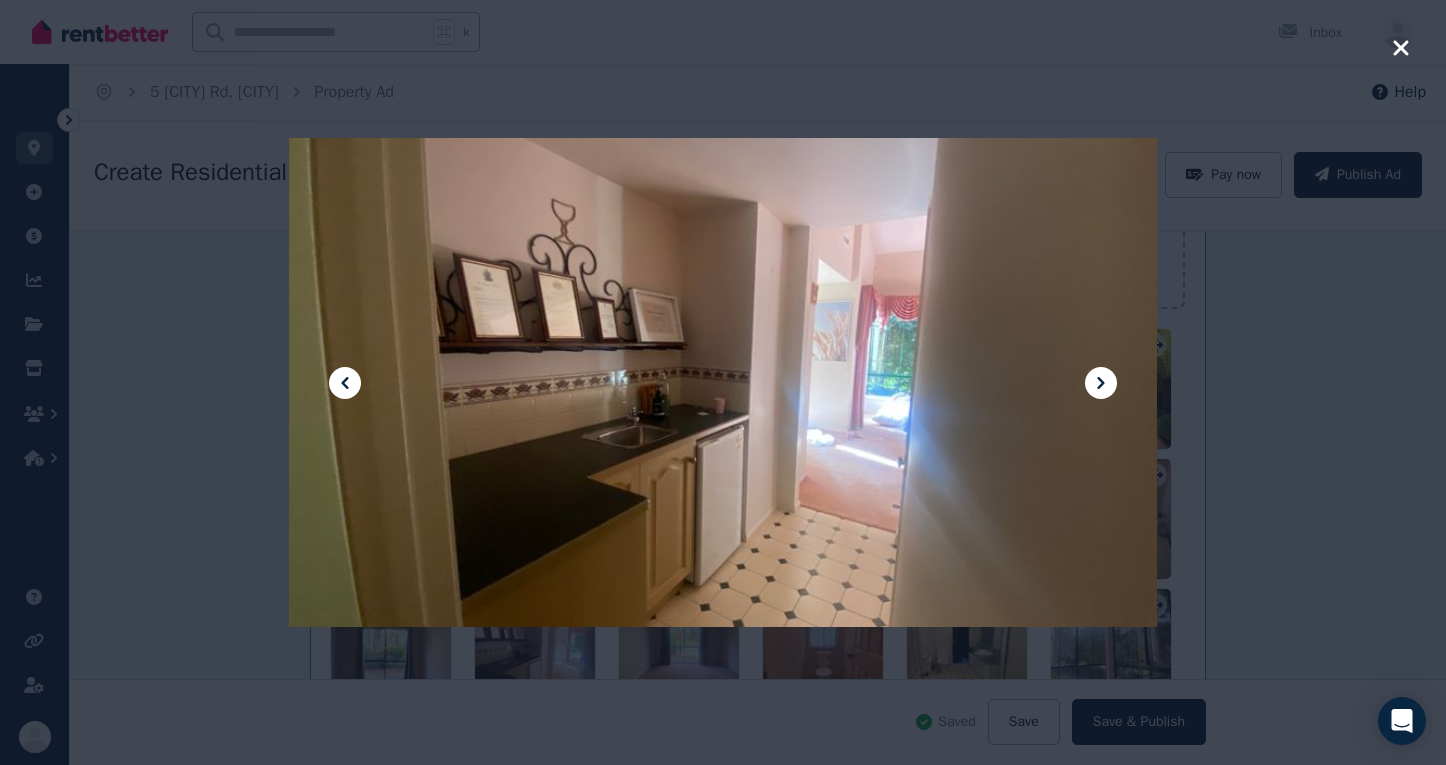 click 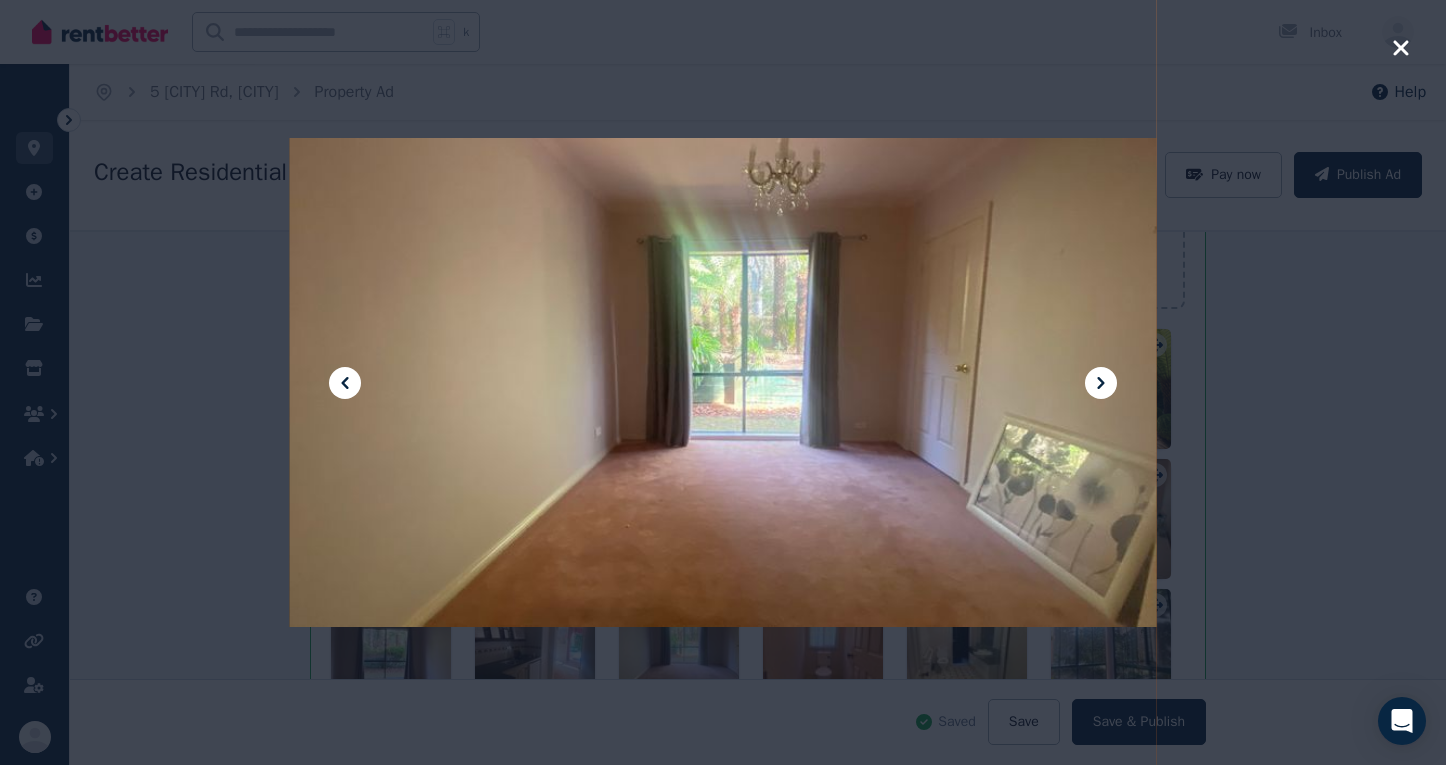 click 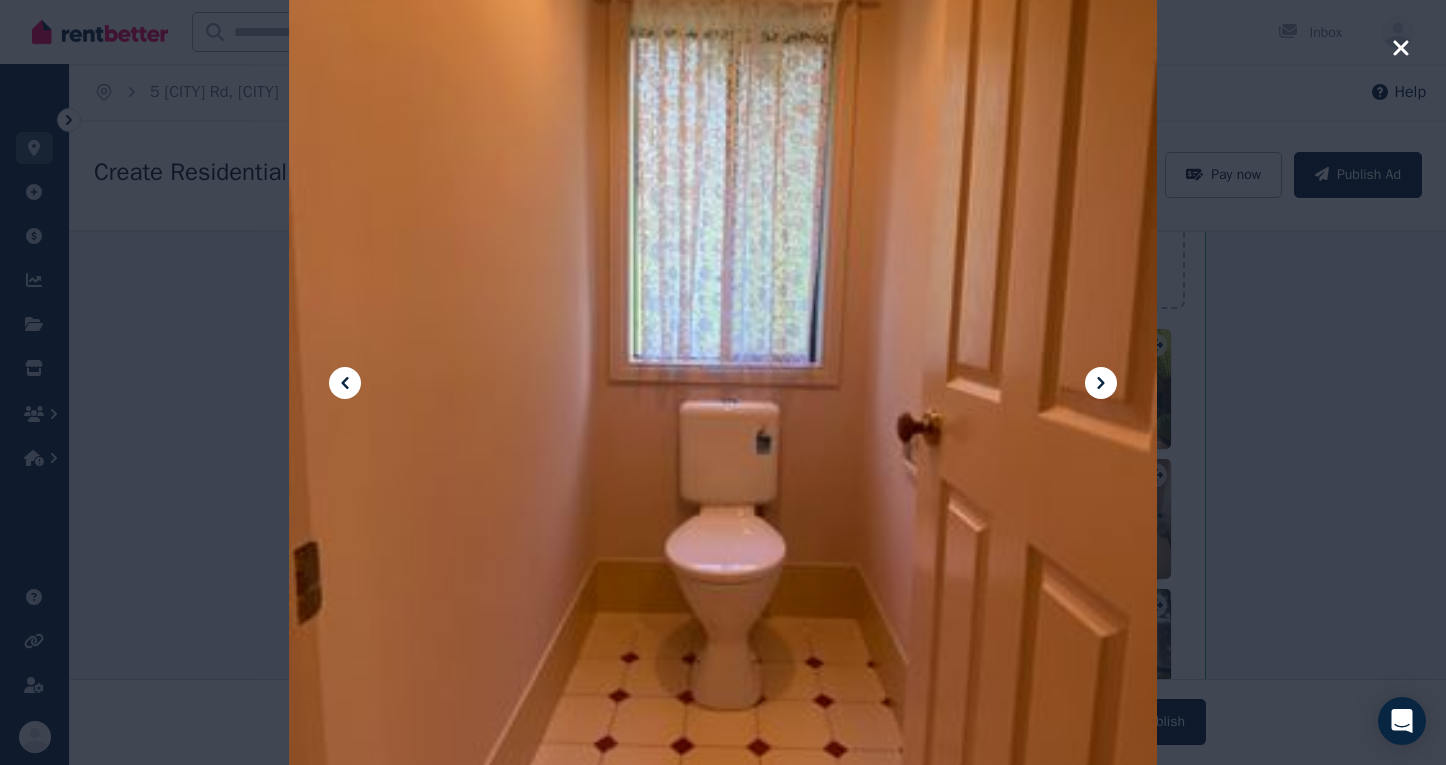 click 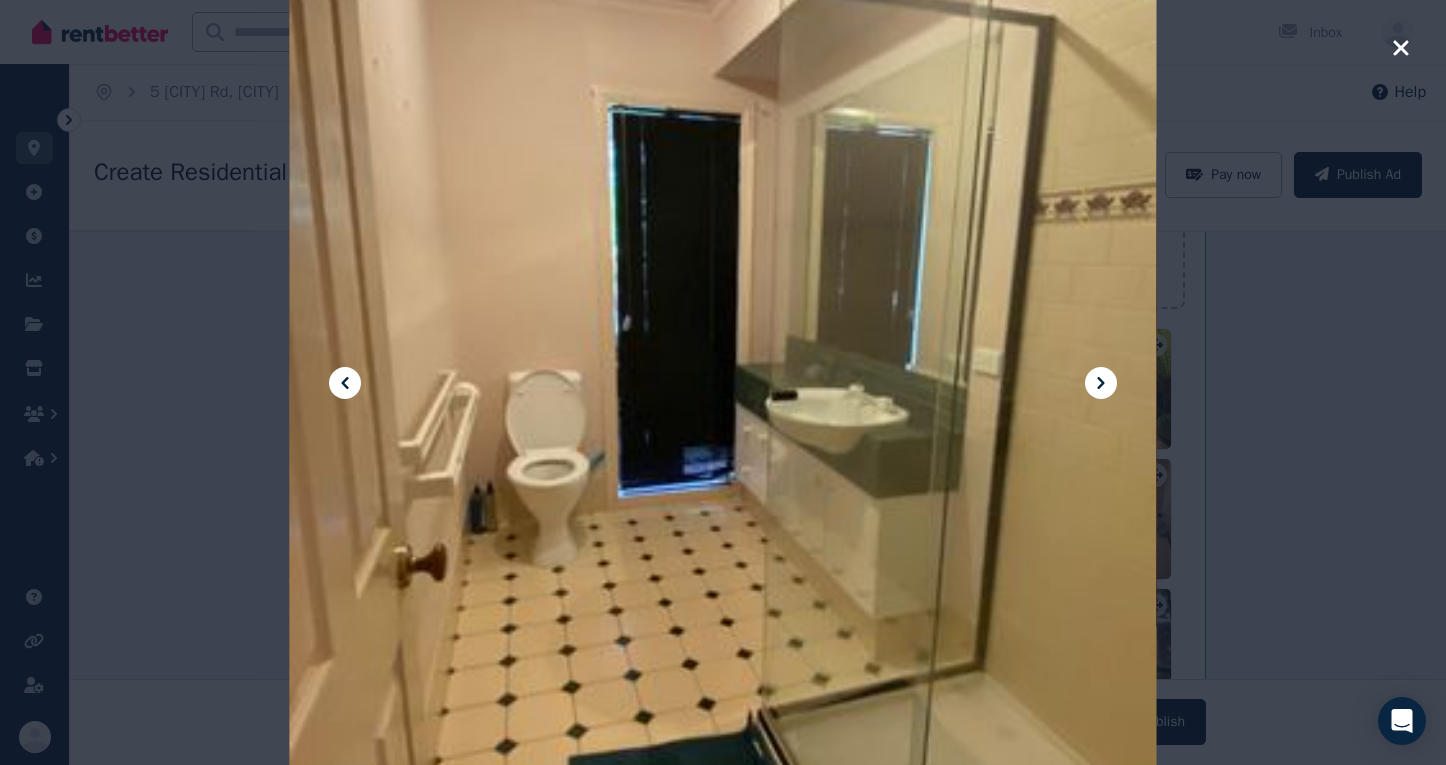click 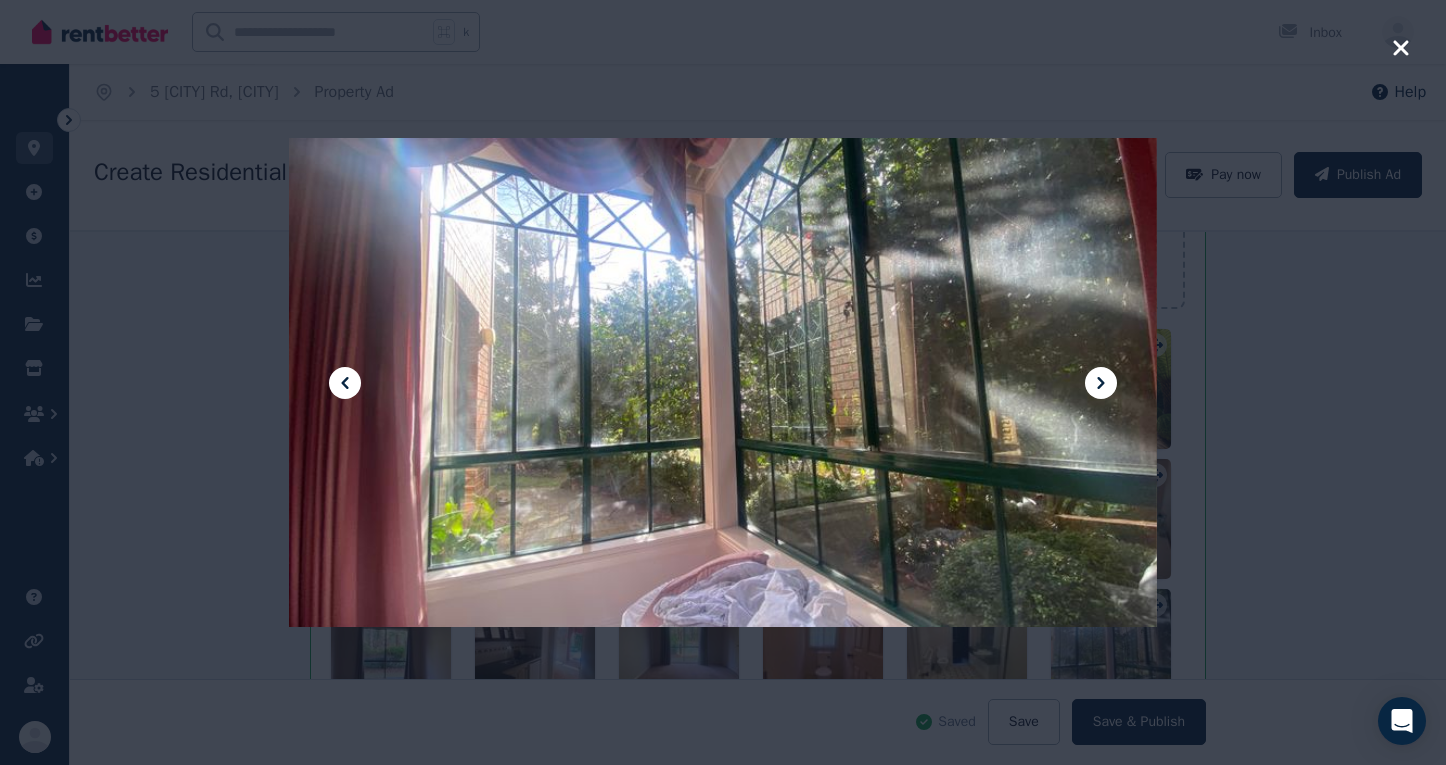 click 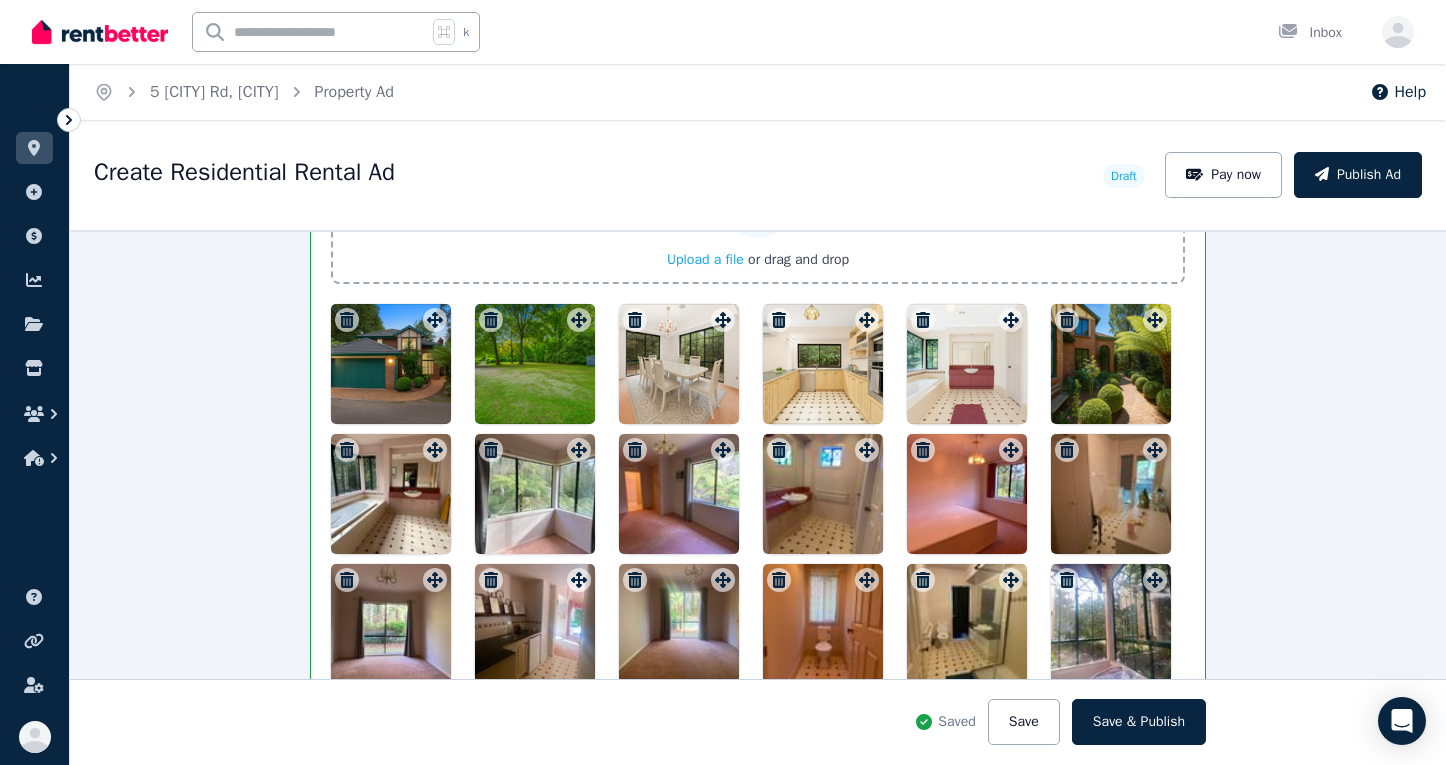 scroll, scrollTop: 2744, scrollLeft: 0, axis: vertical 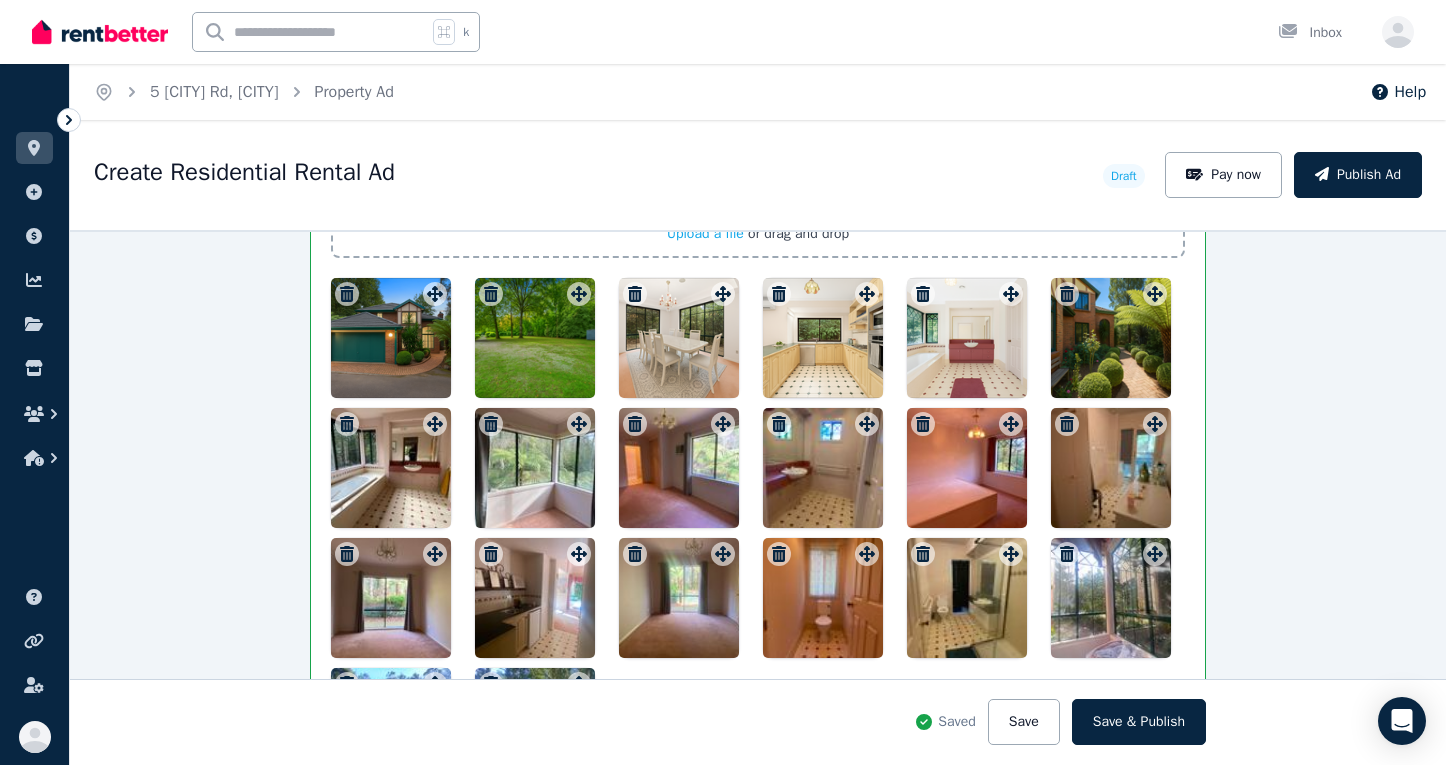 click 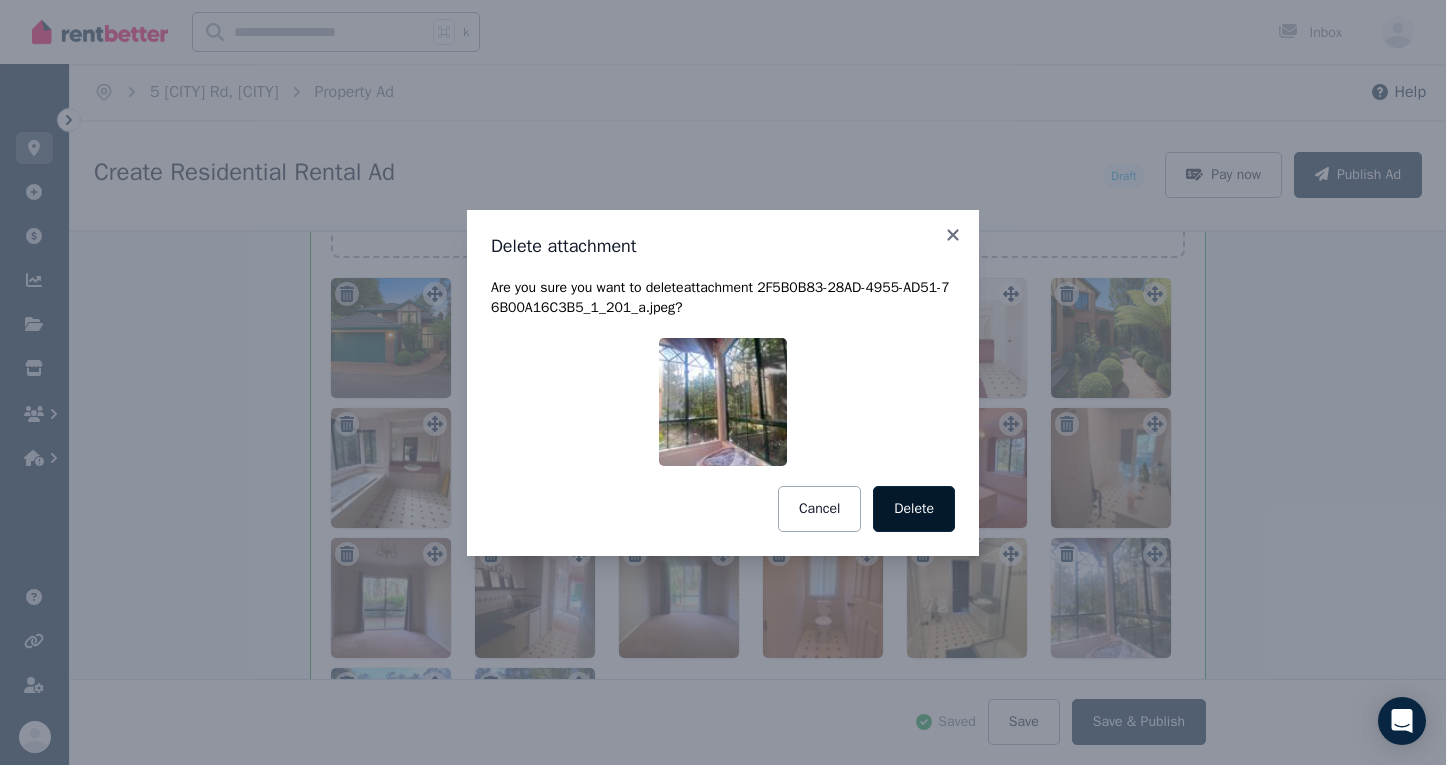 click on "Delete" at bounding box center (914, 509) 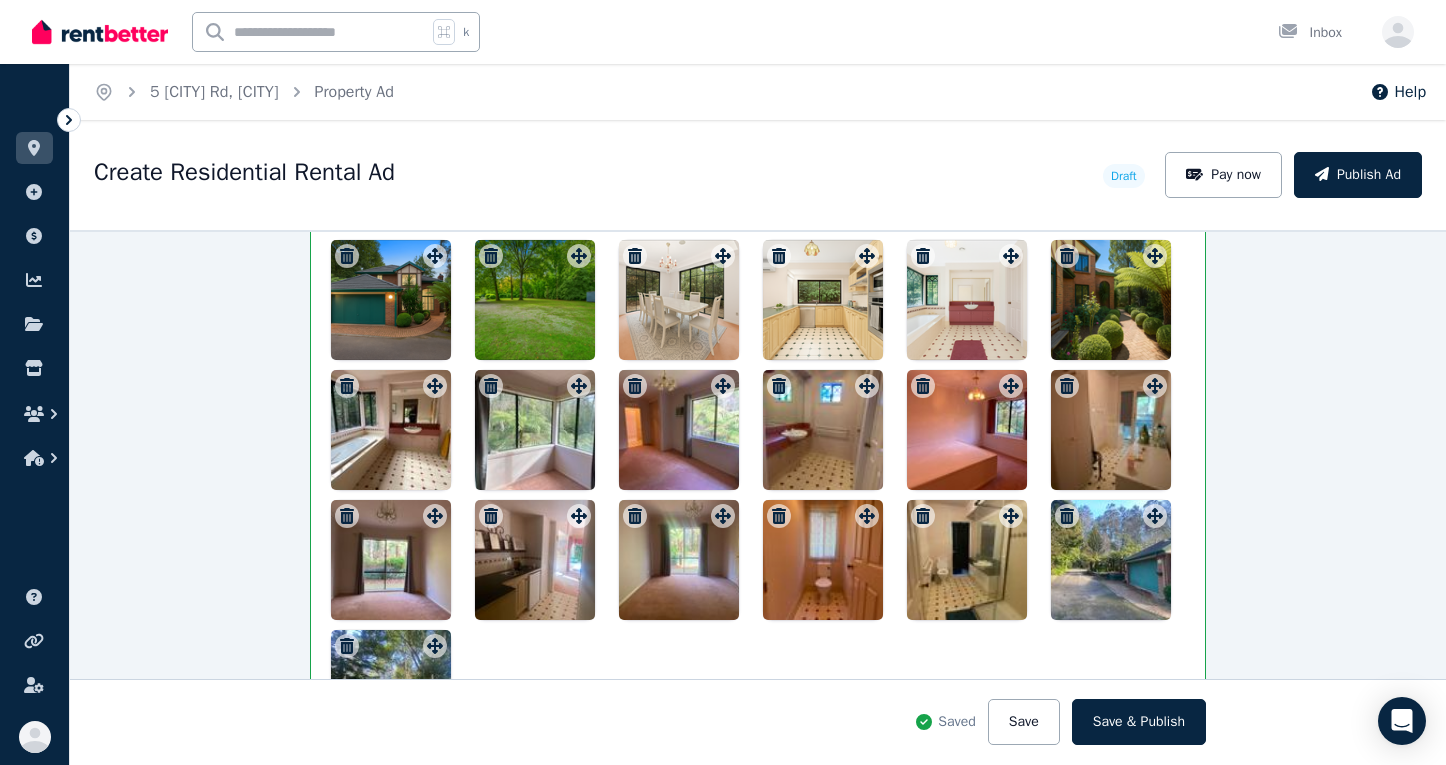scroll, scrollTop: 2795, scrollLeft: 0, axis: vertical 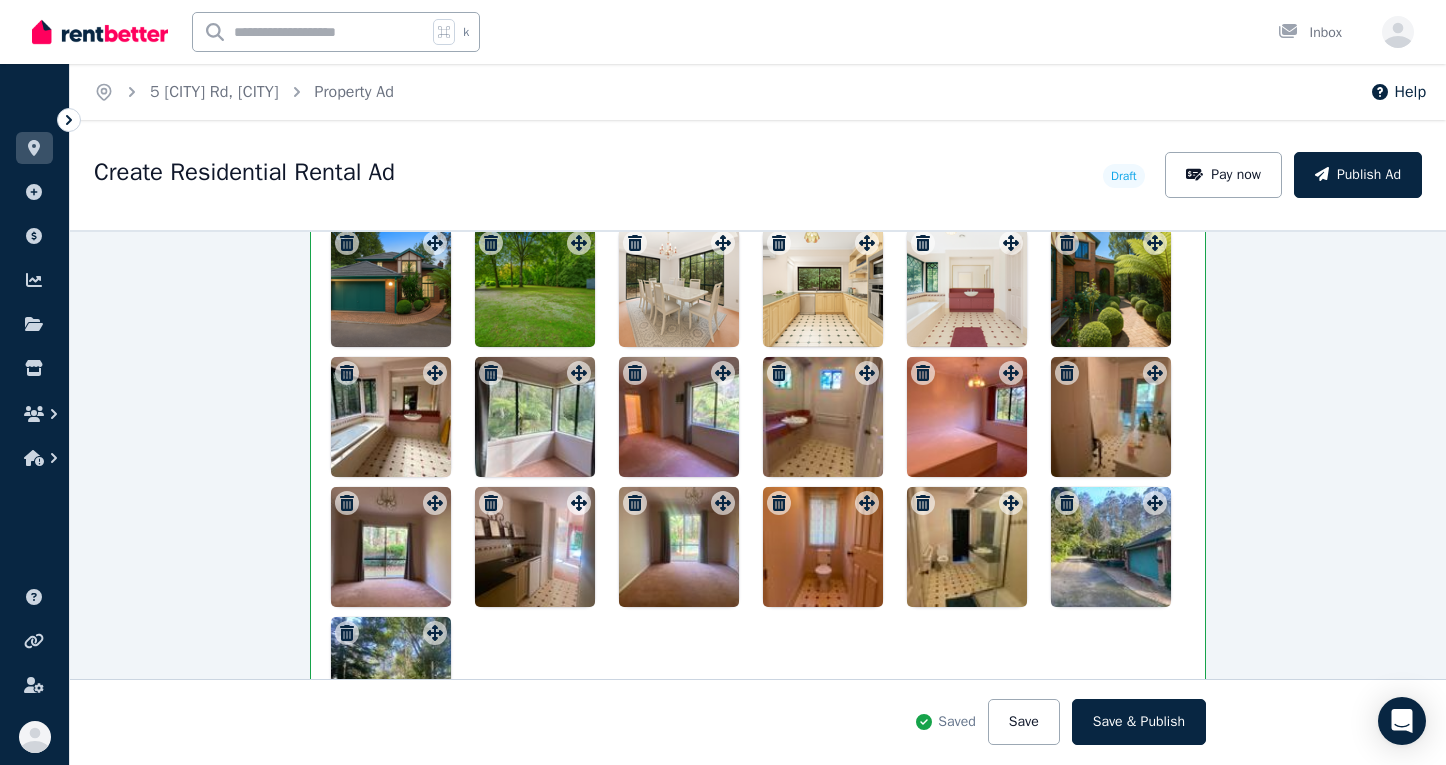 click at bounding box center [391, 547] 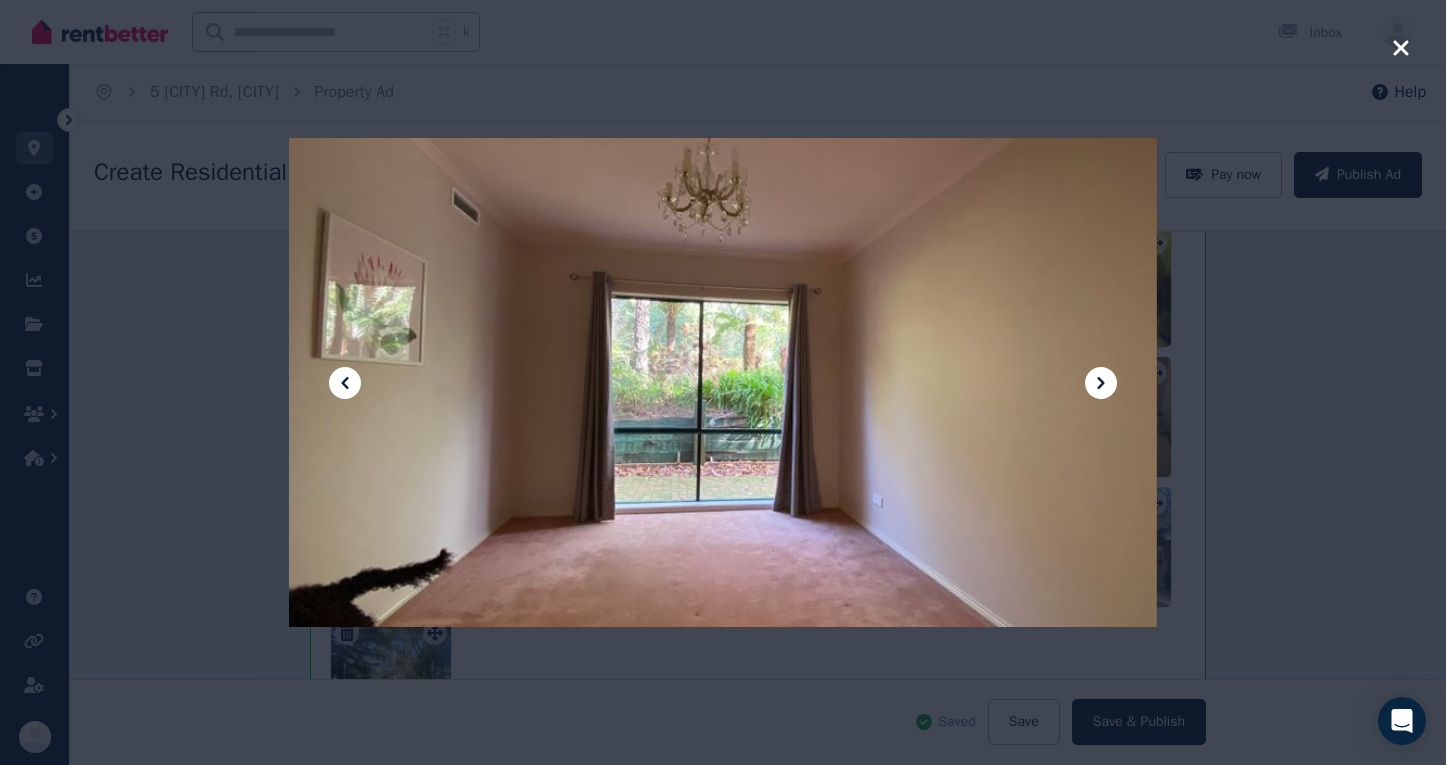 click 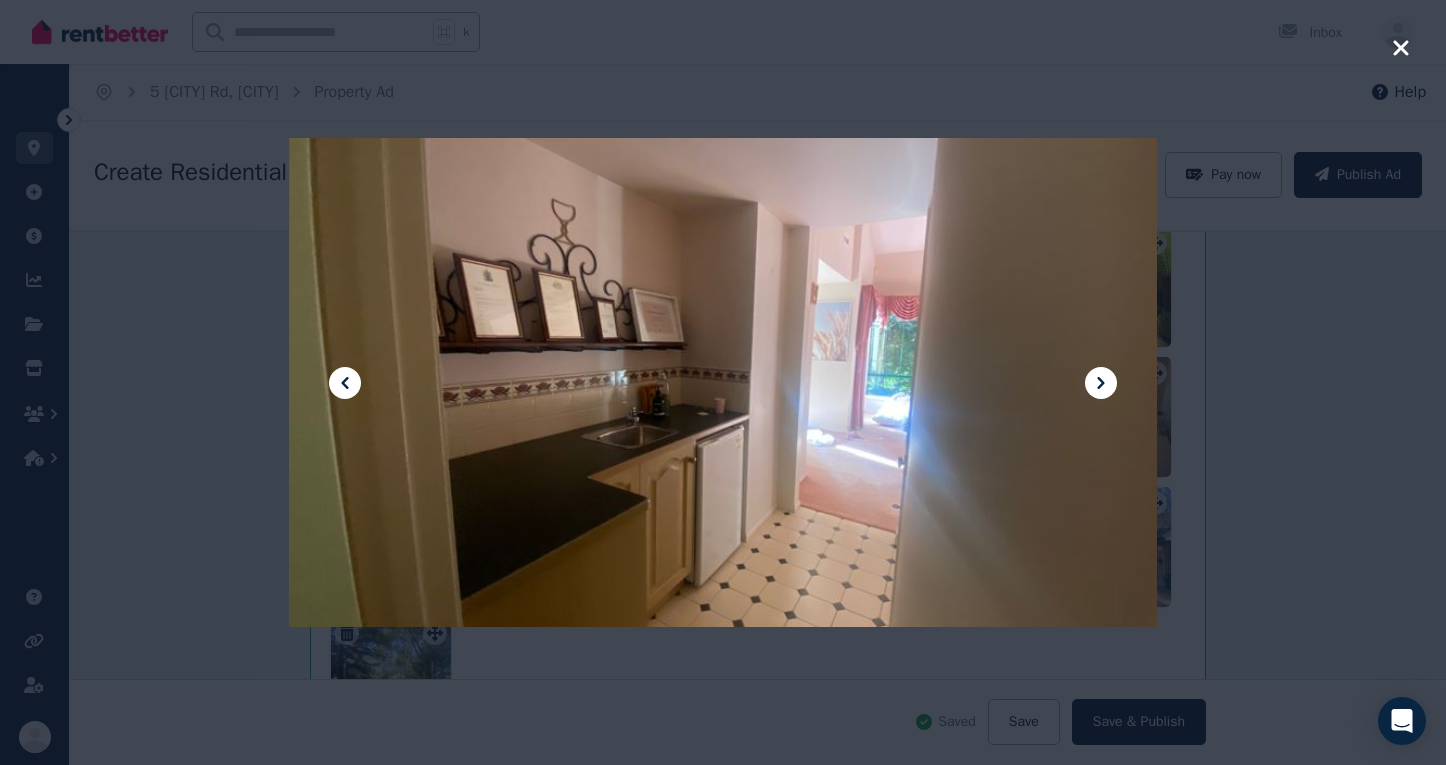 click 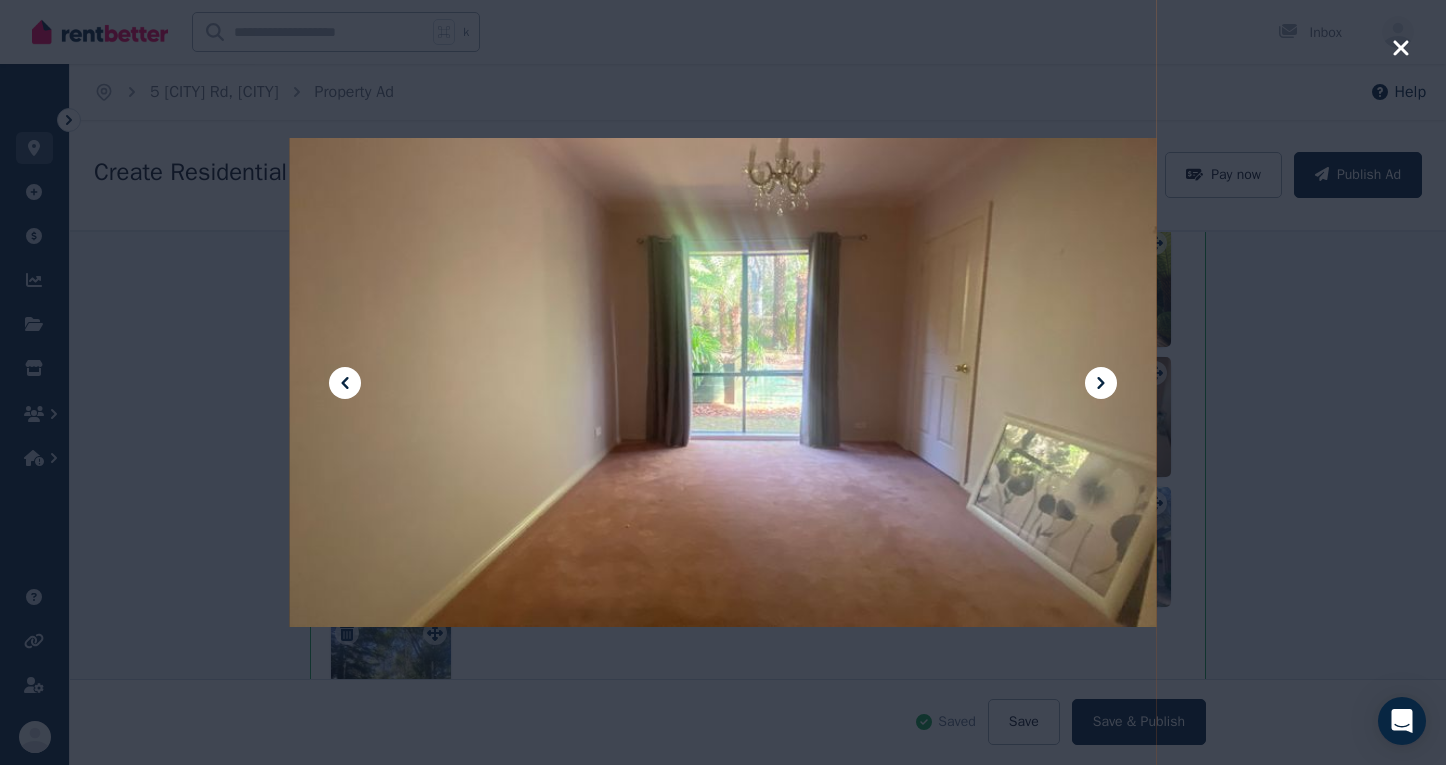 click 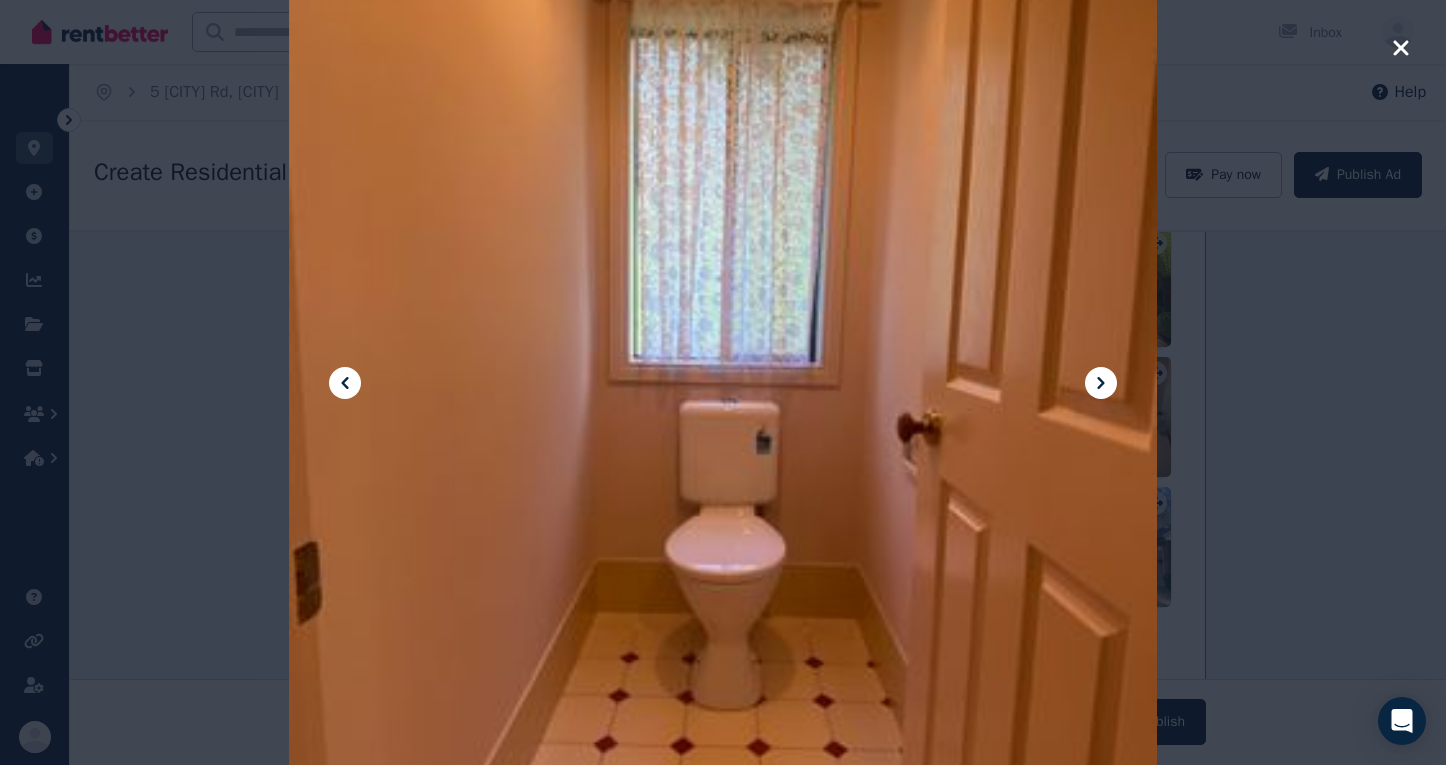 click 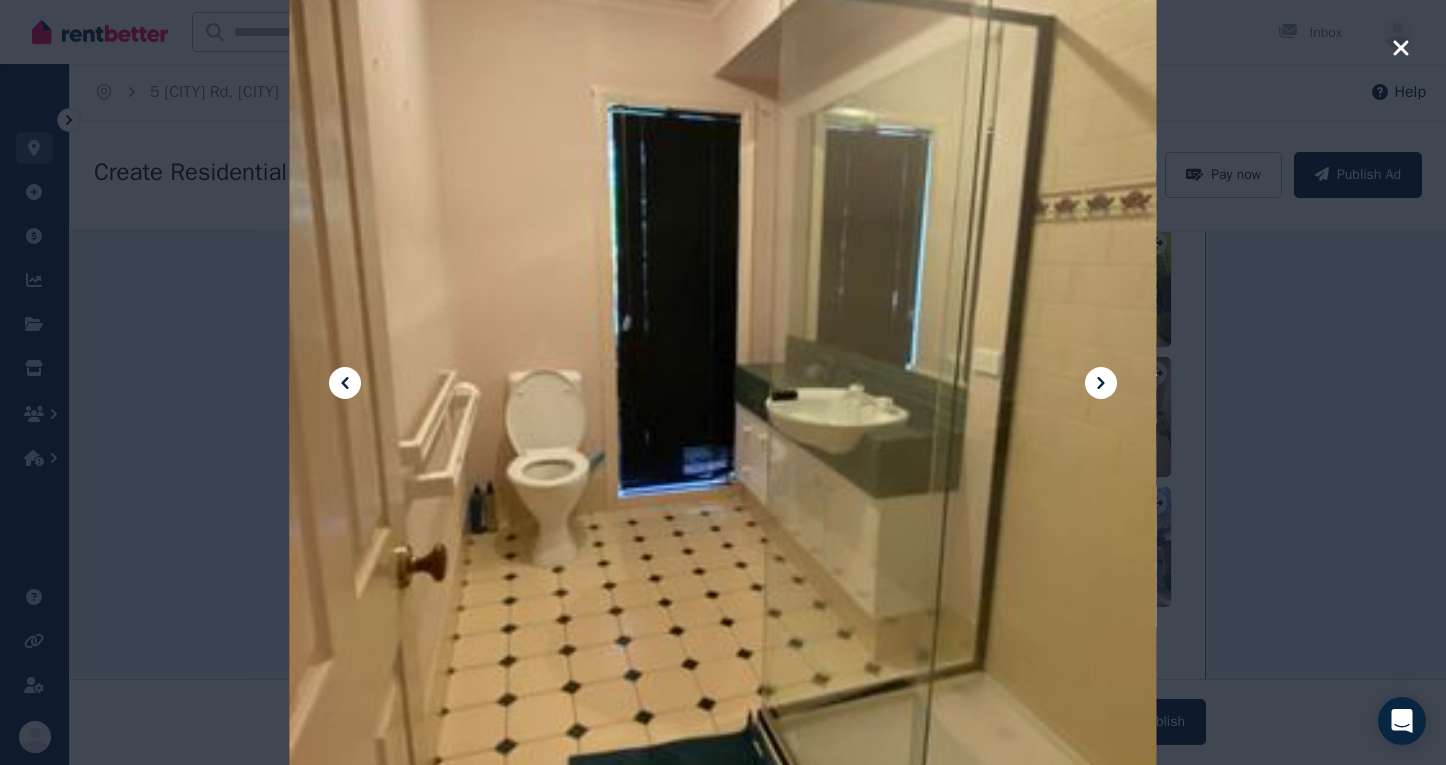 click 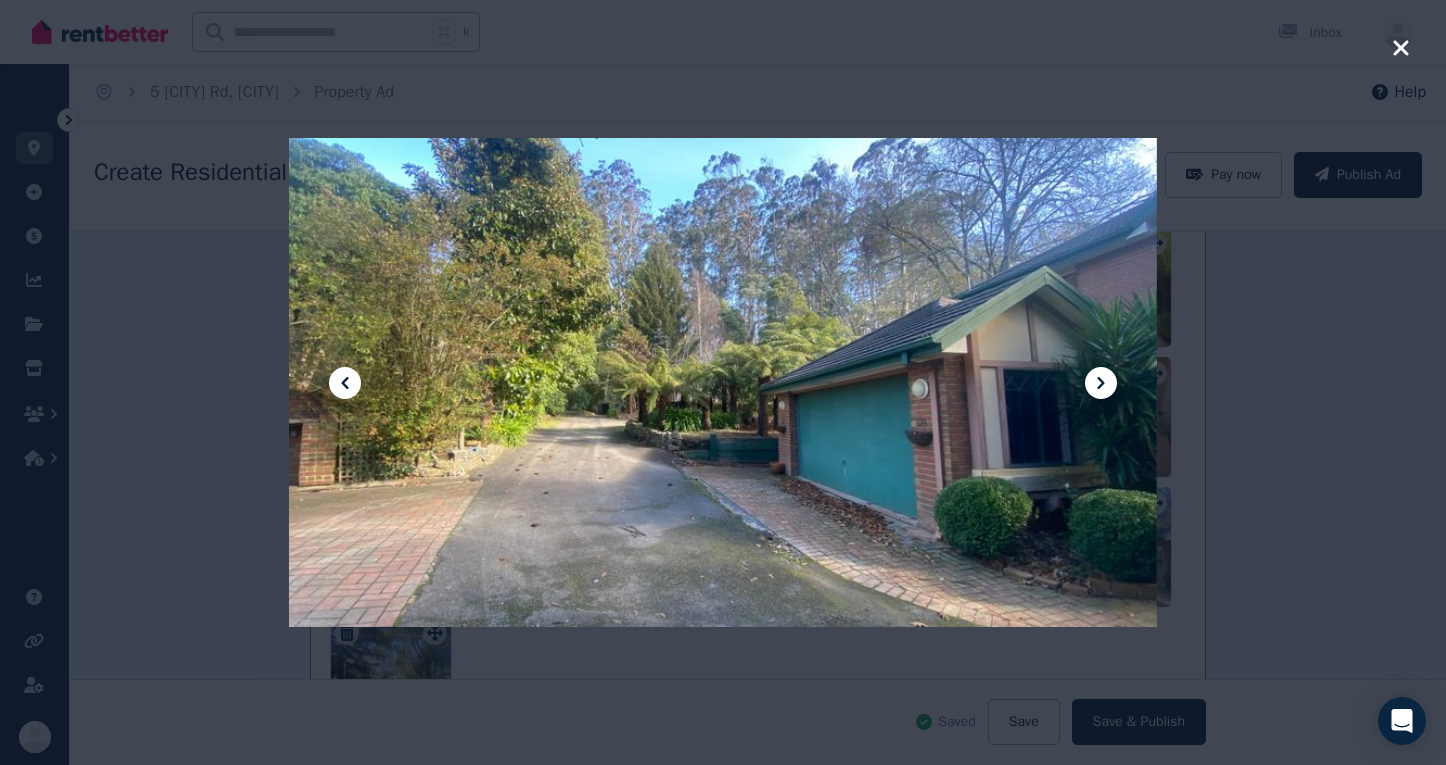 click 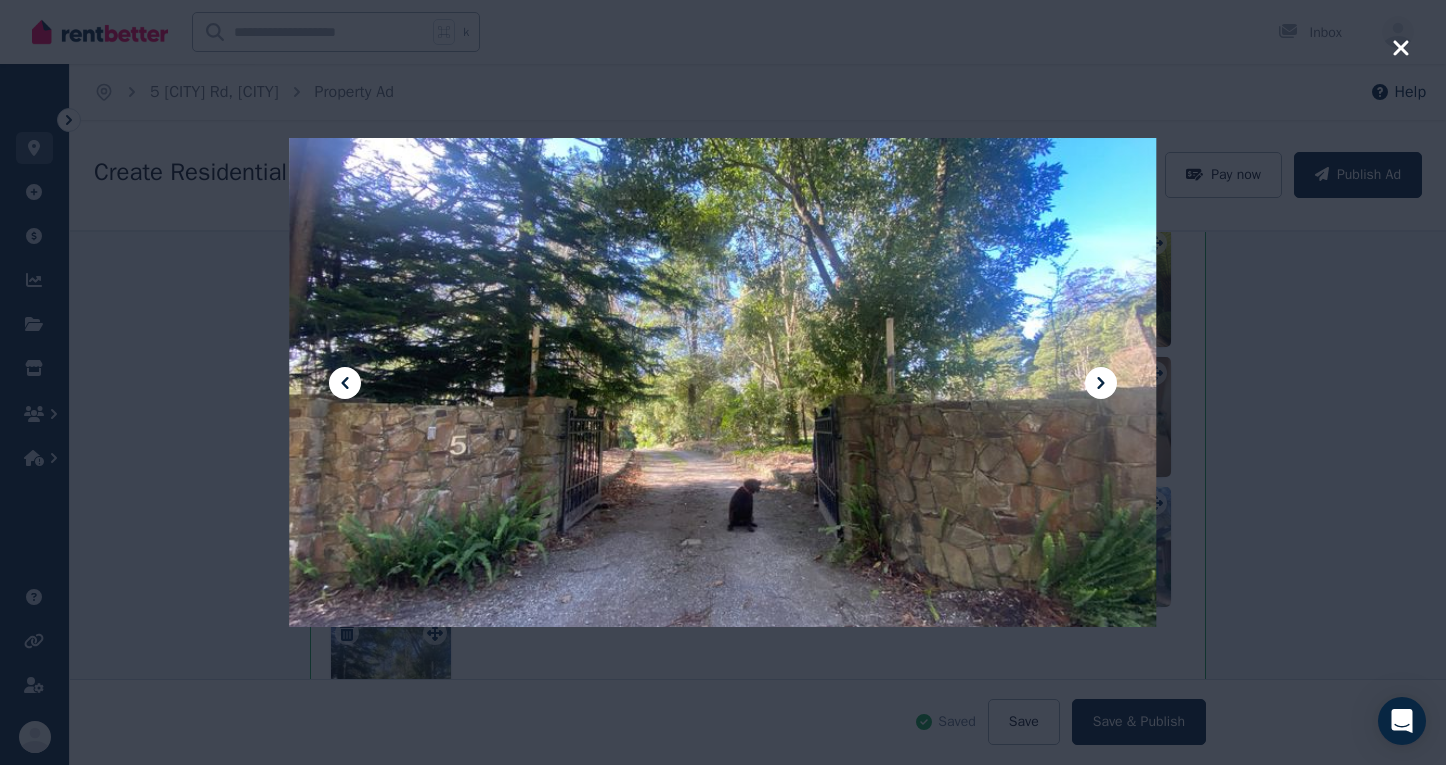 click 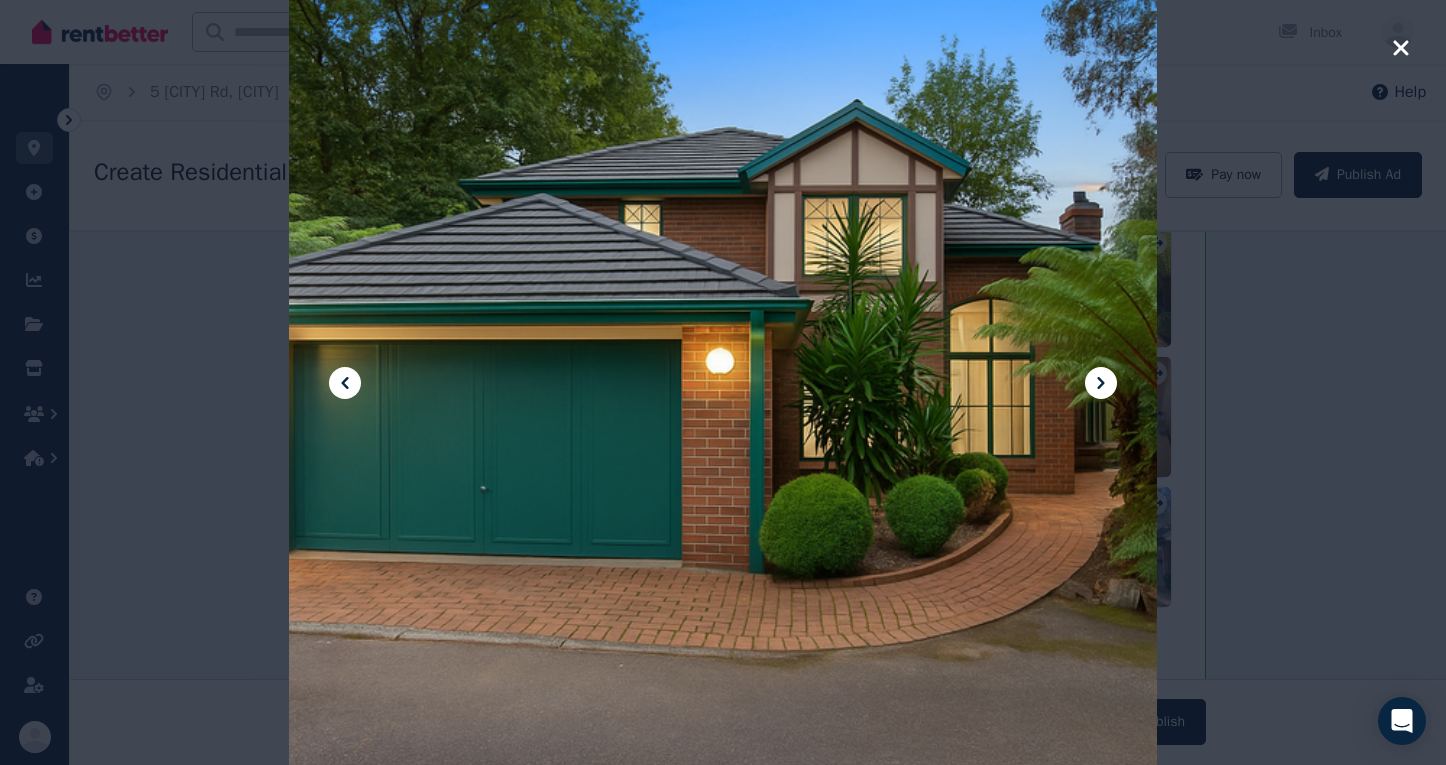 click 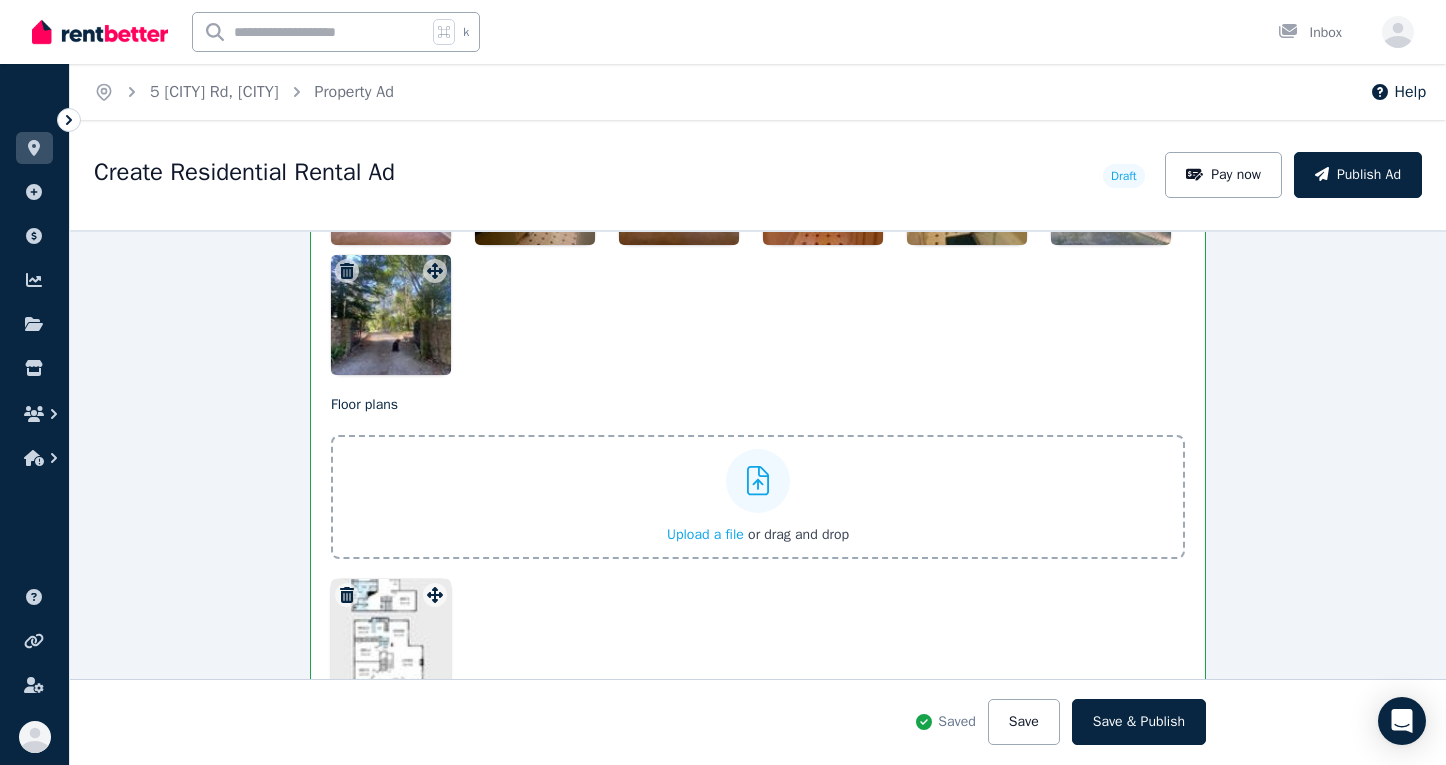 scroll, scrollTop: 3312, scrollLeft: 0, axis: vertical 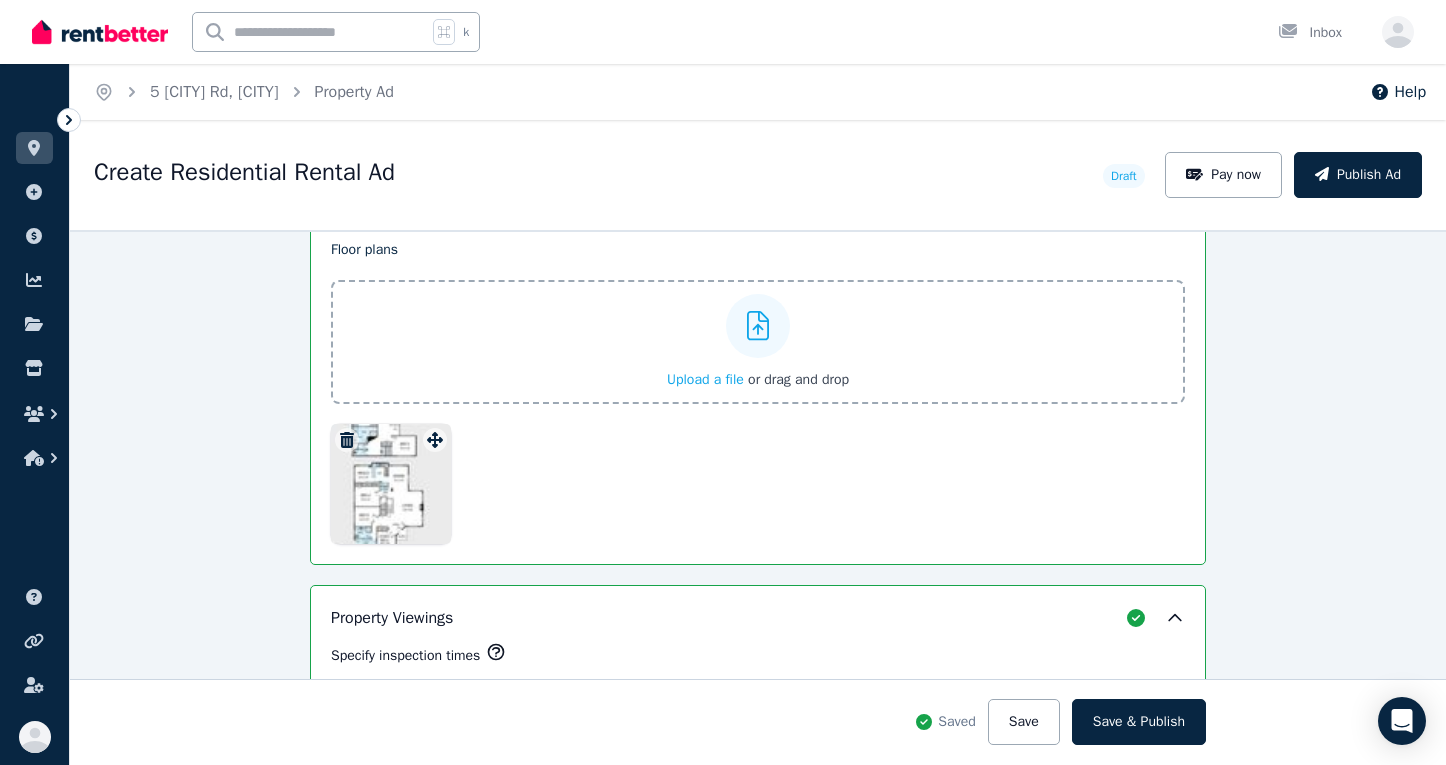 click at bounding box center (391, 484) 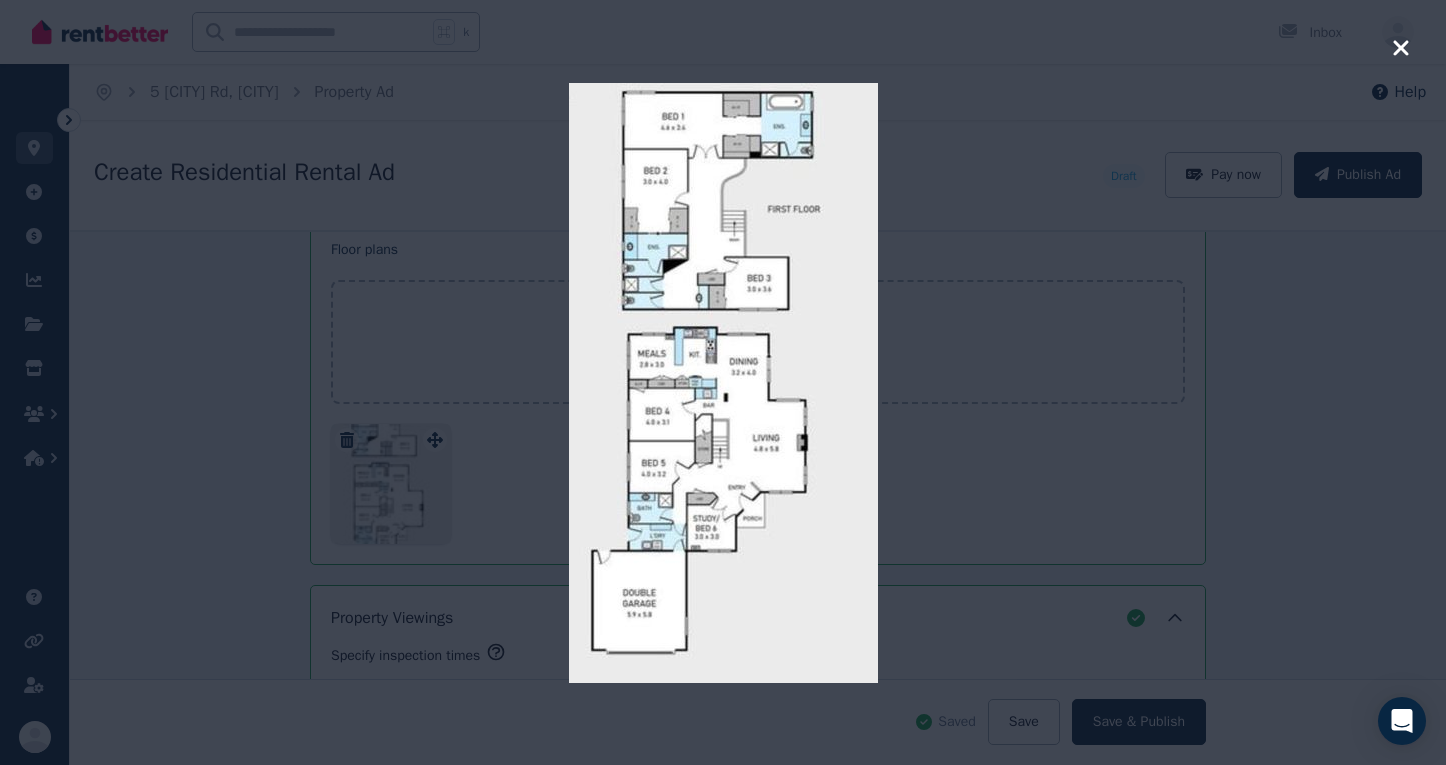 click 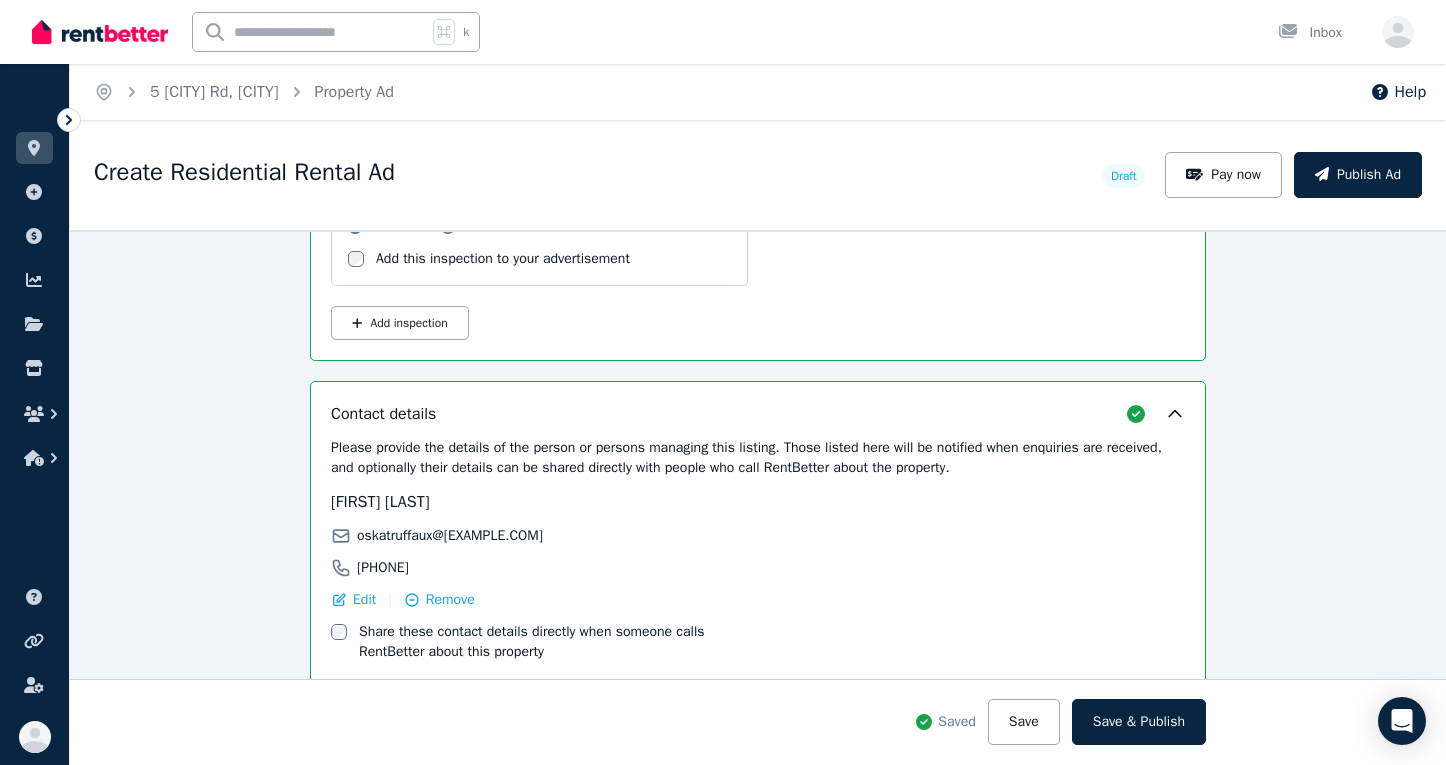 scroll, scrollTop: 3927, scrollLeft: 0, axis: vertical 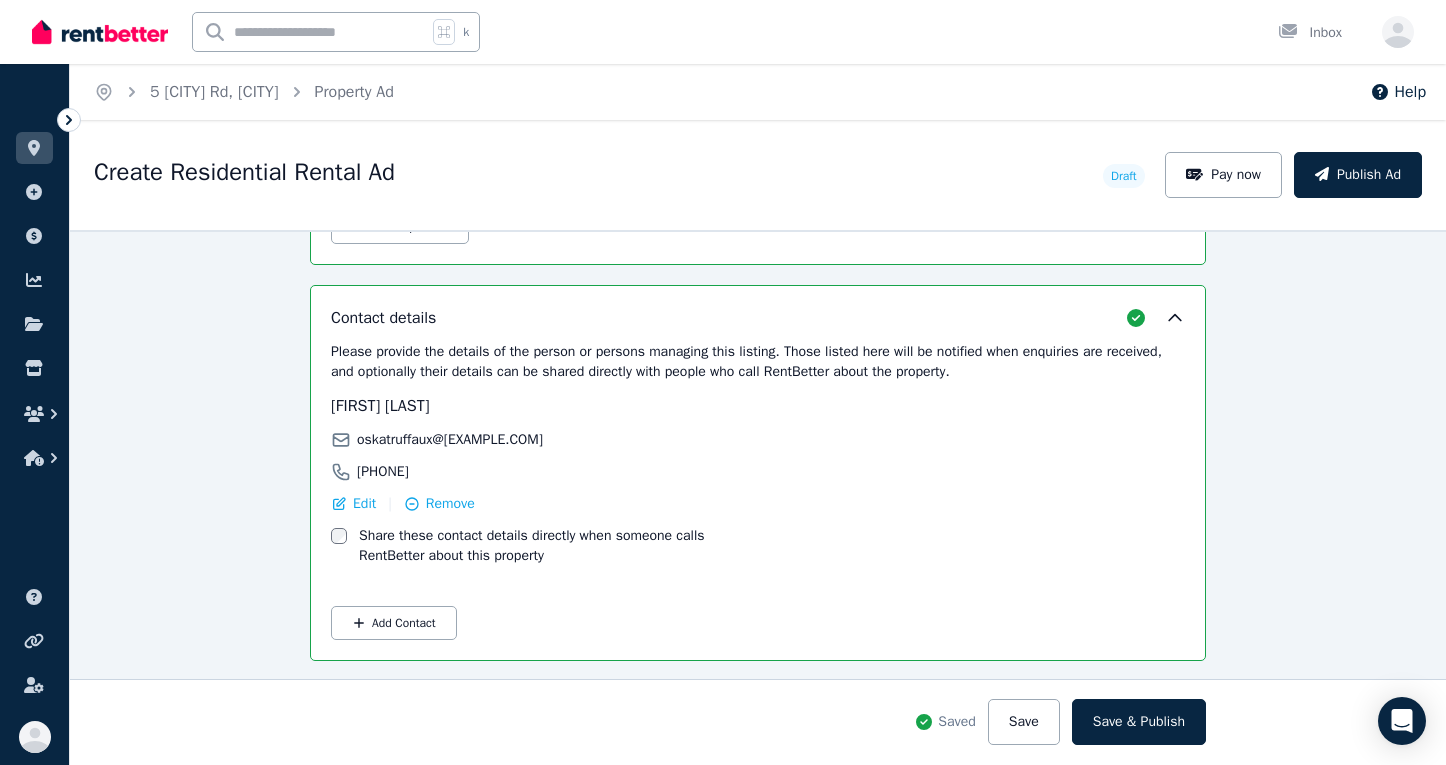 click on "**********" at bounding box center [758, 497] 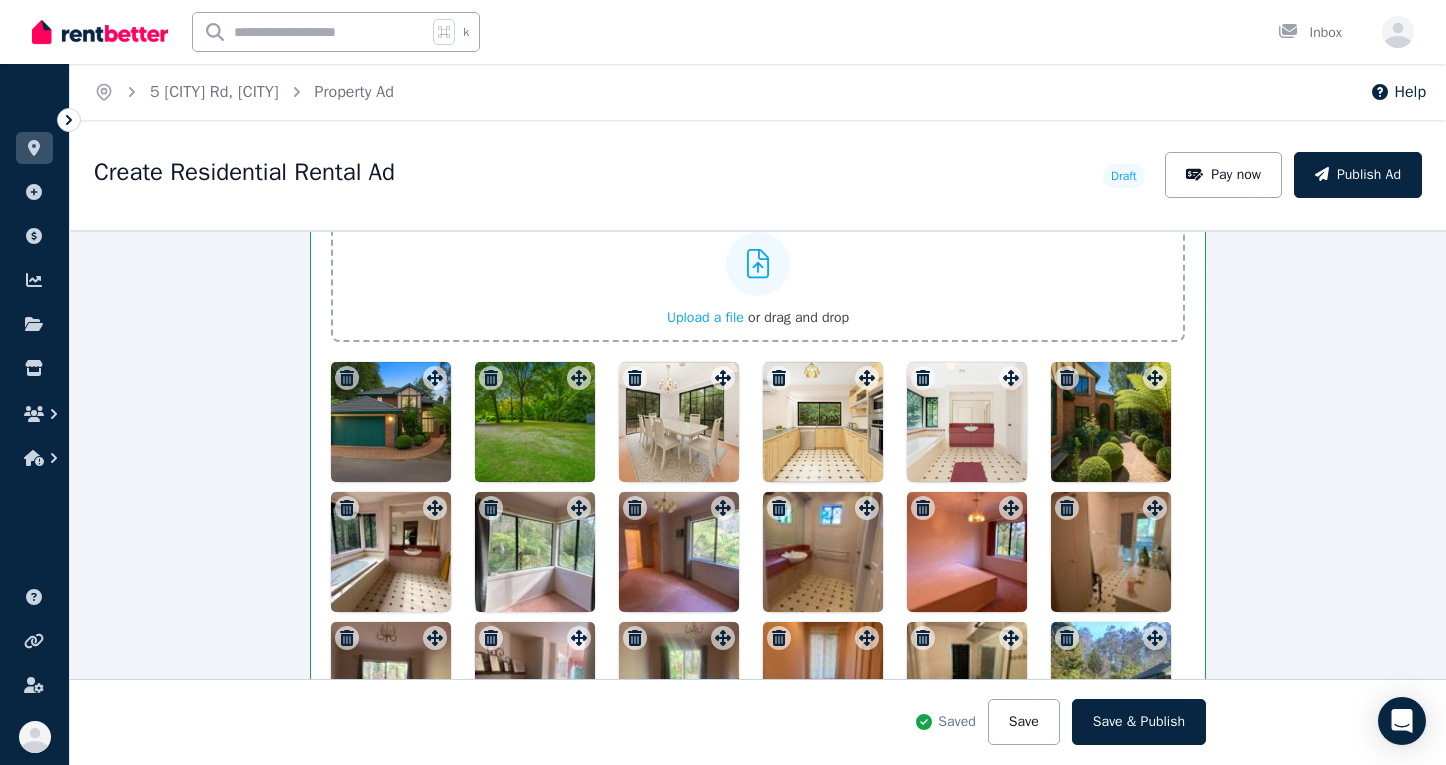 scroll, scrollTop: 2558, scrollLeft: 0, axis: vertical 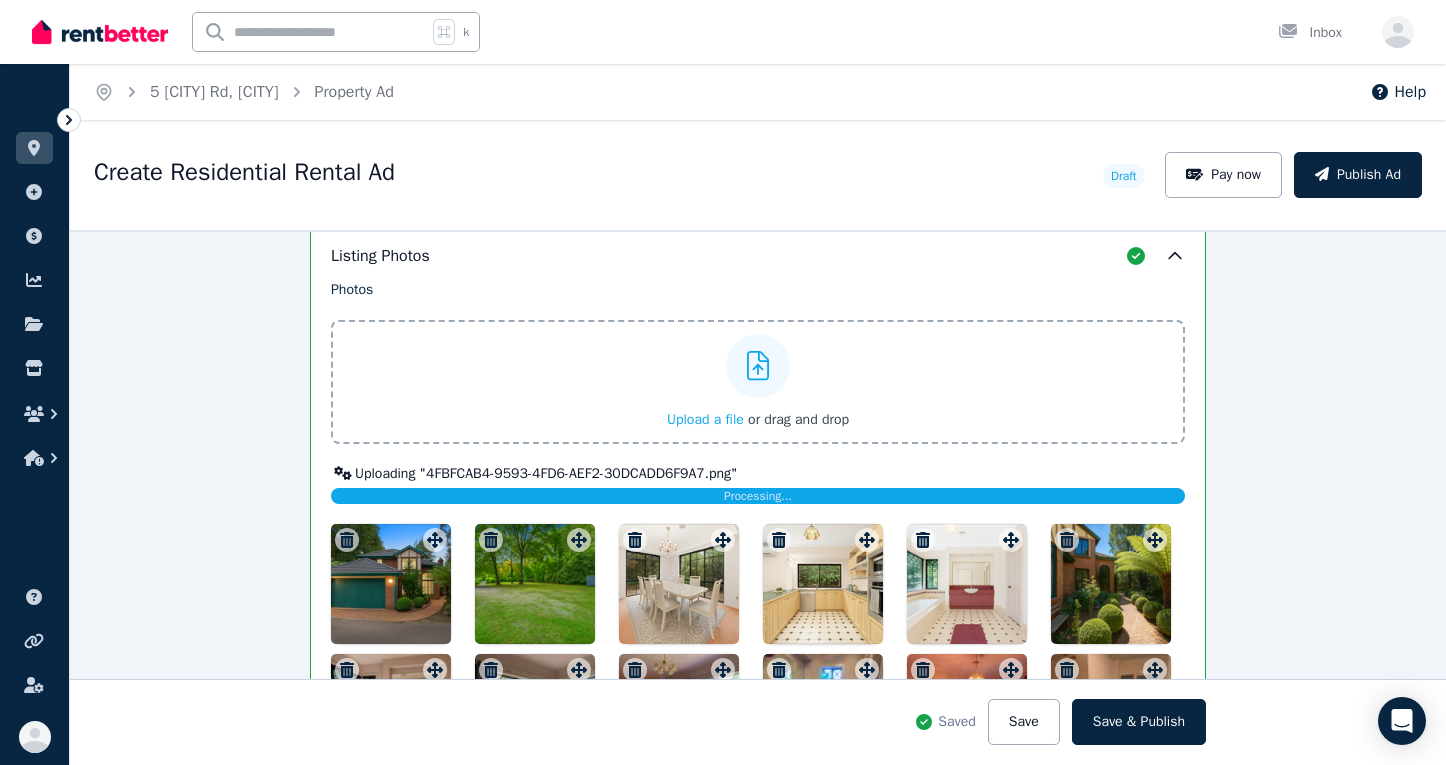 click on "**********" at bounding box center [758, 497] 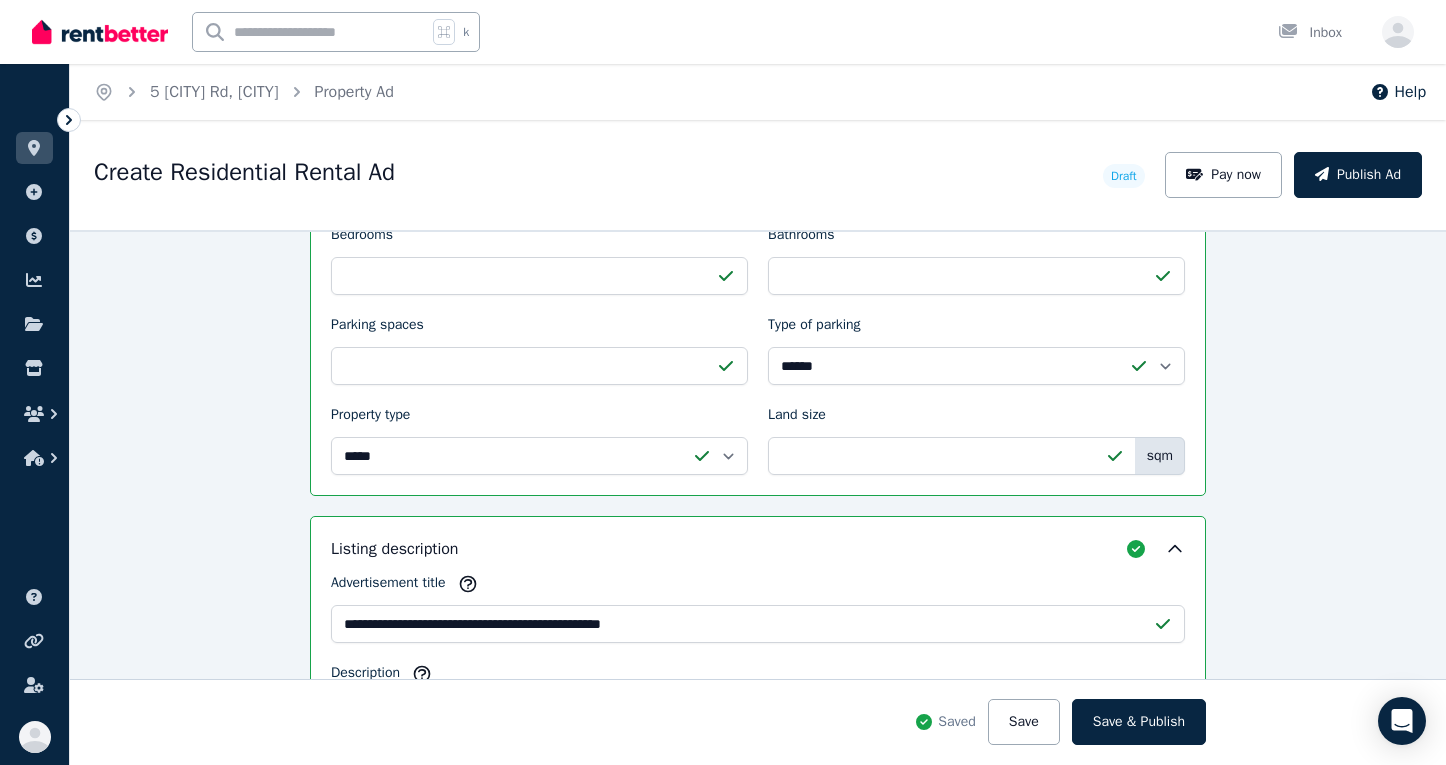 scroll, scrollTop: 633, scrollLeft: 0, axis: vertical 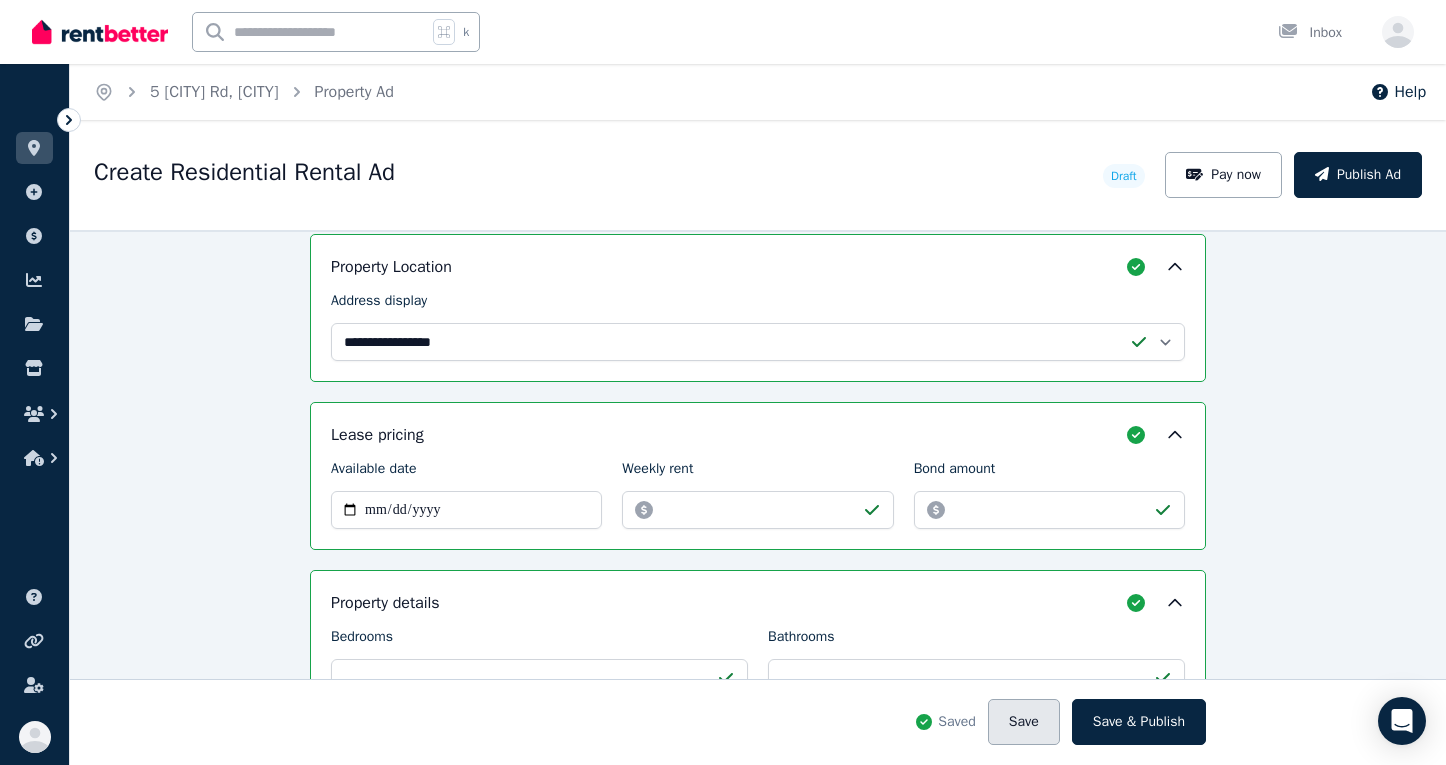 click on "Save" at bounding box center [1024, 722] 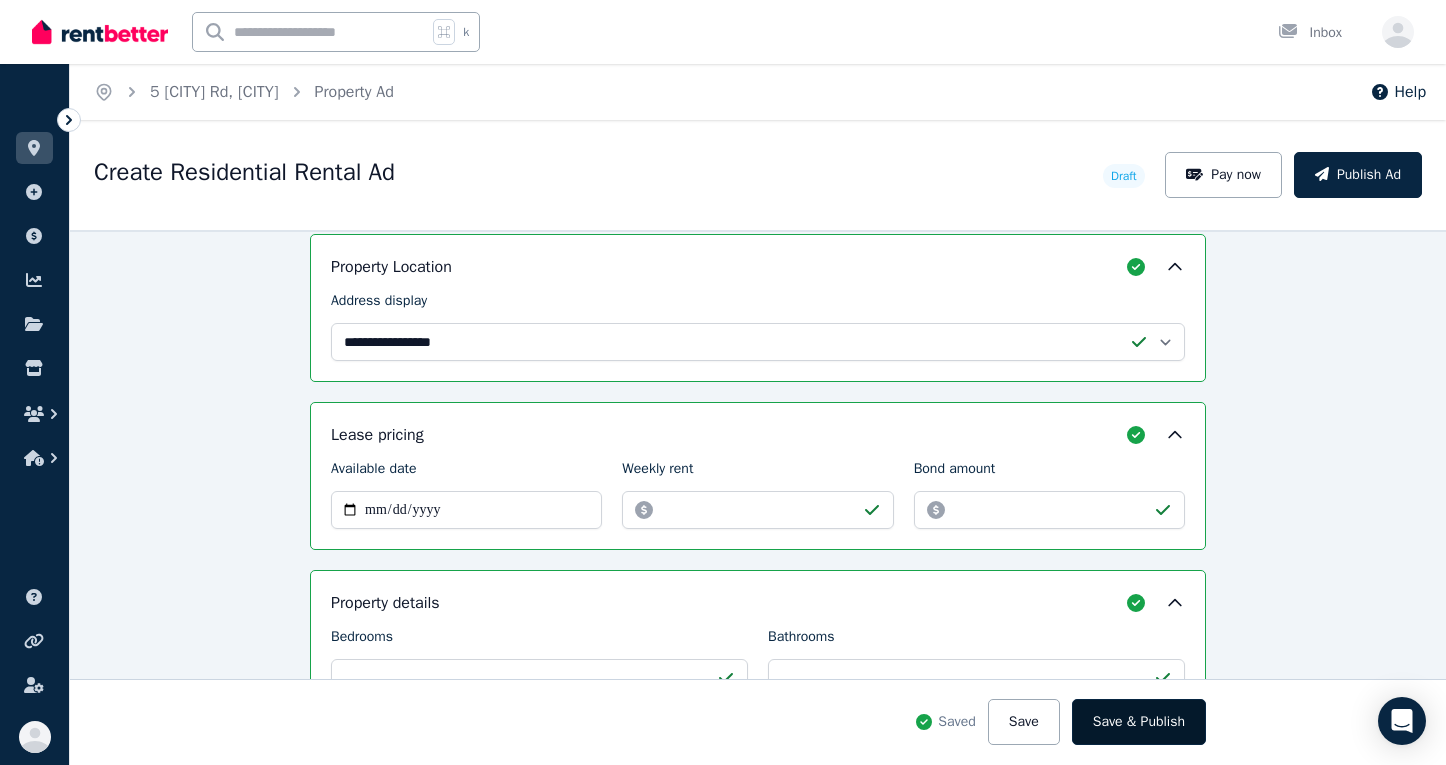 click on "Save & Publish" at bounding box center (1139, 722) 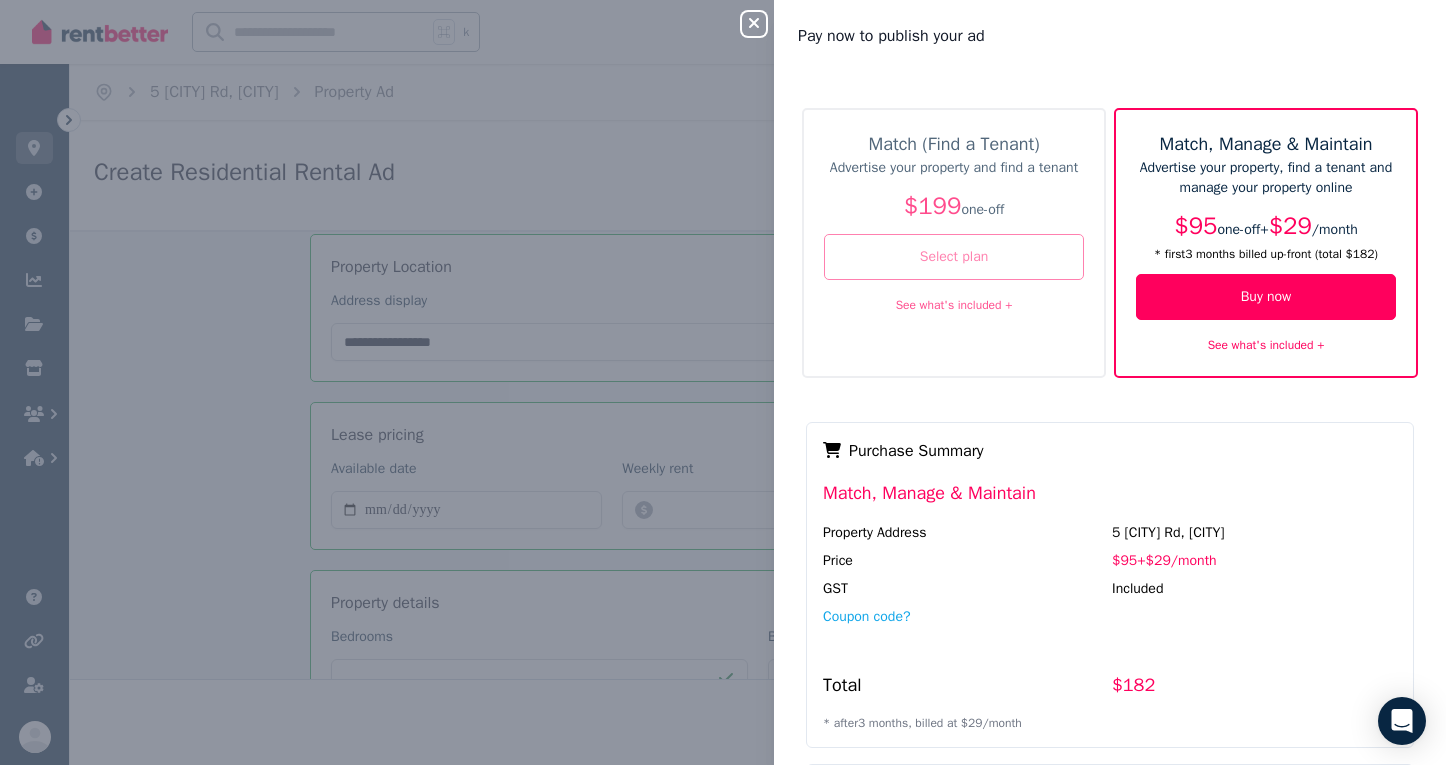 click on "Select plan" at bounding box center [954, 257] 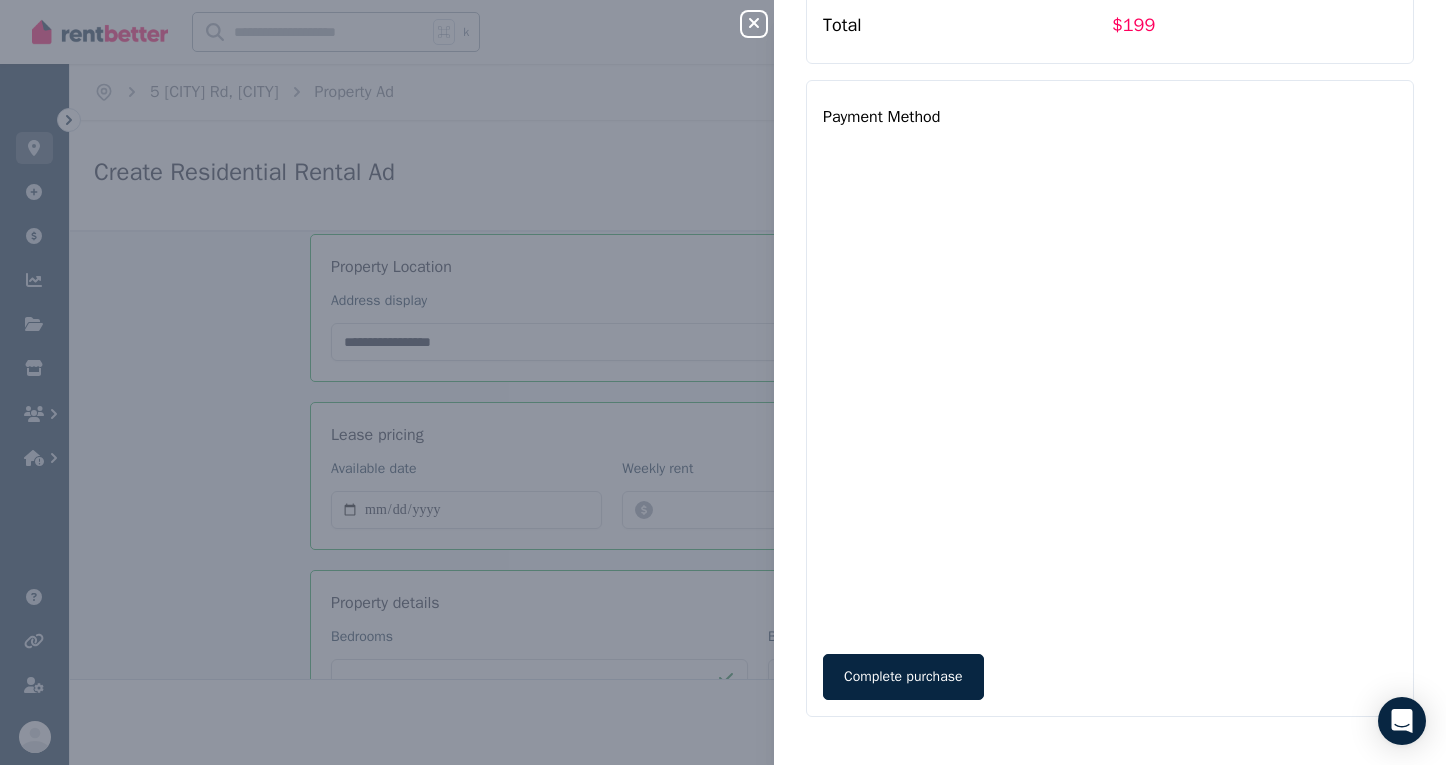 scroll, scrollTop: 680, scrollLeft: 0, axis: vertical 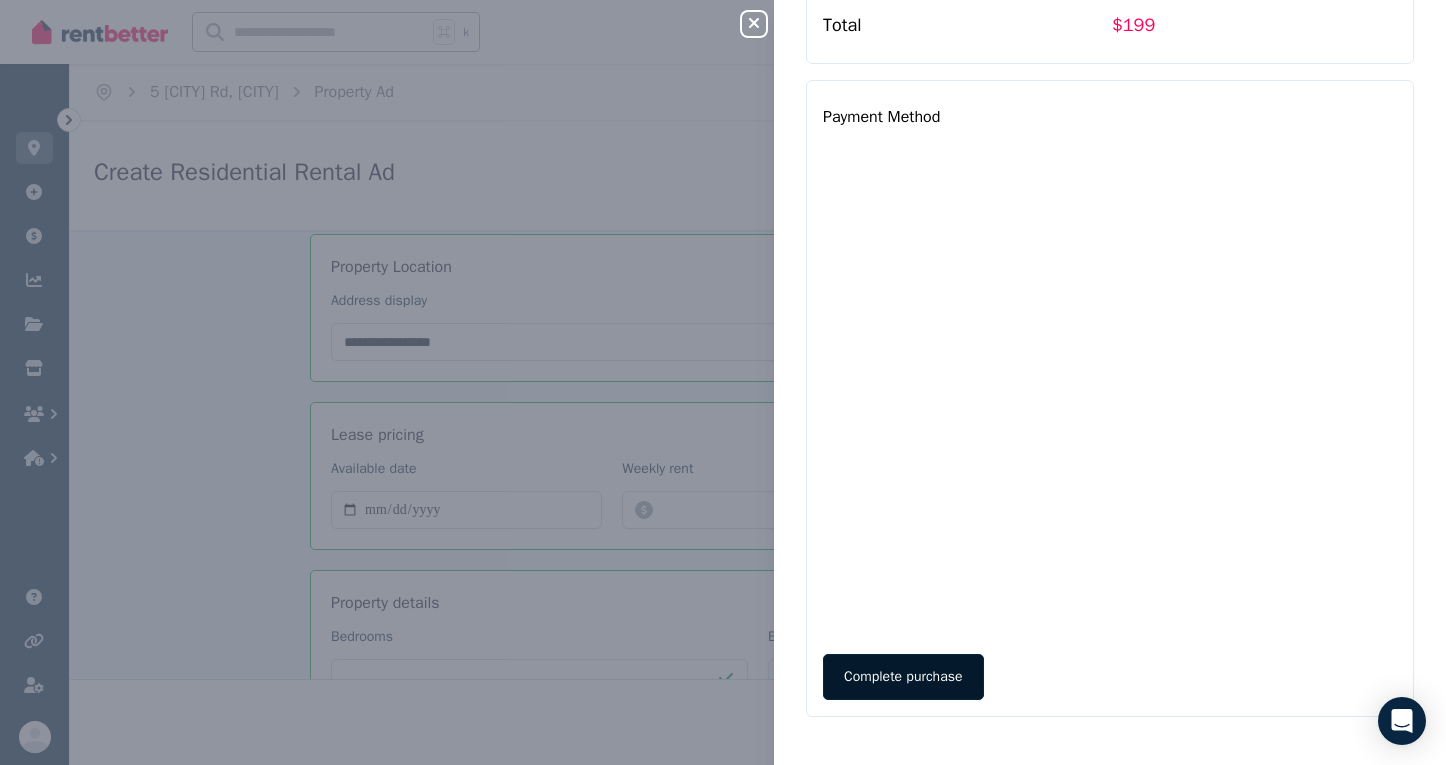 click on "Complete purchase" at bounding box center [903, 677] 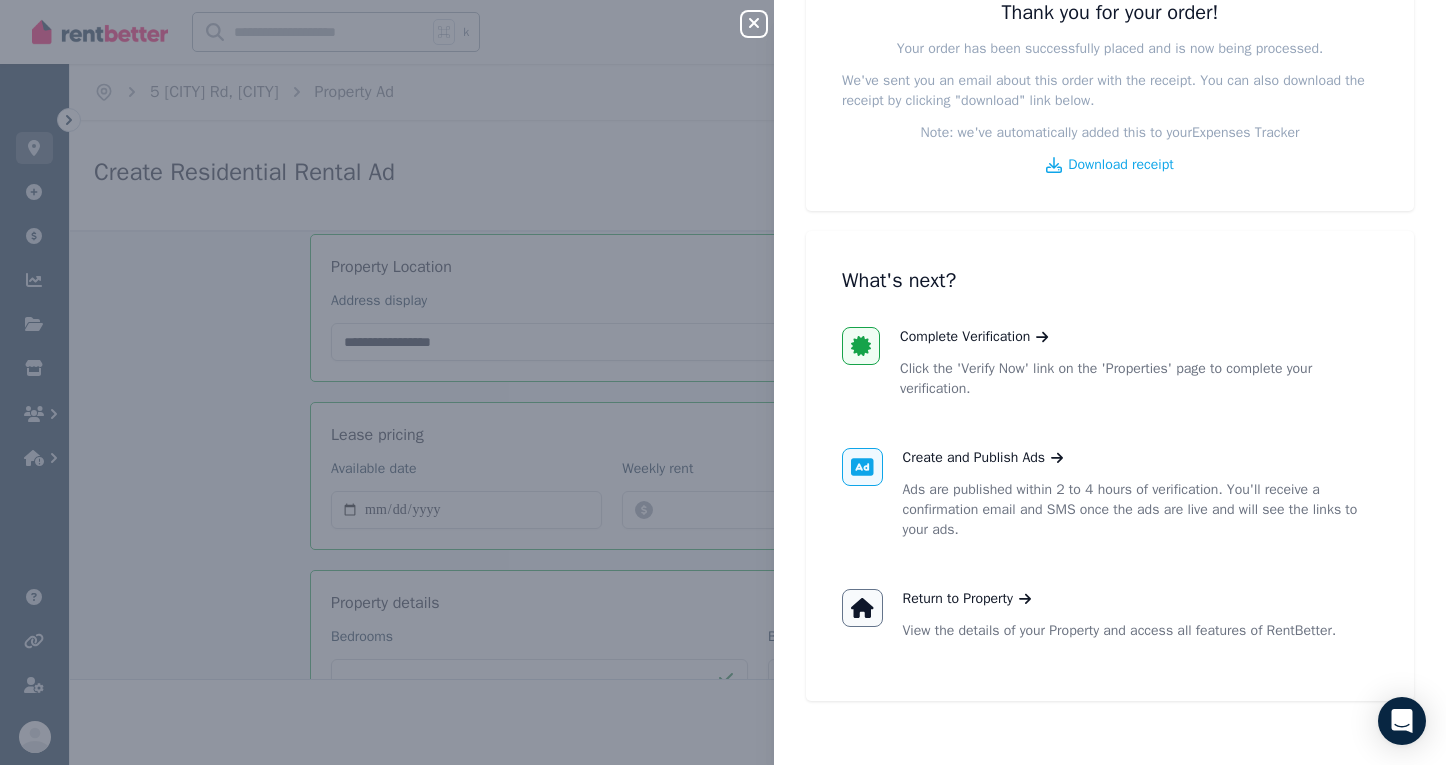 scroll, scrollTop: 0, scrollLeft: 0, axis: both 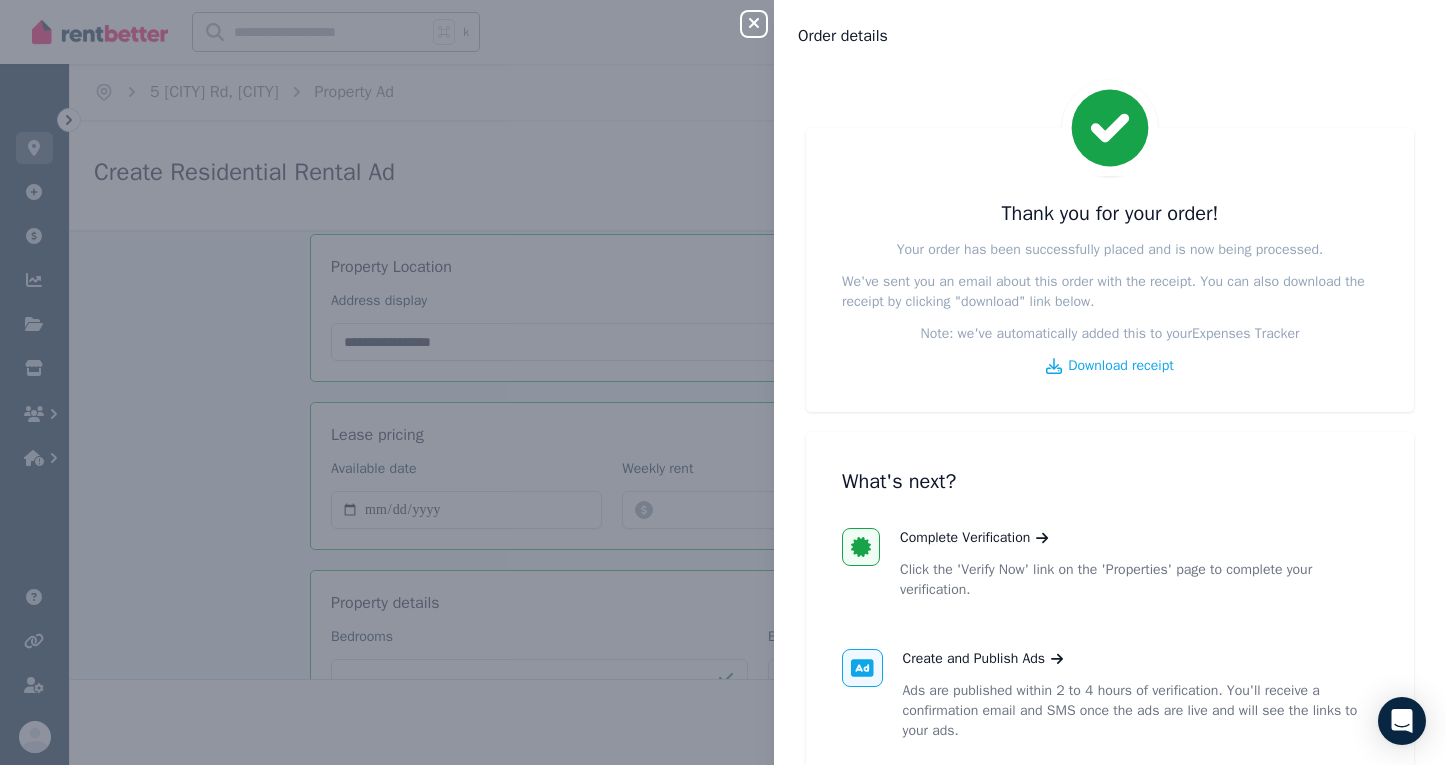 click 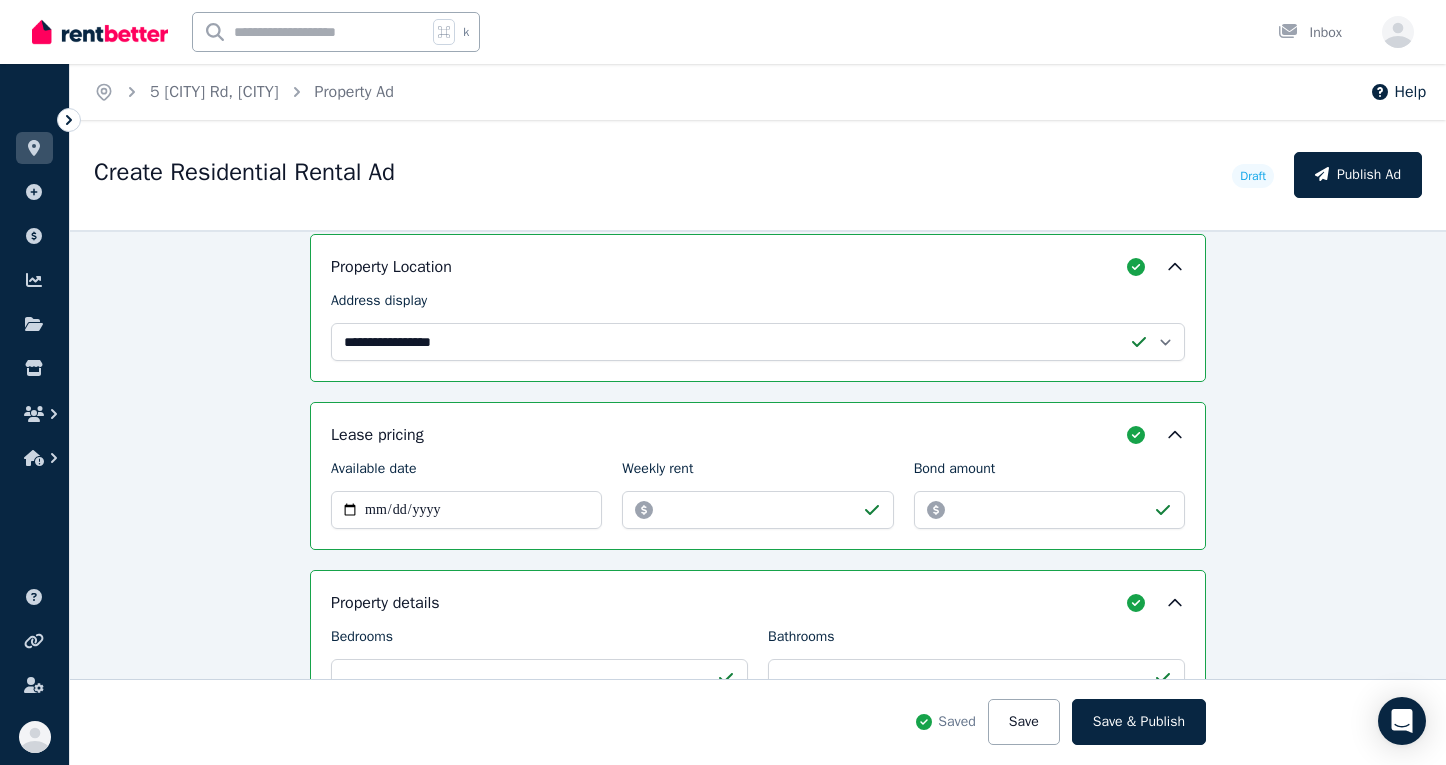 scroll, scrollTop: 607, scrollLeft: 0, axis: vertical 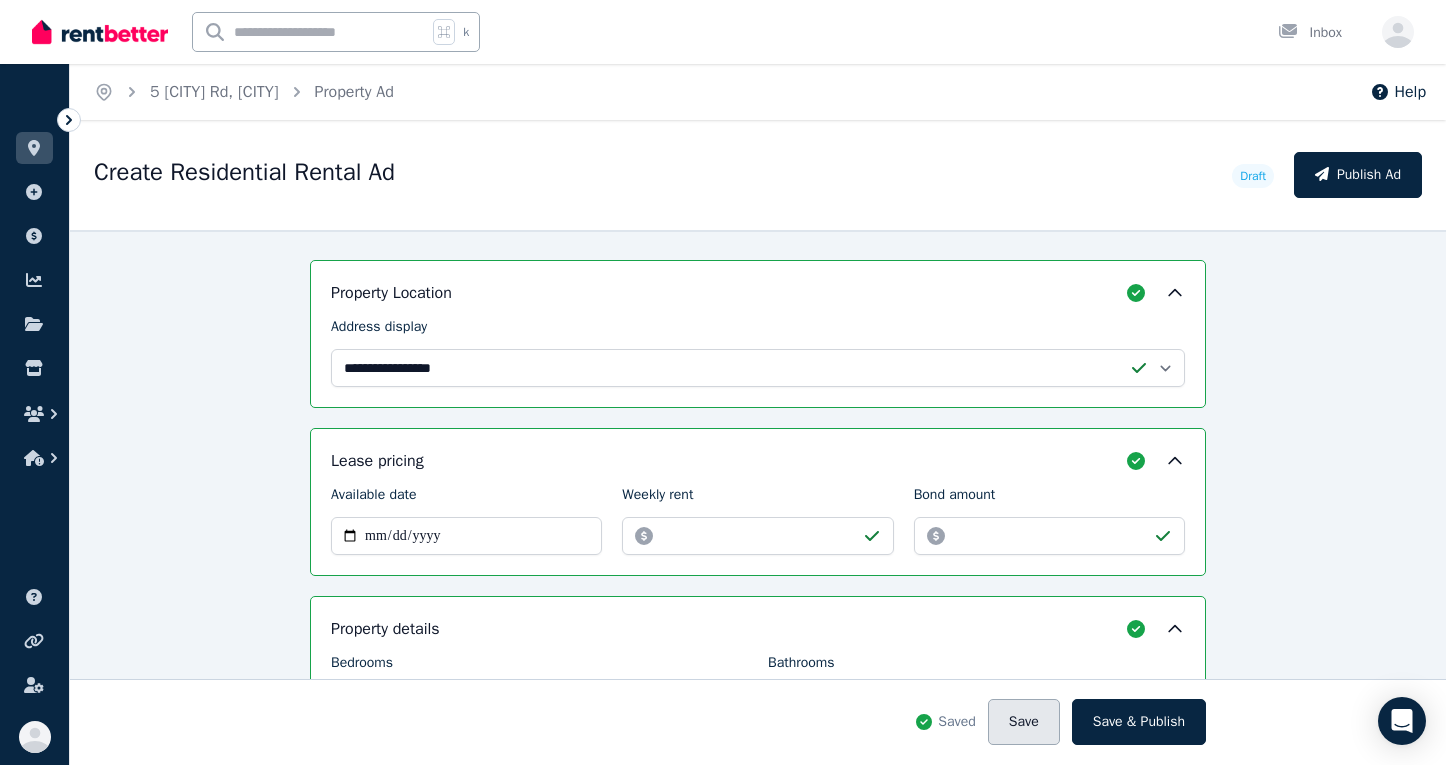 click on "Save" at bounding box center [1024, 722] 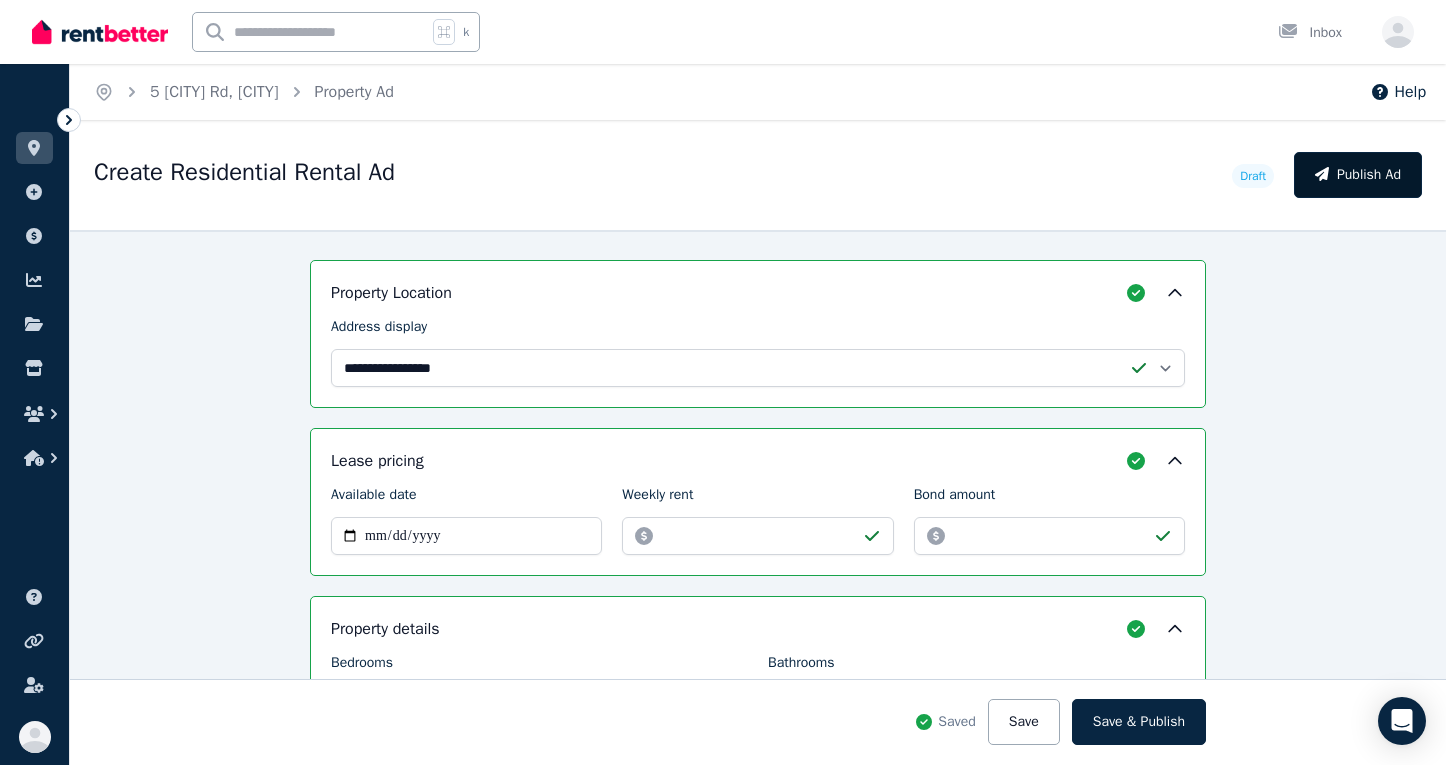 click on "Publish Ad" at bounding box center [1358, 175] 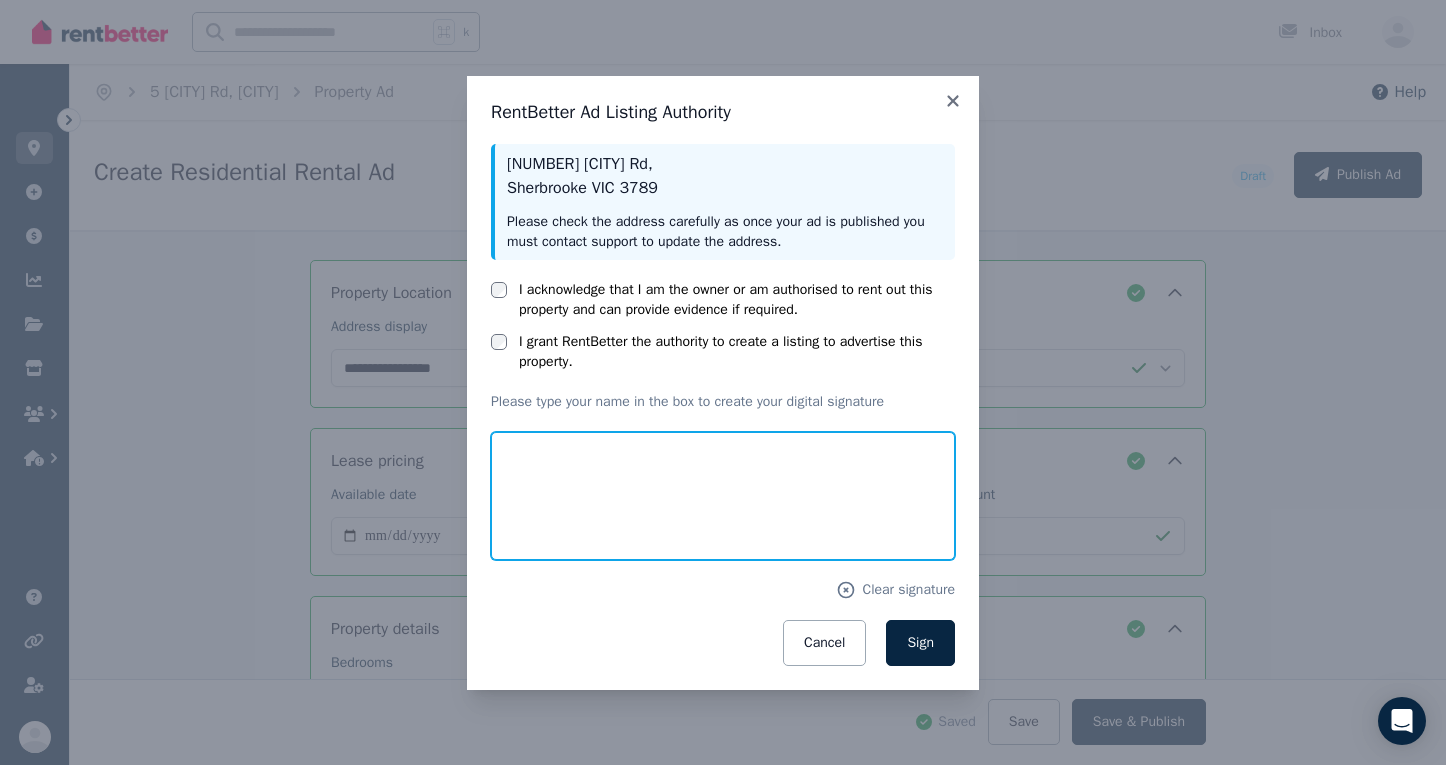click at bounding box center (723, 496) 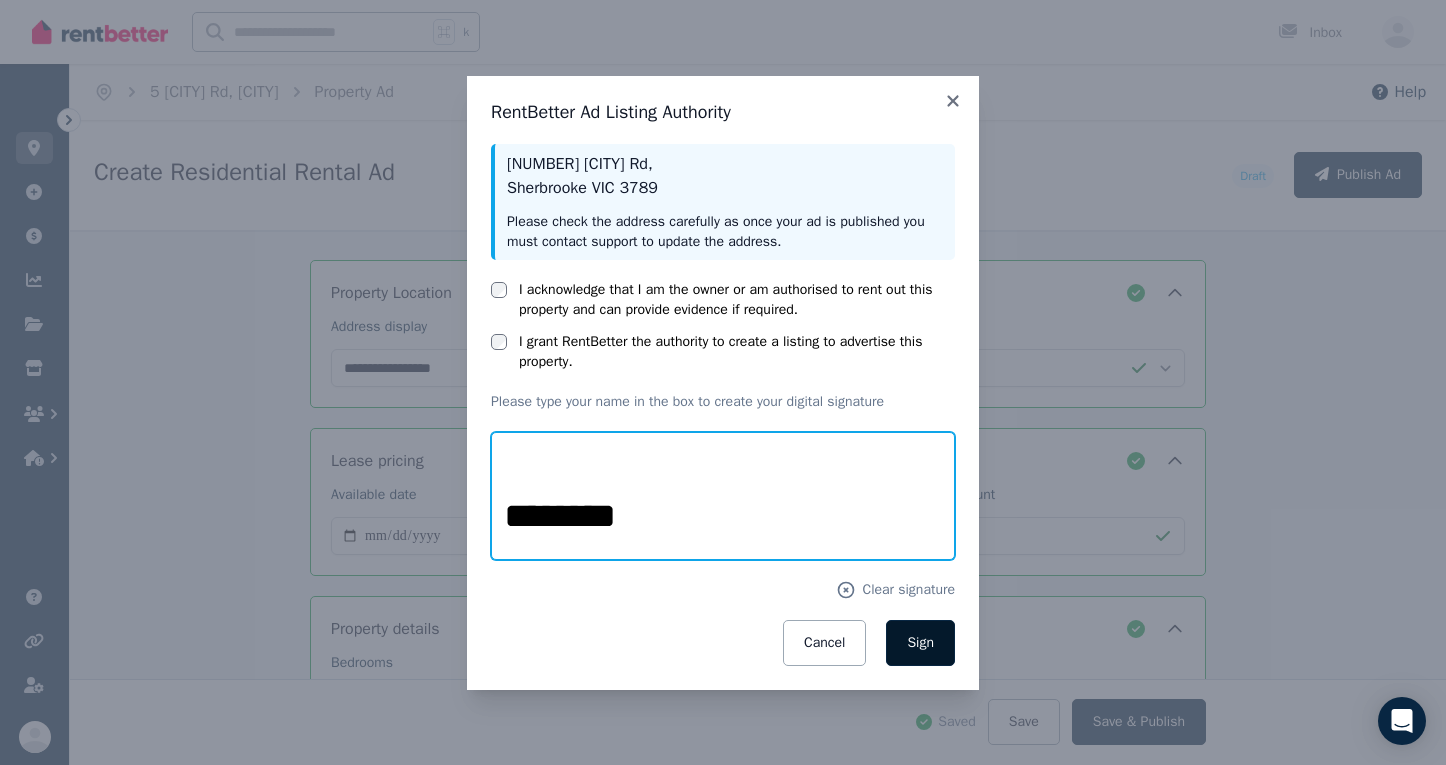 type on "********" 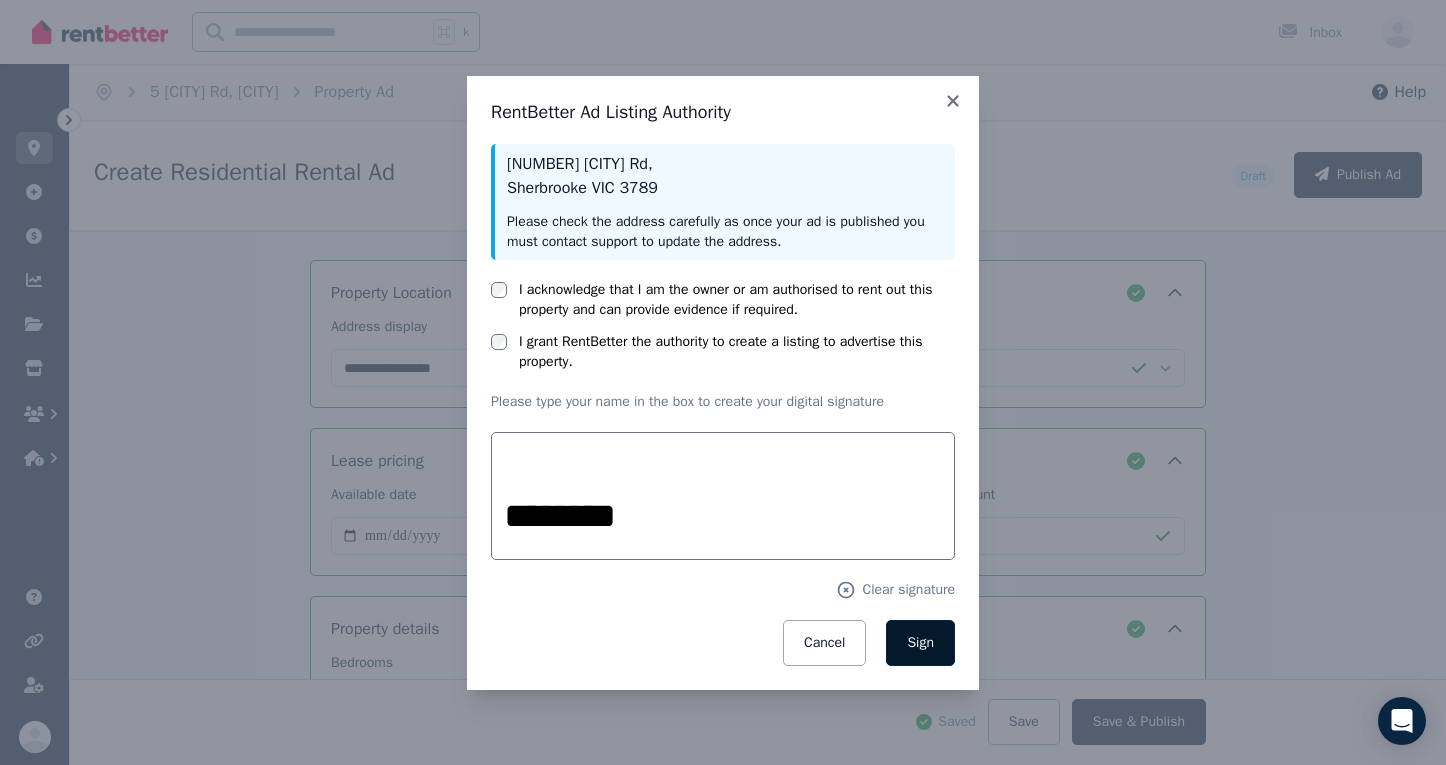 click on "Sign" at bounding box center (920, 643) 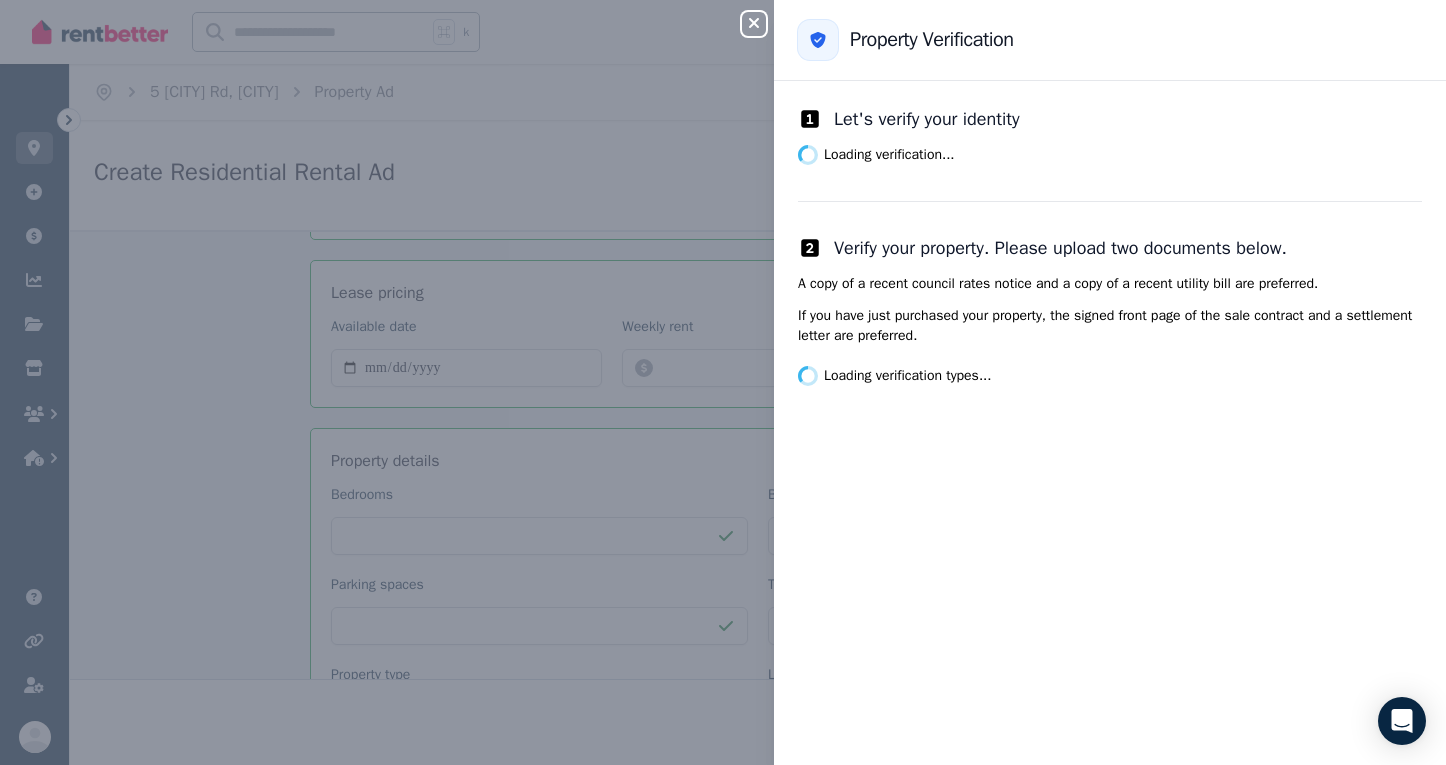 scroll, scrollTop: 439, scrollLeft: 0, axis: vertical 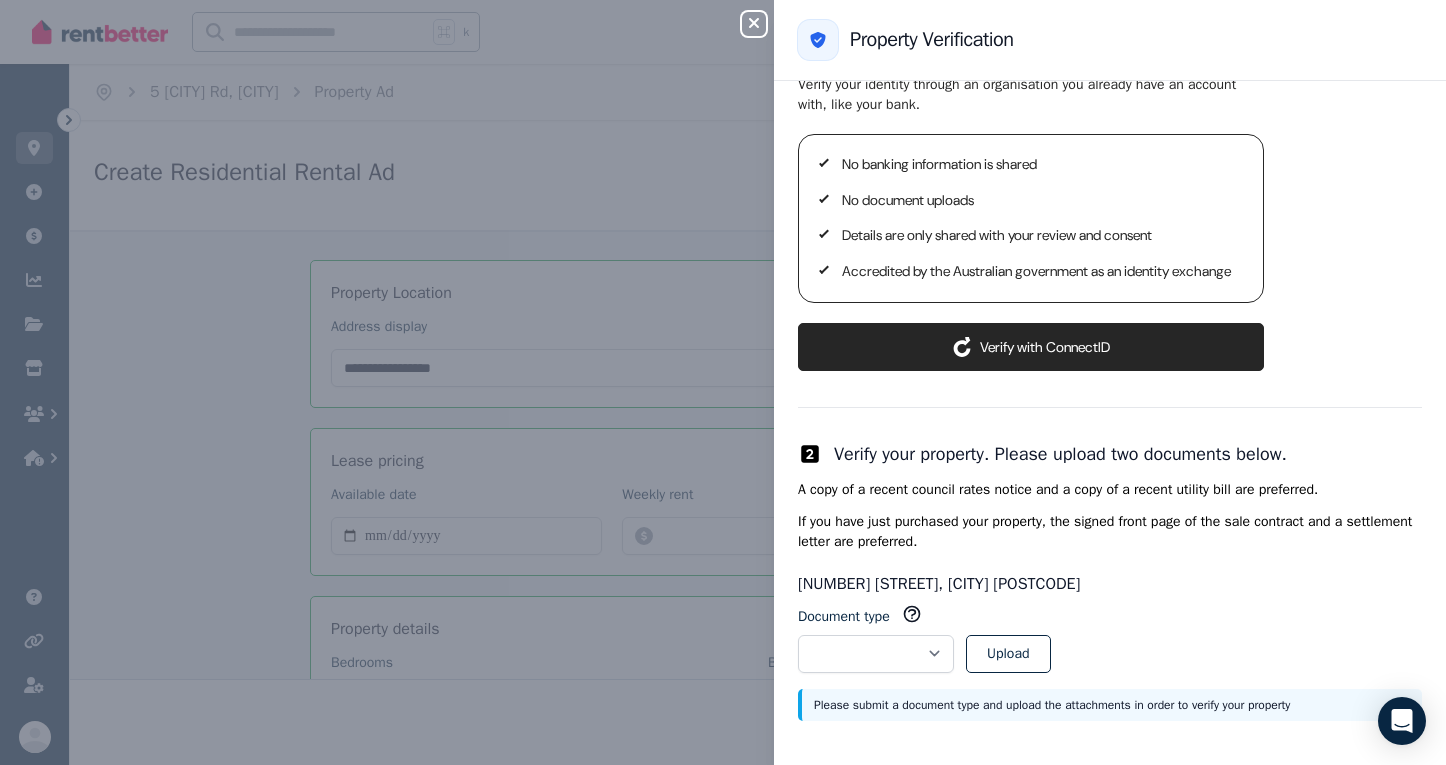 click on "ConnectID logo  Verify with ConnectID" at bounding box center (1031, 347) 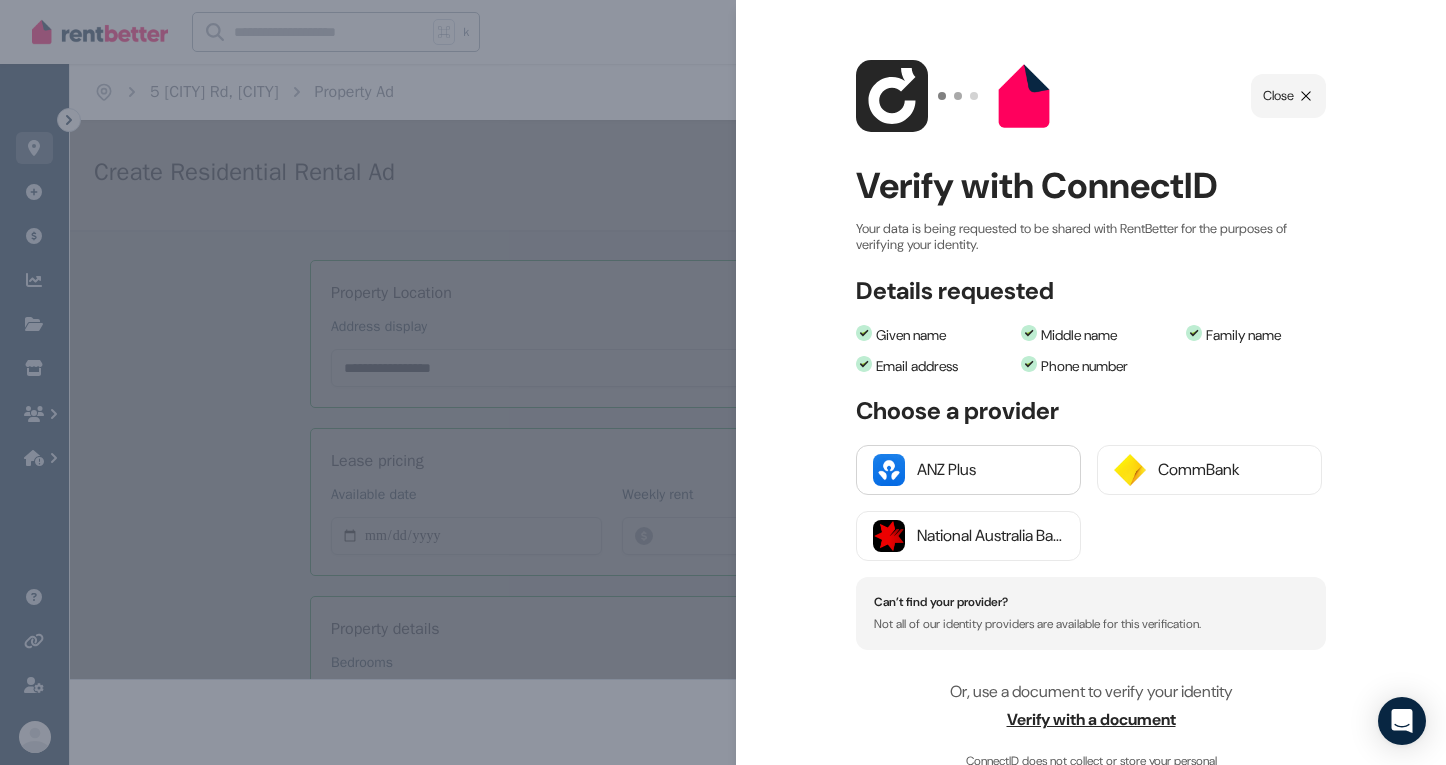 click on "ANZ Plus" at bounding box center [990, 470] 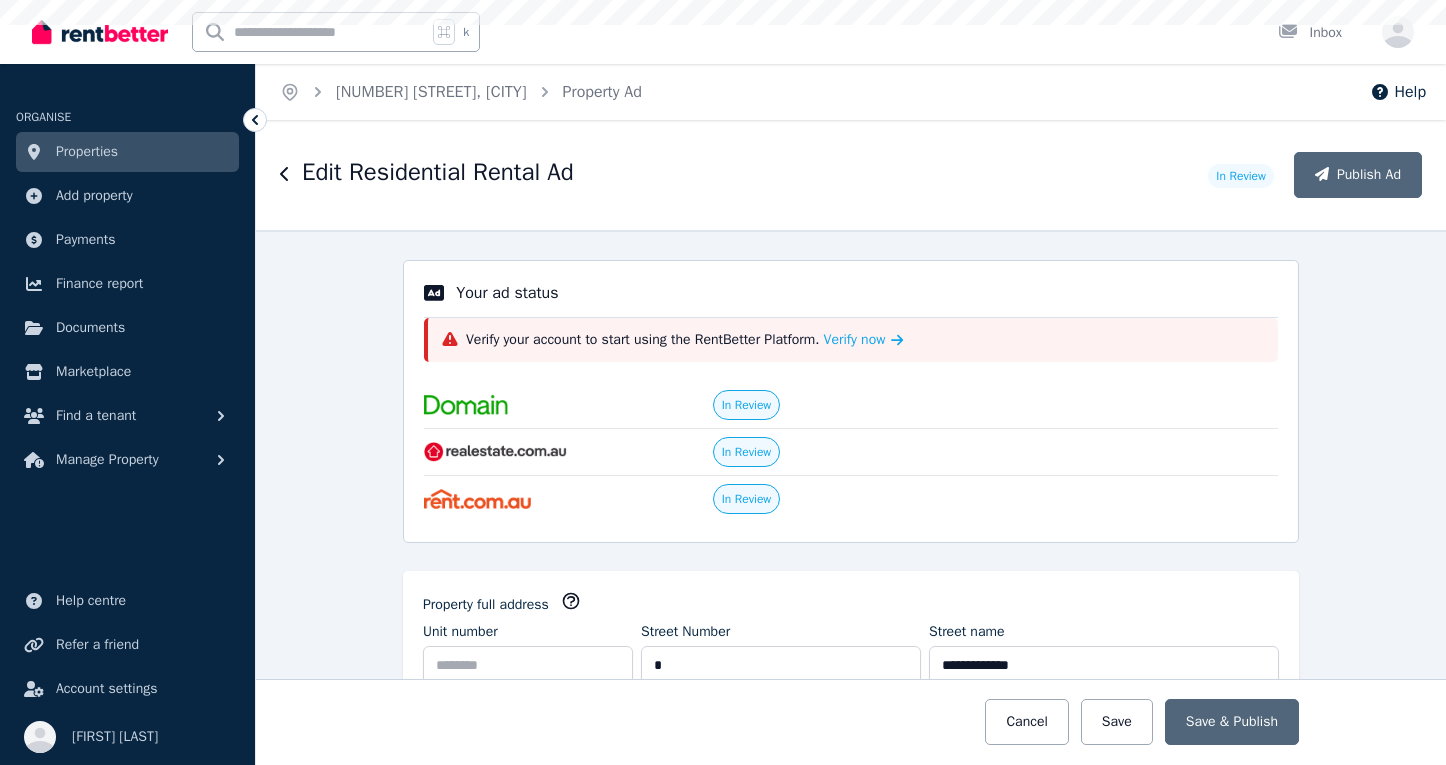 select on "***" 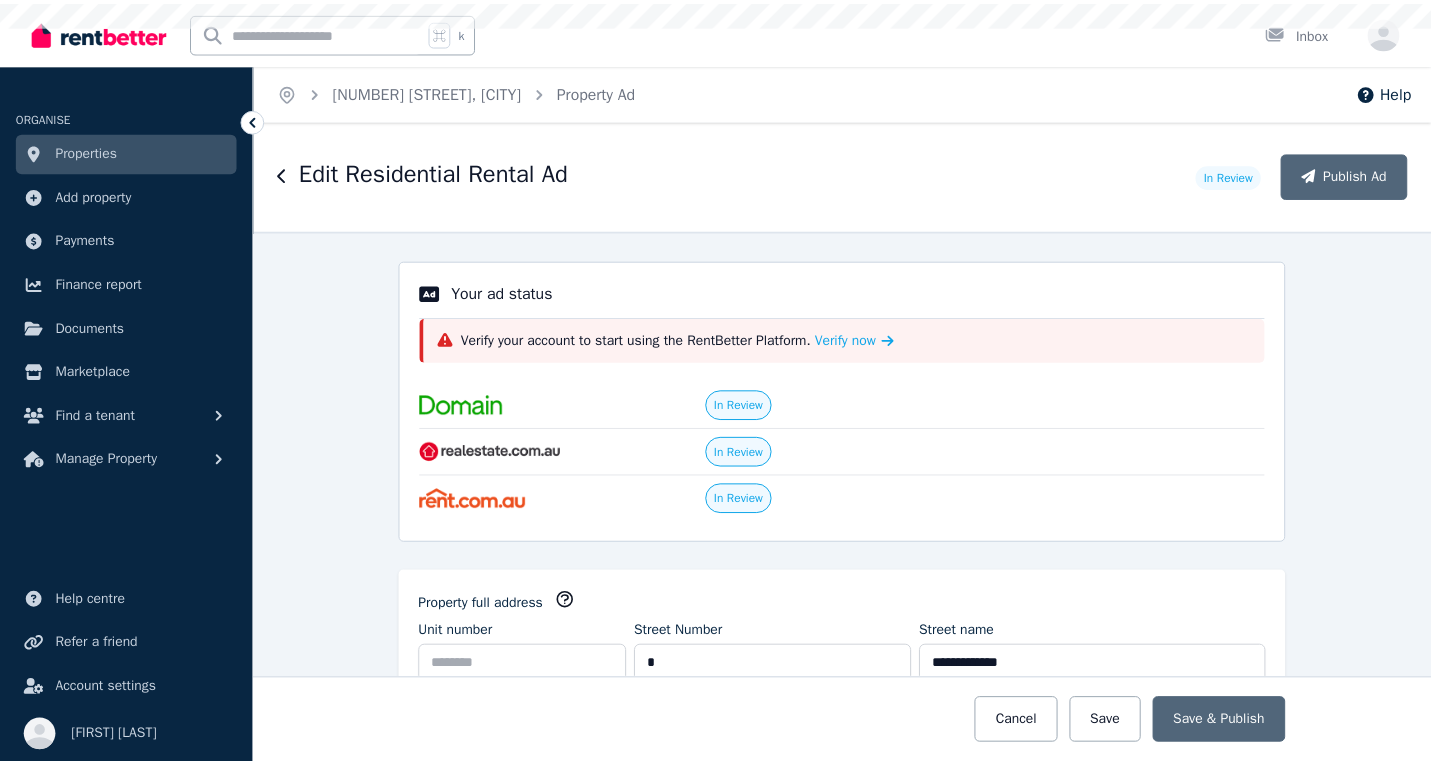 scroll, scrollTop: 0, scrollLeft: 0, axis: both 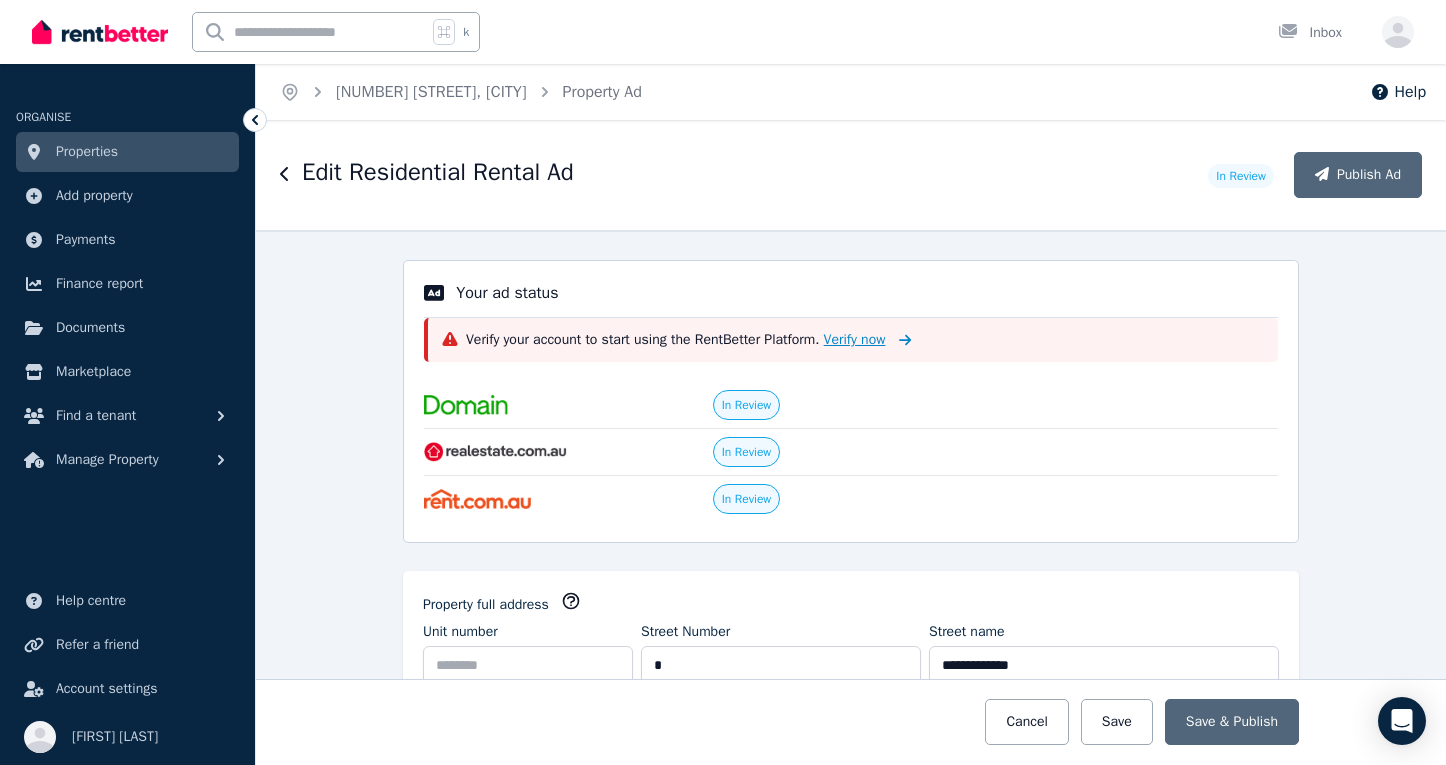 click on "Verify now" at bounding box center [855, 340] 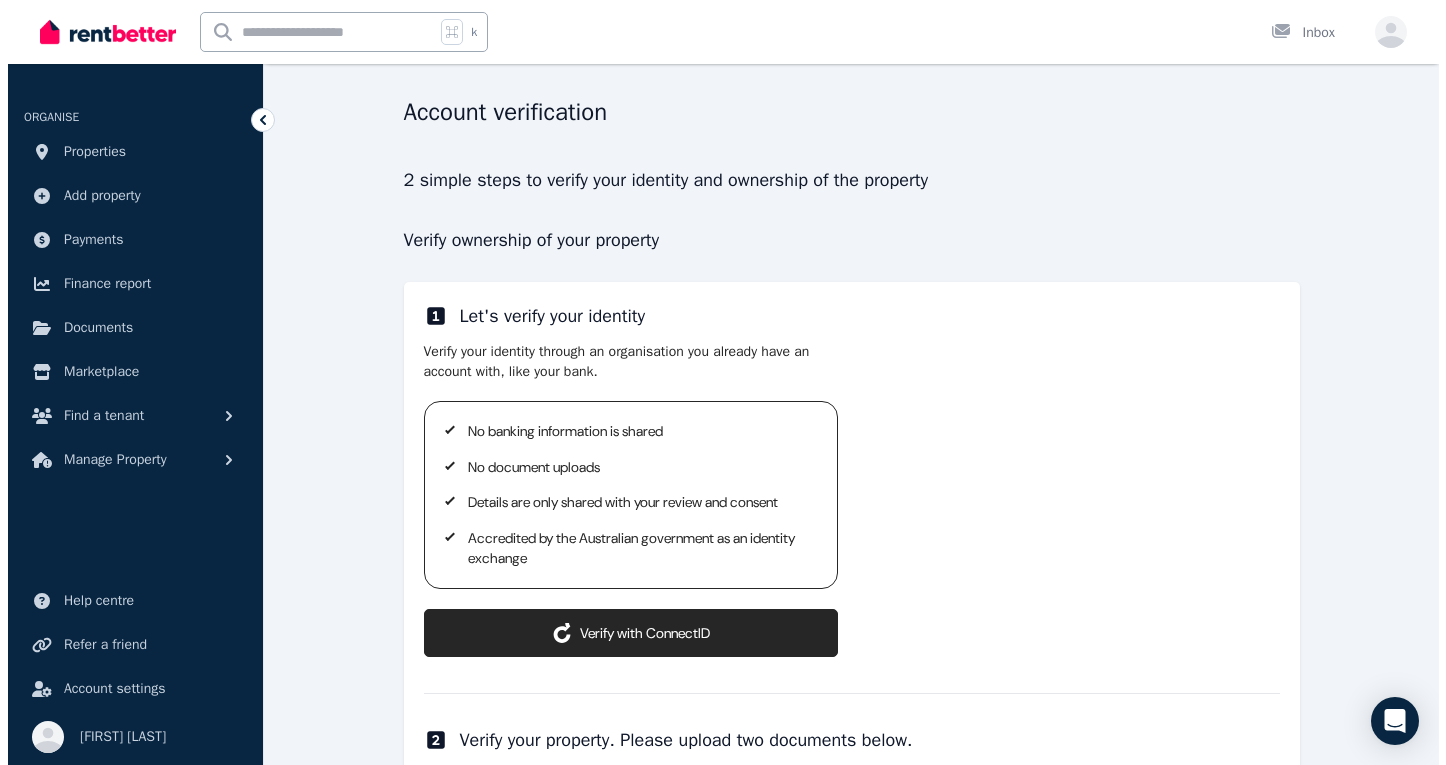 scroll, scrollTop: 249, scrollLeft: 0, axis: vertical 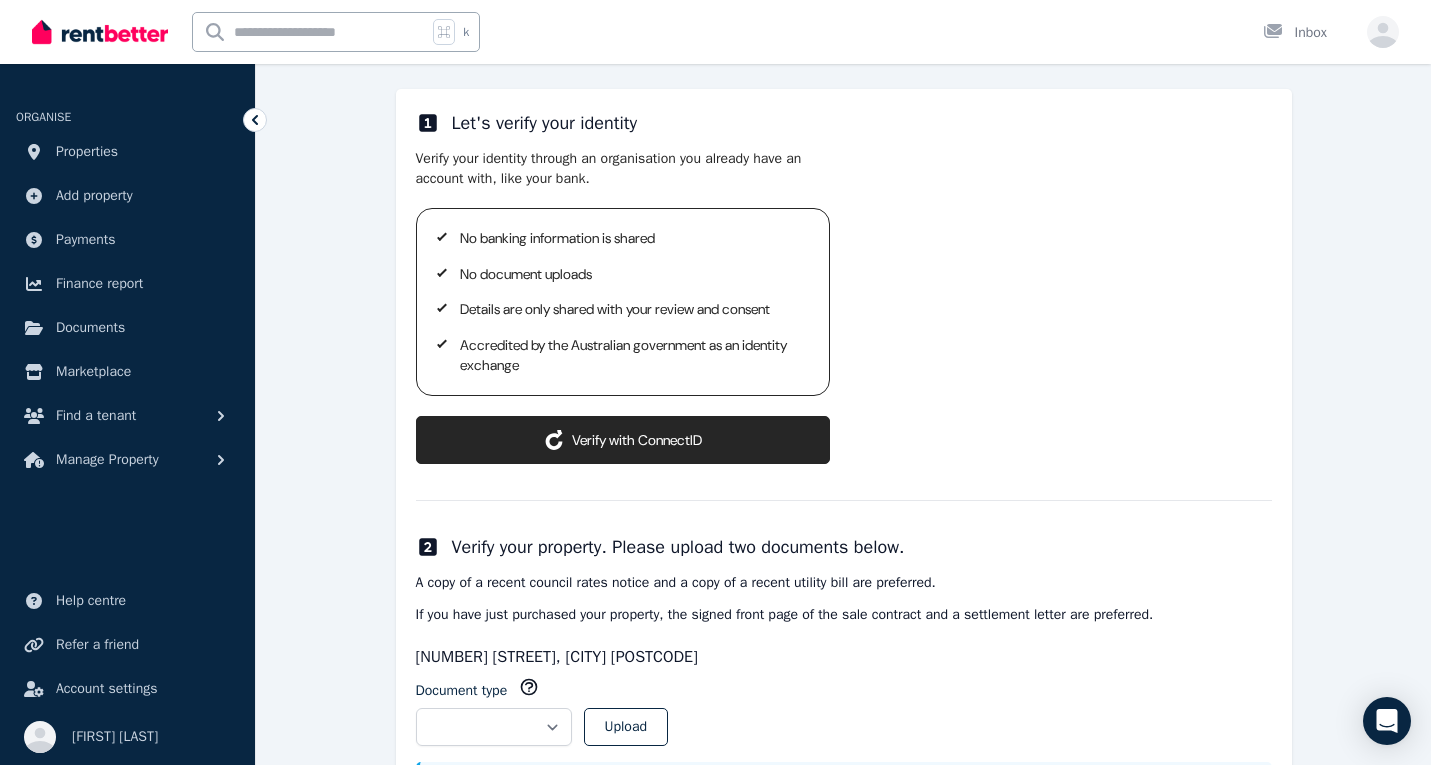 click on "ConnectID logo  Verify with ConnectID" at bounding box center [623, 440] 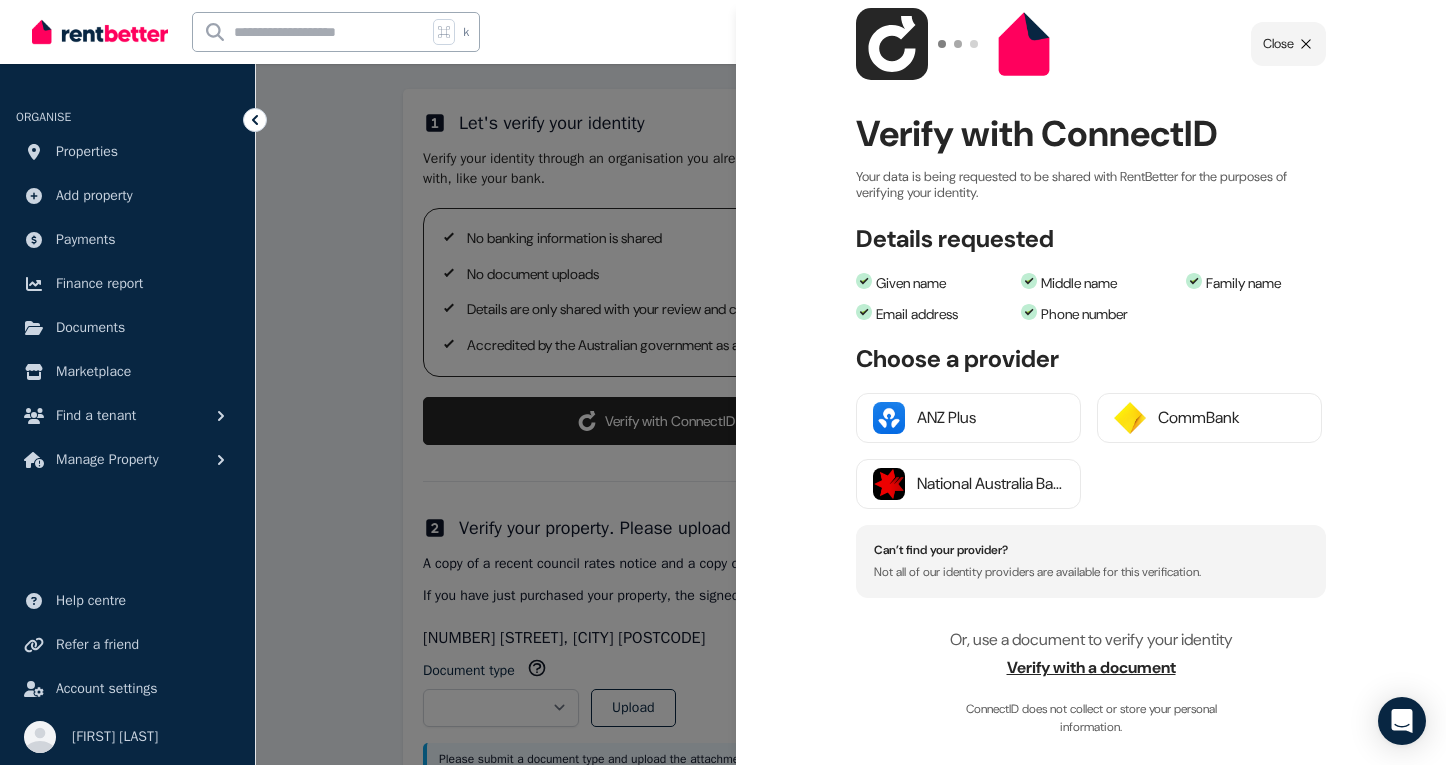 scroll, scrollTop: 65, scrollLeft: 0, axis: vertical 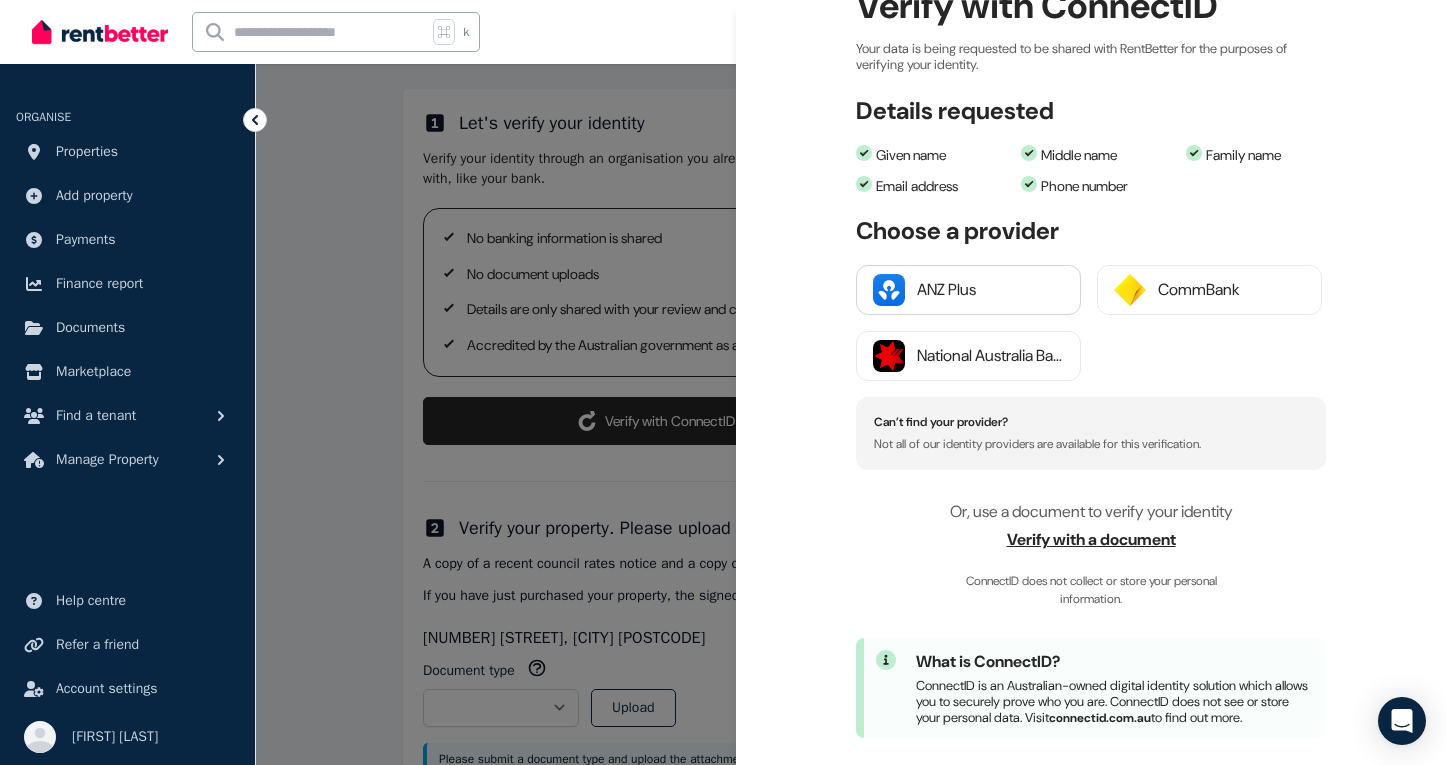 click on "ANZ Plus" at bounding box center (990, 290) 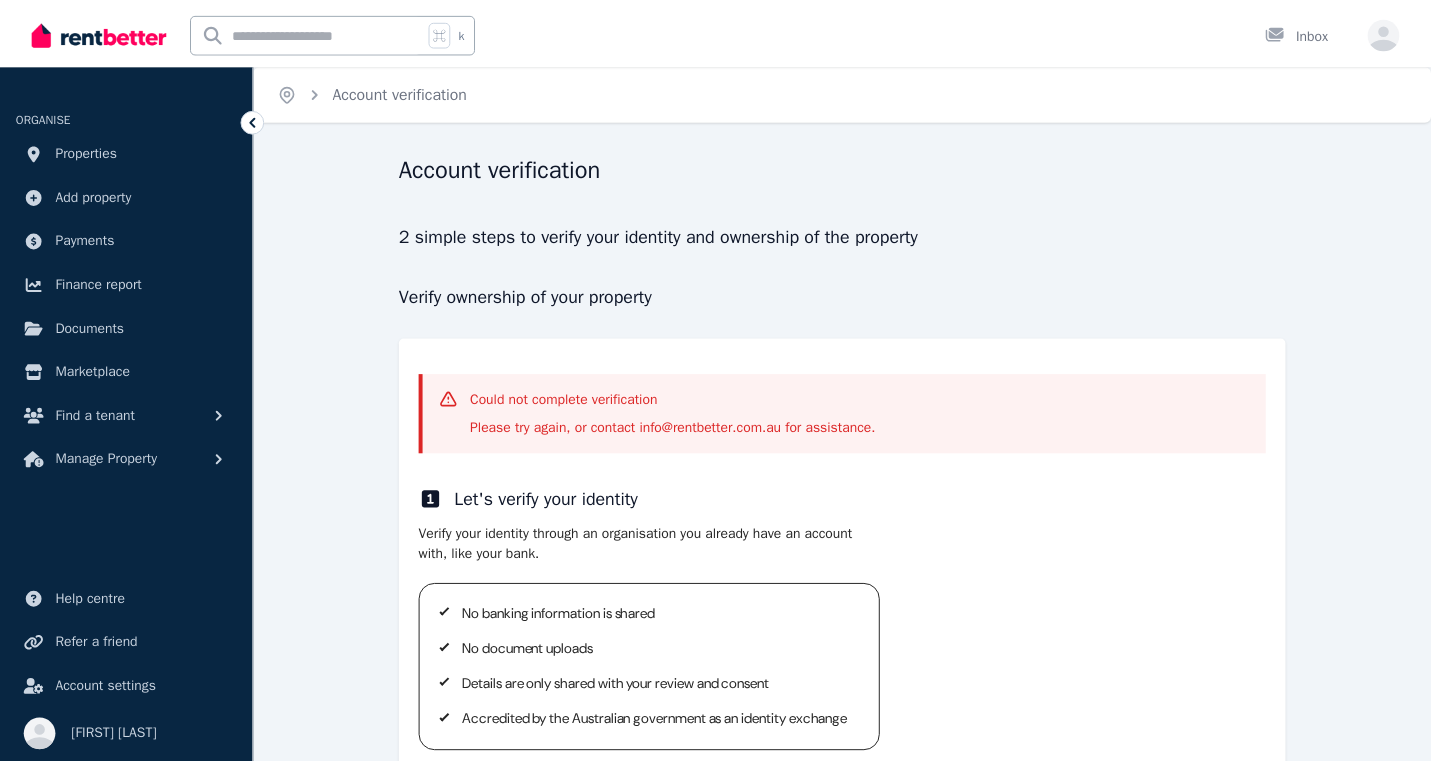 scroll, scrollTop: 0, scrollLeft: 0, axis: both 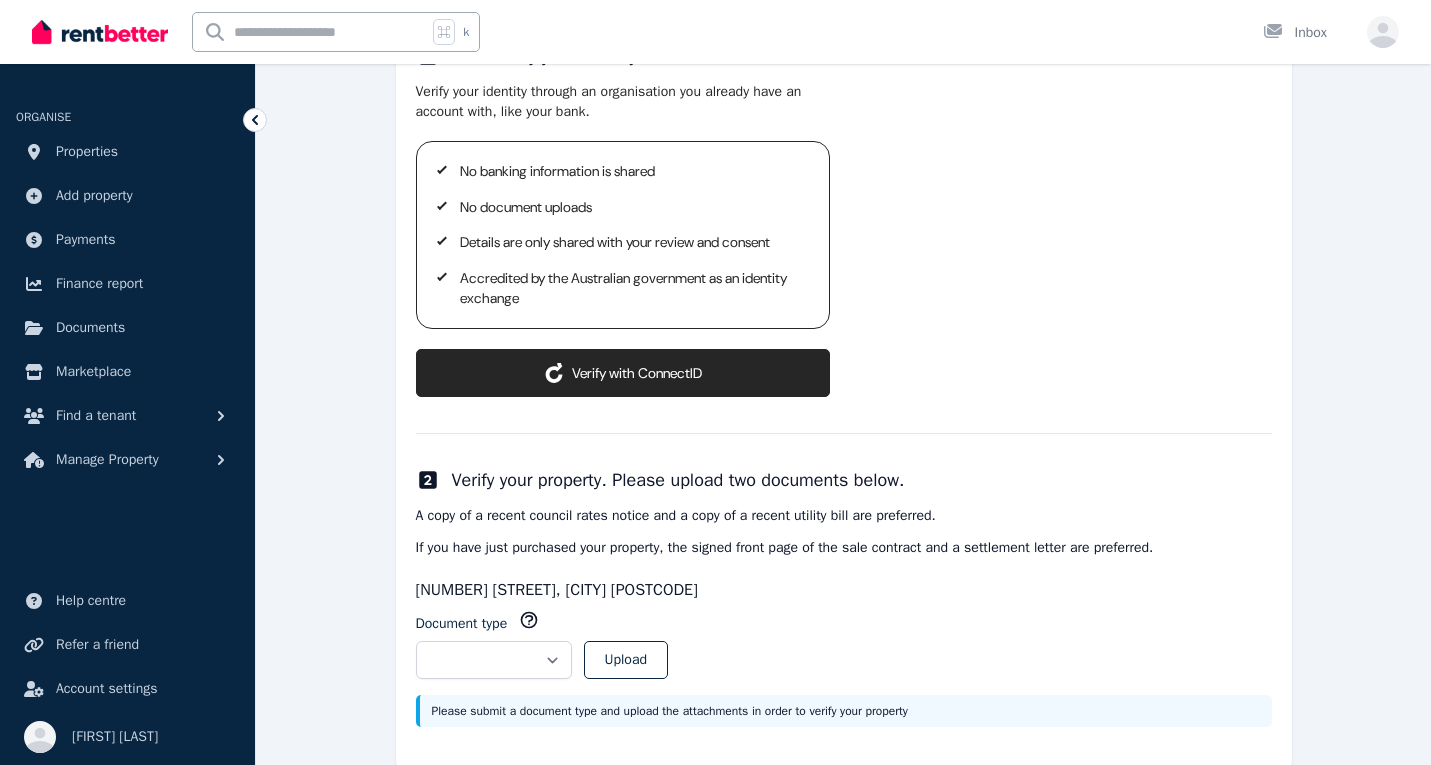 click on "ConnectID logo  Verify with ConnectID" at bounding box center [623, 373] 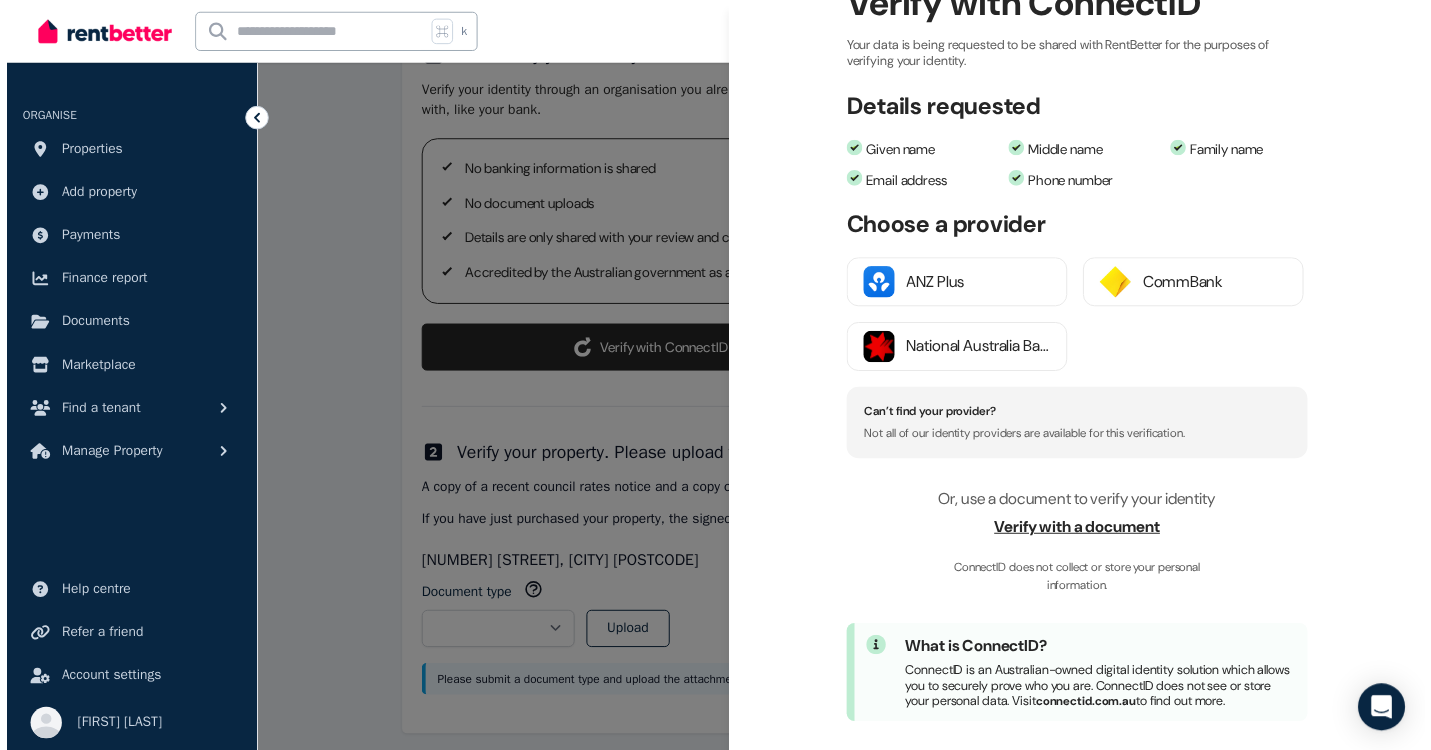 scroll, scrollTop: 128, scrollLeft: 0, axis: vertical 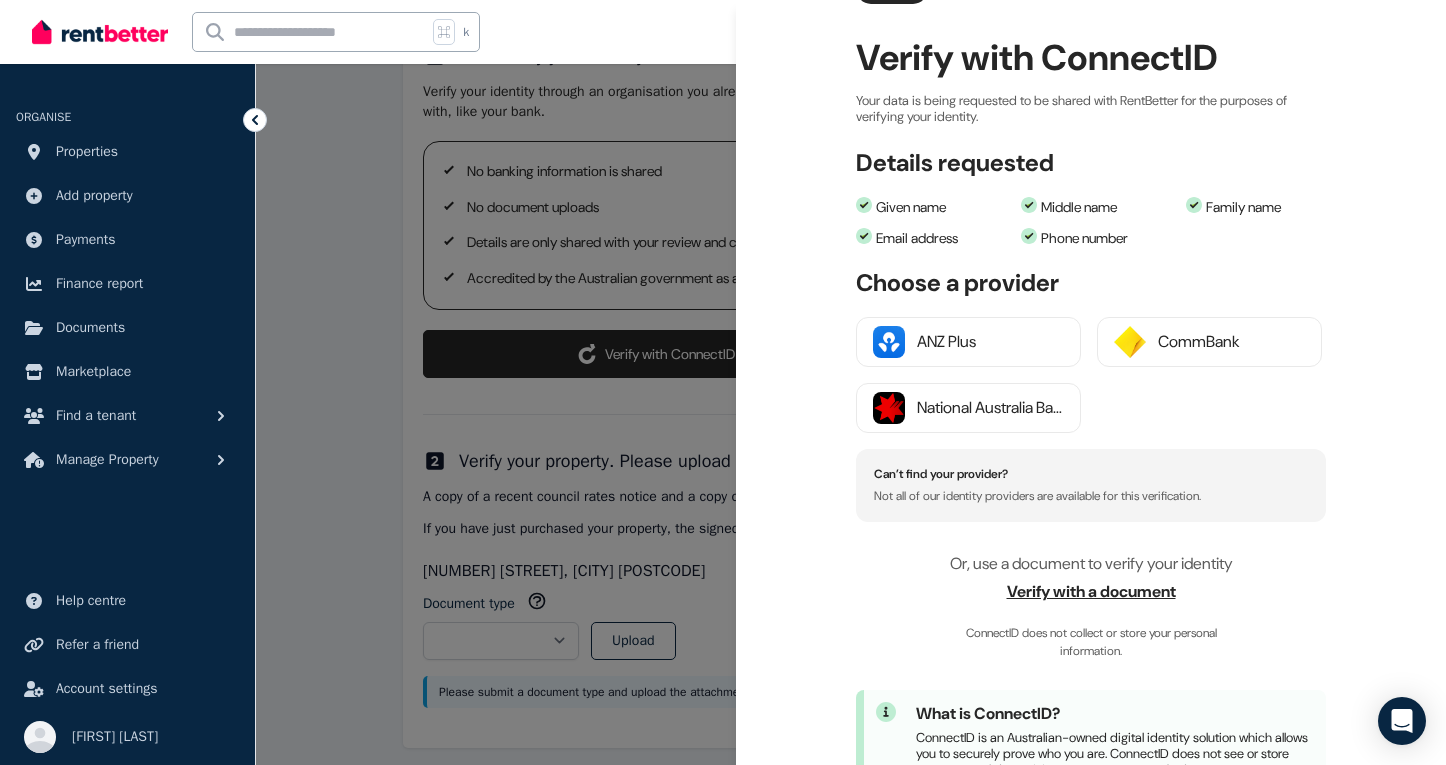 click on "Verify with a document" at bounding box center [1091, 592] 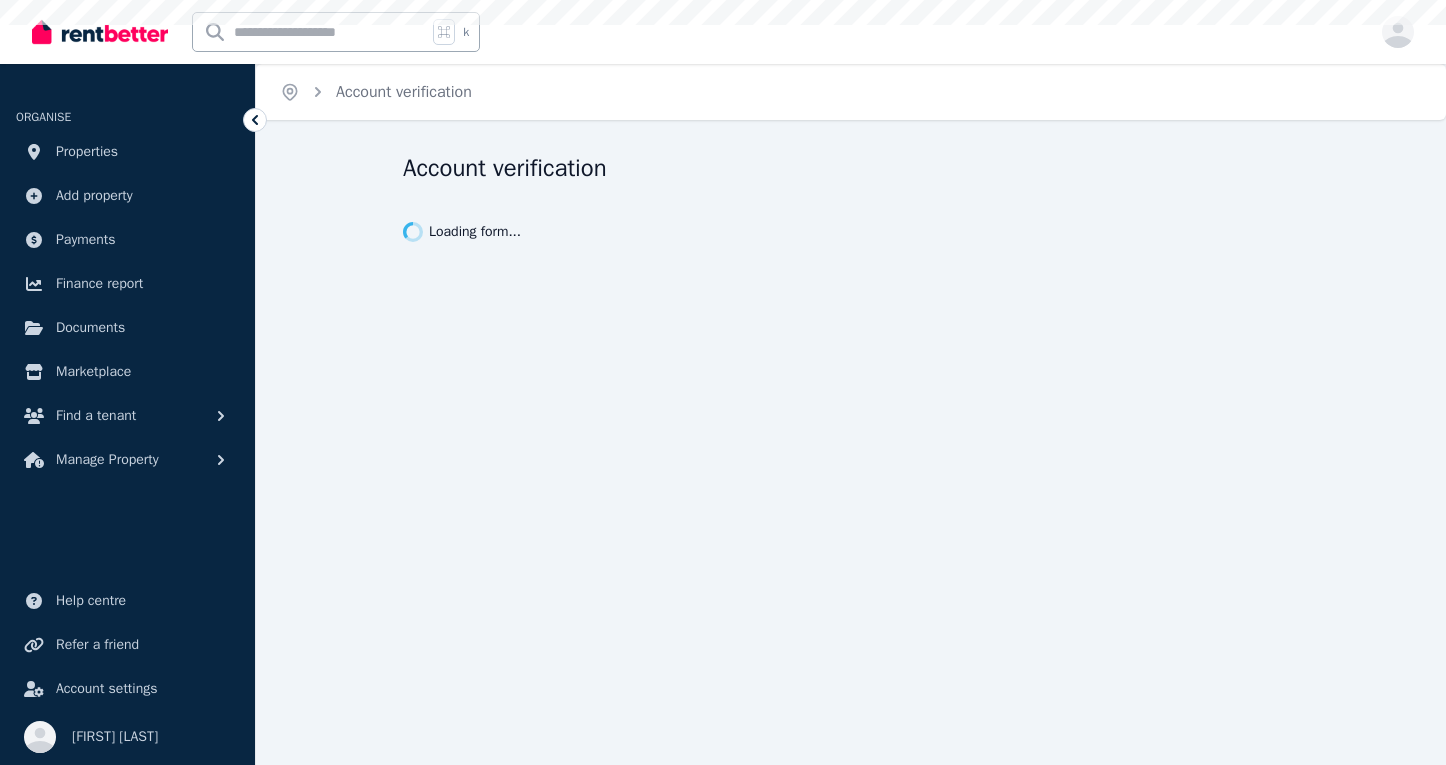 scroll, scrollTop: 0, scrollLeft: 0, axis: both 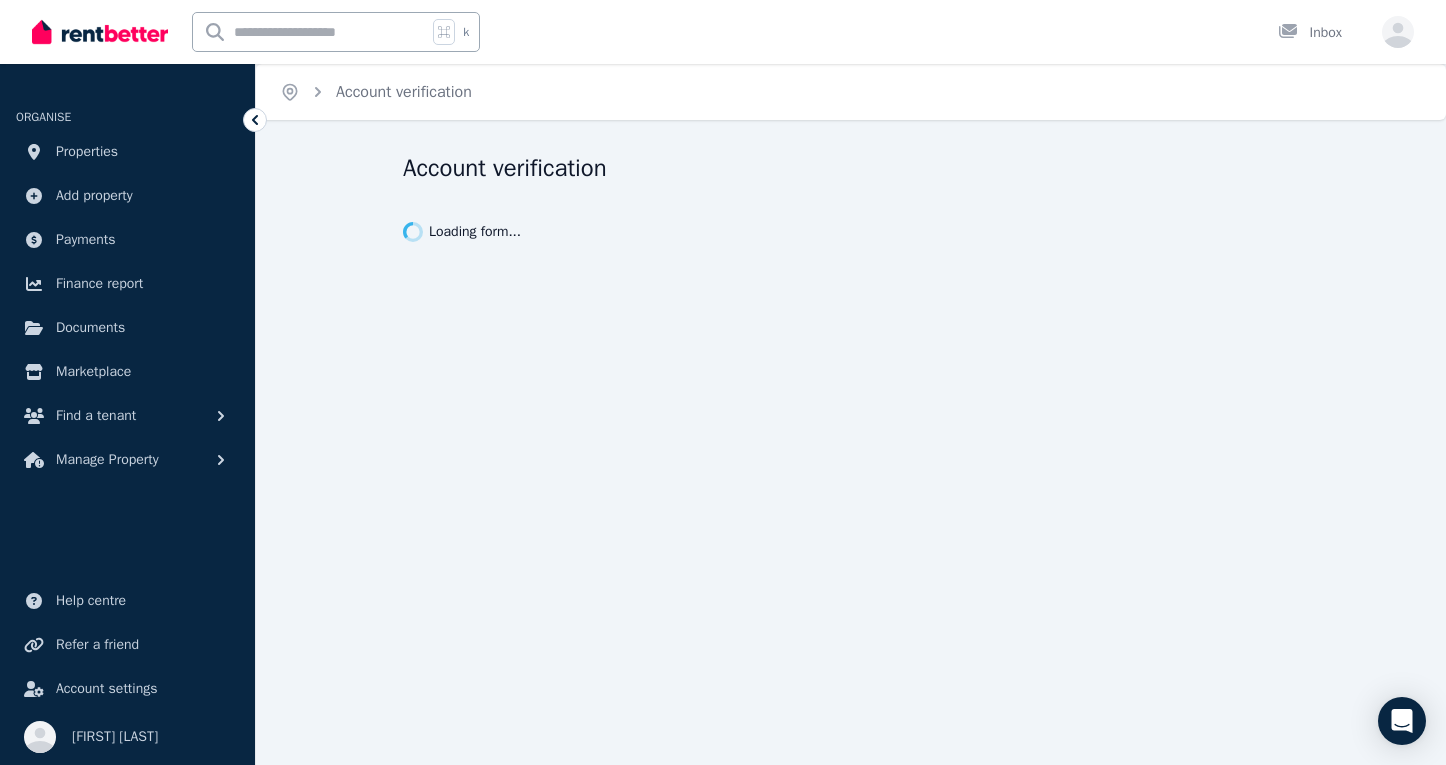 click on "Home Account verification Account verification Loading form..." at bounding box center (723, 382) 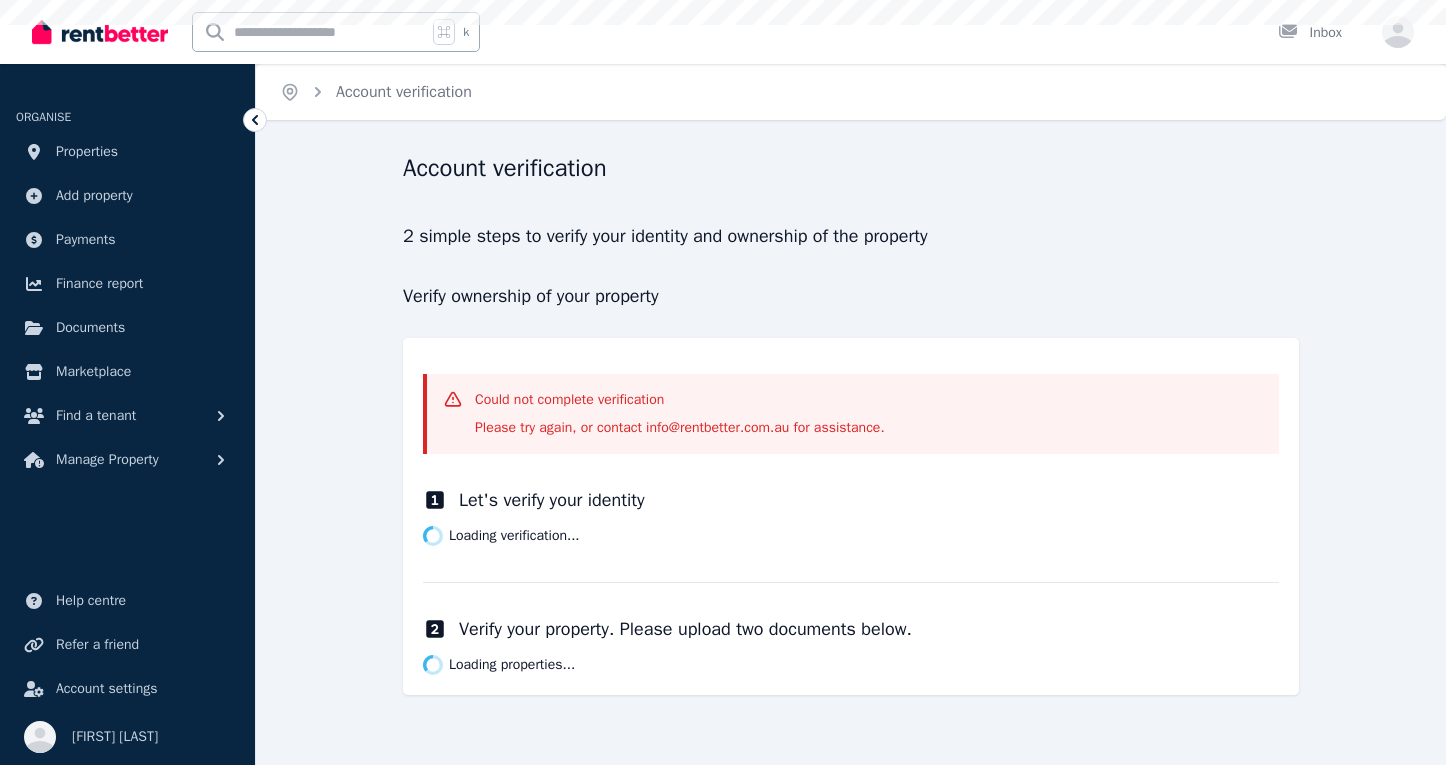 scroll, scrollTop: 0, scrollLeft: 0, axis: both 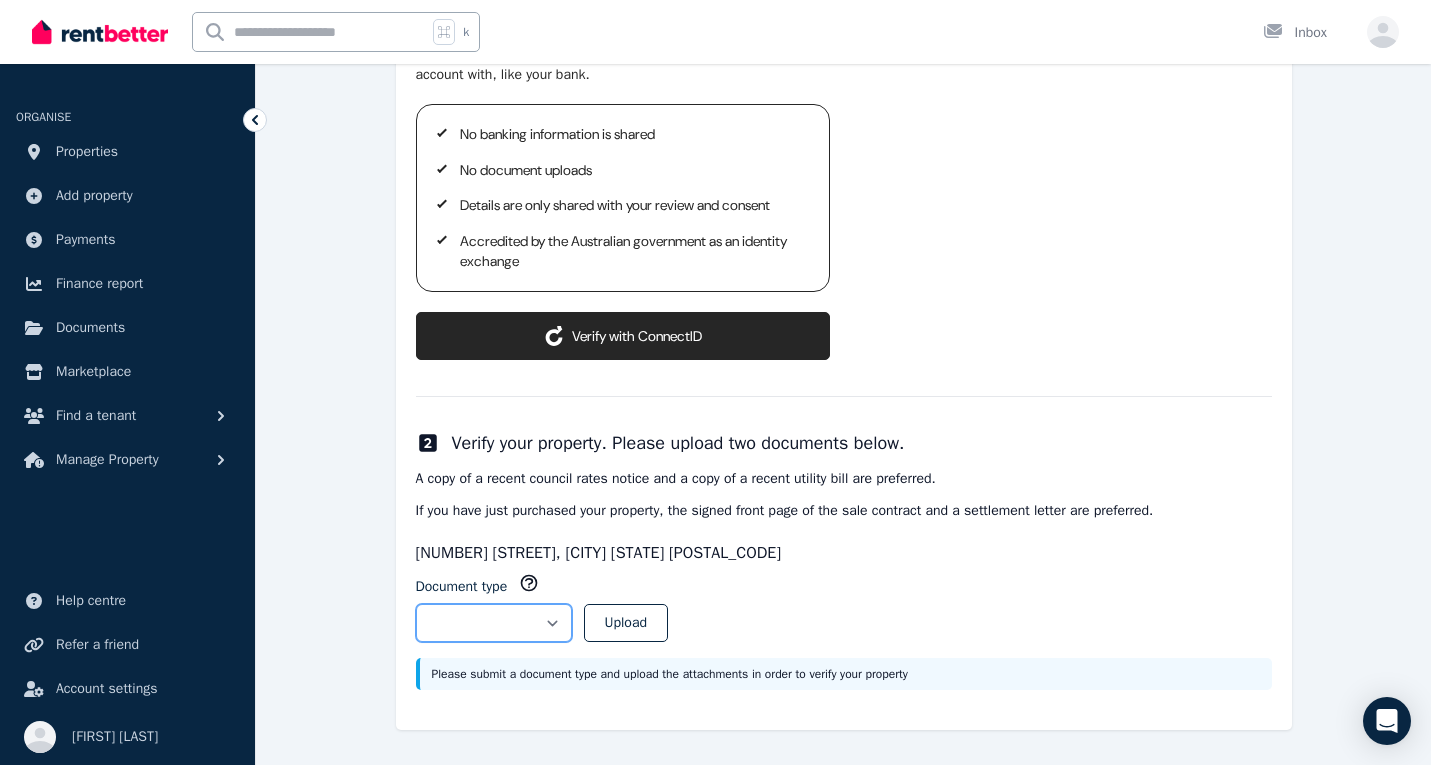 click on "**********" at bounding box center (494, 623) 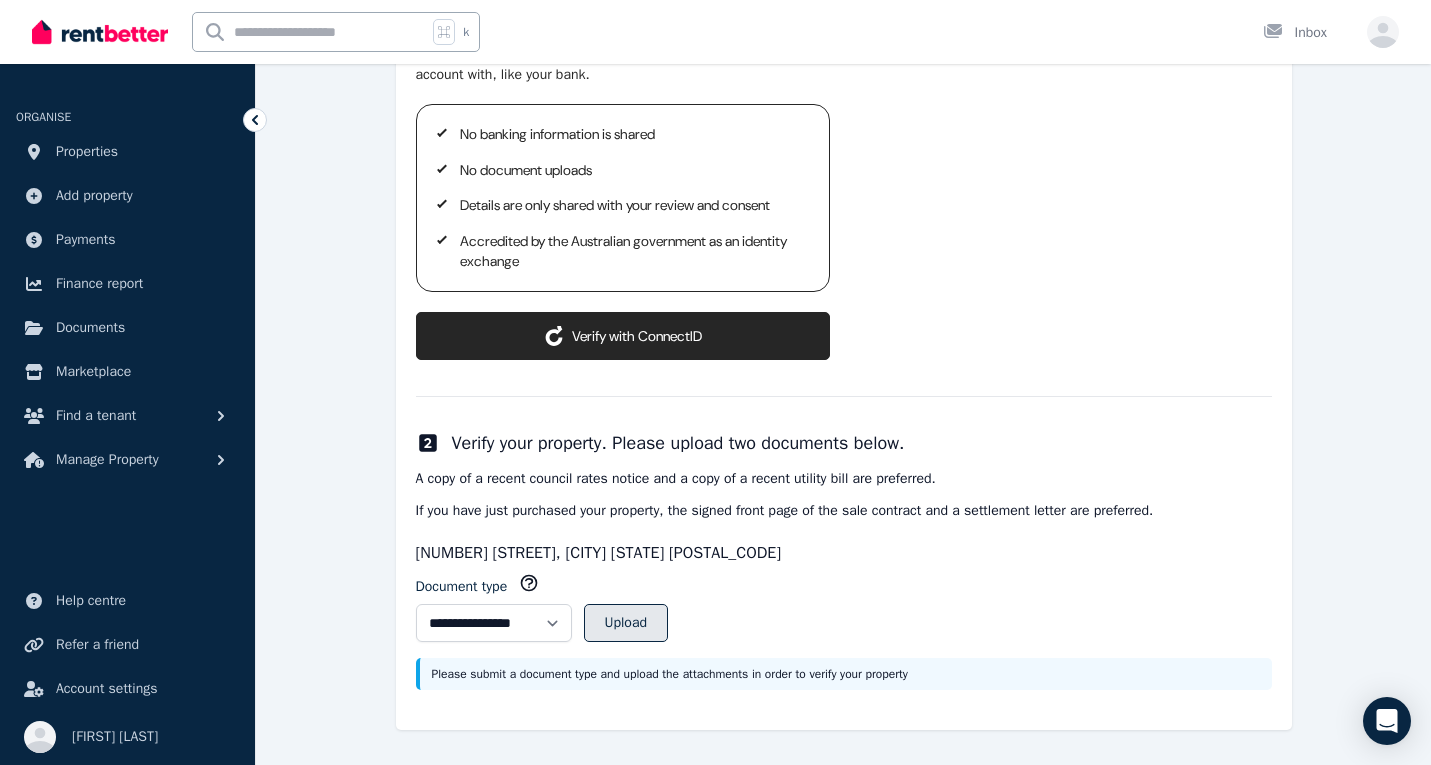 click on "Upload" at bounding box center [626, 623] 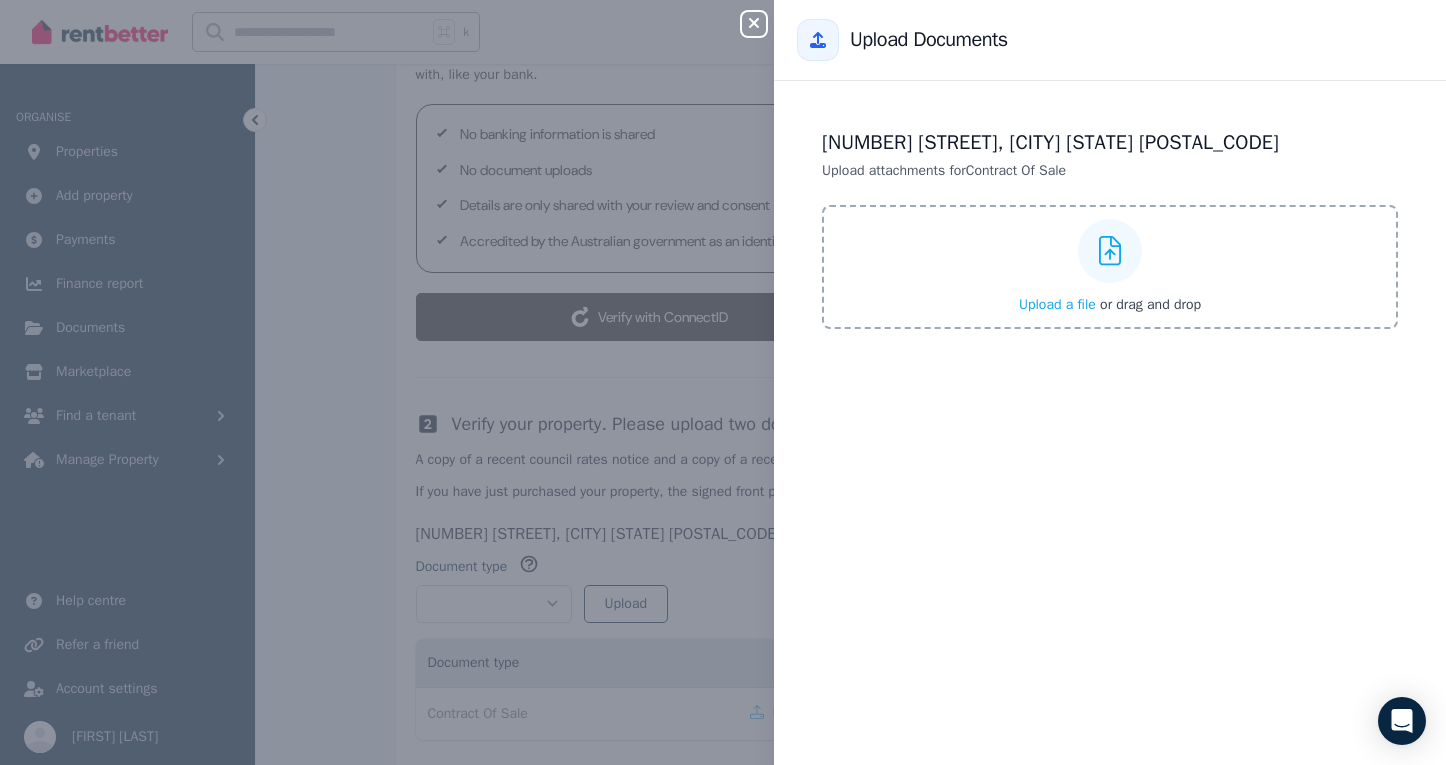 click on "Upload a file" at bounding box center (1057, 304) 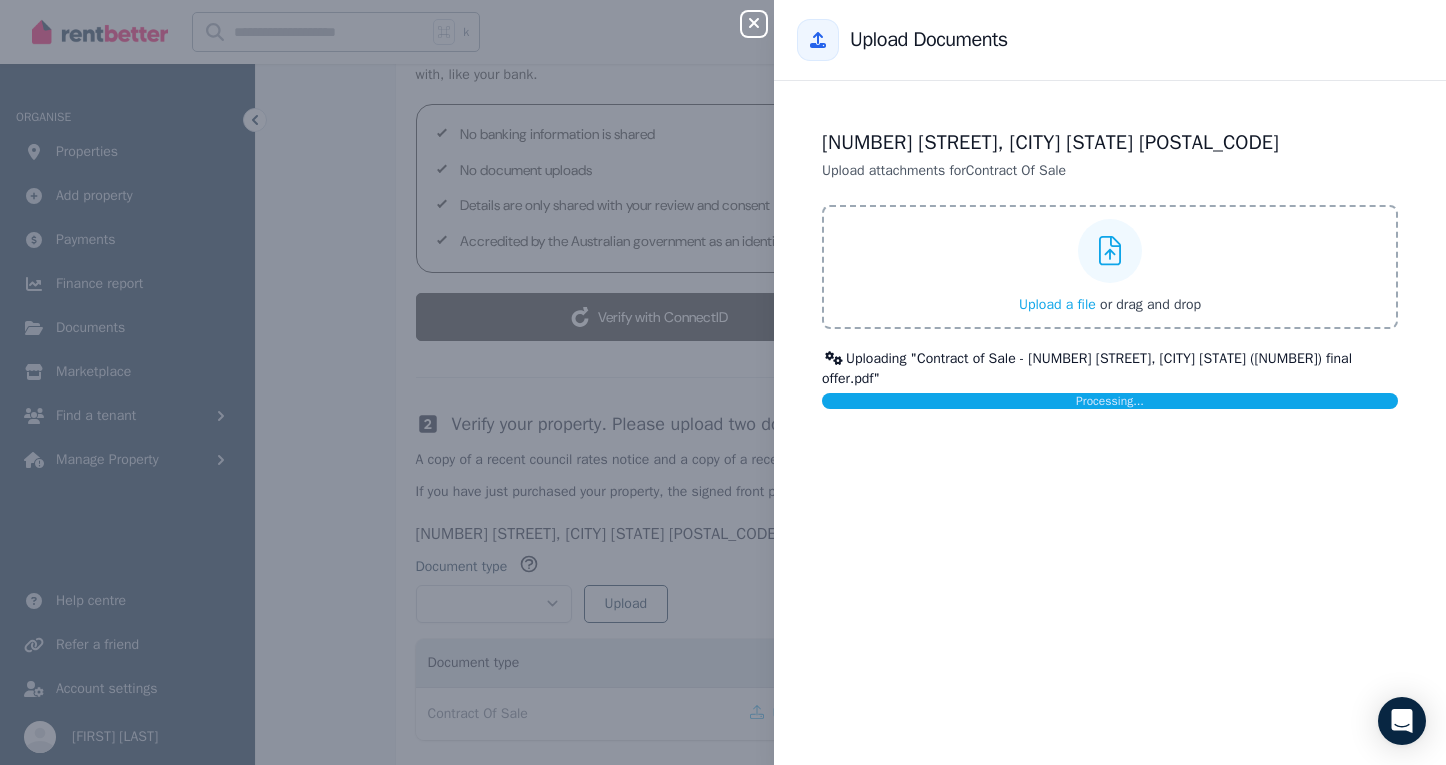 click on "Upload a file" at bounding box center [1057, 304] 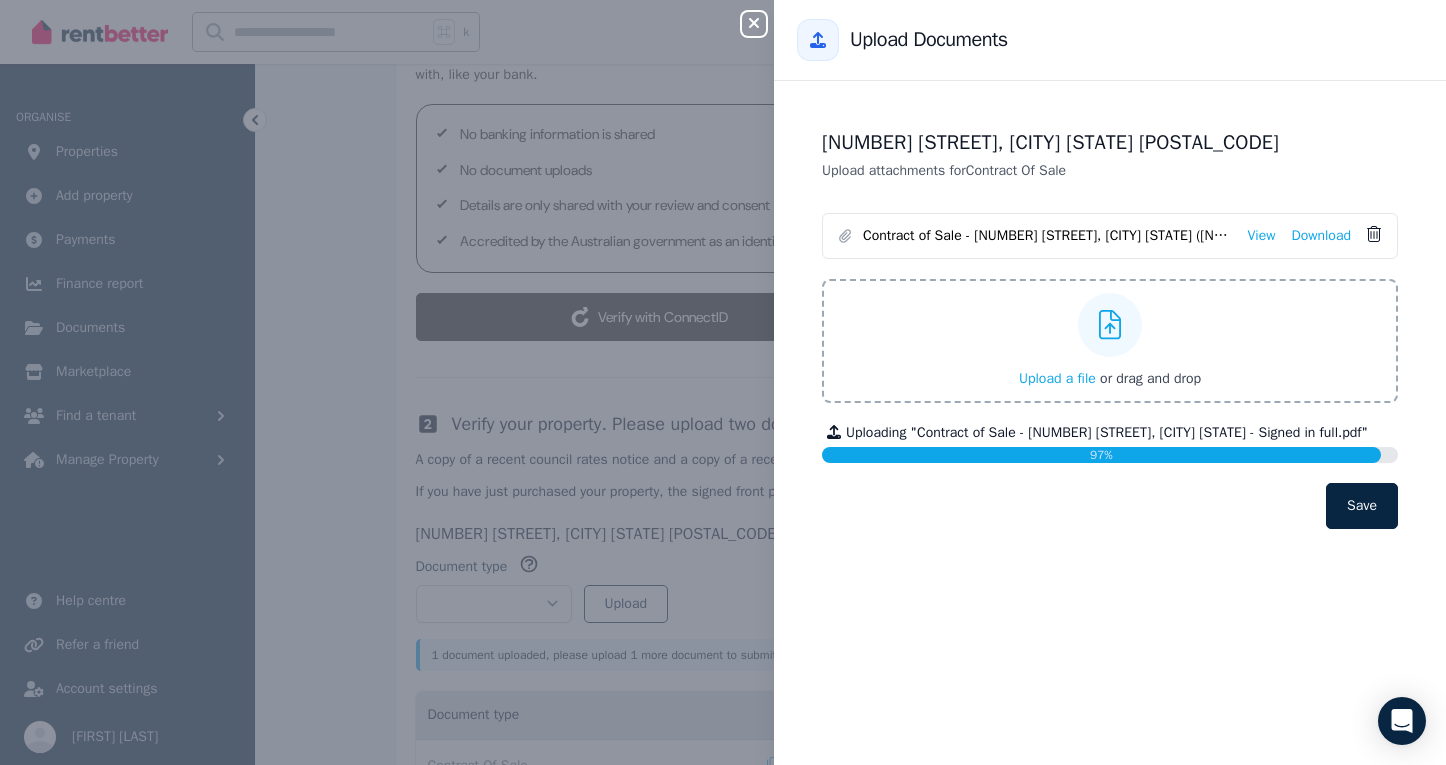 click 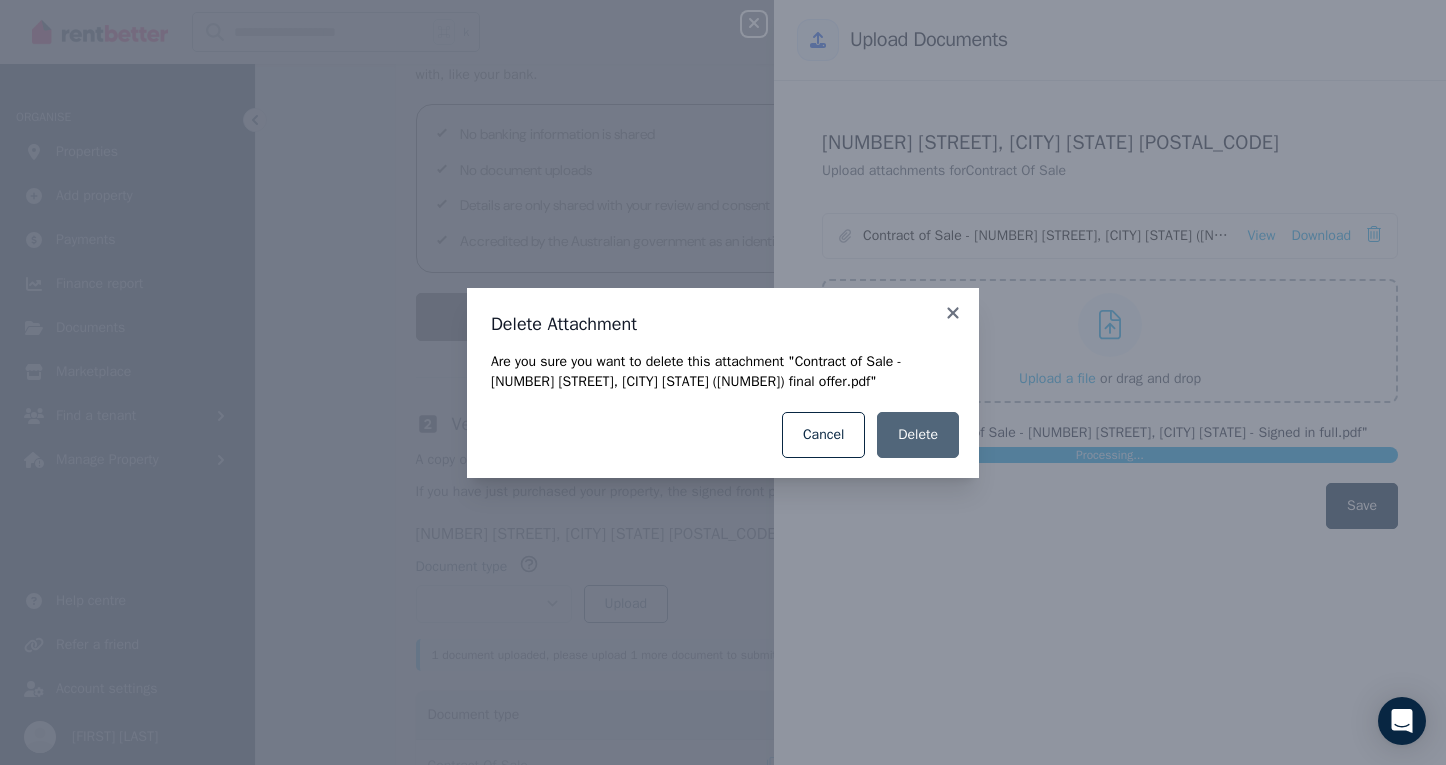 click on "Delete" at bounding box center [918, 435] 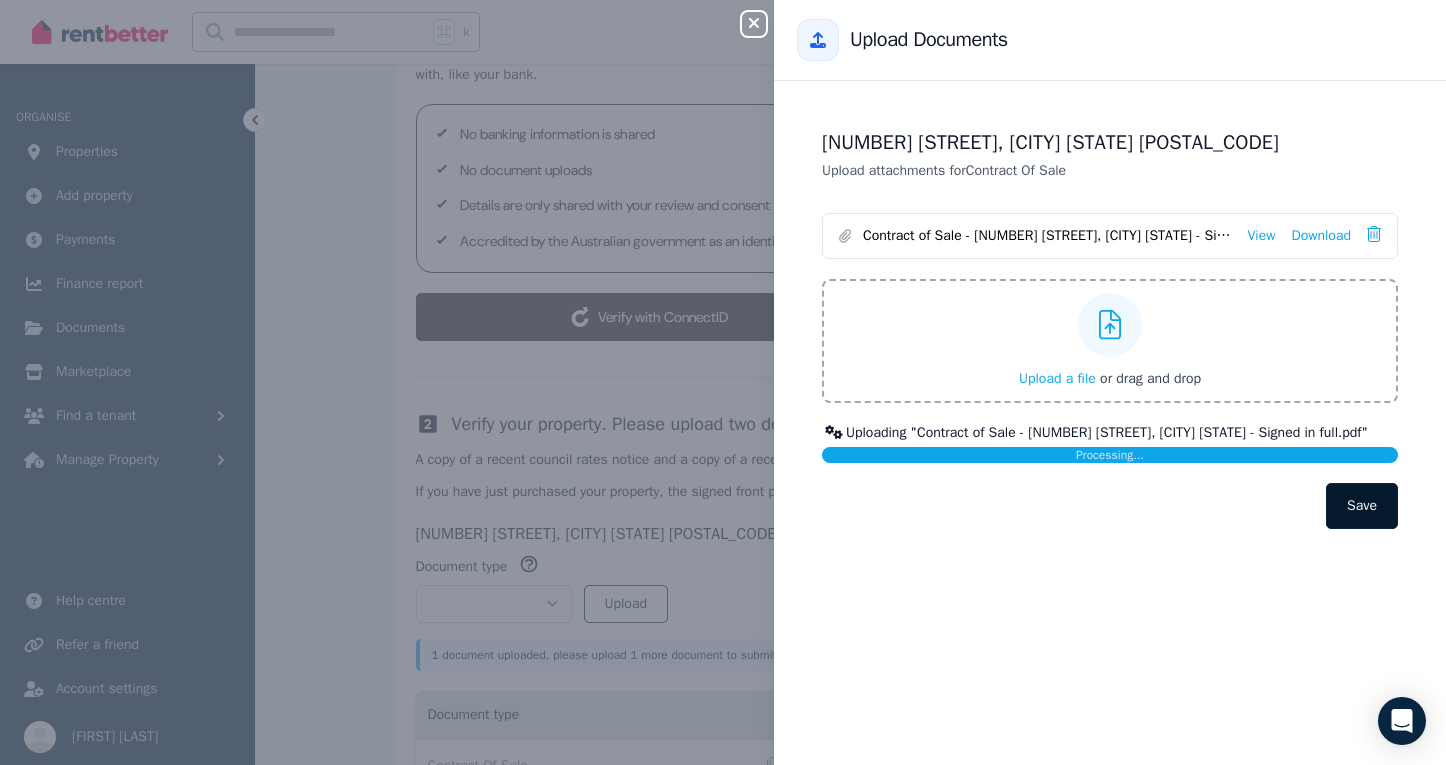 click on "Save" at bounding box center [1362, 506] 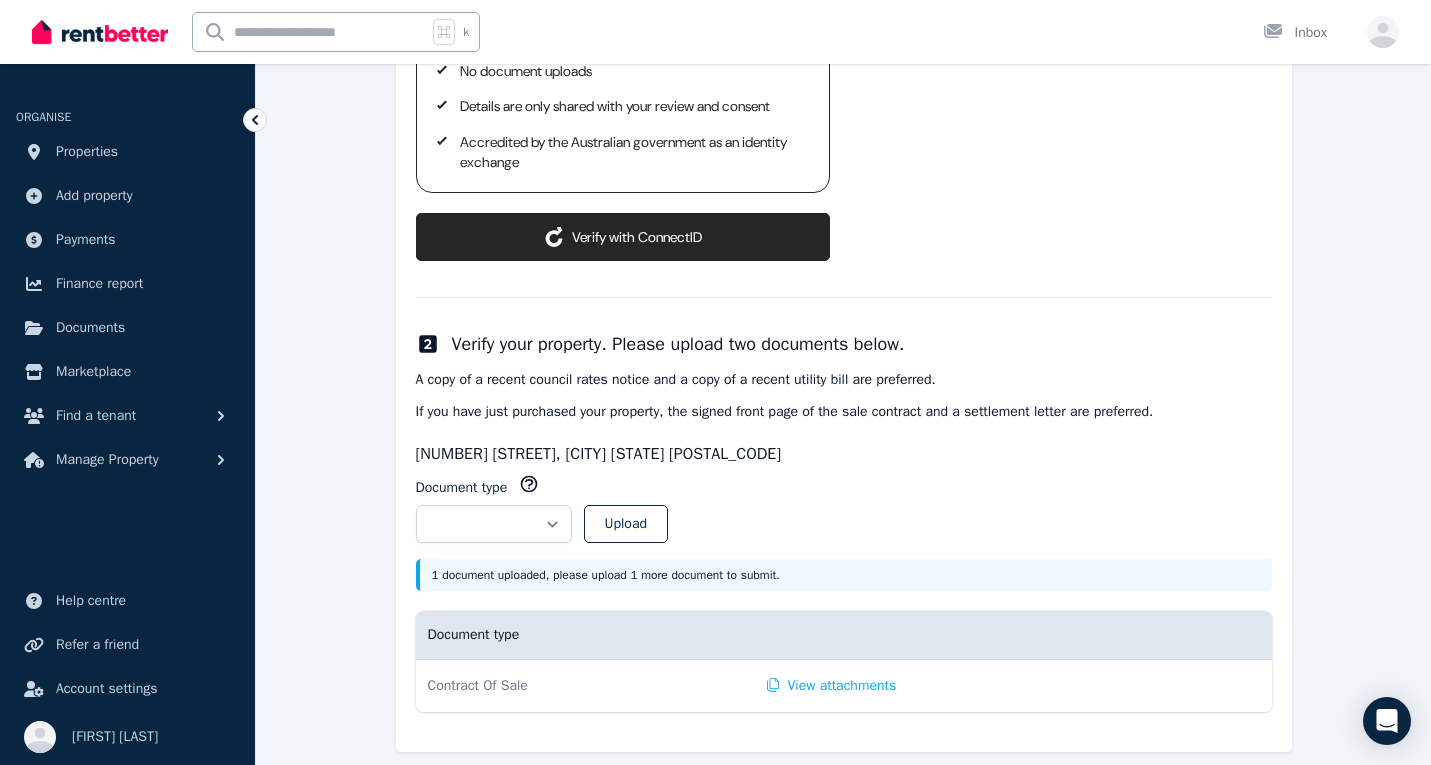 scroll, scrollTop: 602, scrollLeft: 0, axis: vertical 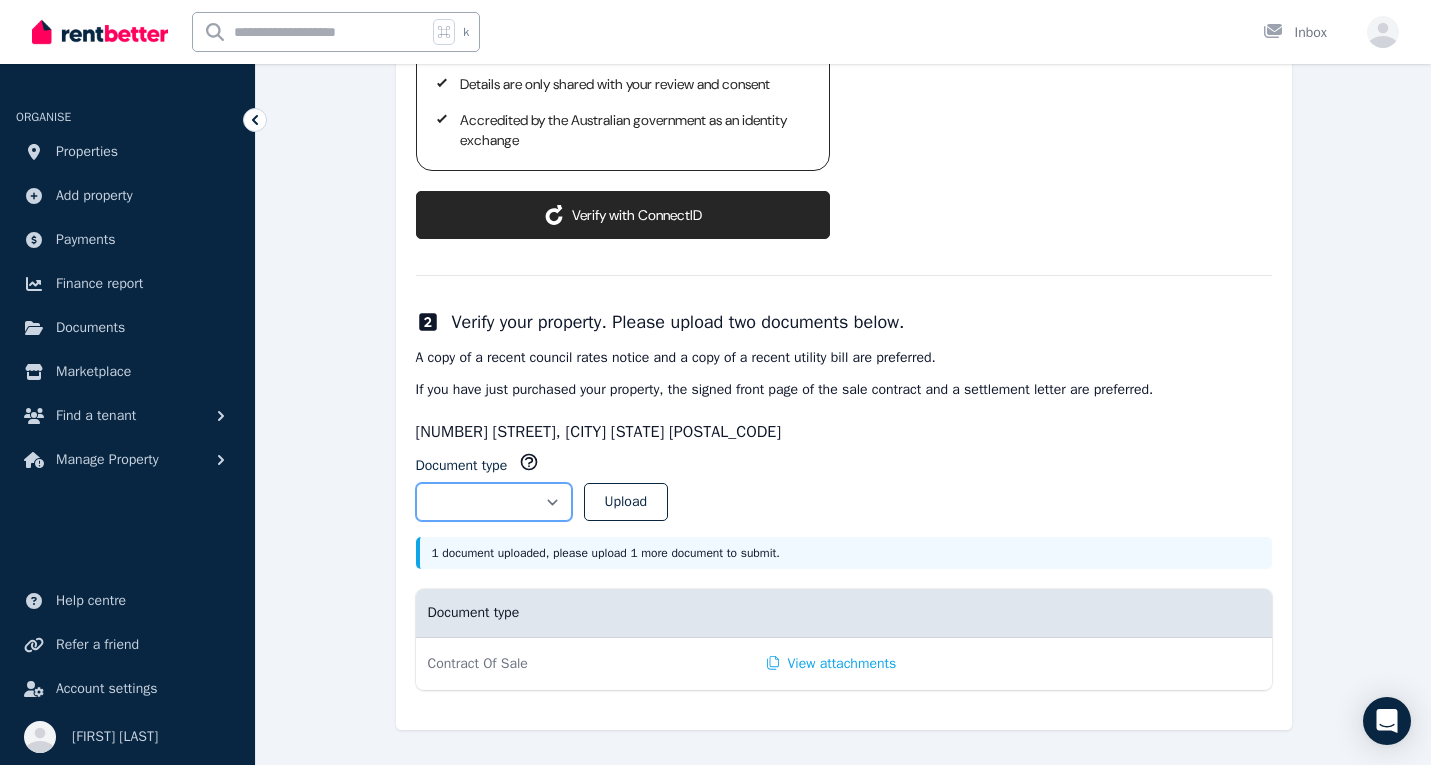 click on "**********" at bounding box center (494, 502) 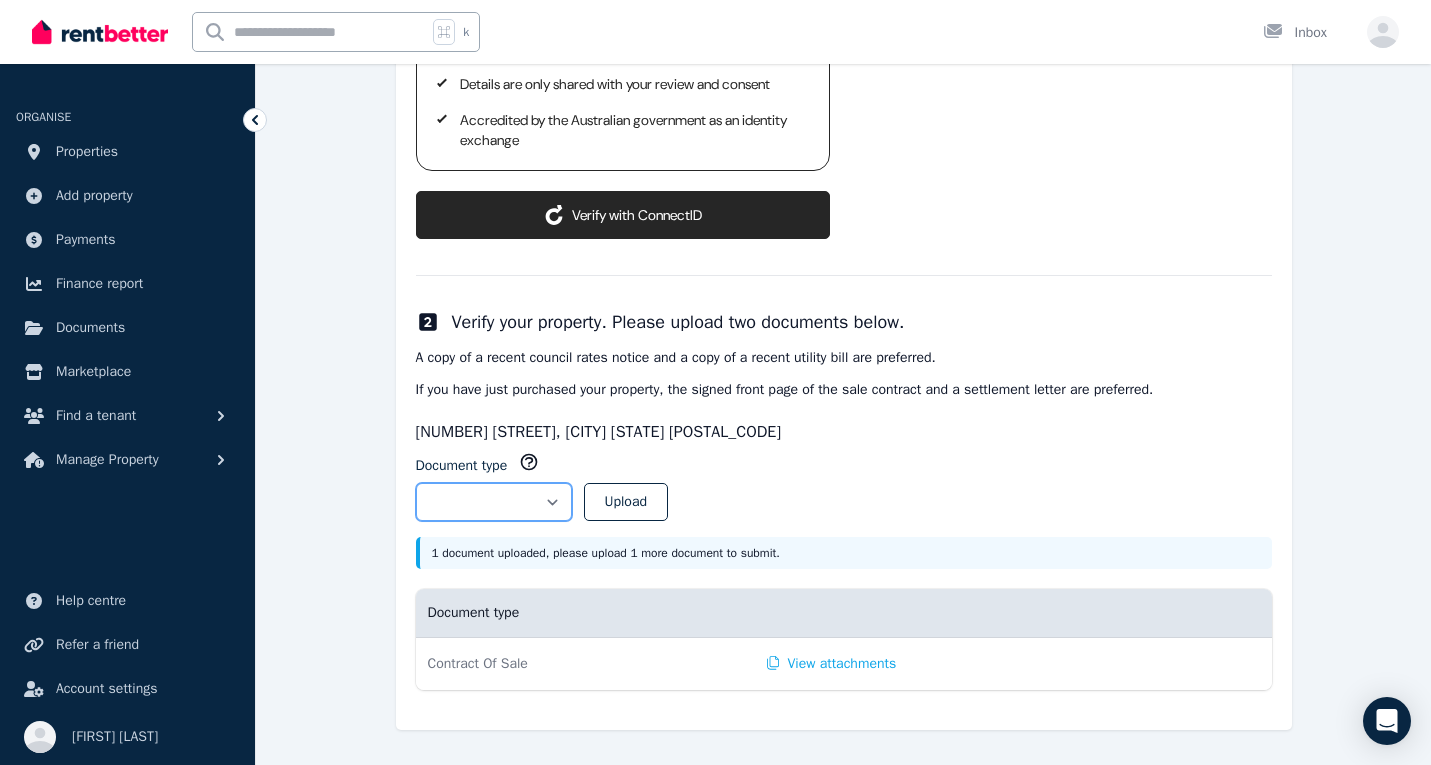select on "**********" 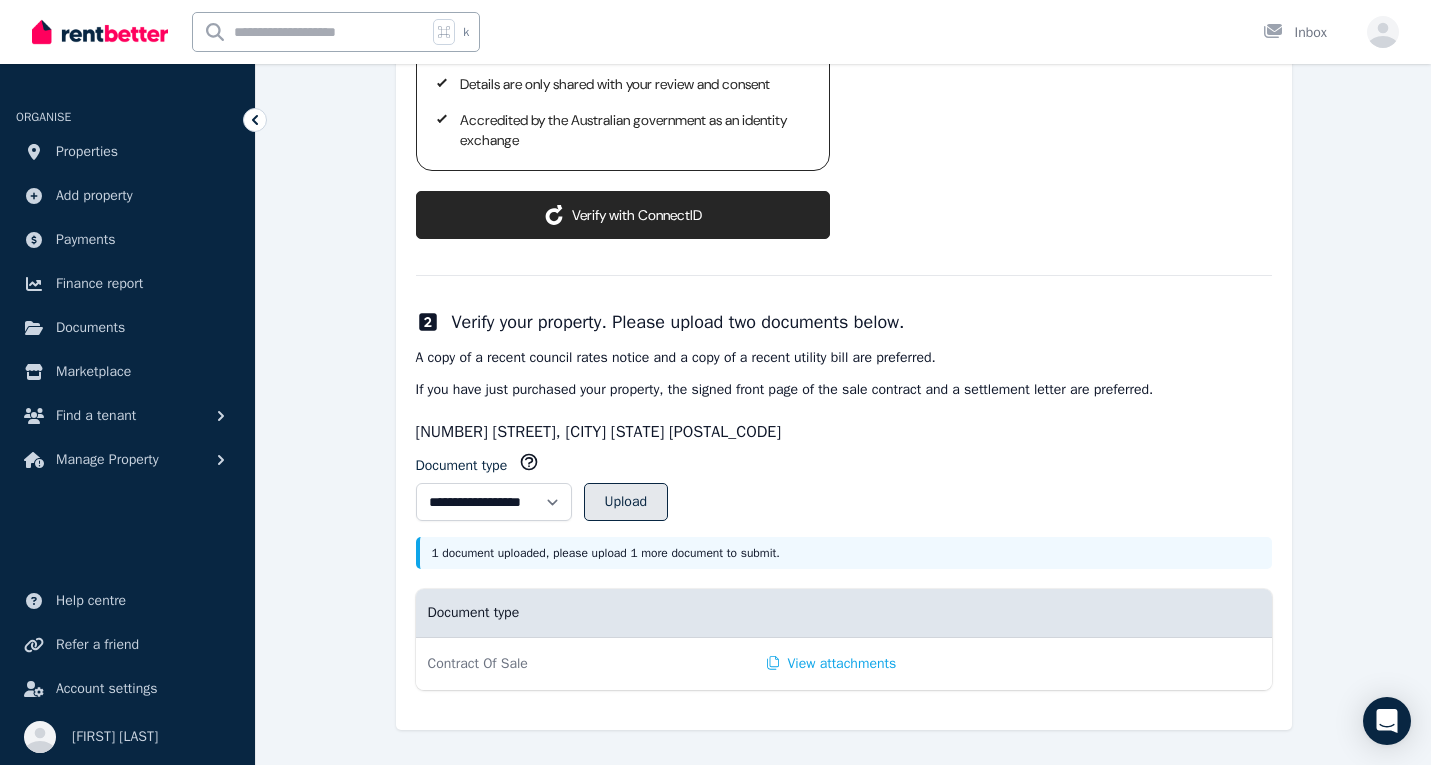 click on "Upload" at bounding box center (626, 502) 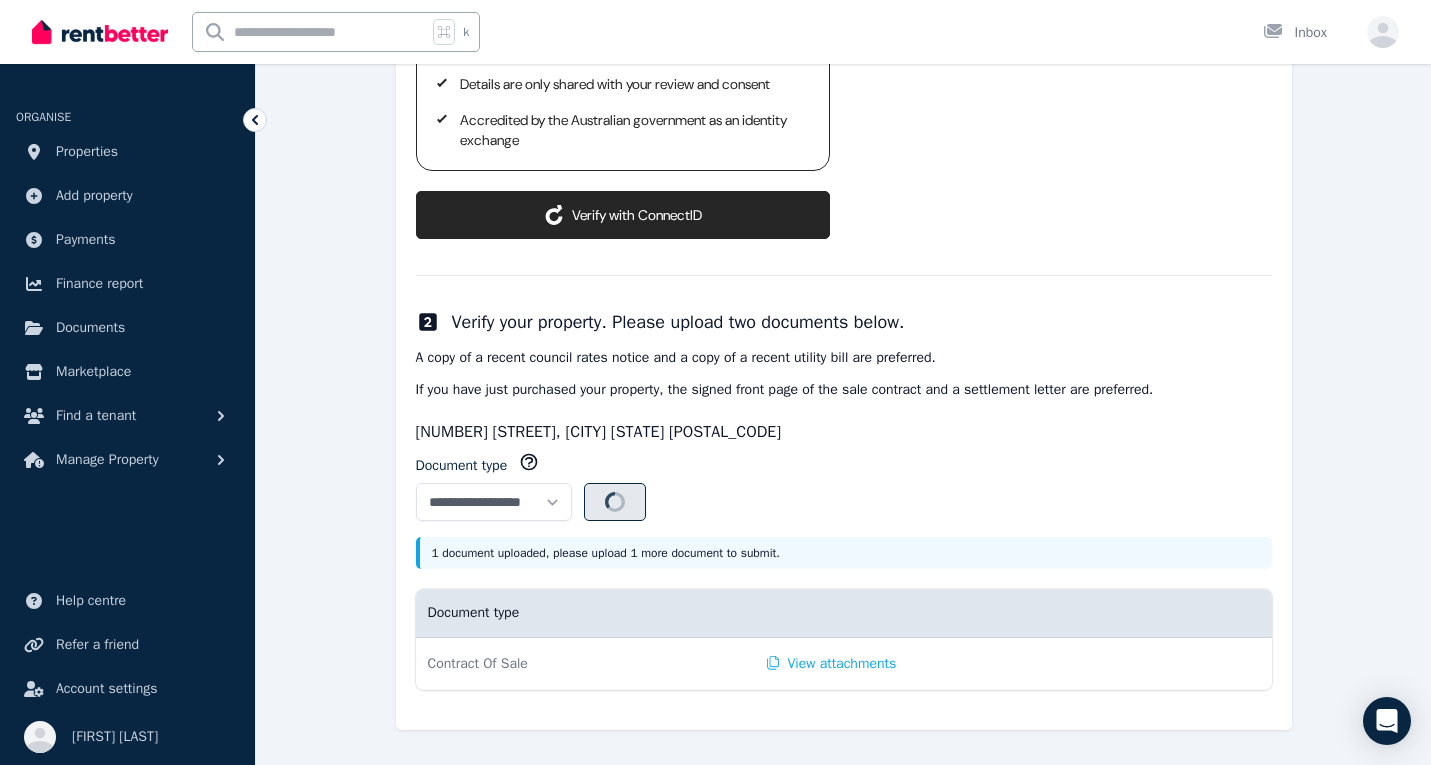 select 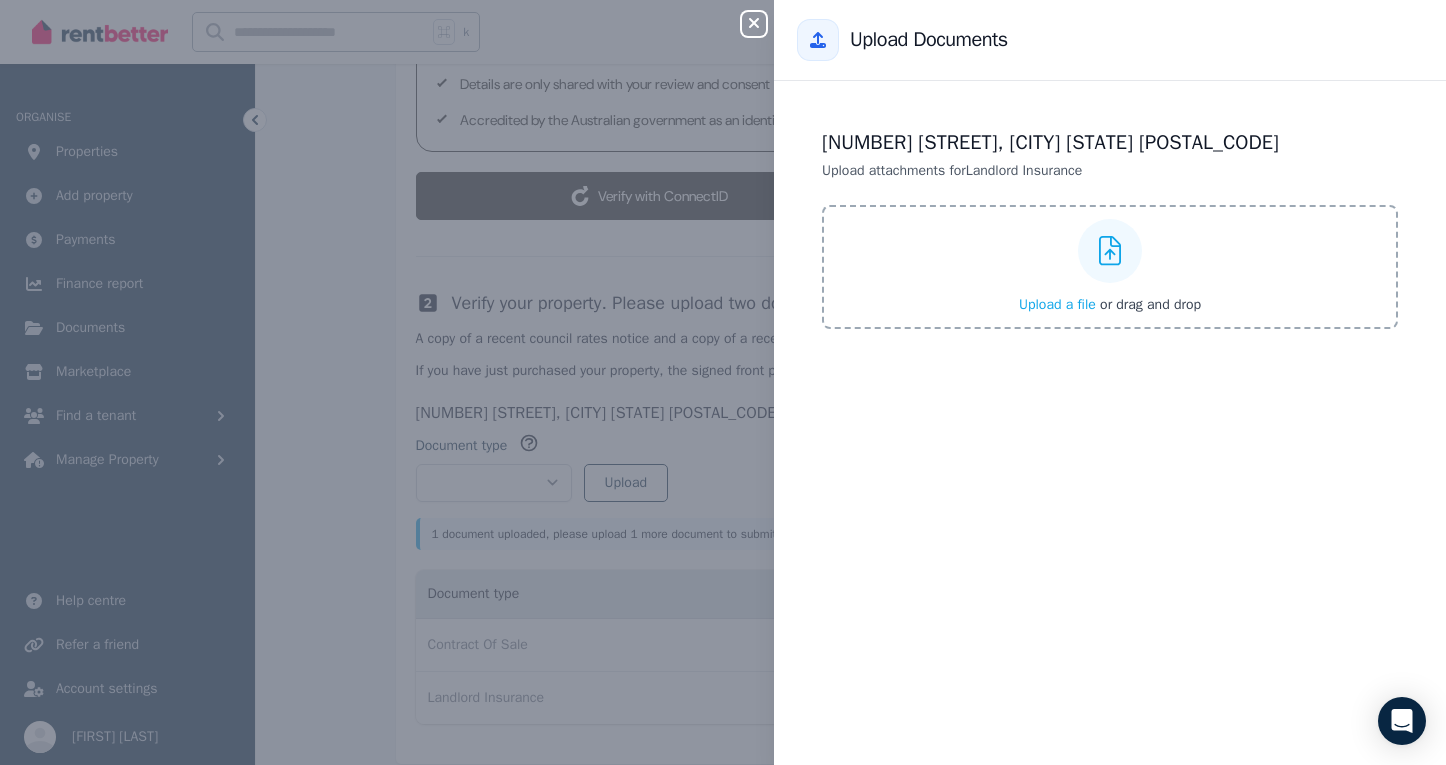 click on "Upload a file" at bounding box center [1057, 304] 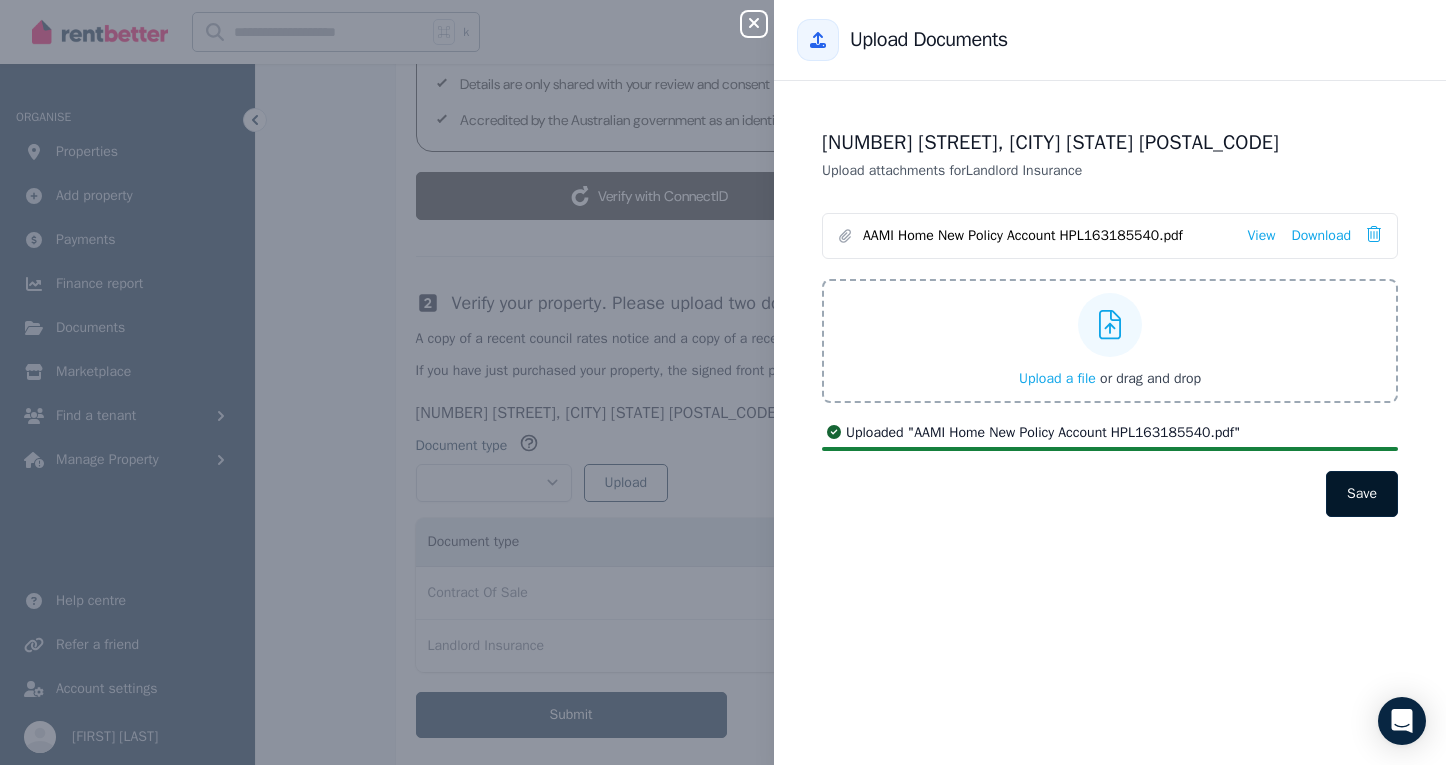 click on "Save" at bounding box center [1362, 494] 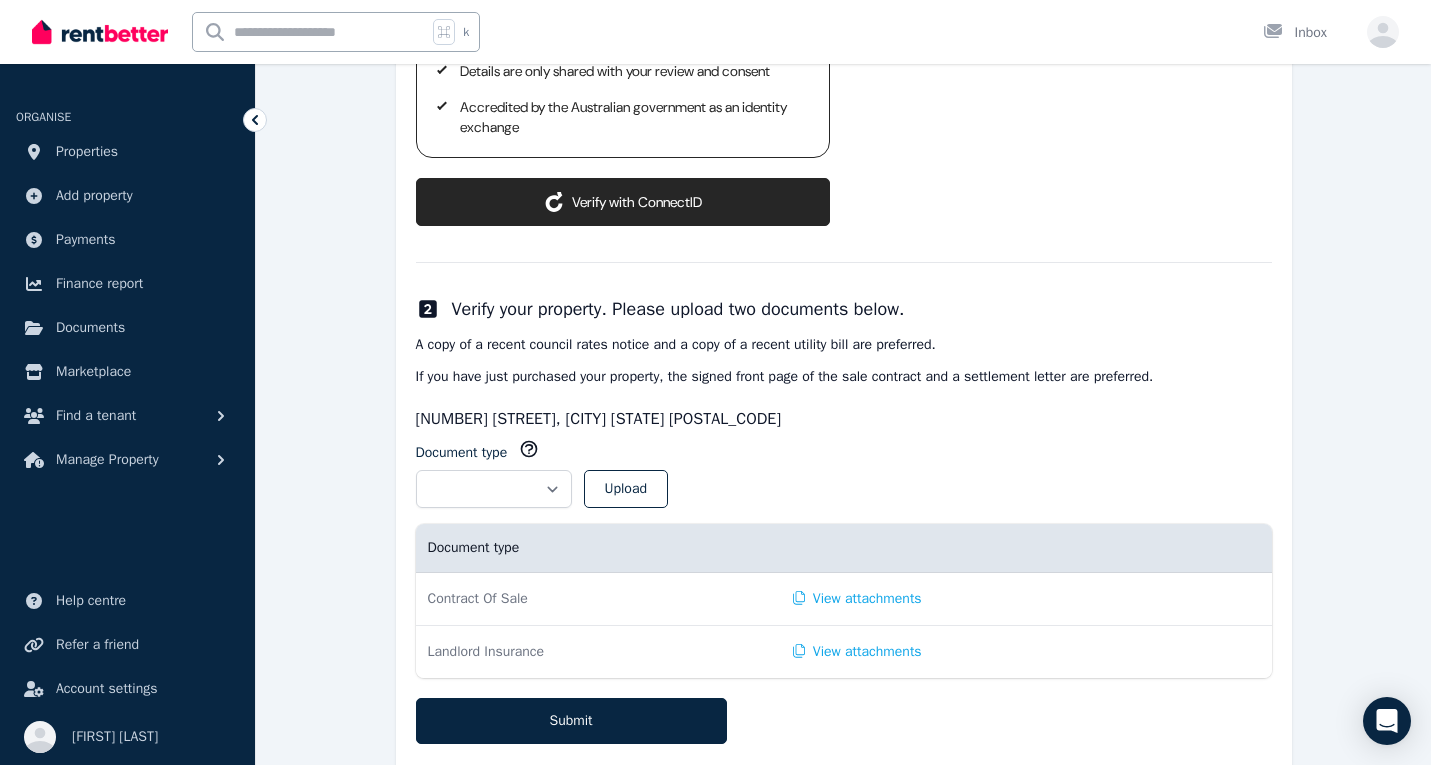 scroll, scrollTop: 669, scrollLeft: 0, axis: vertical 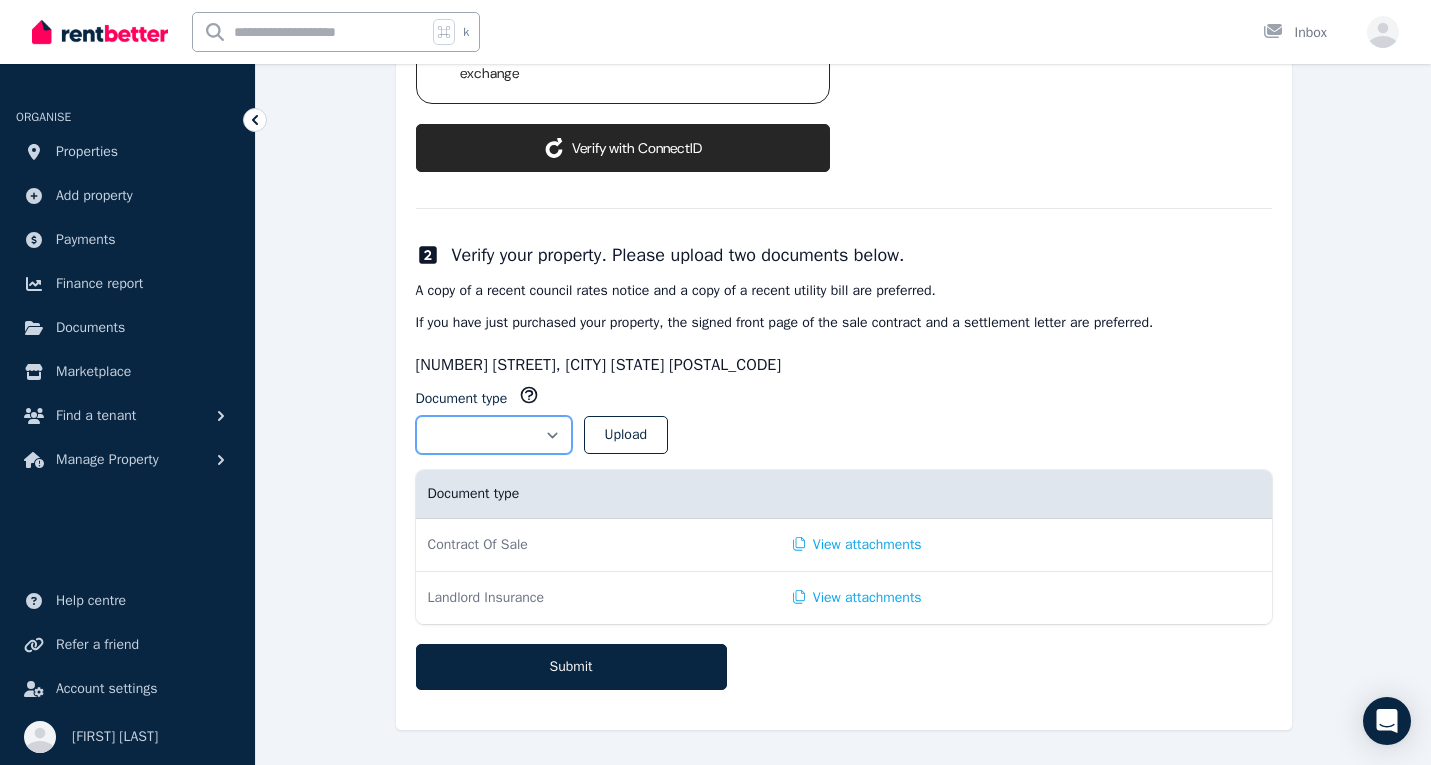 click on "**********" at bounding box center [494, 435] 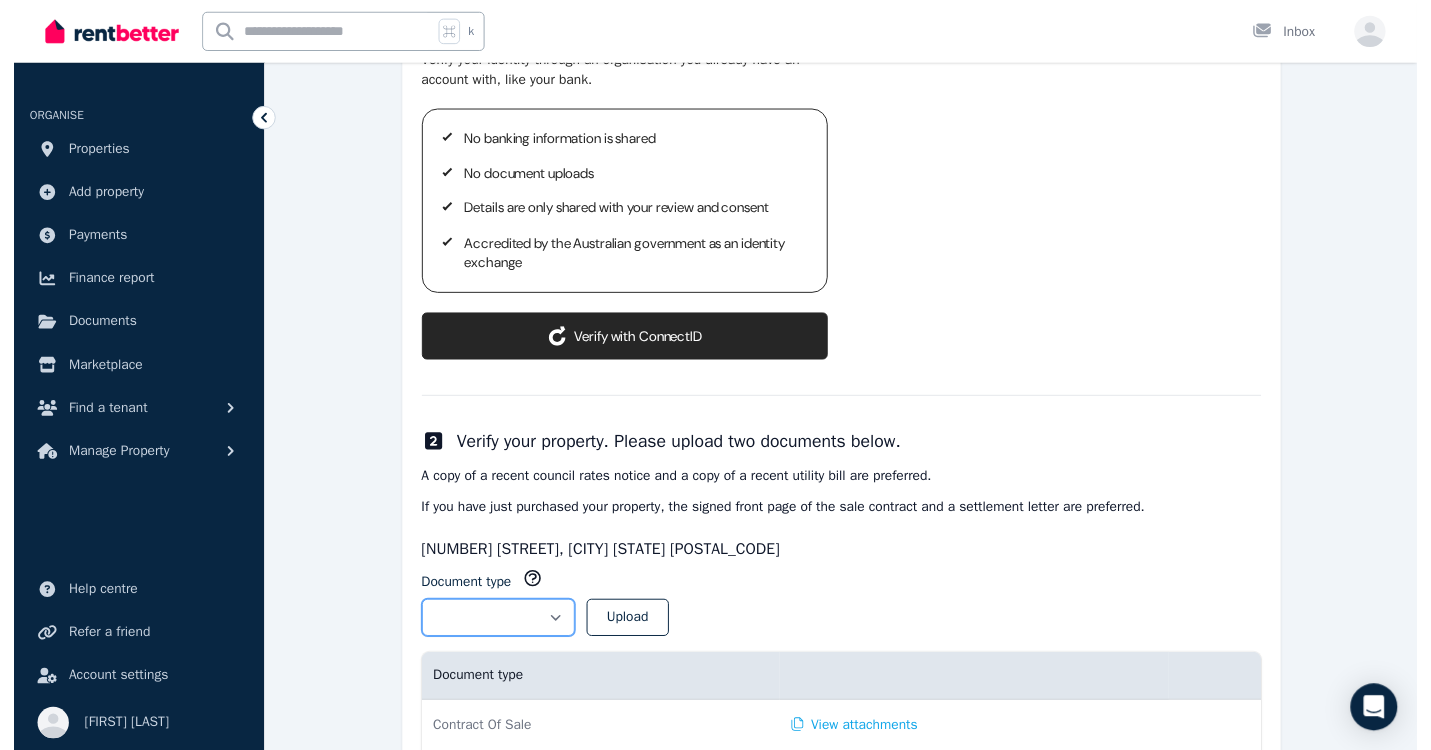 scroll, scrollTop: 371, scrollLeft: 0, axis: vertical 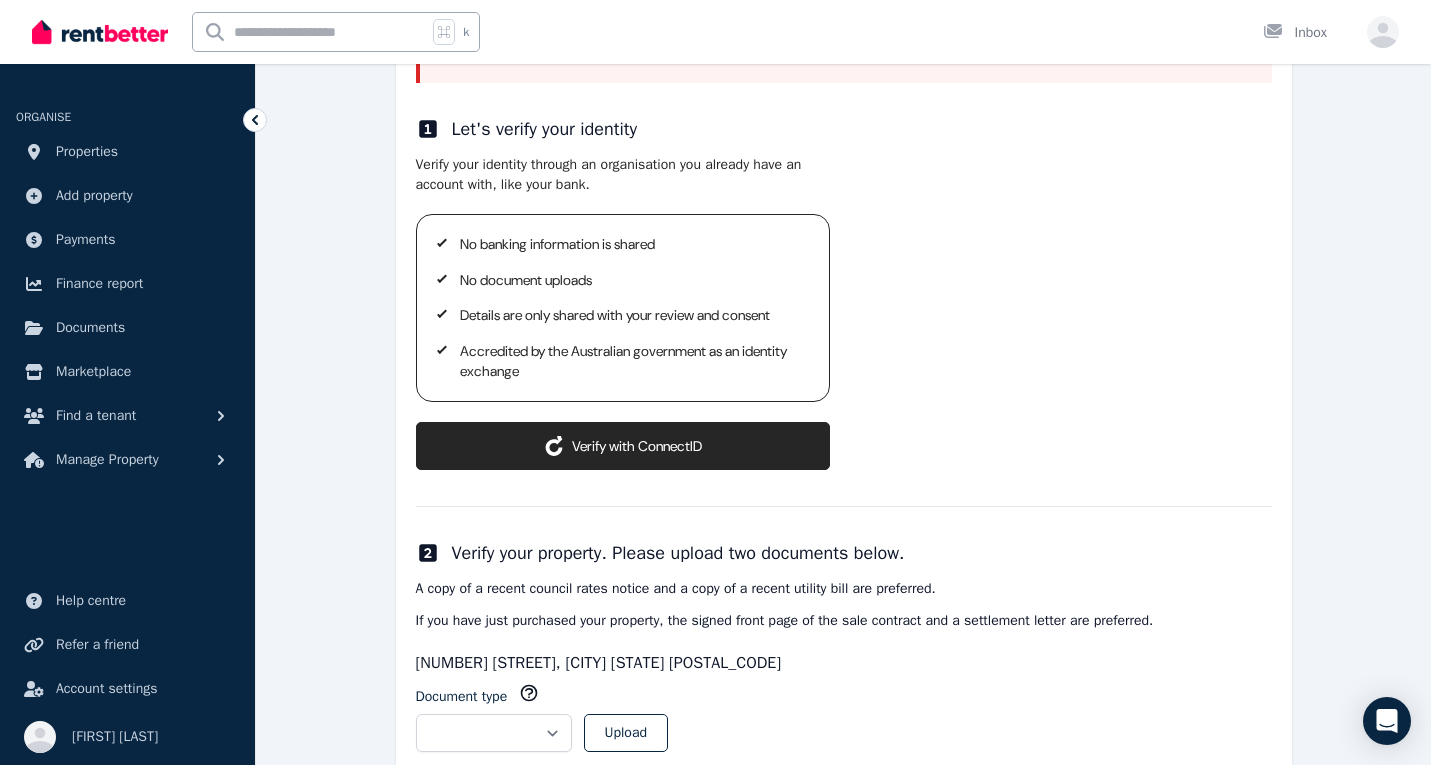 click on "ConnectID logo  Verify with ConnectID" at bounding box center [623, 446] 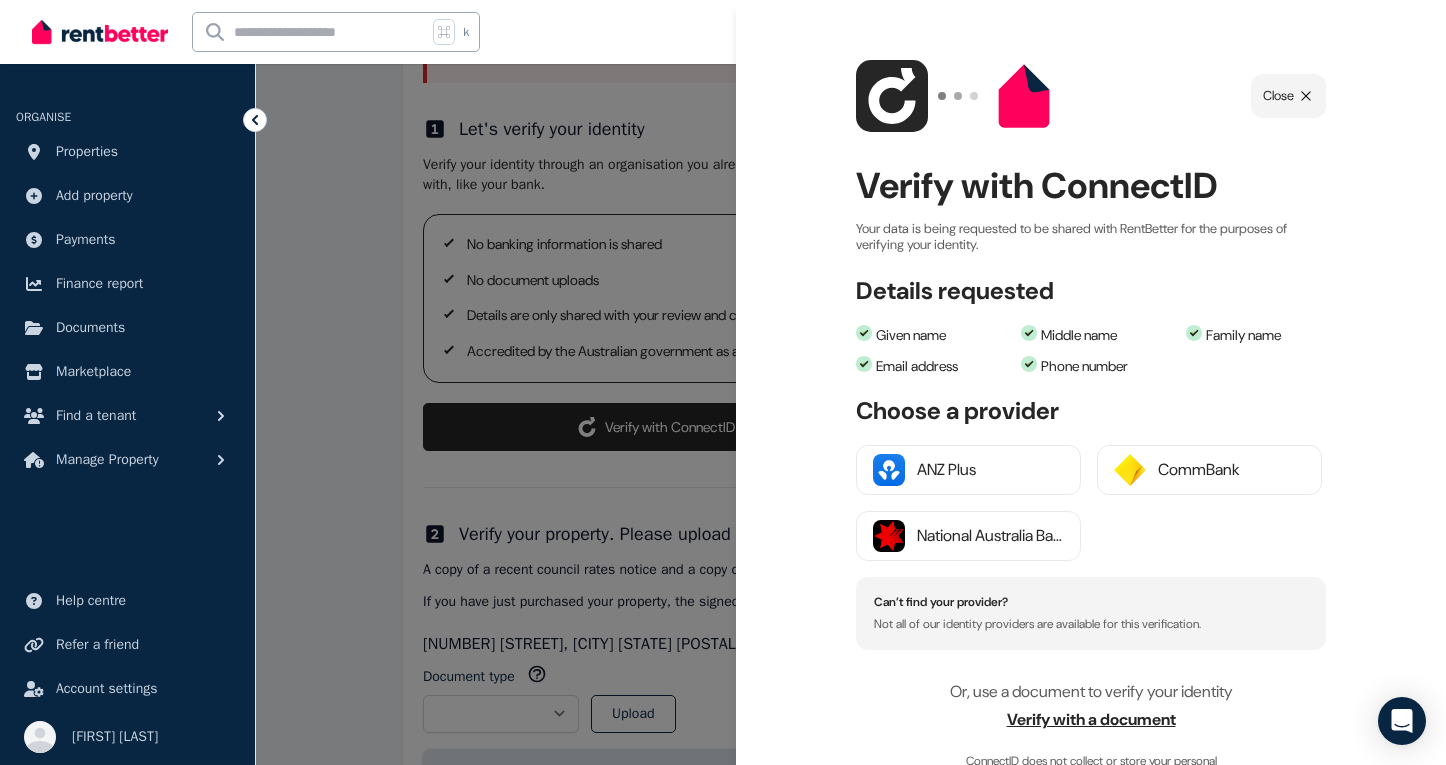 click on "Verify with a document" at bounding box center (1091, 720) 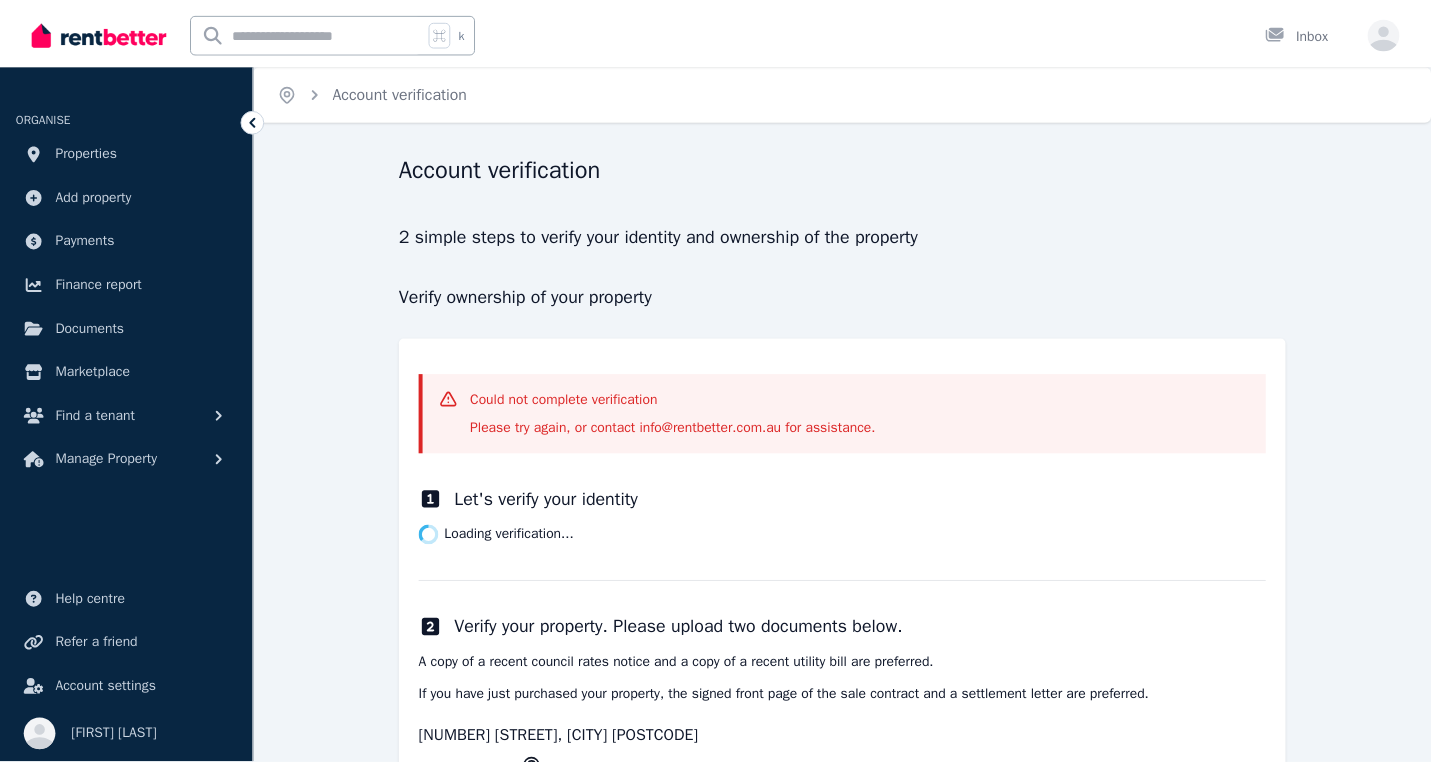 scroll, scrollTop: 0, scrollLeft: 0, axis: both 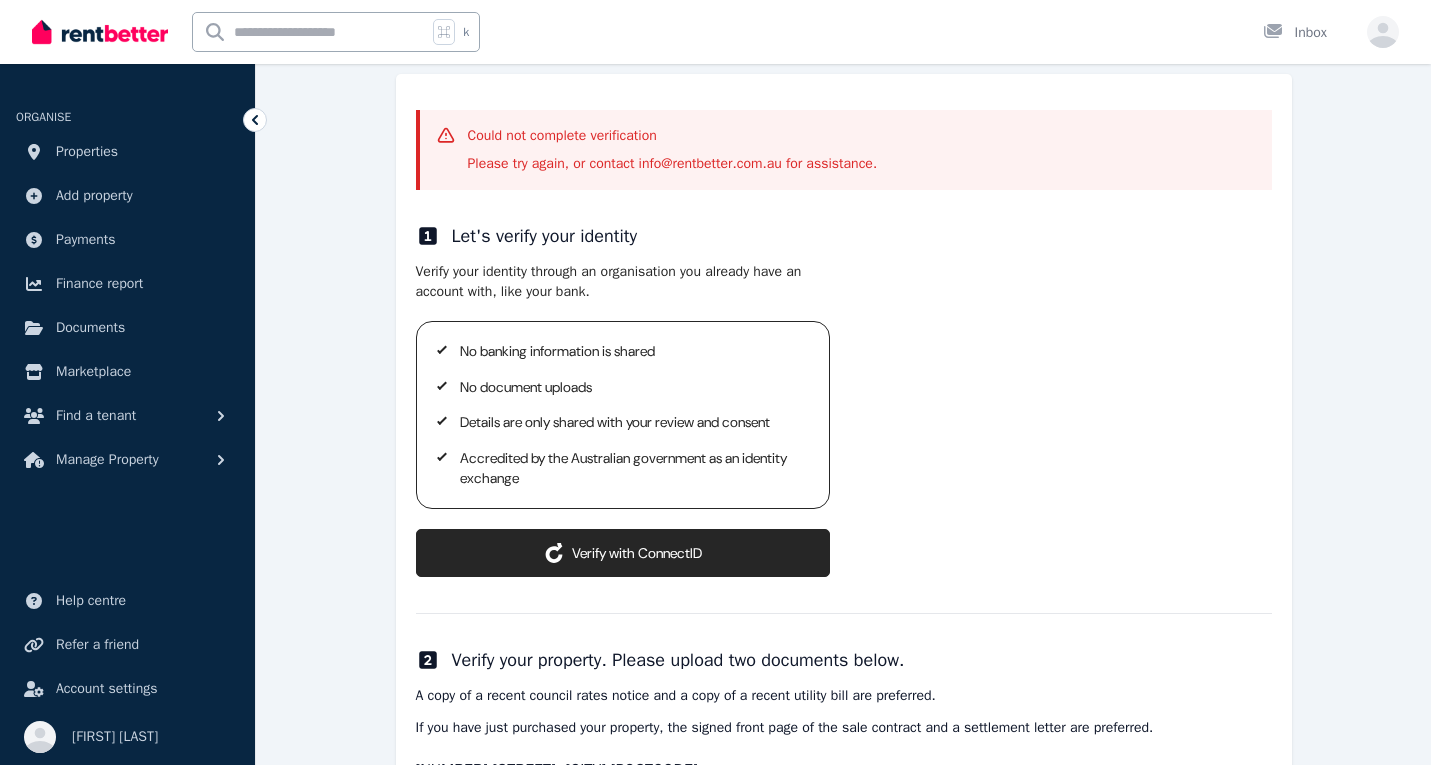 click on "ConnectID logo  Verify with ConnectID" at bounding box center [623, 553] 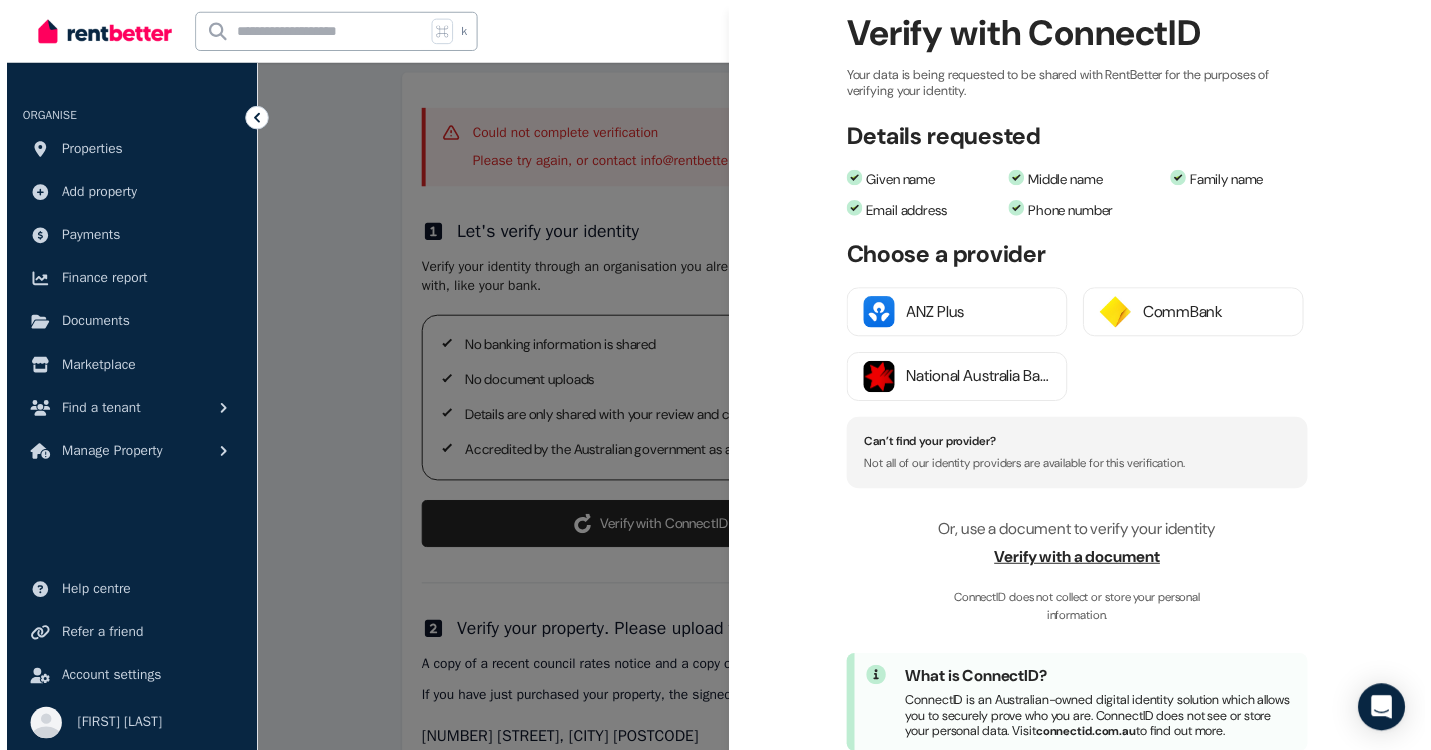 scroll, scrollTop: 229, scrollLeft: 0, axis: vertical 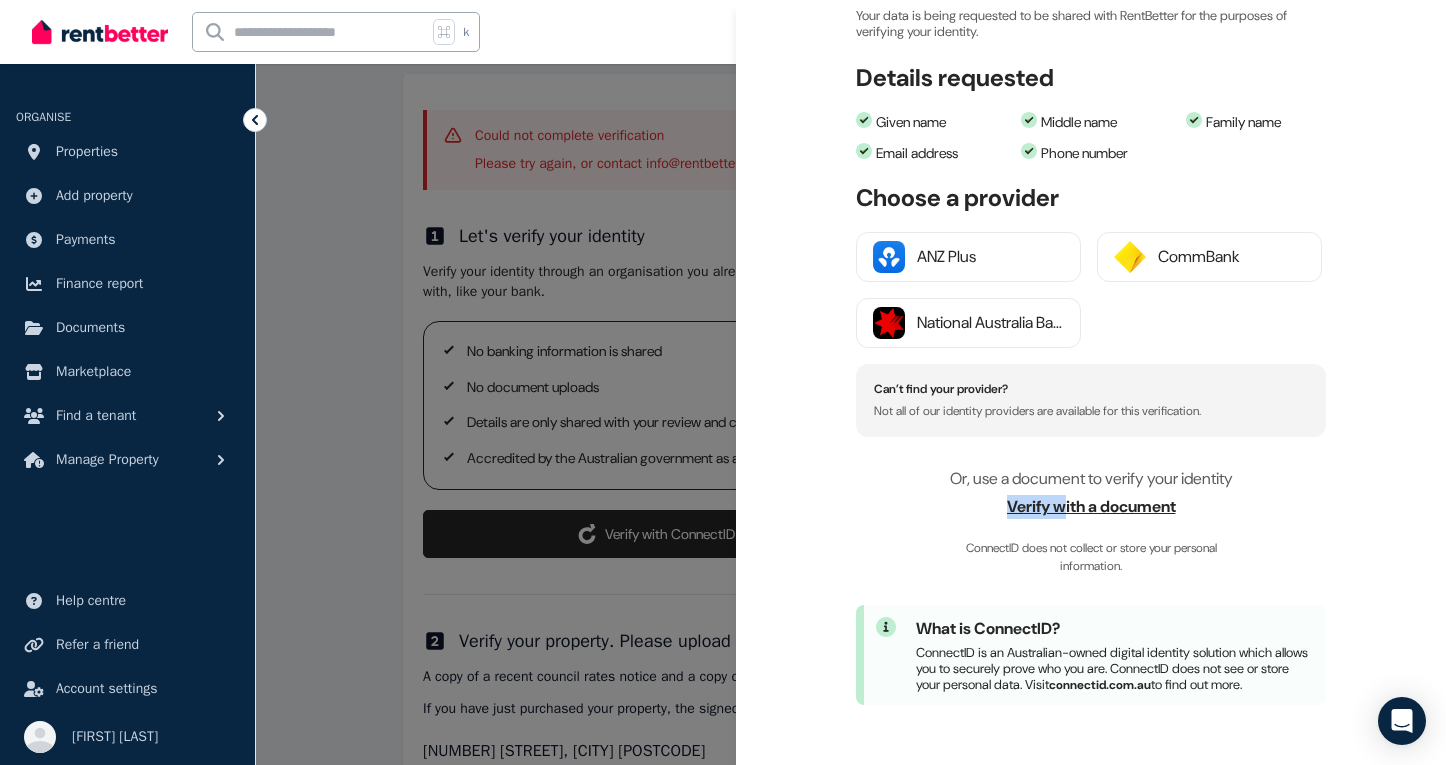 drag, startPoint x: 1063, startPoint y: 492, endPoint x: 886, endPoint y: 486, distance: 177.10167 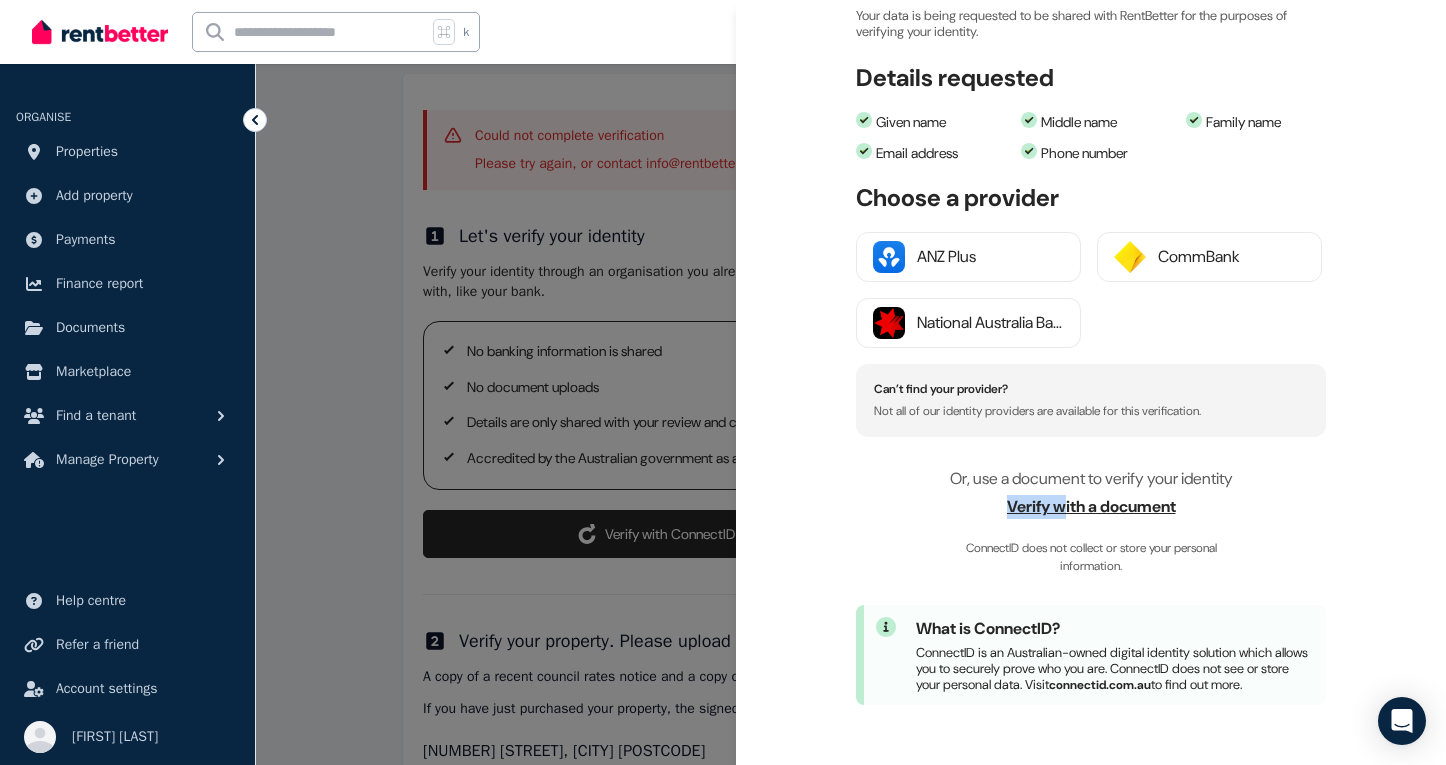 click on "Verify with a document" at bounding box center [1091, 507] 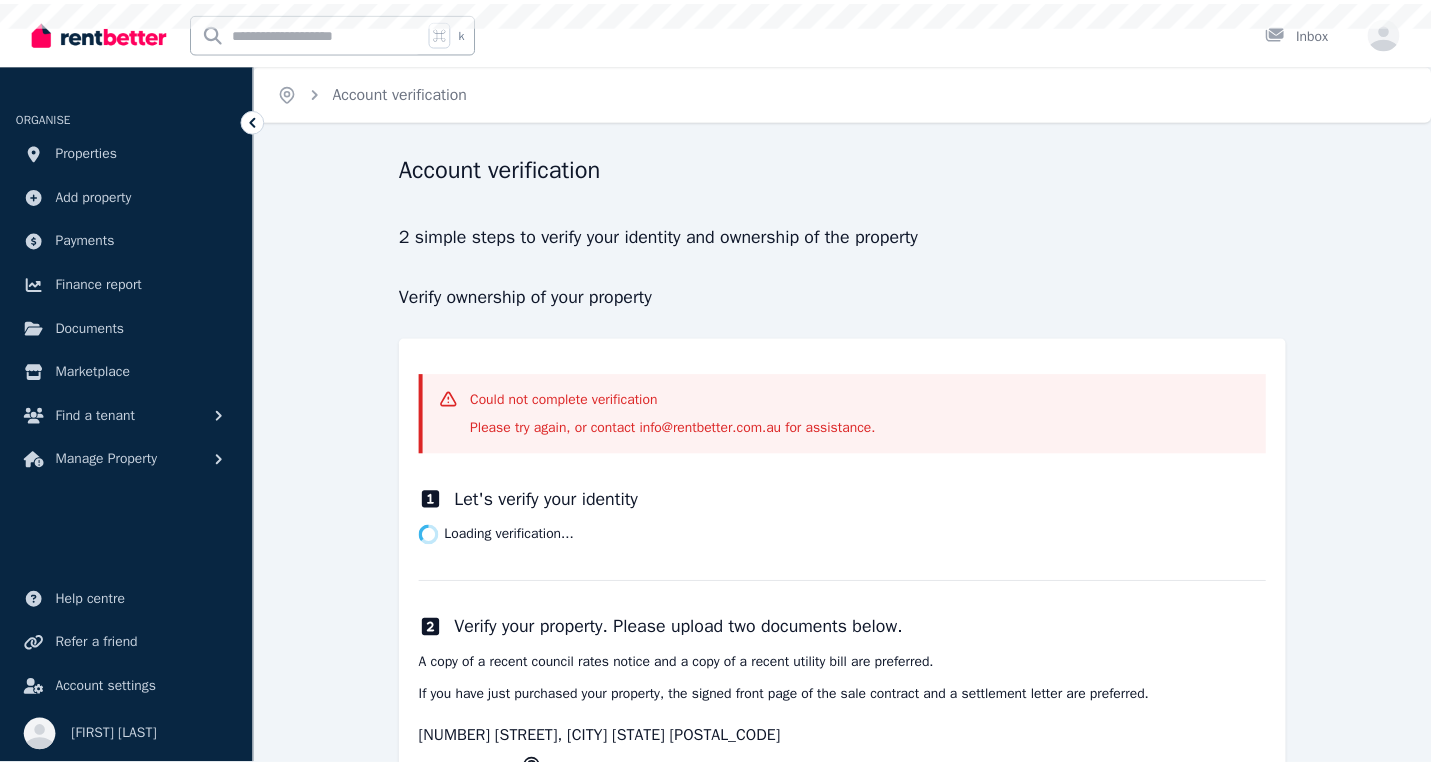 scroll, scrollTop: 264, scrollLeft: 0, axis: vertical 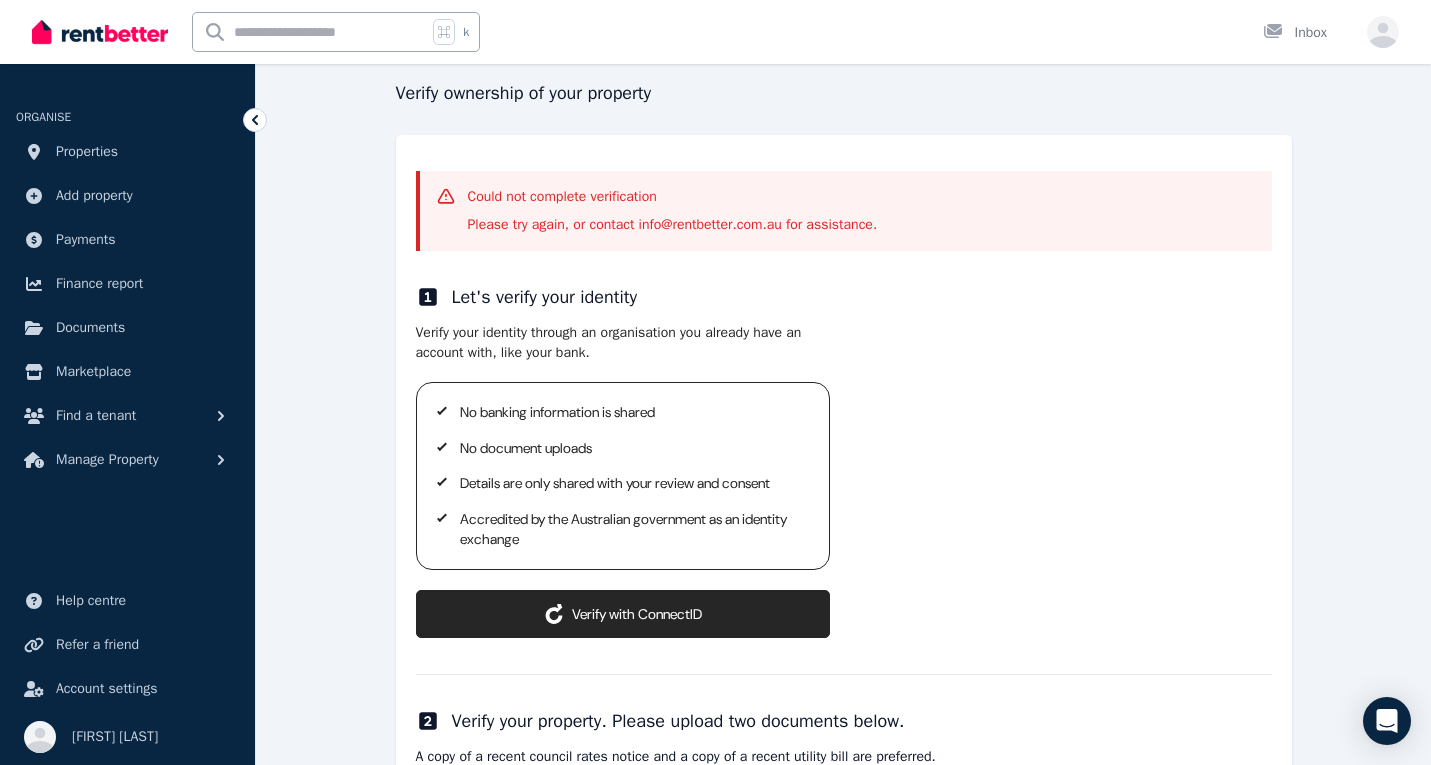 click on "ConnectID logo  Verify with ConnectID" at bounding box center [623, 614] 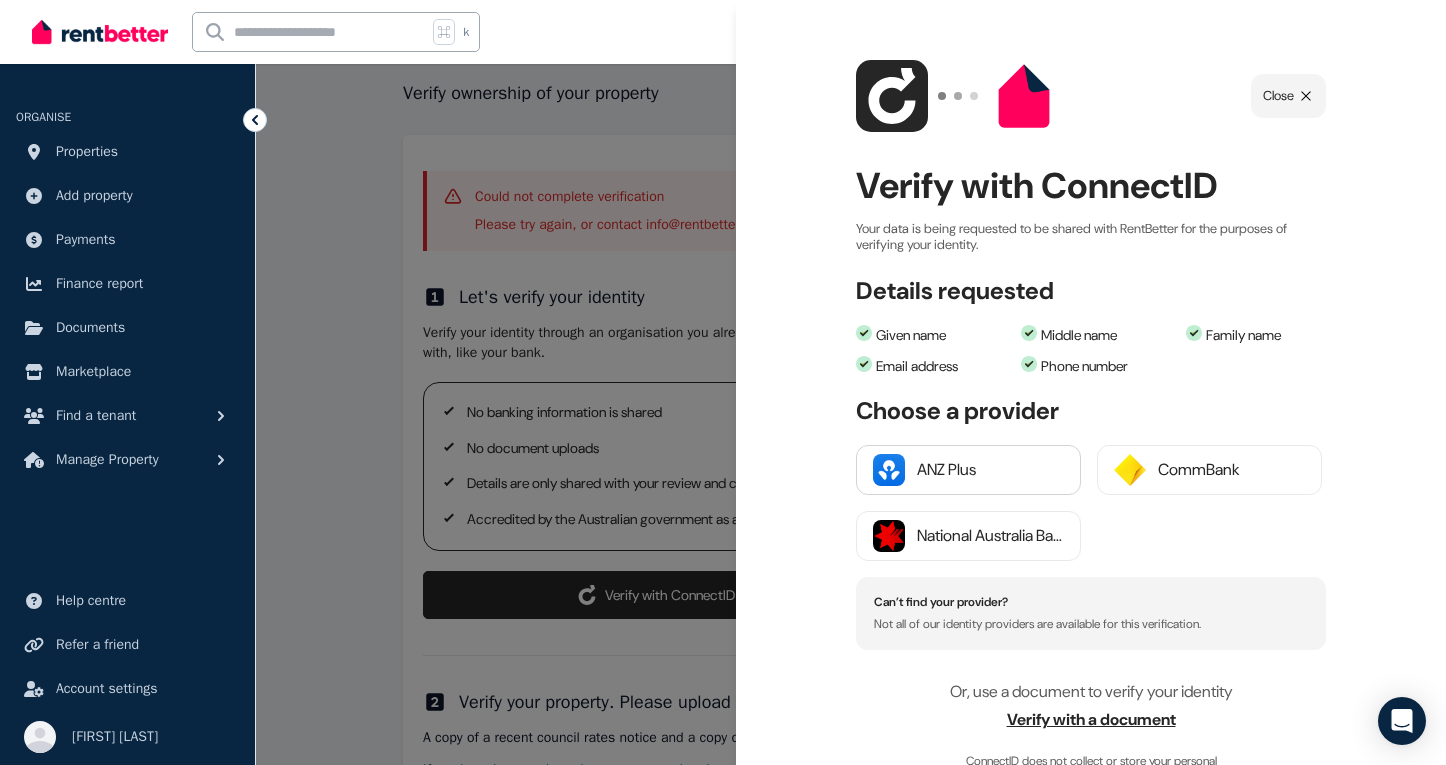 click on "ANZ Plus" at bounding box center (968, 470) 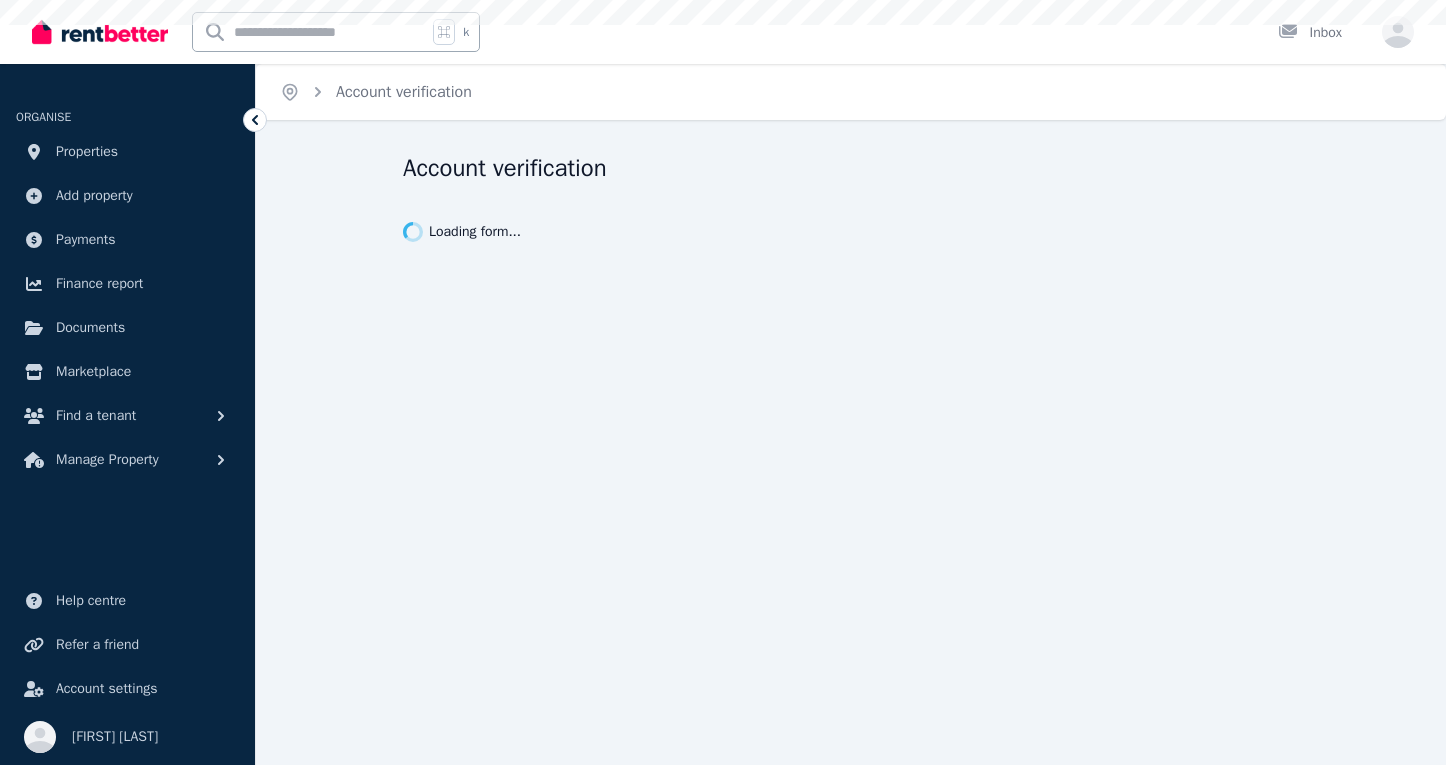 scroll, scrollTop: 0, scrollLeft: 0, axis: both 